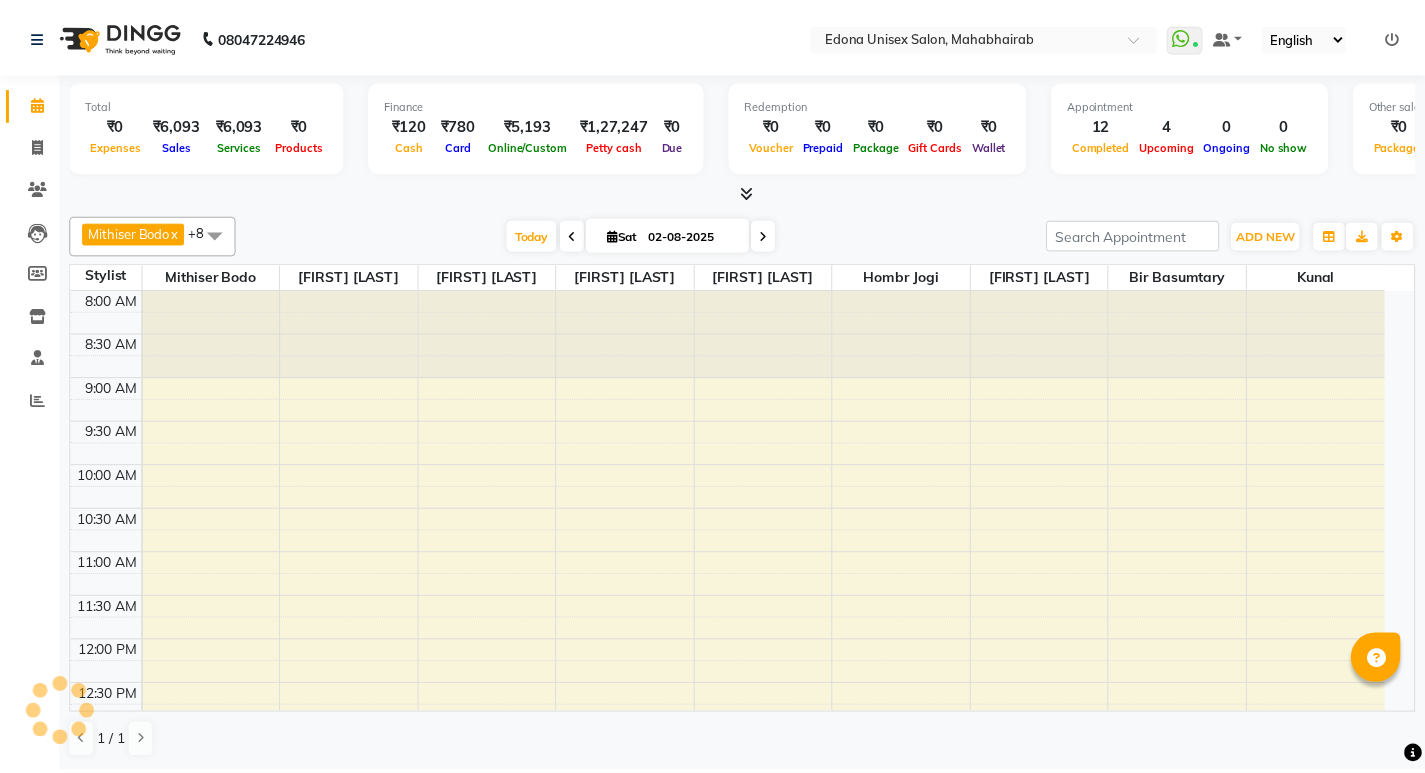 scroll, scrollTop: 0, scrollLeft: 0, axis: both 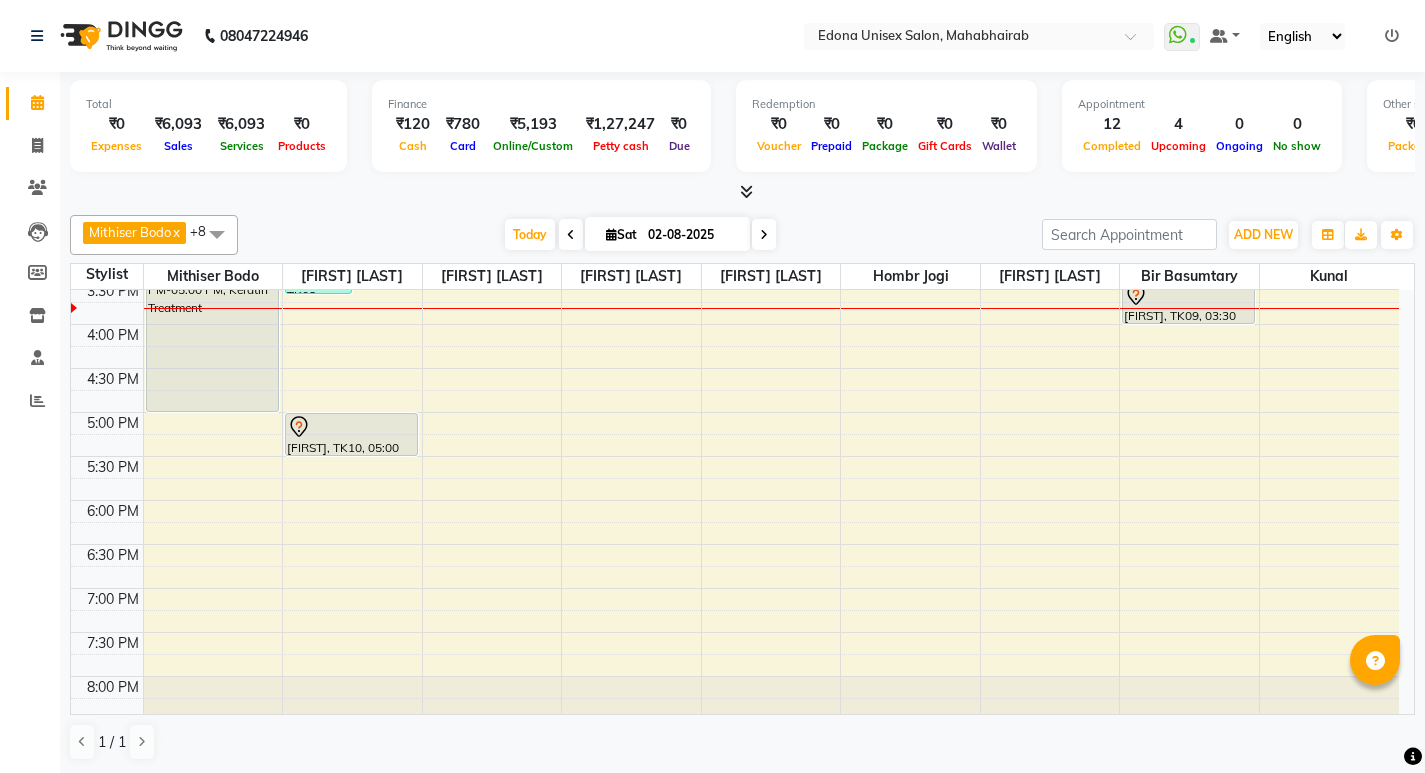 click on "8:00 AM 8:30 AM 9:00 AM 9:30 AM 10:00 AM 10:30 AM 11:00 AM 11:30 AM 12:00 PM 12:30 PM 1:00 PM 1:30 PM 2:00 PM 2:30 PM 3:00 PM 3:30 PM 4:00 PM 4:30 PM 5:00 PM 5:30 PM 6:00 PM 6:30 PM 7:00 PM 7:30 PM 8:00 PM 8:30 PM Bhibu Saikia, TK03, 12:05 PM-12:35 PM, Hair Cut (Gents) DHARITRI, TK07, 01:05 PM-01:35 PM, Hair Cut (Ladies) bidisha, TK10, 03:00 PM-05:00 PM, Keratin Treatment Rachita Saraf, TK08, 02:55 PM-03:40 PM, Waxing Full Arms,Eyebrow AMRITA, TK11, 03:00 PM-03:30 PM, Waxing Rachita Saraf, TK08, 12:55 PM-01:55 PM, Upper Lips Wax,Under-arms bidisha, TK10, 05:00 PM-05:30 PM, Katora Wax (Full Face) DIPANDITA DAS, TK04, 11:55 AM-12:40 PM, Eyebrow,Upper lip,Forehead navanata, TK05, 12:45 PM-01:00 PM, Eyebrow Rachita Saraf, TK08, 02:25 PM-02:55 PM, V Wax Rachita Saraf, TK08, 01:55 PM-02:25 PM, Waxing Half-legs Krutika, TK12, 03:00 PM-03:30 PM, Upper lip,Eyebrow Monjil, TK02, 12:00 PM-12:30 PM, Baby Hair Cut (Ladies)" at bounding box center (735, 192) 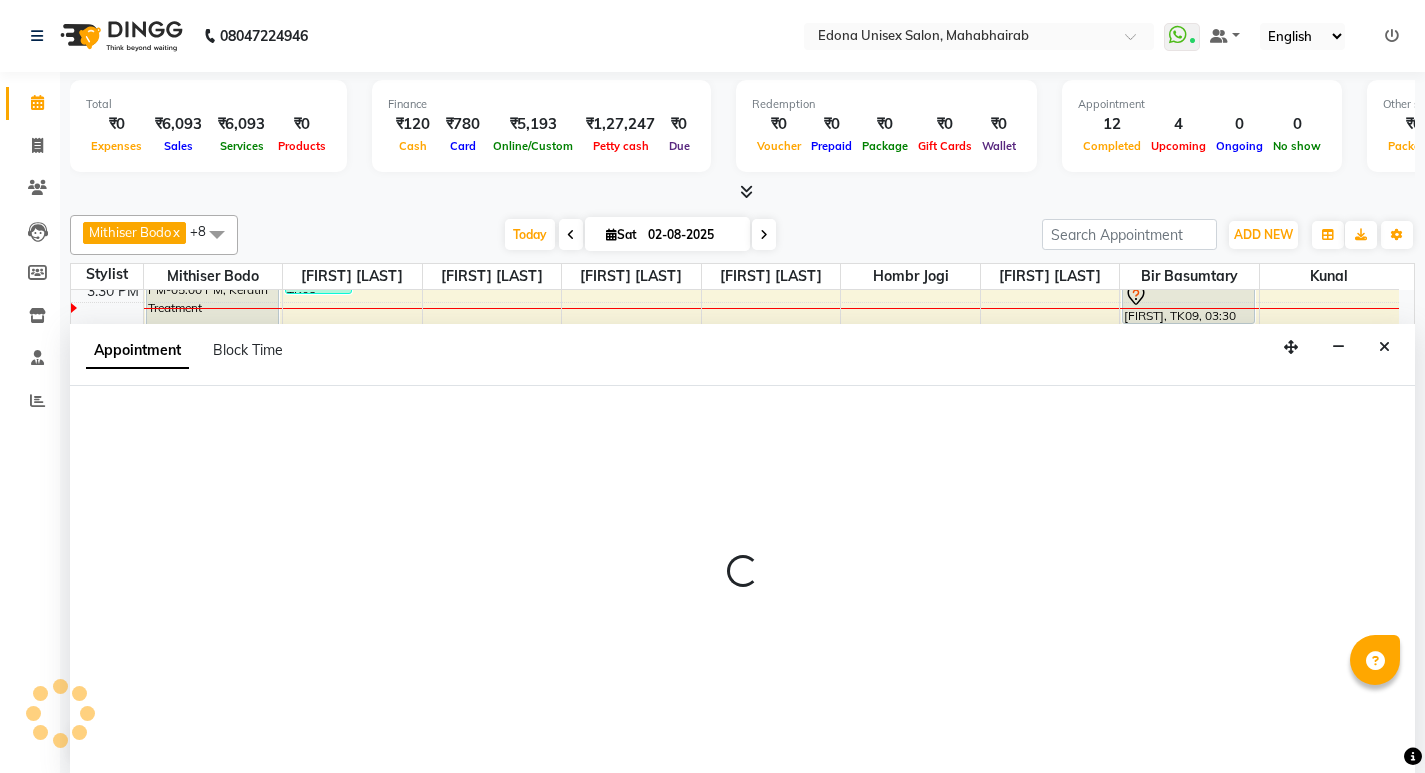 scroll, scrollTop: 1, scrollLeft: 0, axis: vertical 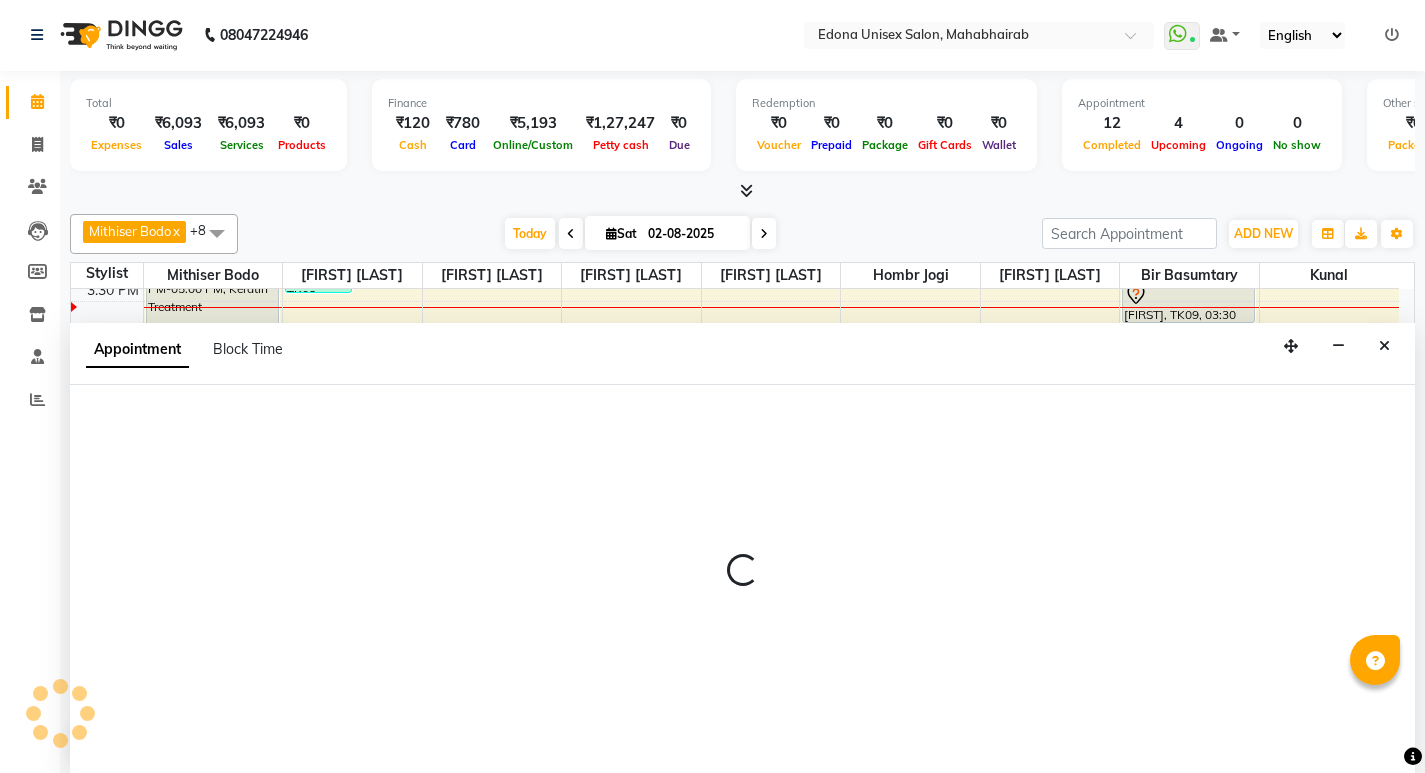 select on "35911" 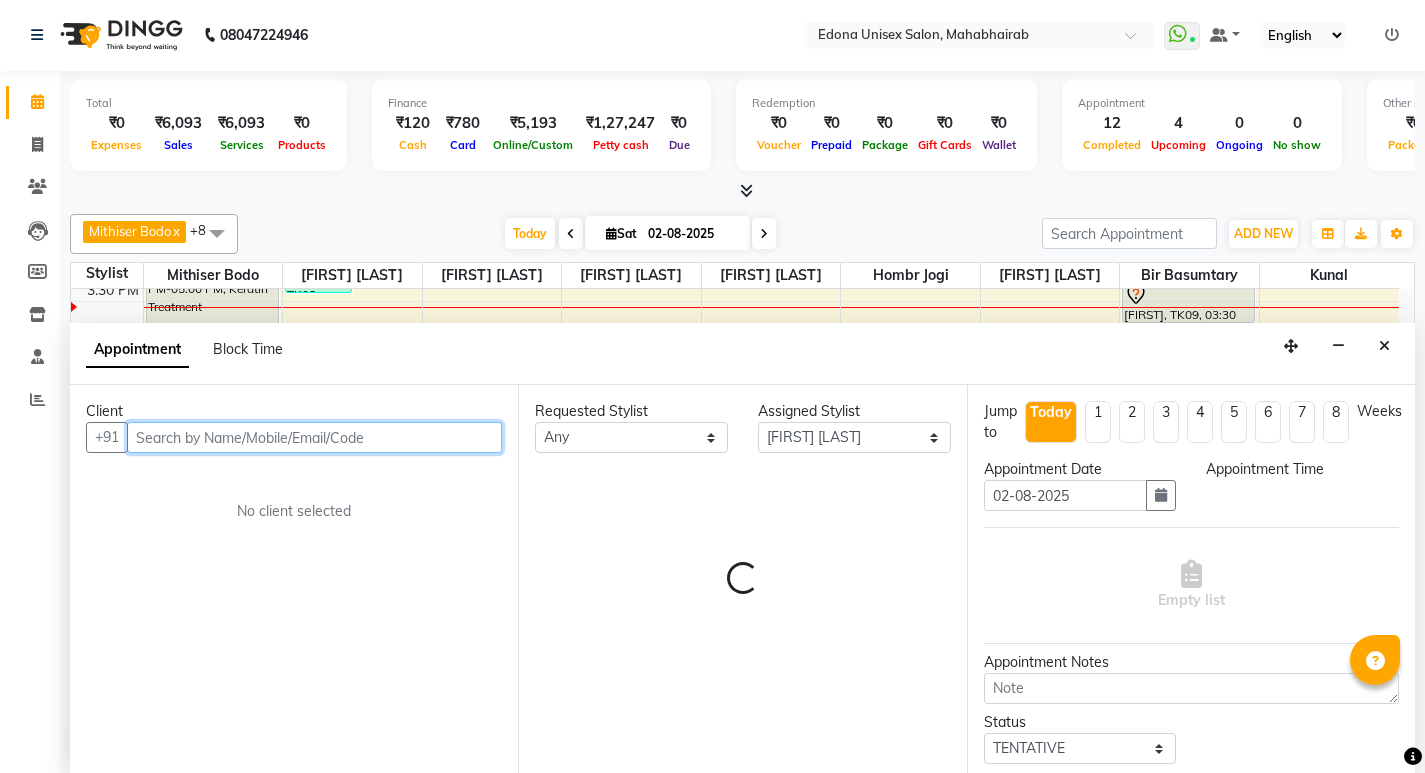 select on "990" 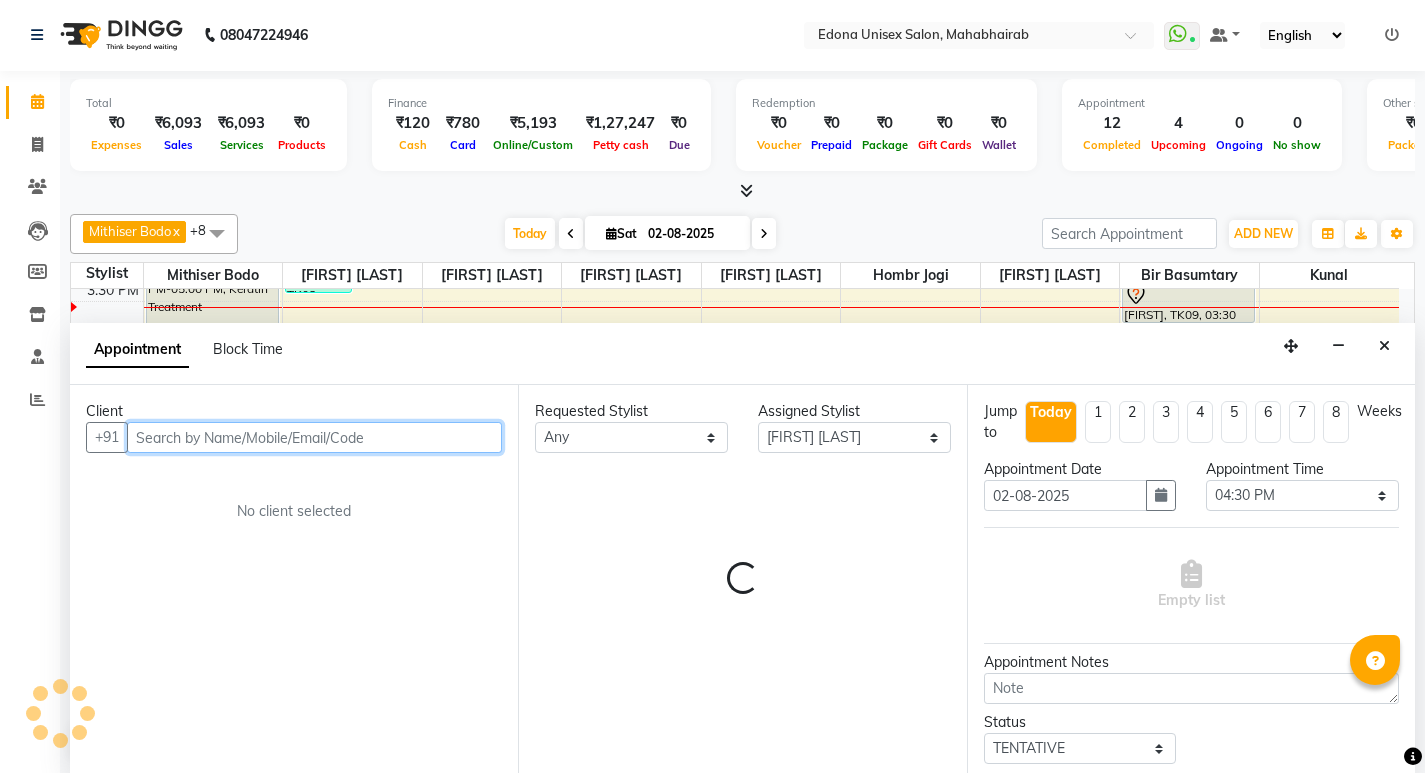 click at bounding box center [314, 437] 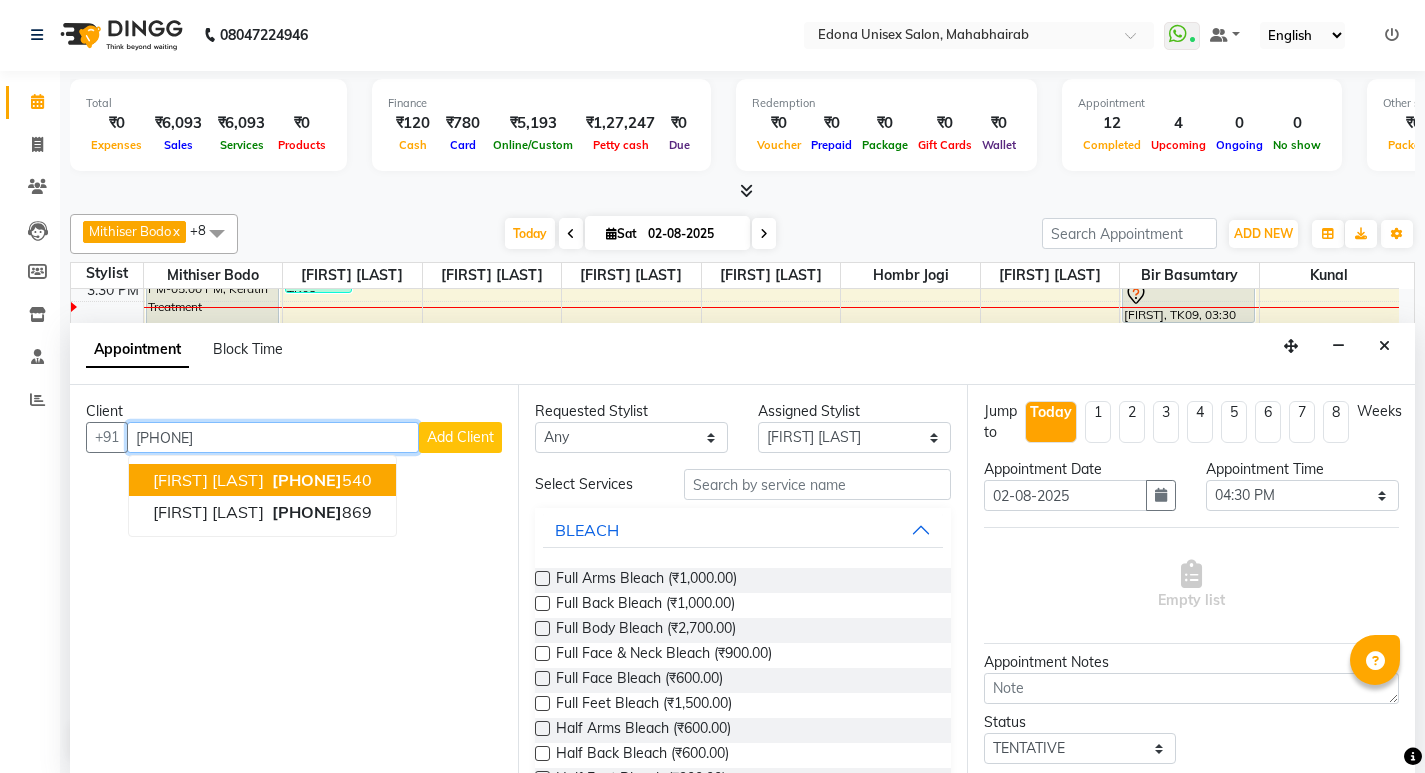 click on "[FIRST] [LAST] [PHONE] 540" at bounding box center [262, 480] 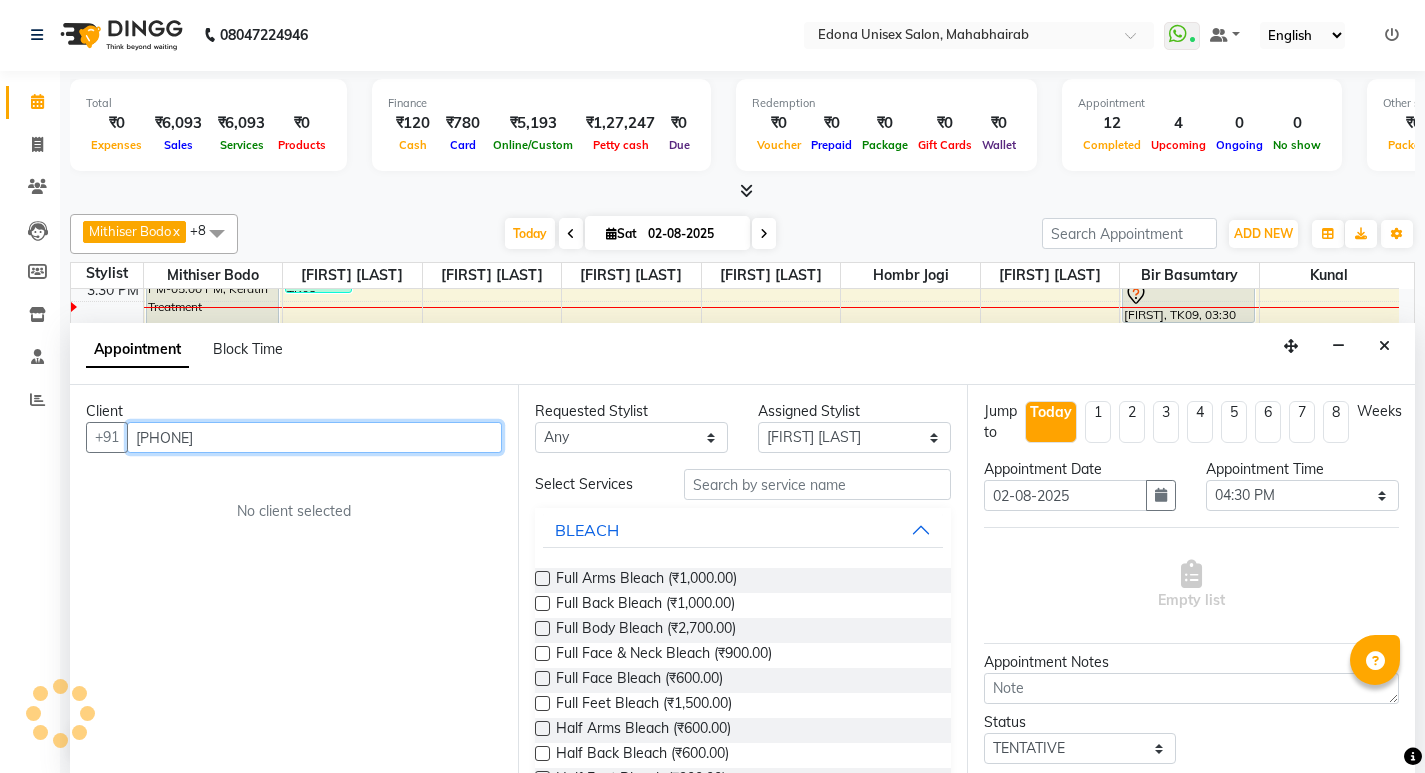 type on "[PHONE]" 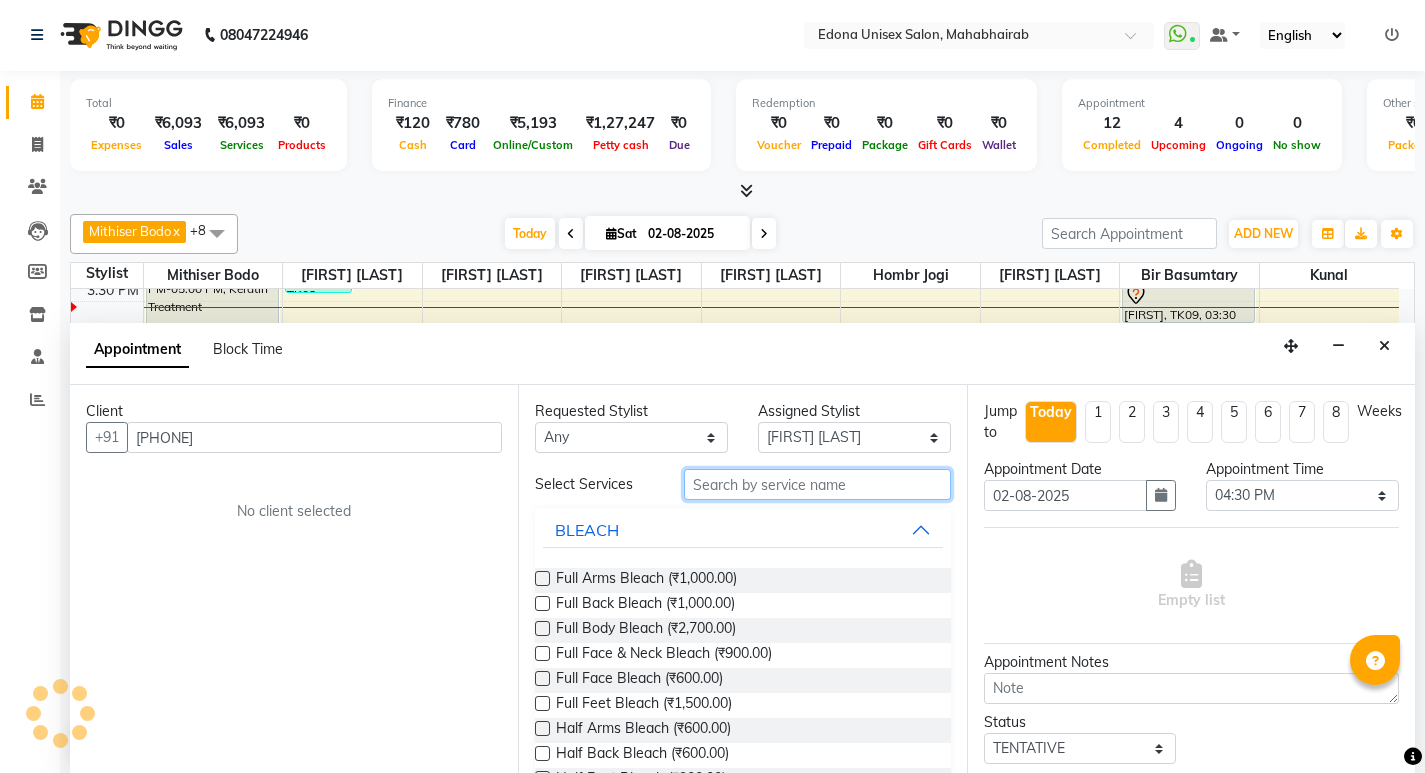 drag, startPoint x: 786, startPoint y: 490, endPoint x: 778, endPoint y: 463, distance: 28.160255 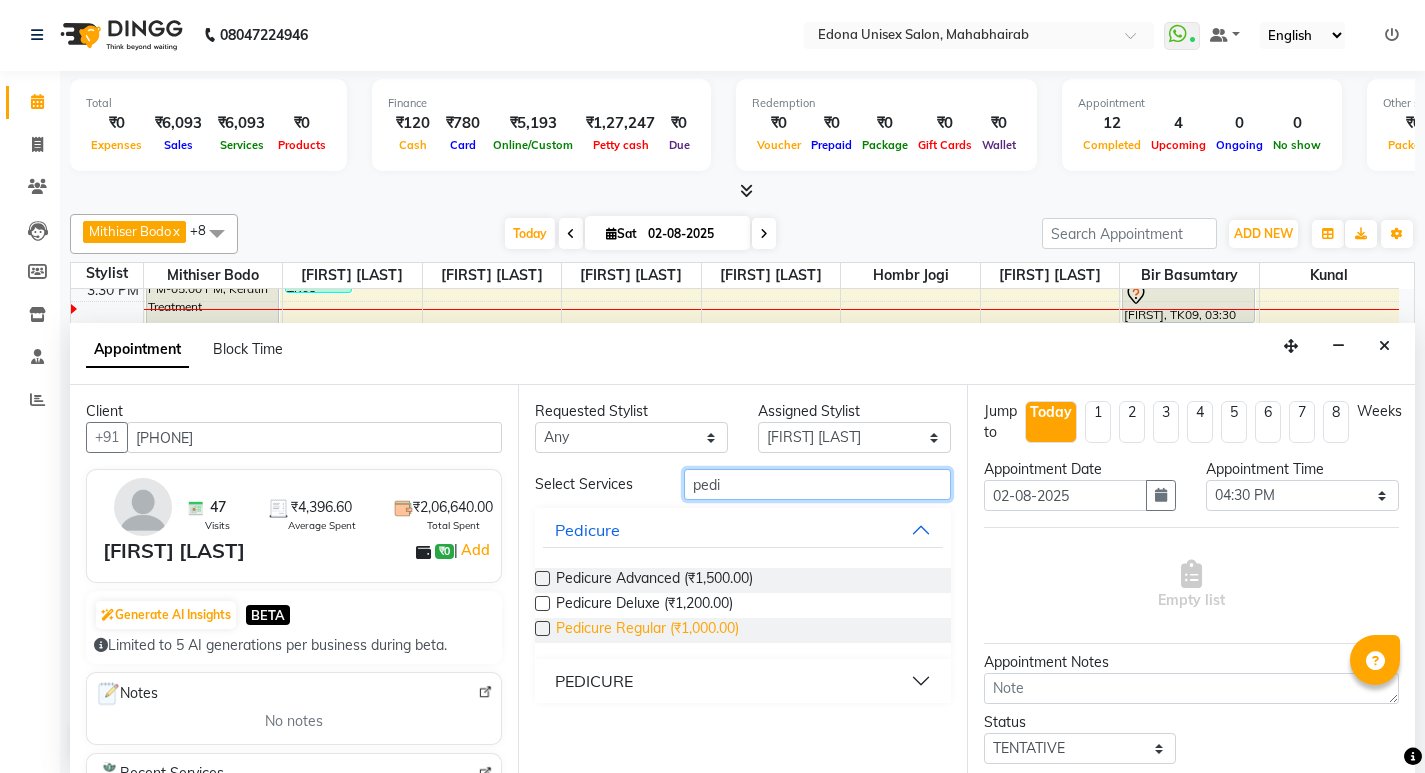 type on "pedi" 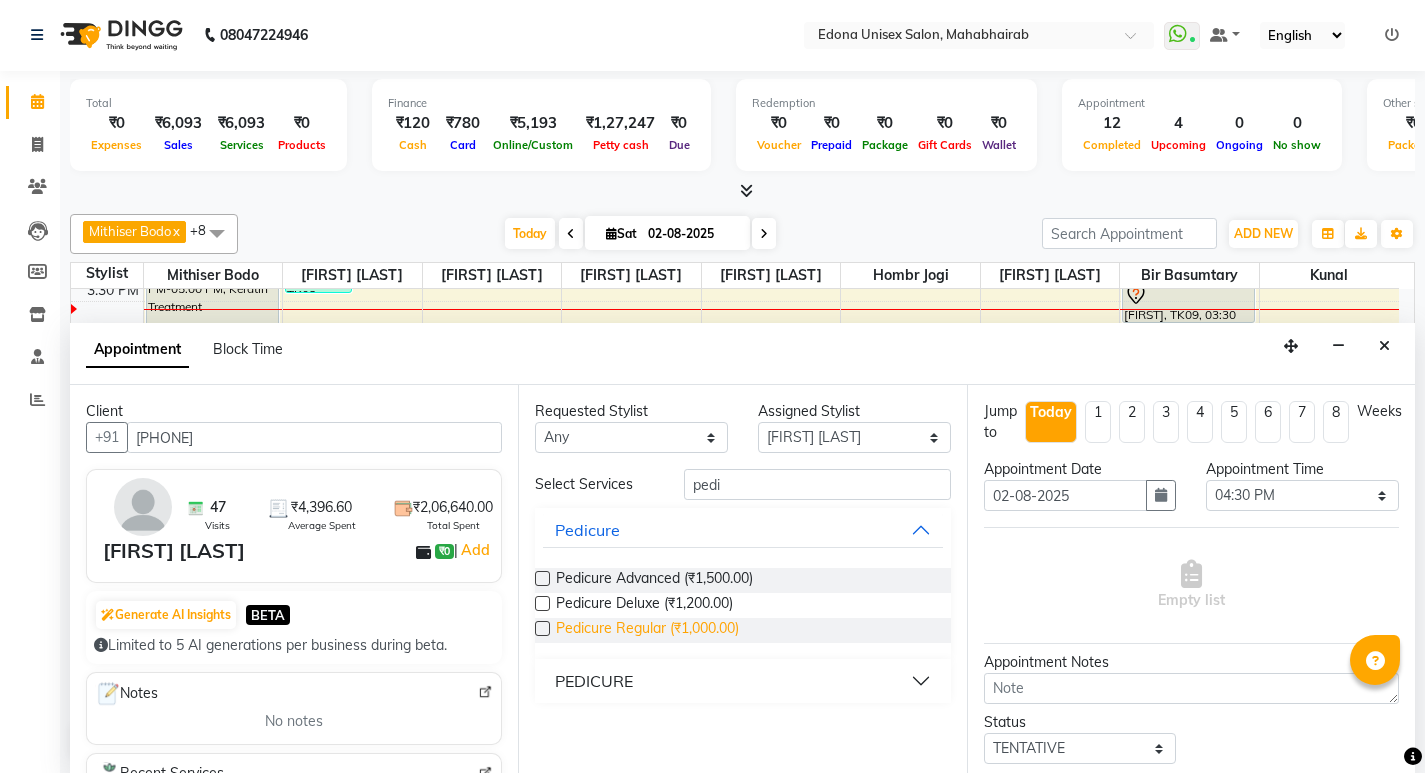 click on "Pedicure Regular (₹1,000.00)" at bounding box center [647, 630] 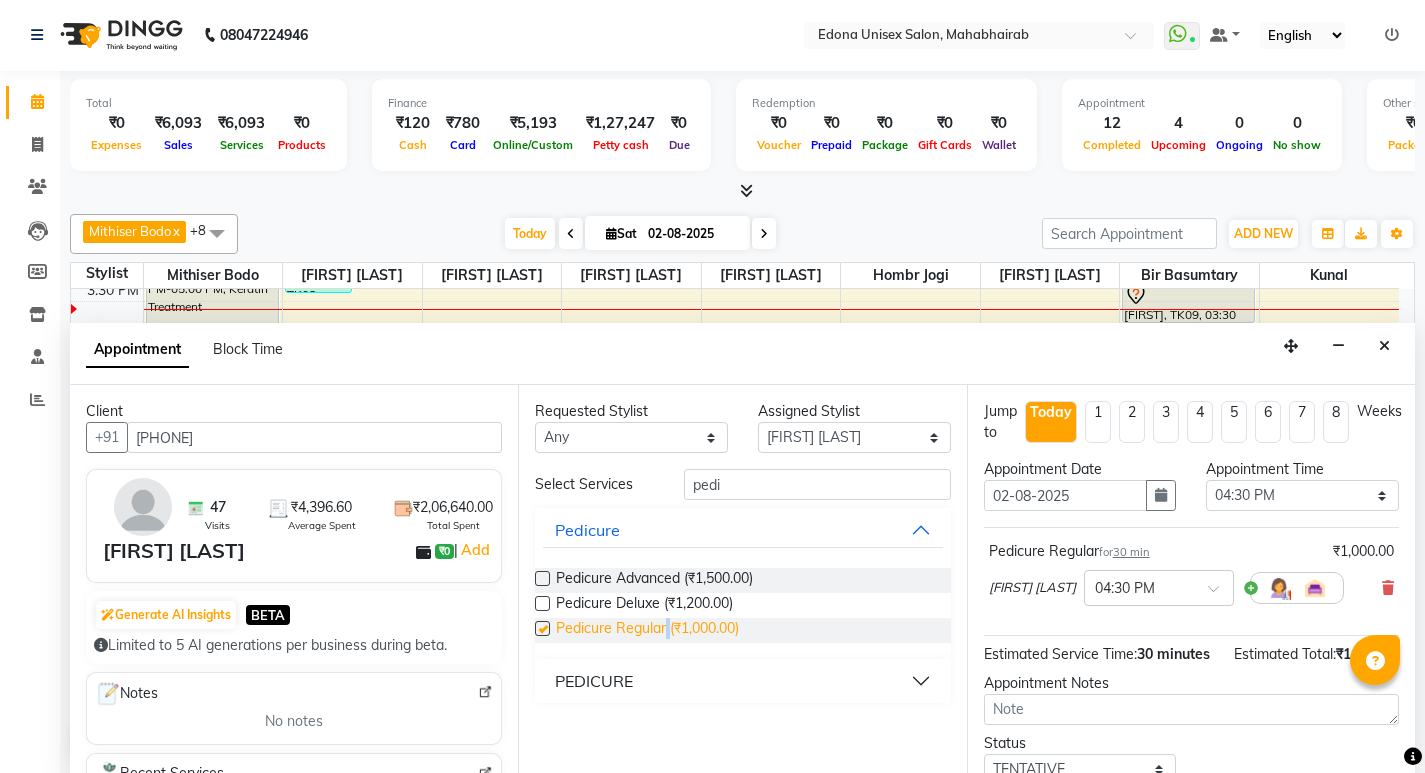 checkbox on "false" 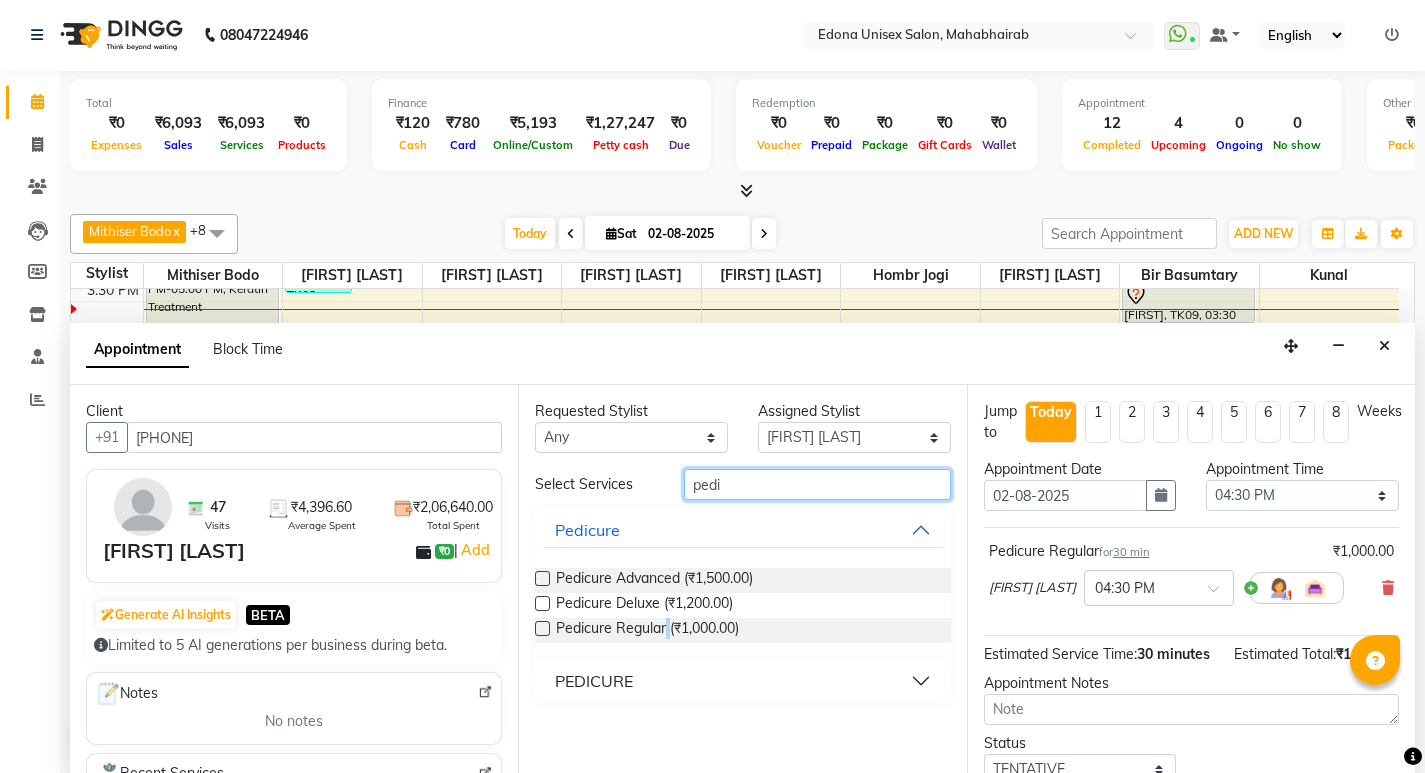 click on "pedi" at bounding box center [817, 484] 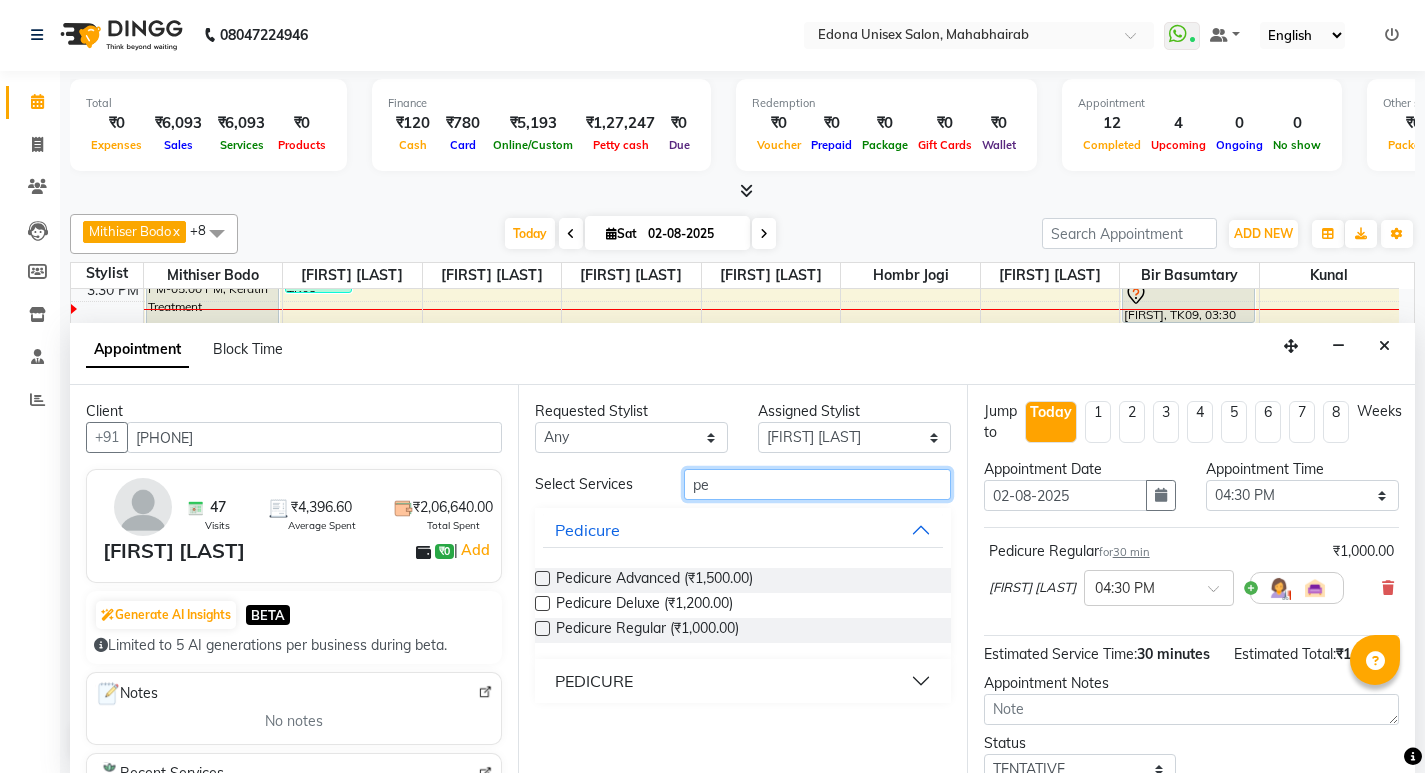 type on "p" 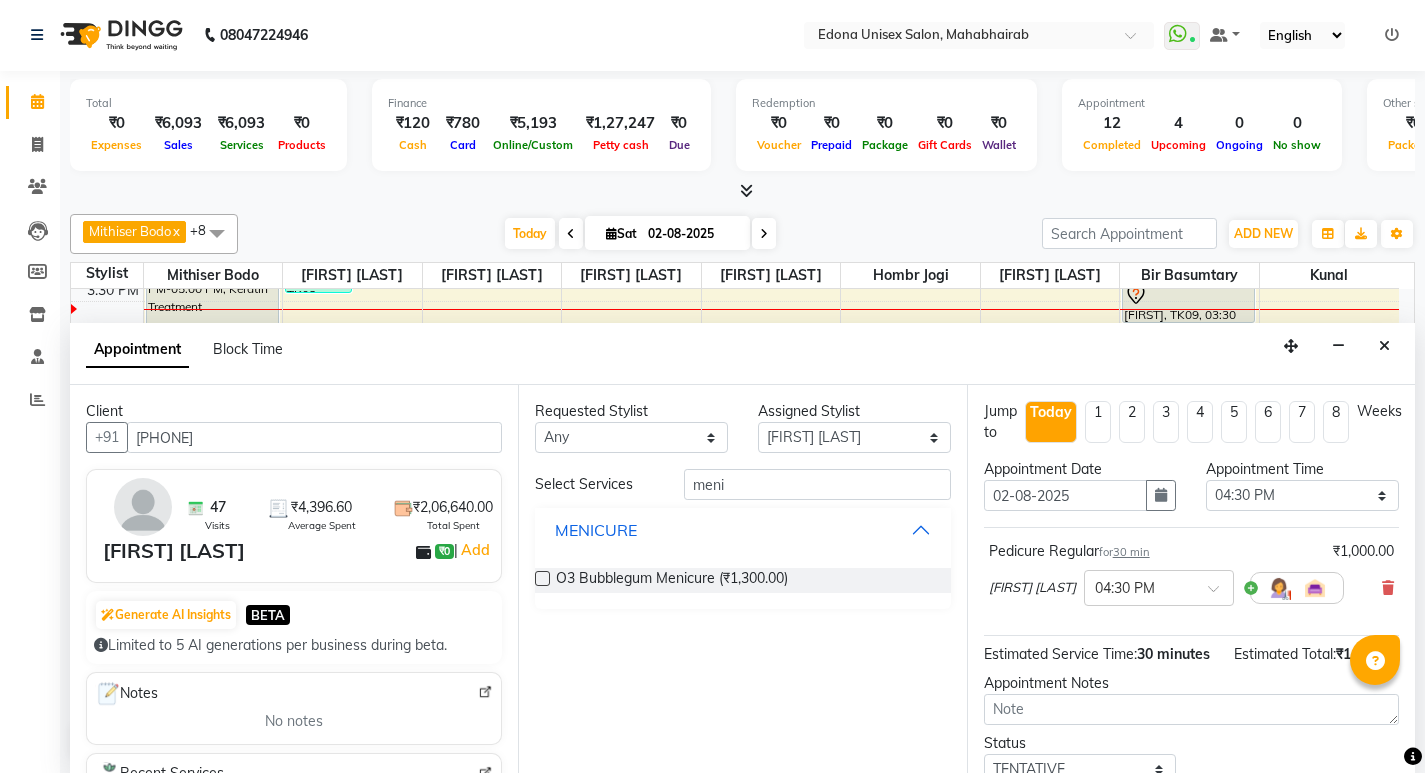 click on "MENICURE" at bounding box center [742, 530] 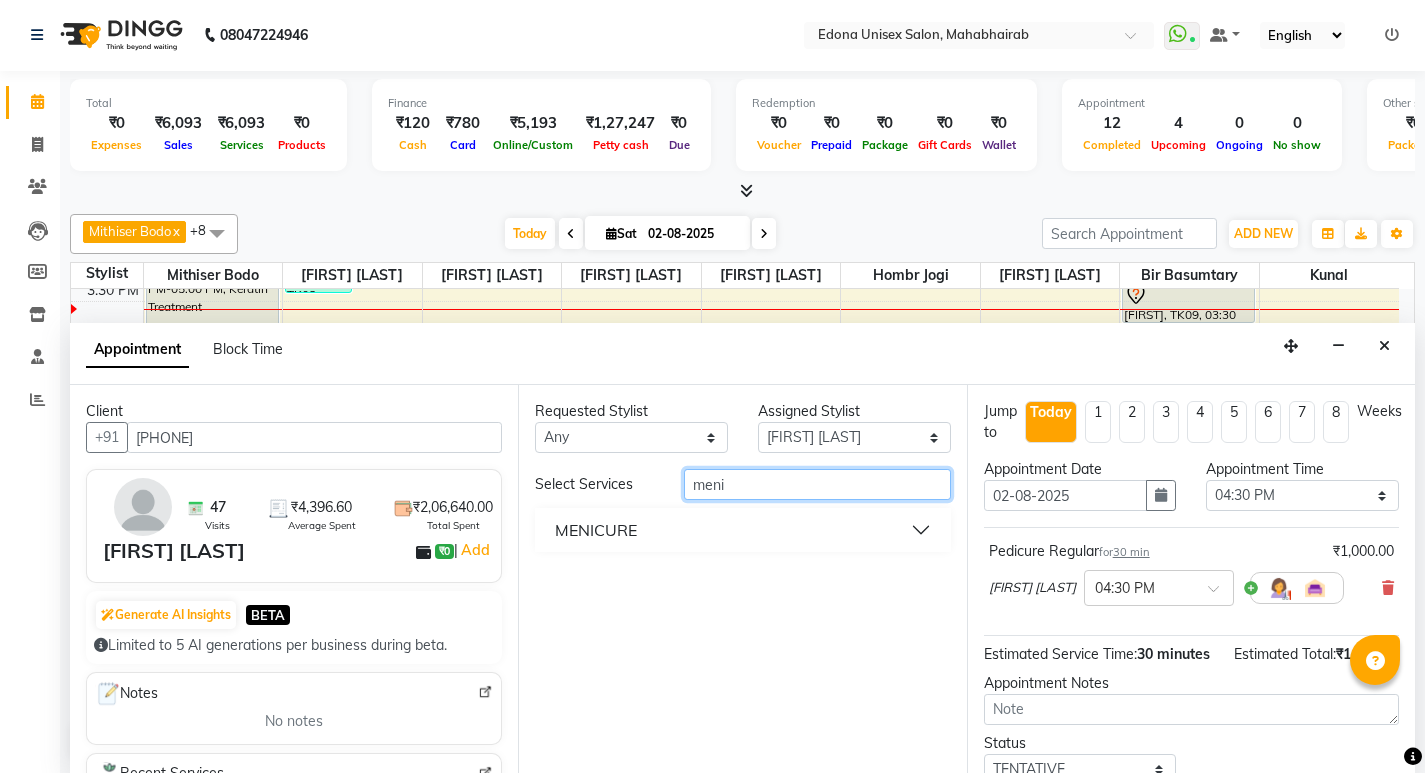click on "meni" at bounding box center [817, 484] 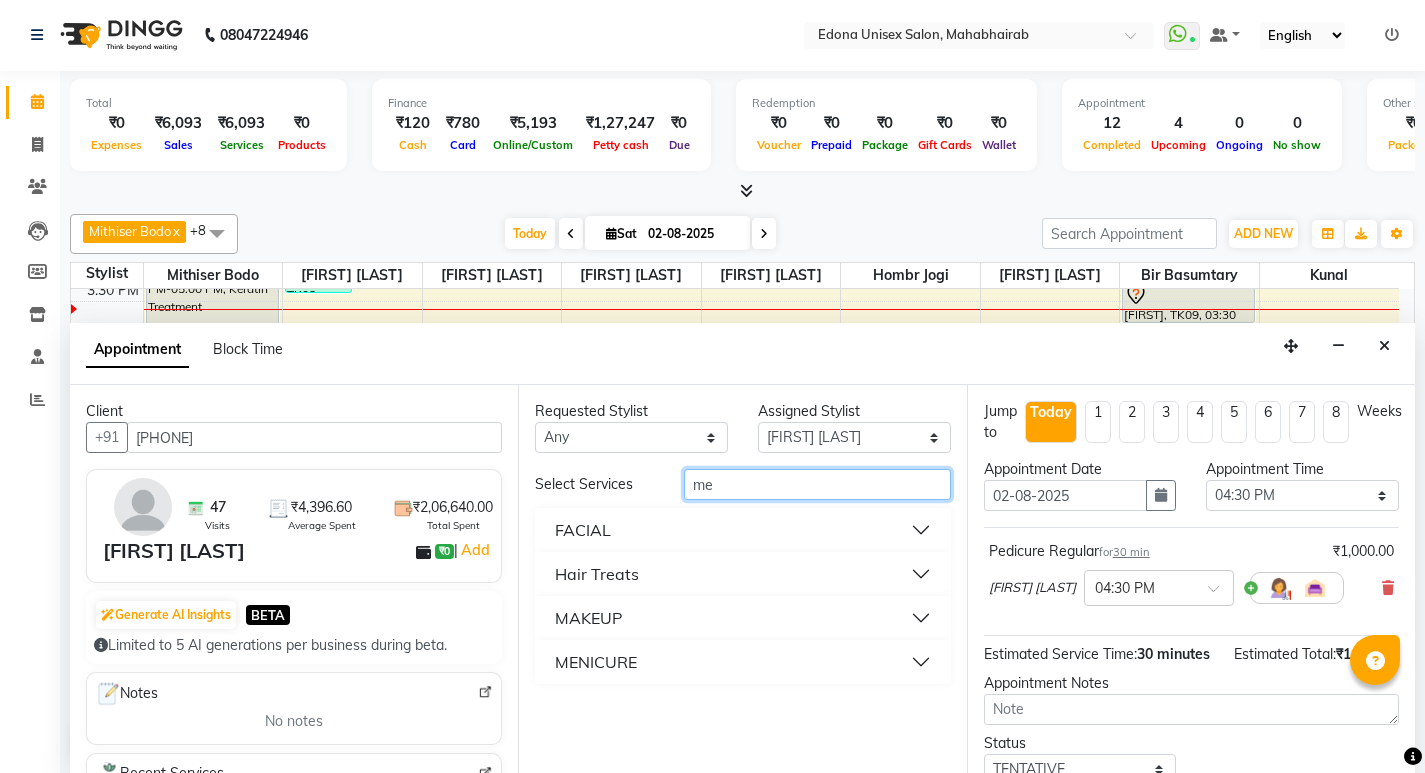 type on "m" 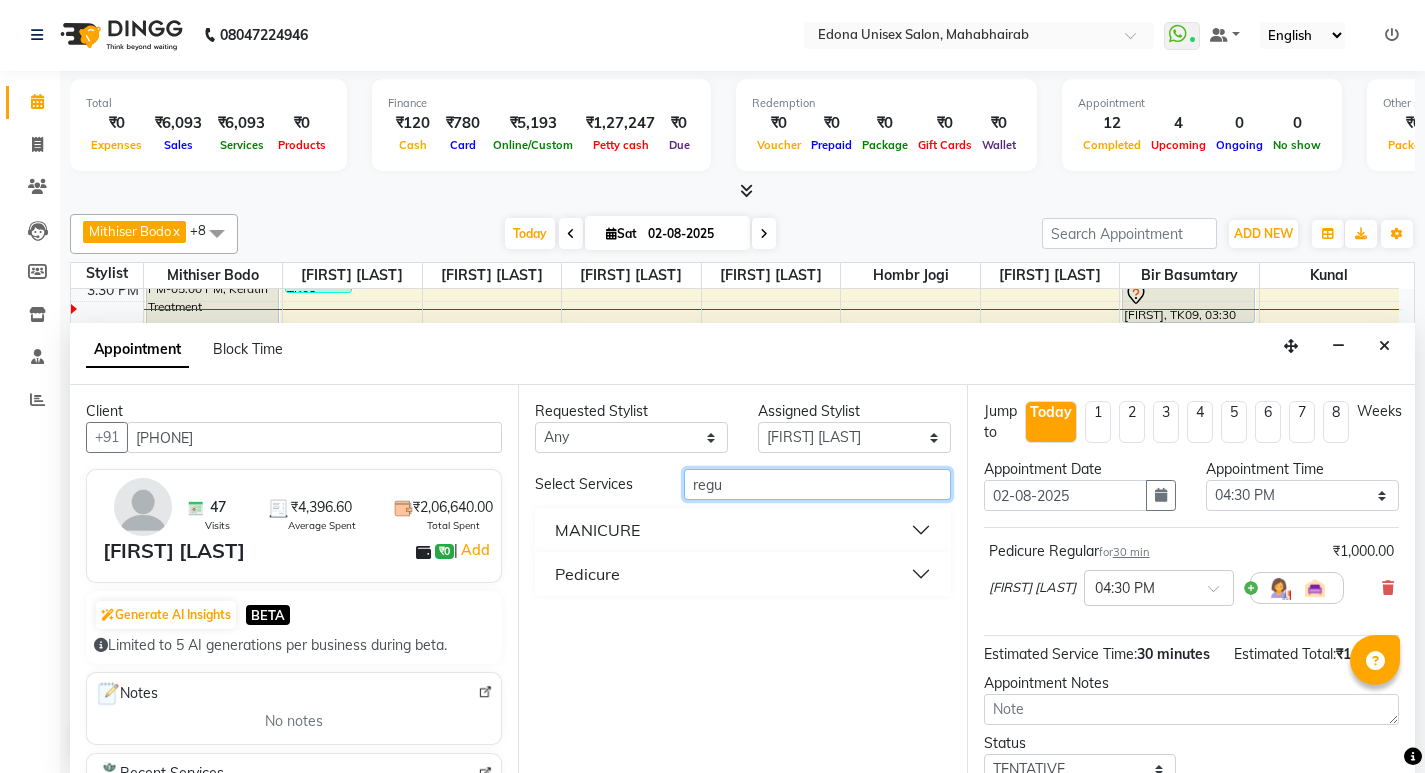 type on "regu" 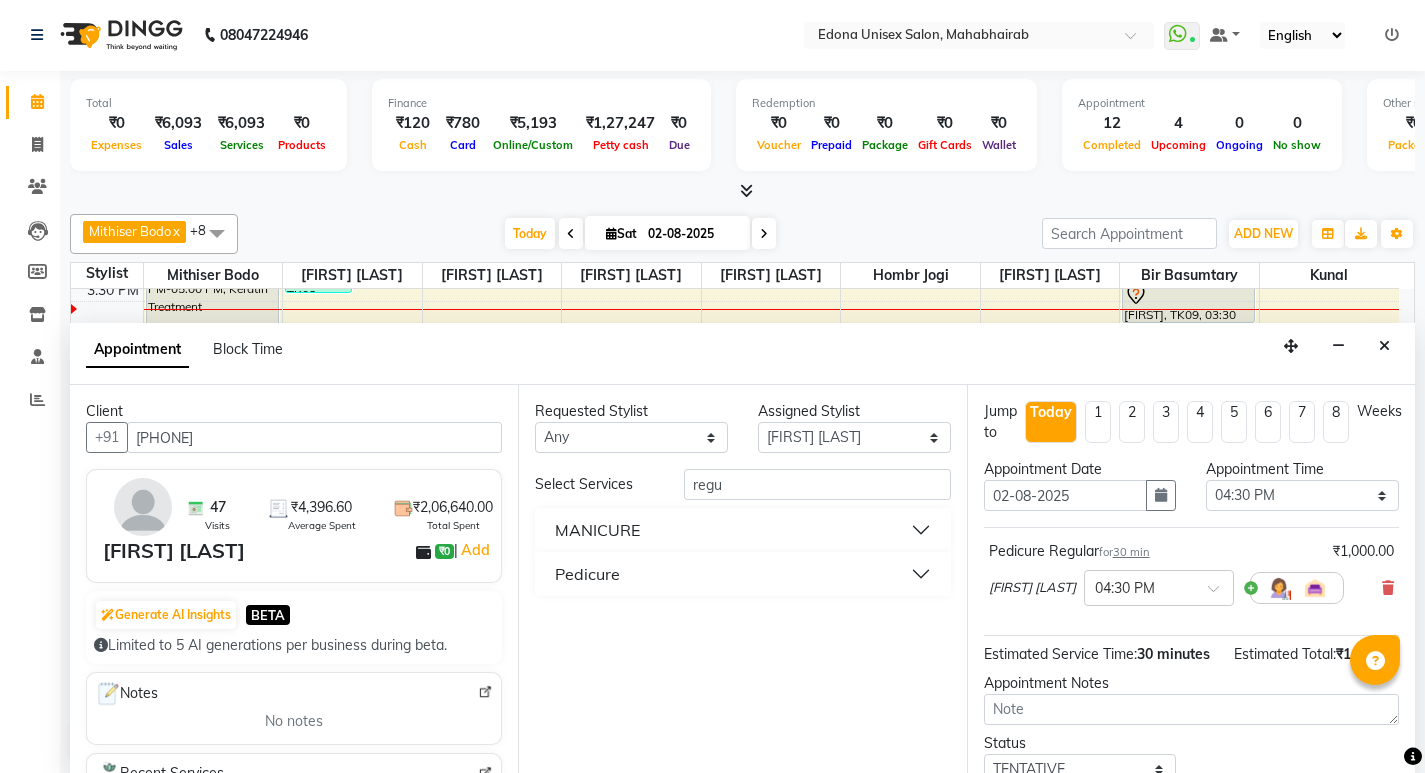 click on "Pedicure" at bounding box center (742, 574) 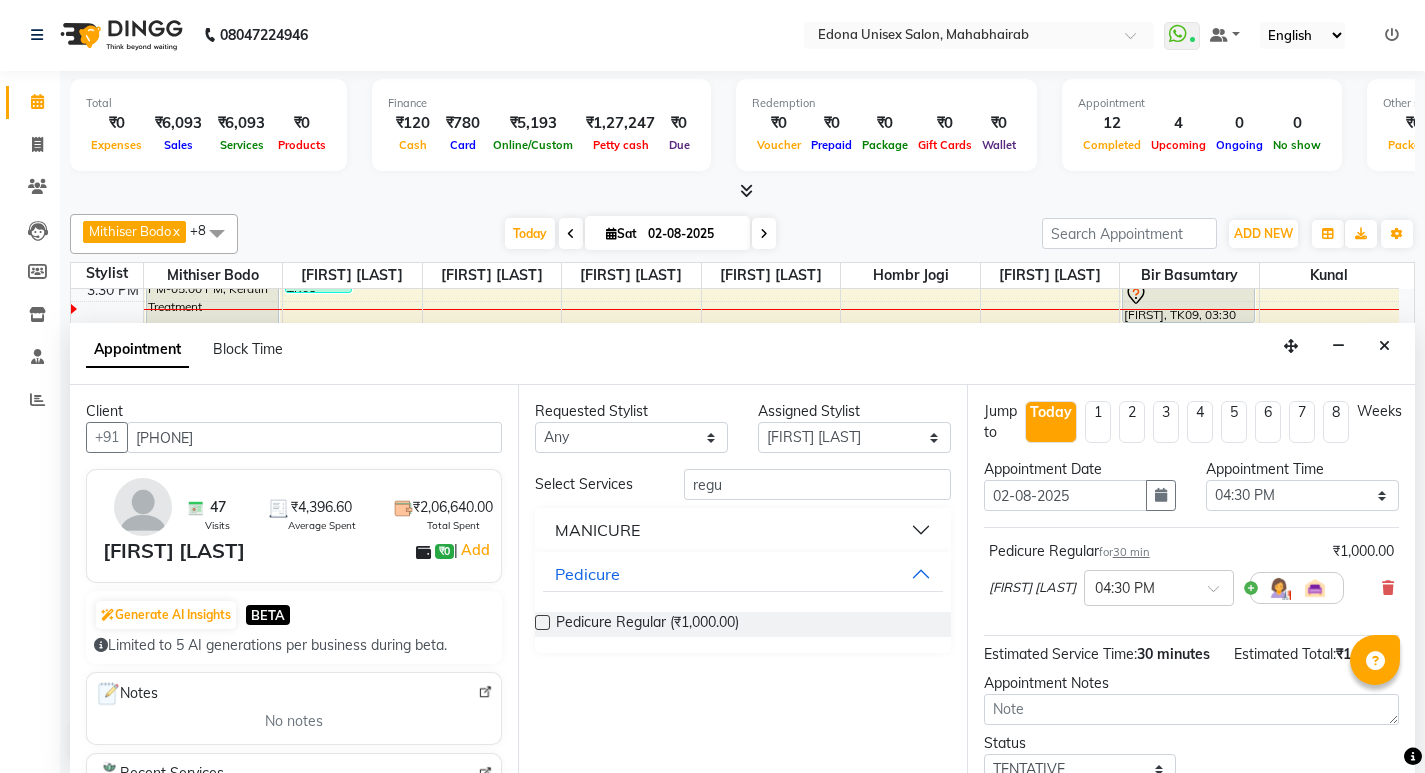 click on "MANICURE" at bounding box center (742, 530) 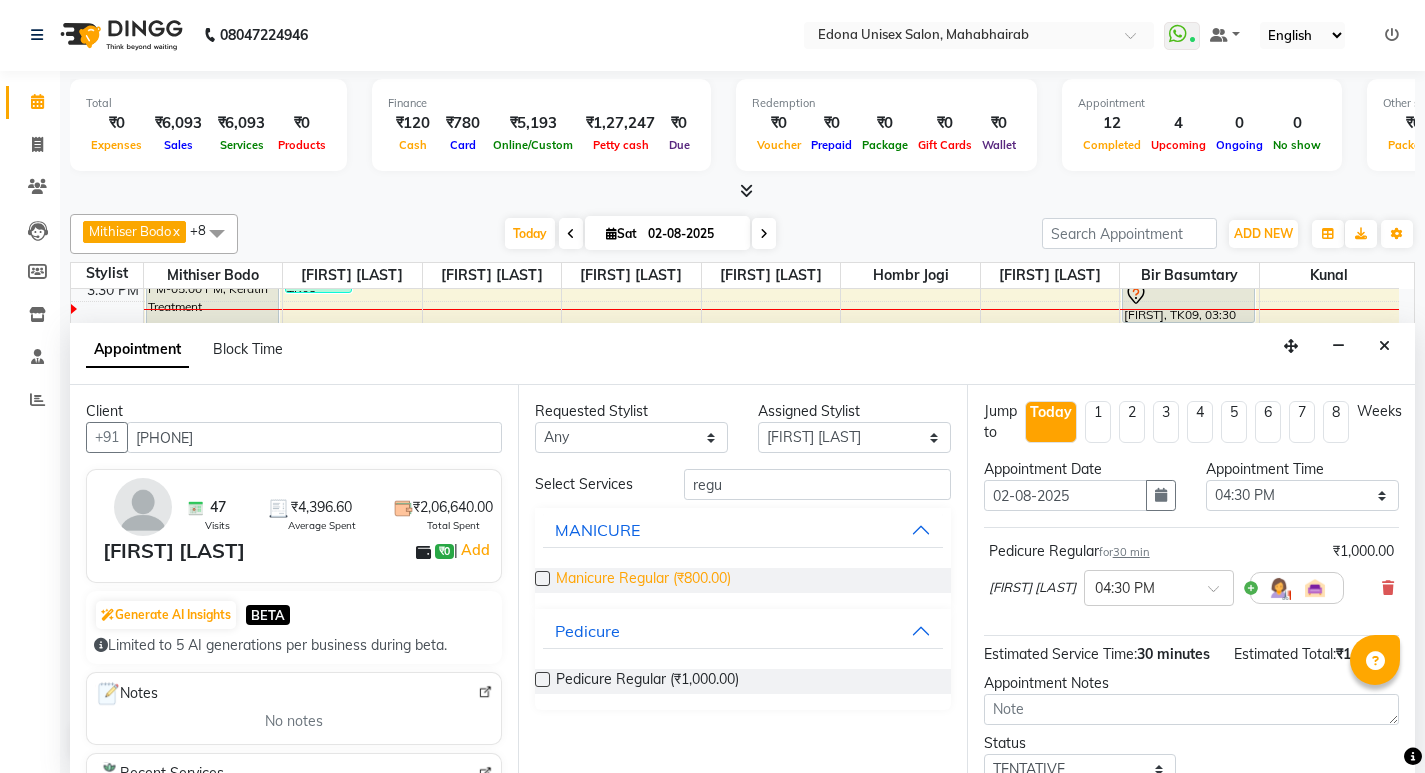 drag, startPoint x: 611, startPoint y: 579, endPoint x: 640, endPoint y: 576, distance: 29.15476 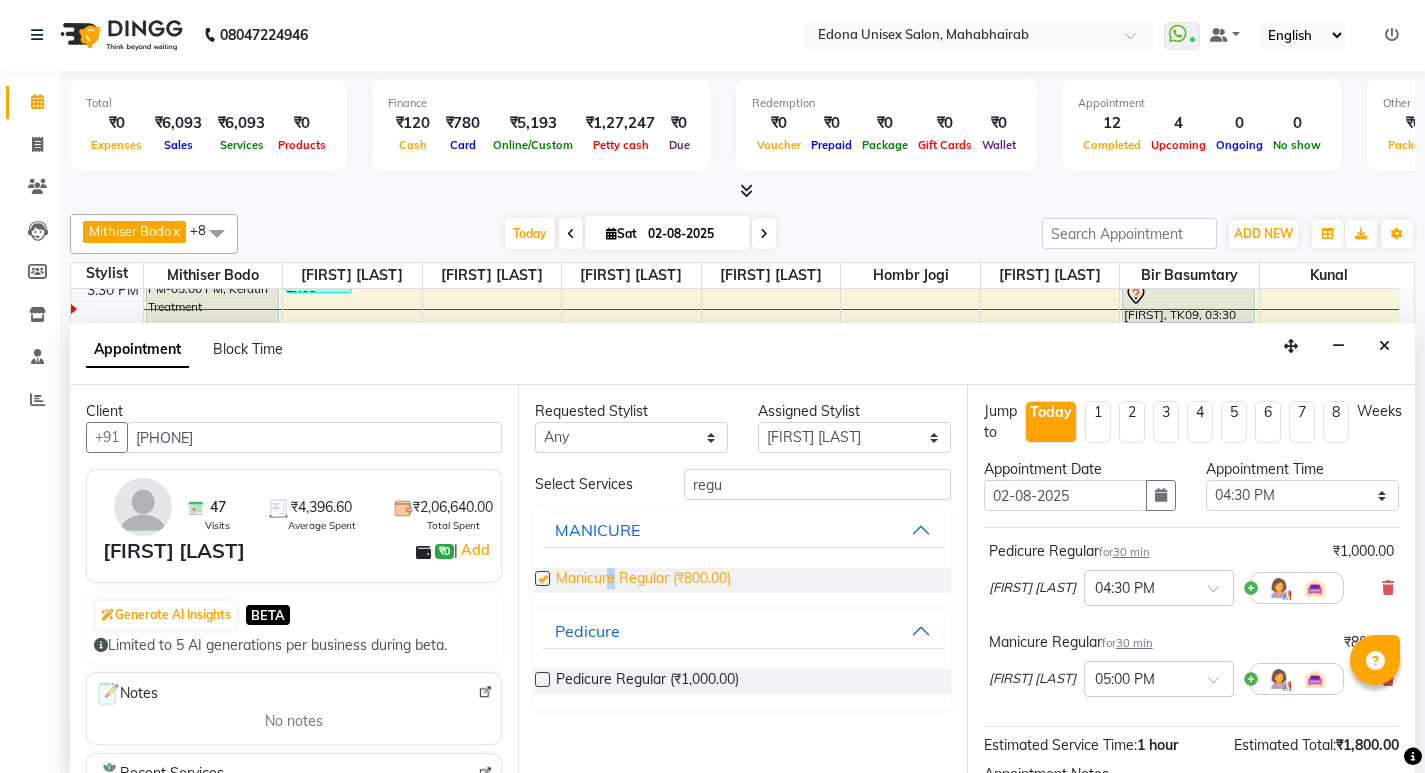 checkbox on "false" 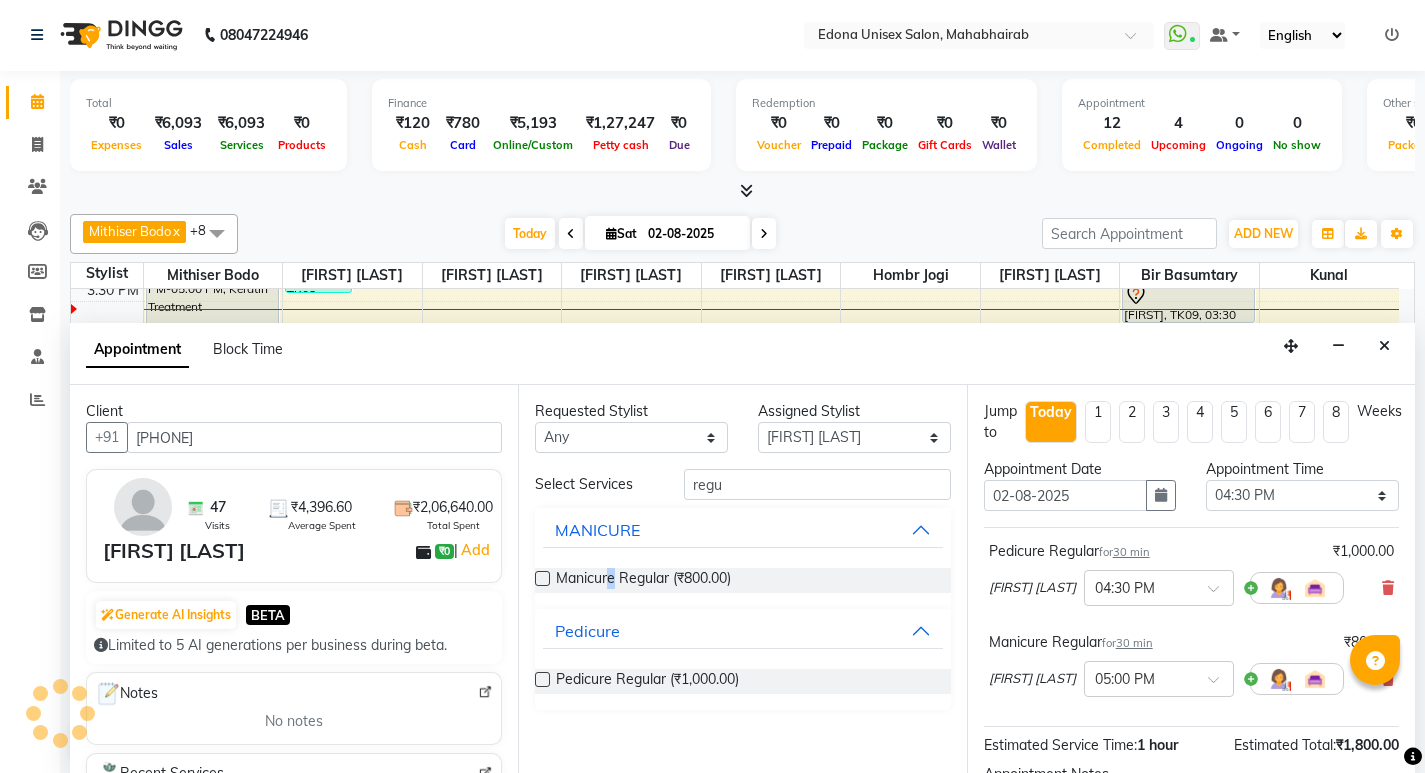 scroll, scrollTop: 235, scrollLeft: 0, axis: vertical 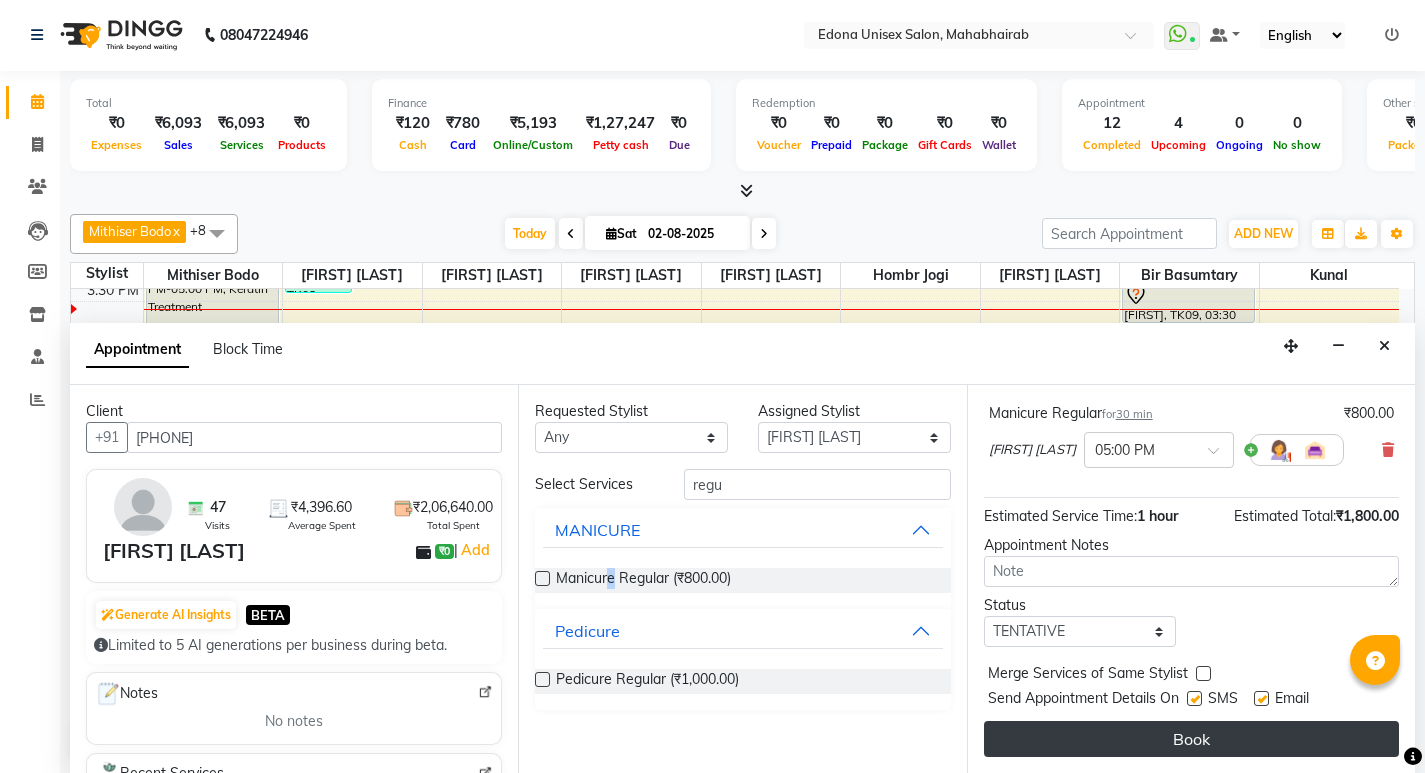 click on "Book" at bounding box center [1191, 739] 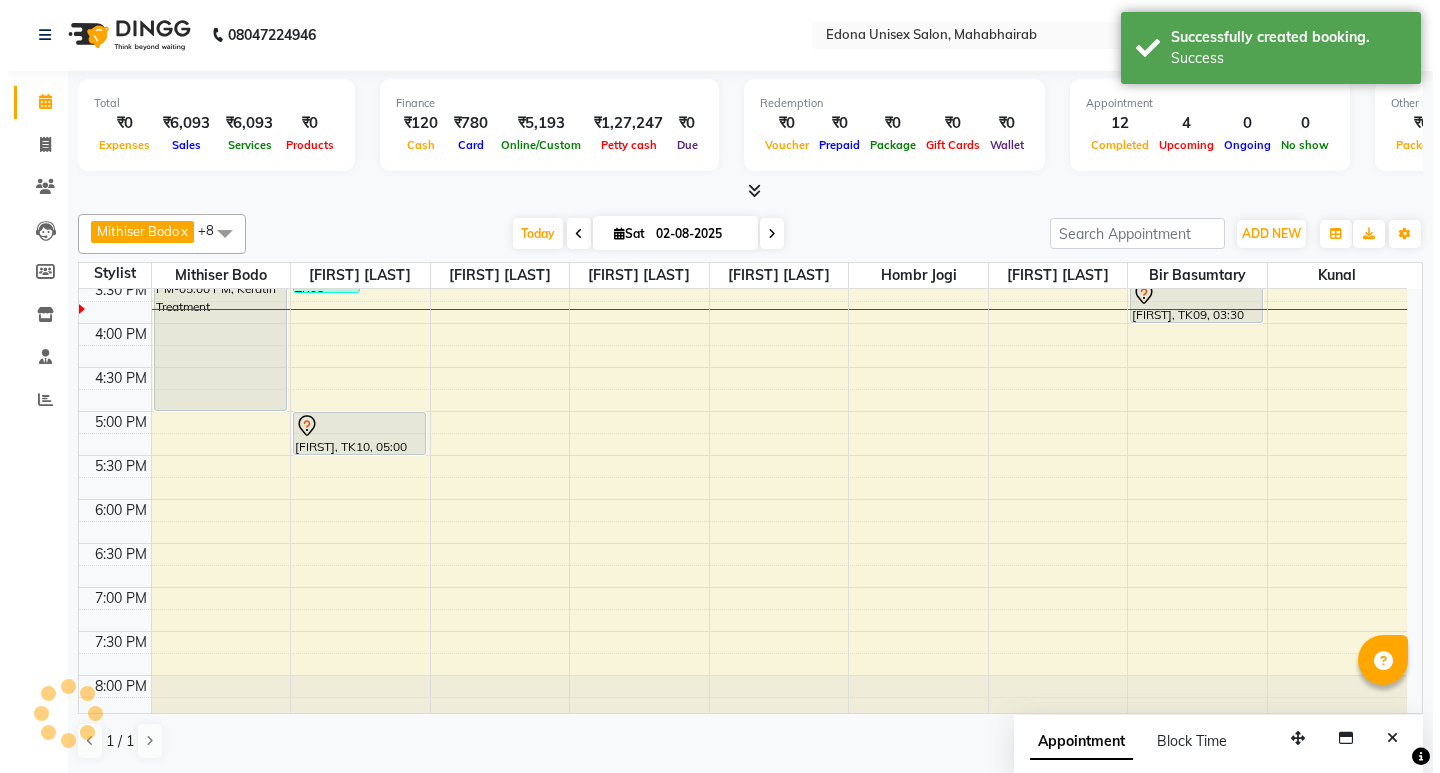 scroll, scrollTop: 0, scrollLeft: 0, axis: both 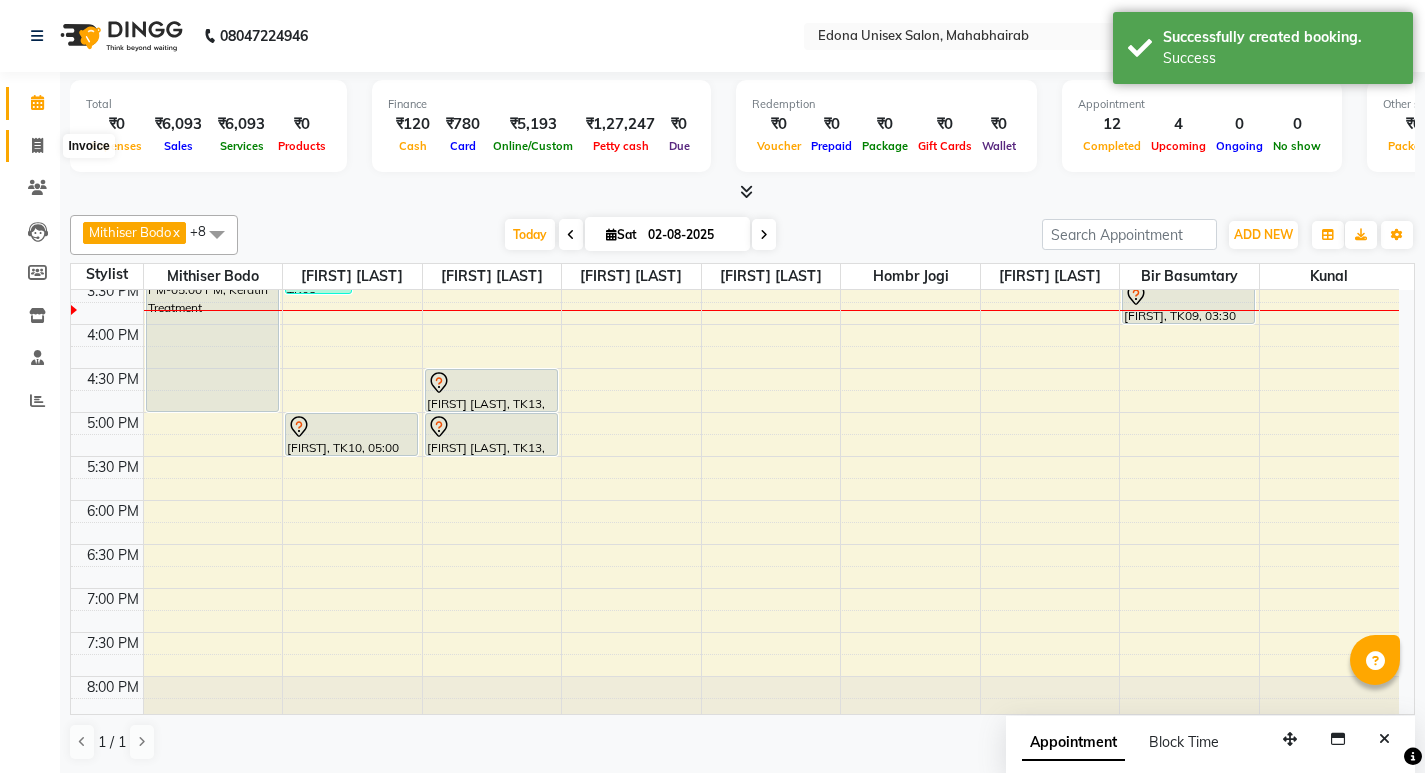 click 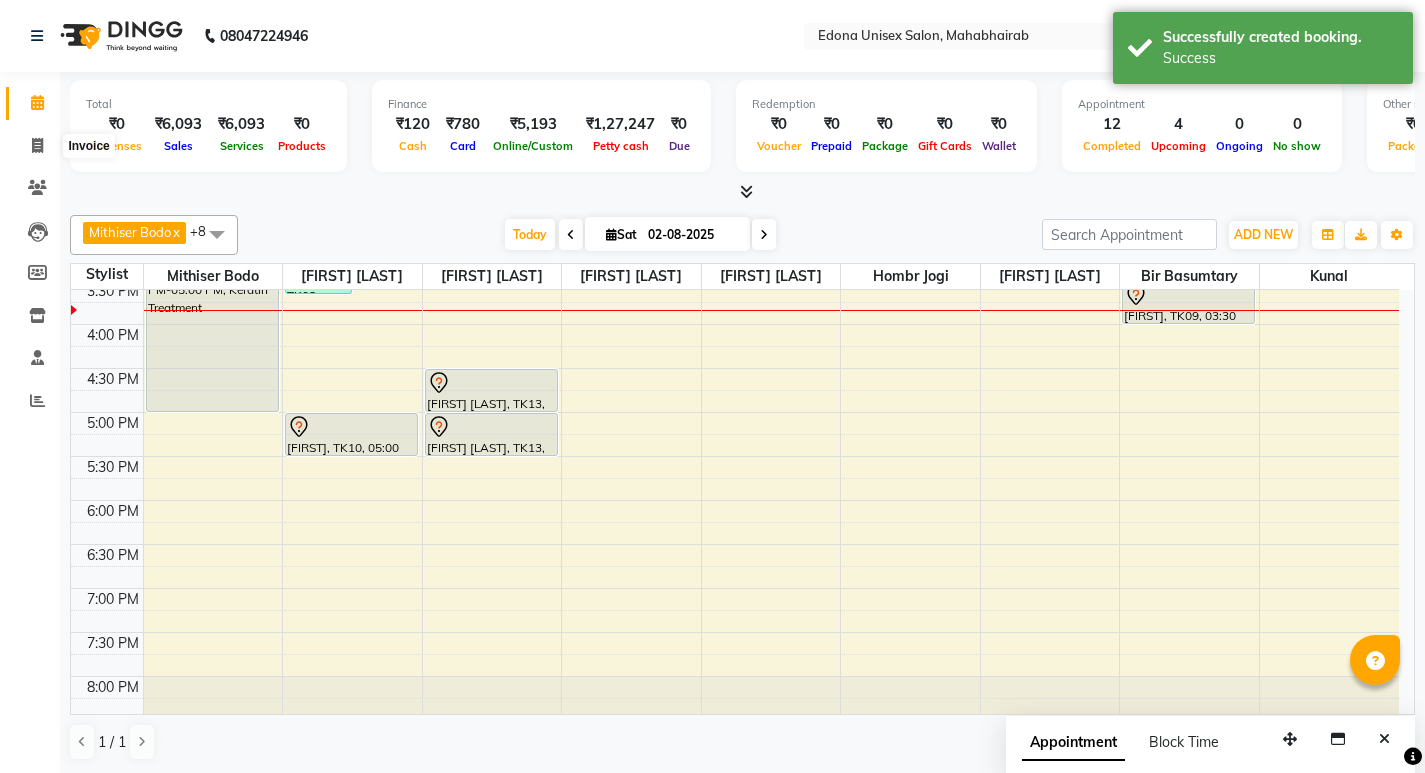 select on "service" 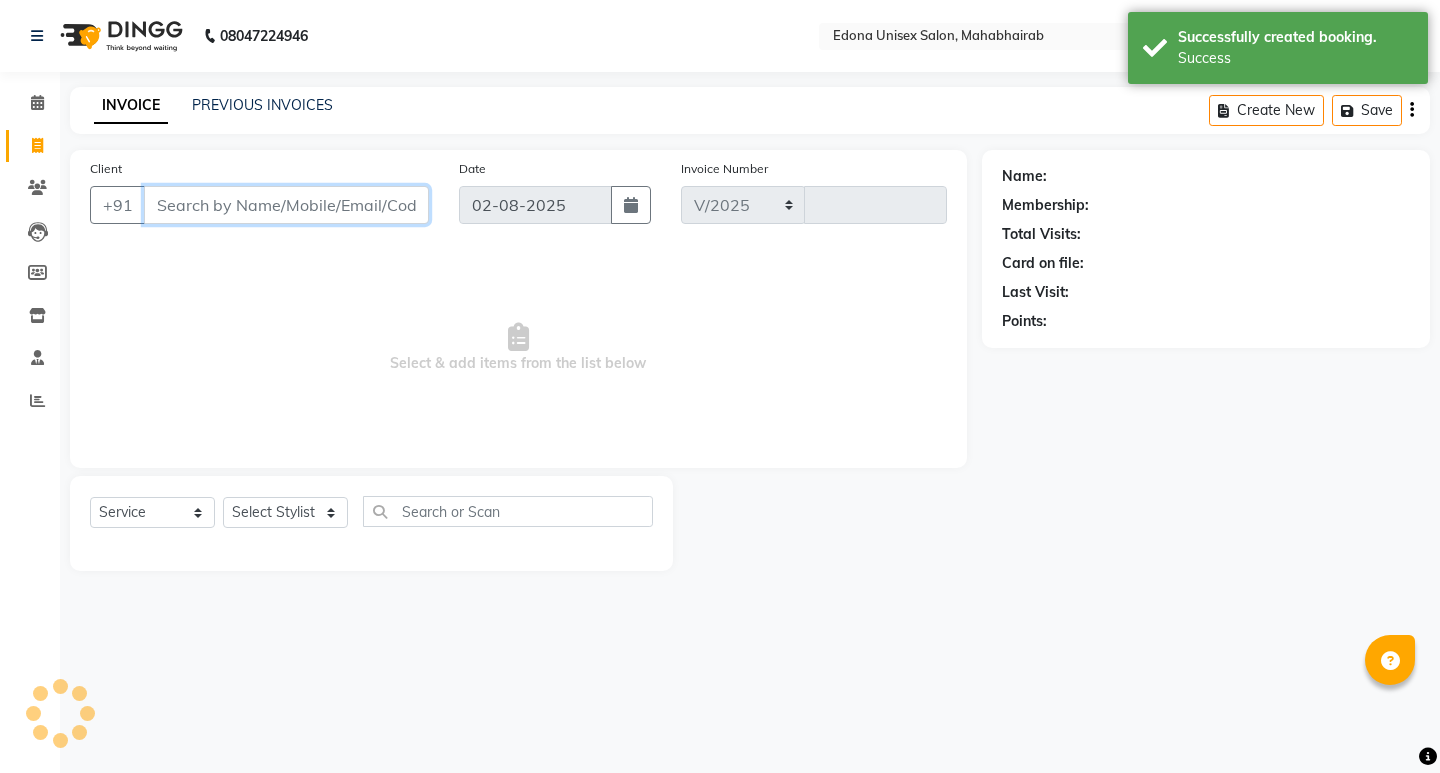 select on "5393" 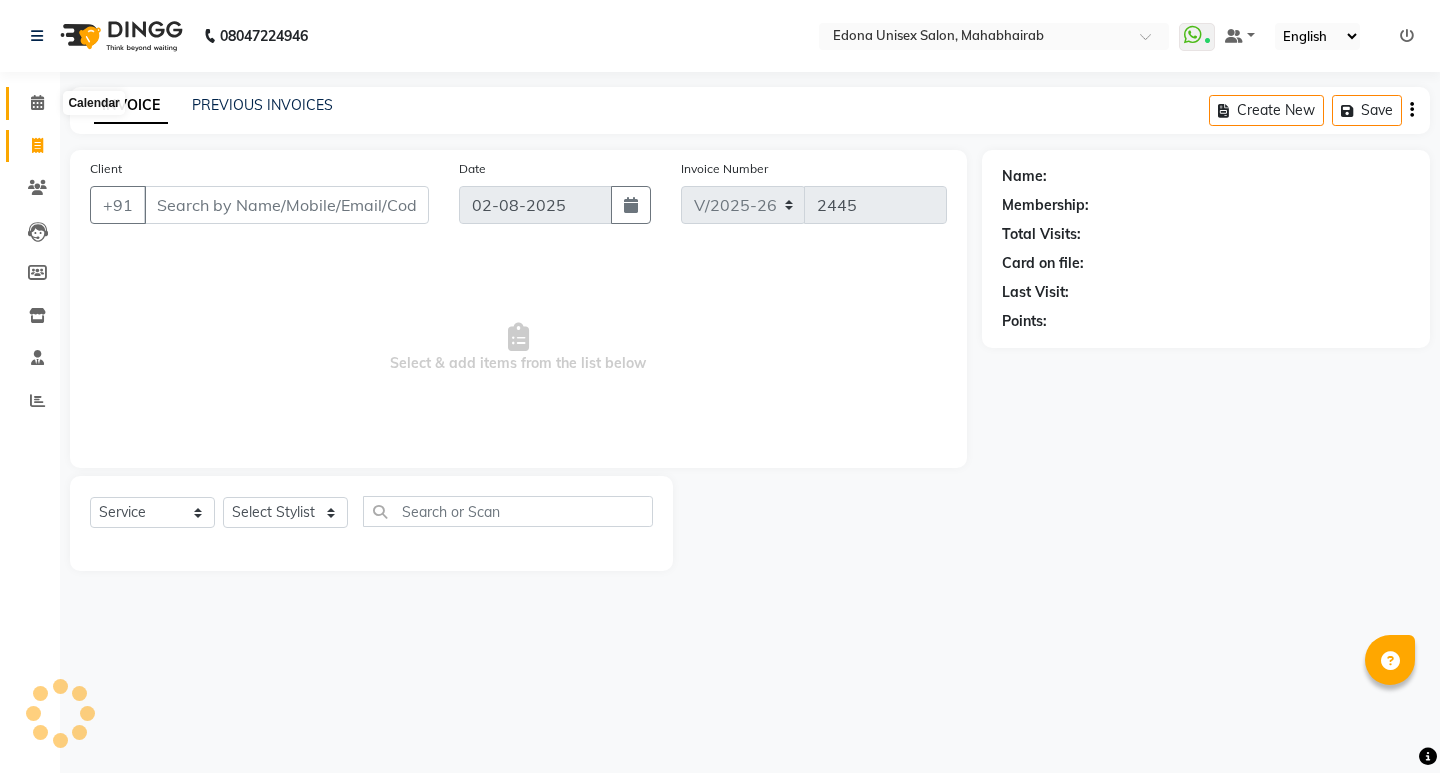 click 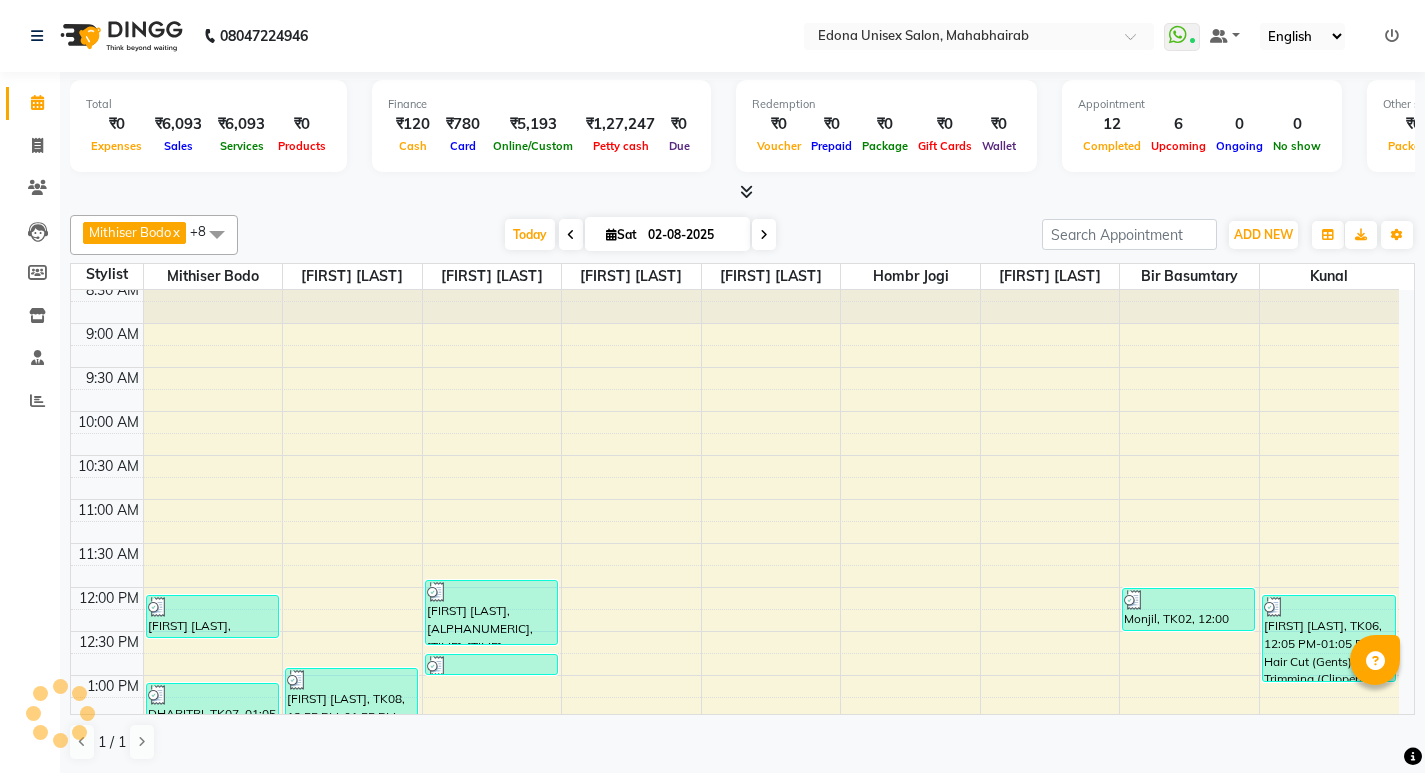 scroll, scrollTop: 0, scrollLeft: 0, axis: both 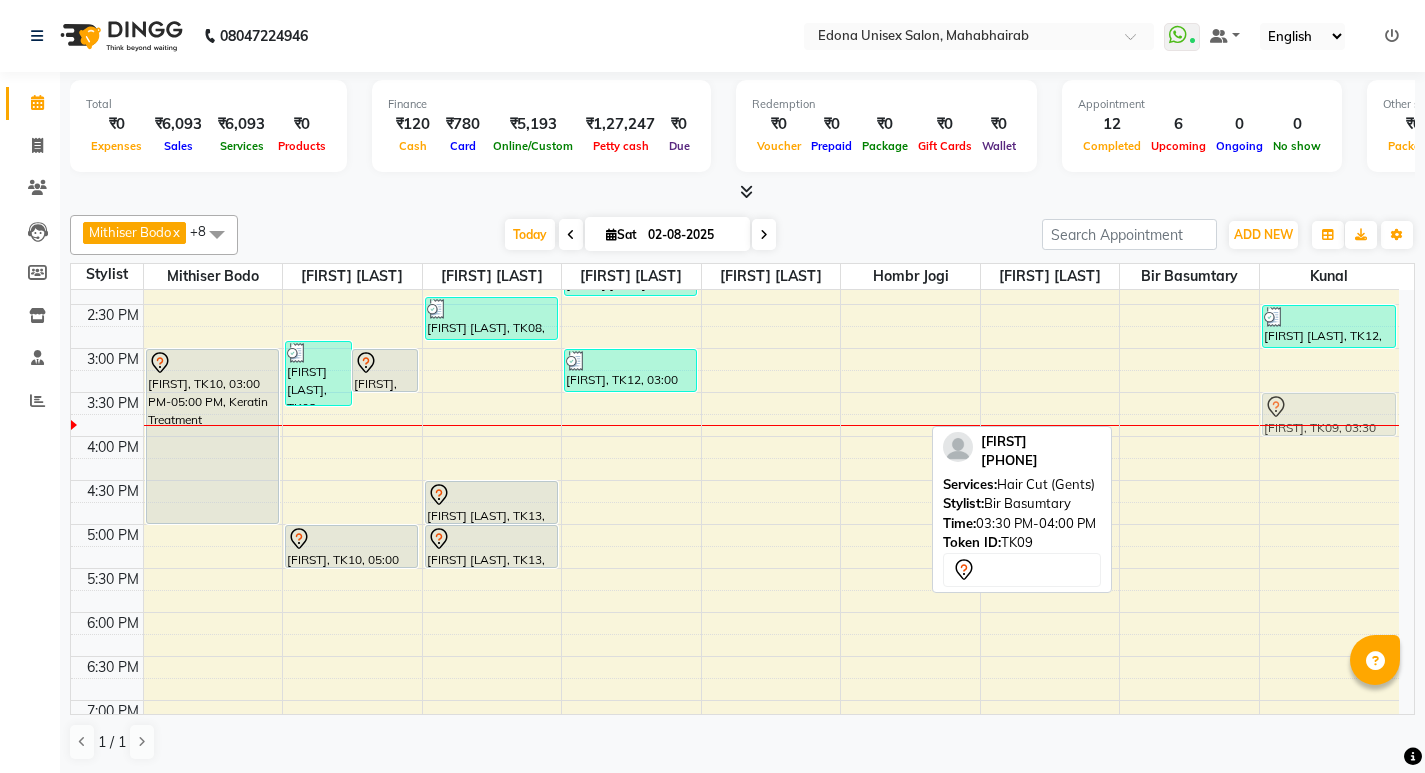 drag, startPoint x: 1205, startPoint y: 405, endPoint x: 1319, endPoint y: 404, distance: 114.00439 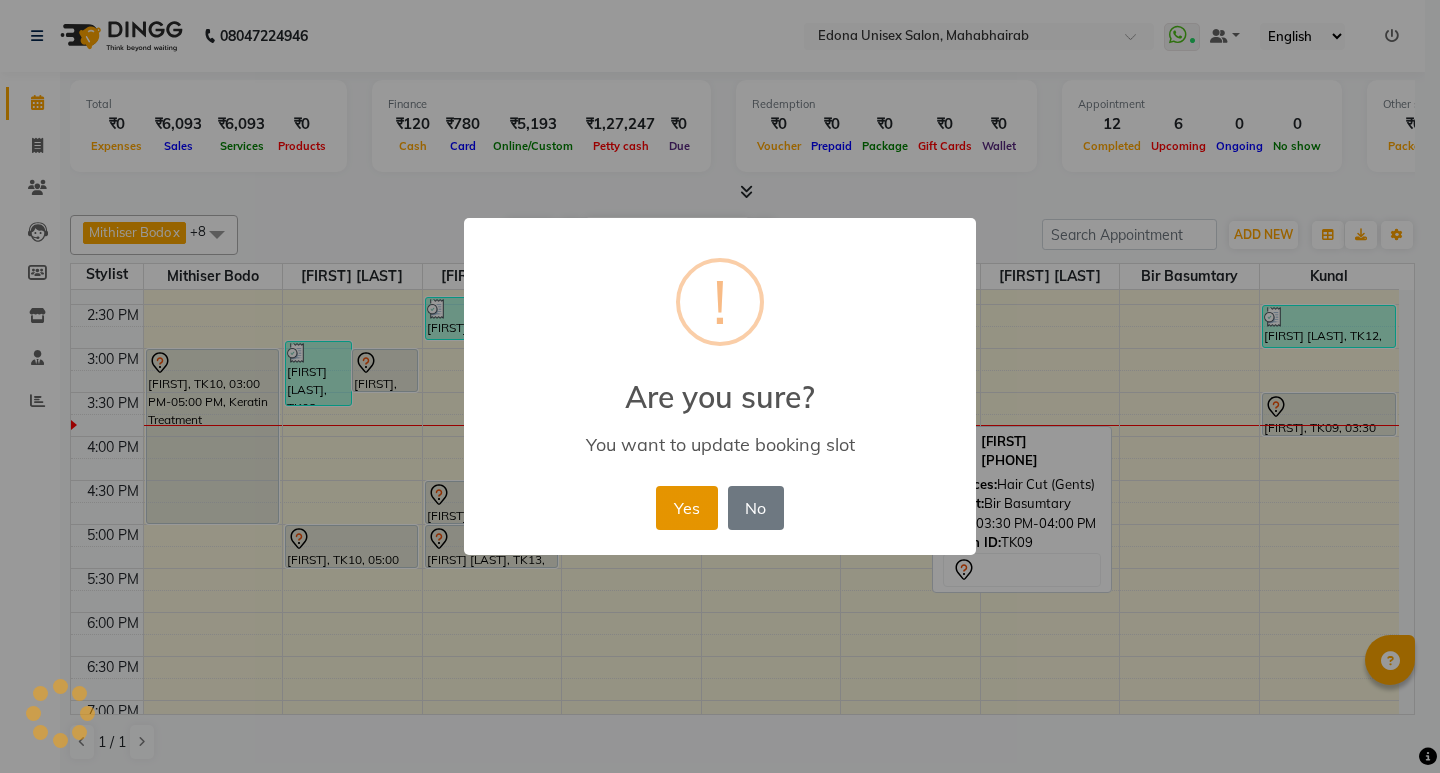 click on "Yes" at bounding box center [686, 508] 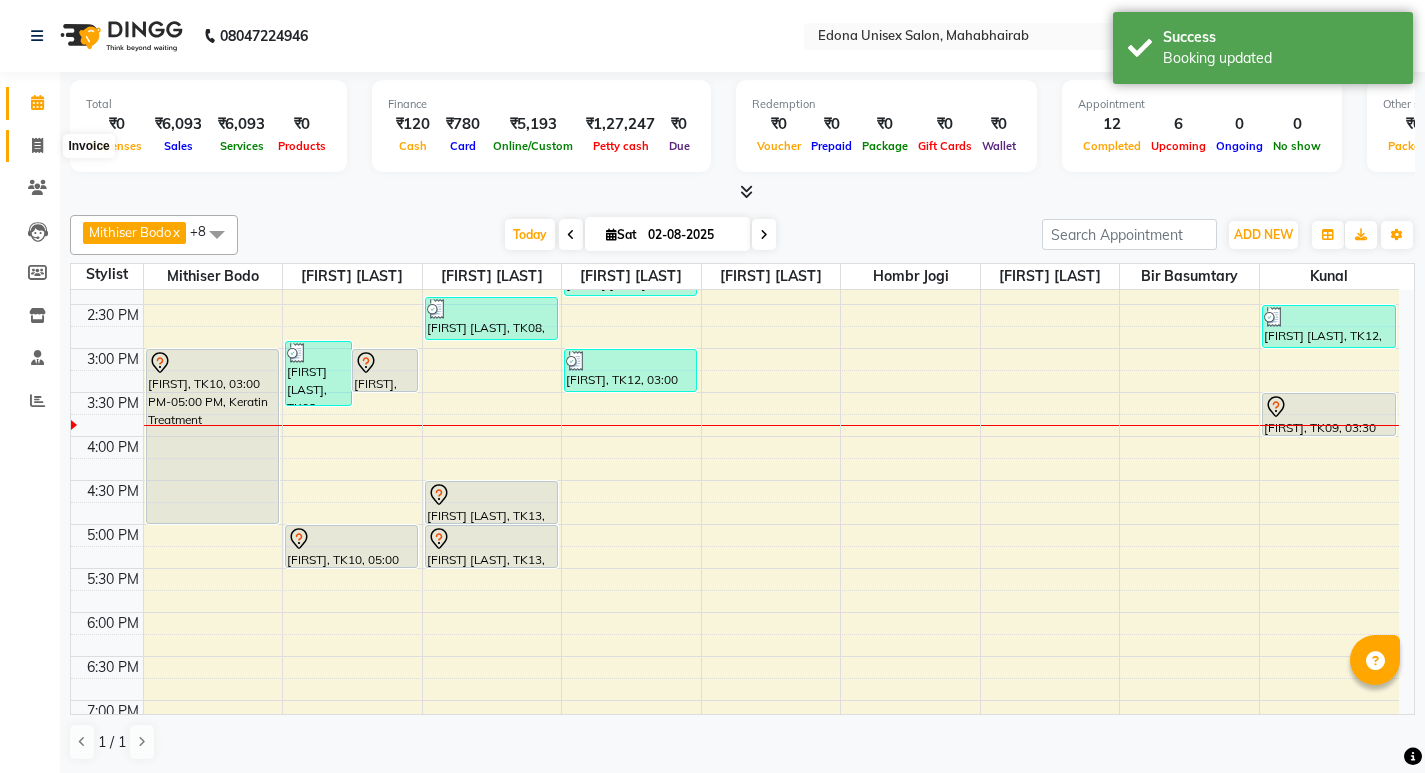 click 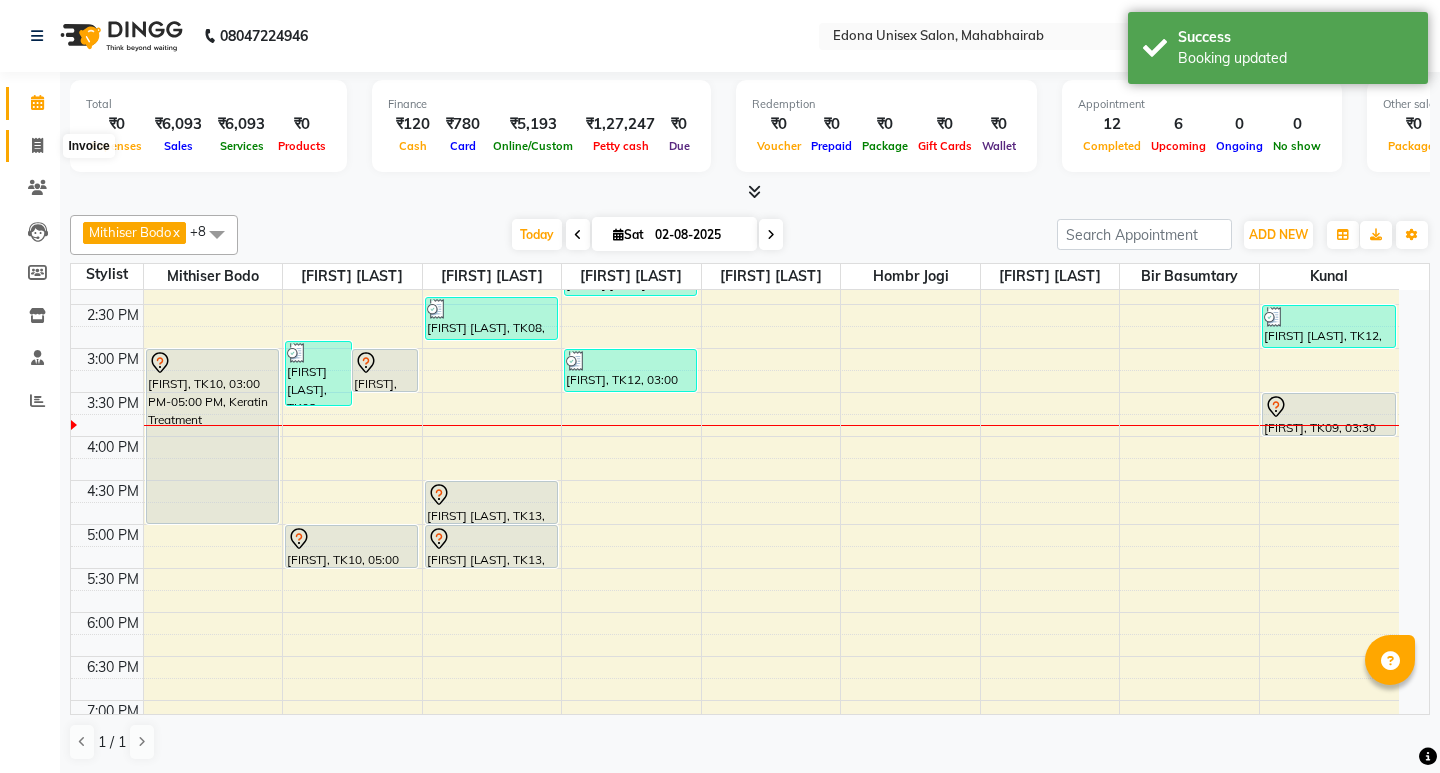 select on "service" 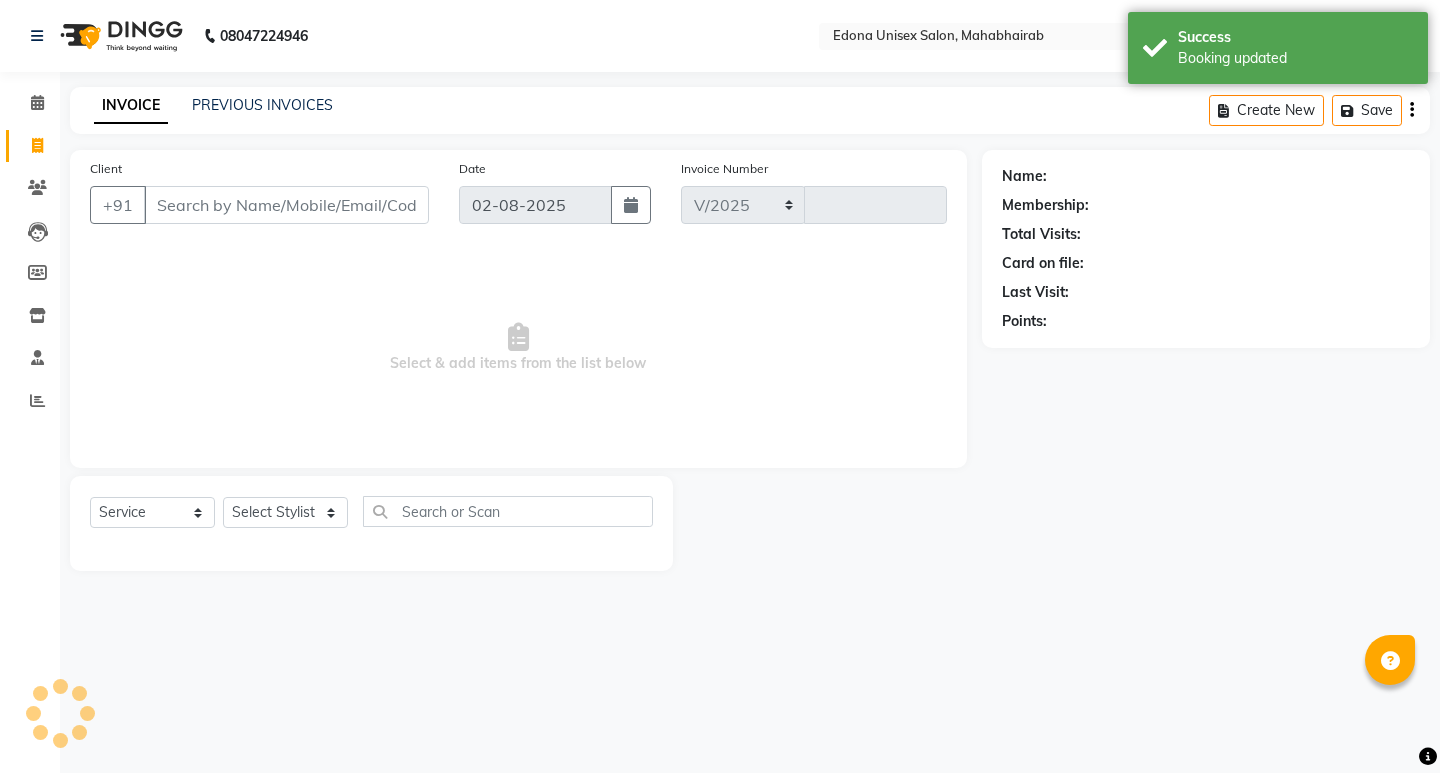 select on "5393" 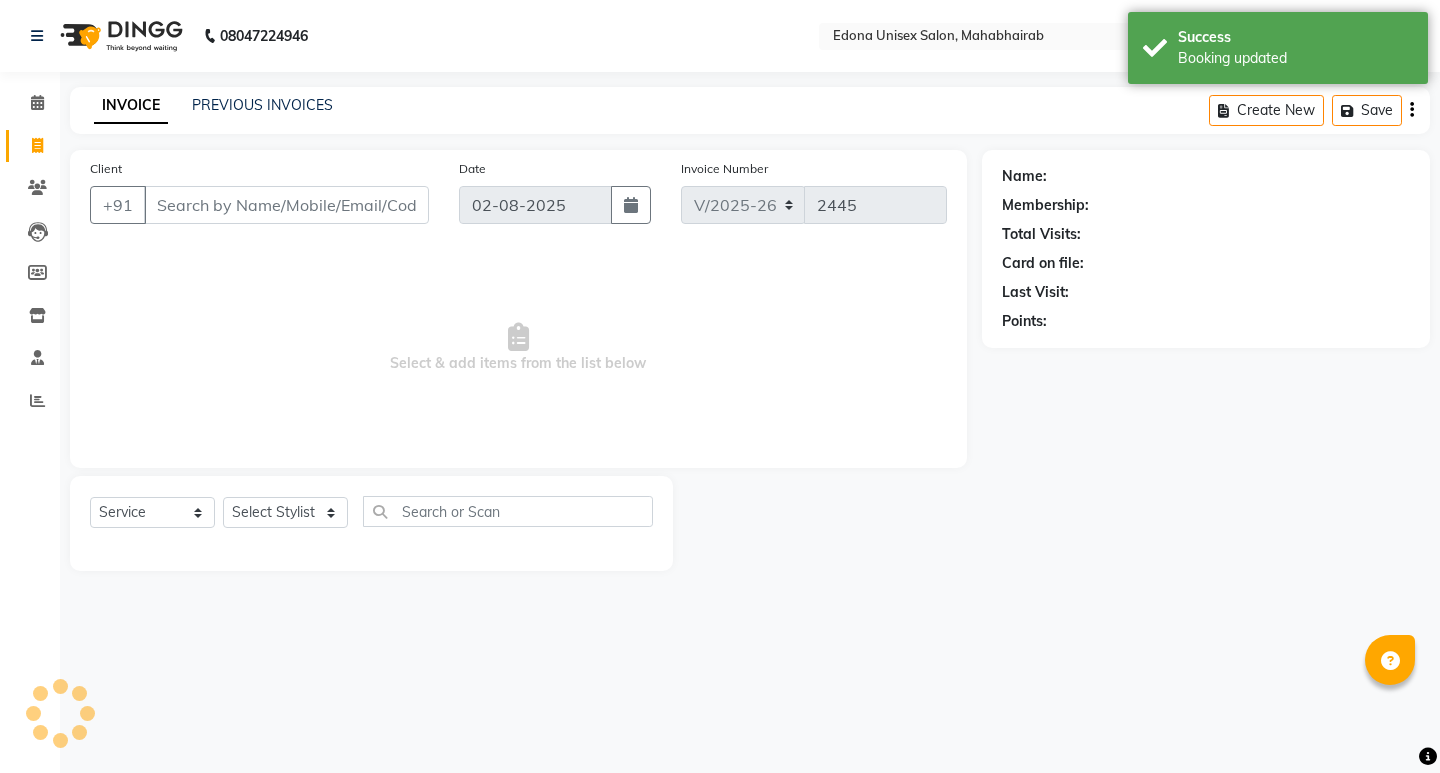 click on "08047224946 Select Location × Edona Unisex Salon, Mahabhairab WhatsApp Status ✕ Status: Connected Most Recent Message: 01-08-2025 08:15 PM Recent Service Activity: 02-08-2025 10:22 AM Default Panel My Panel English ENGLISH Español العربية मराठी हिंदी ગુજરાતી தமிழ் 中文 Notifications nothing to show" 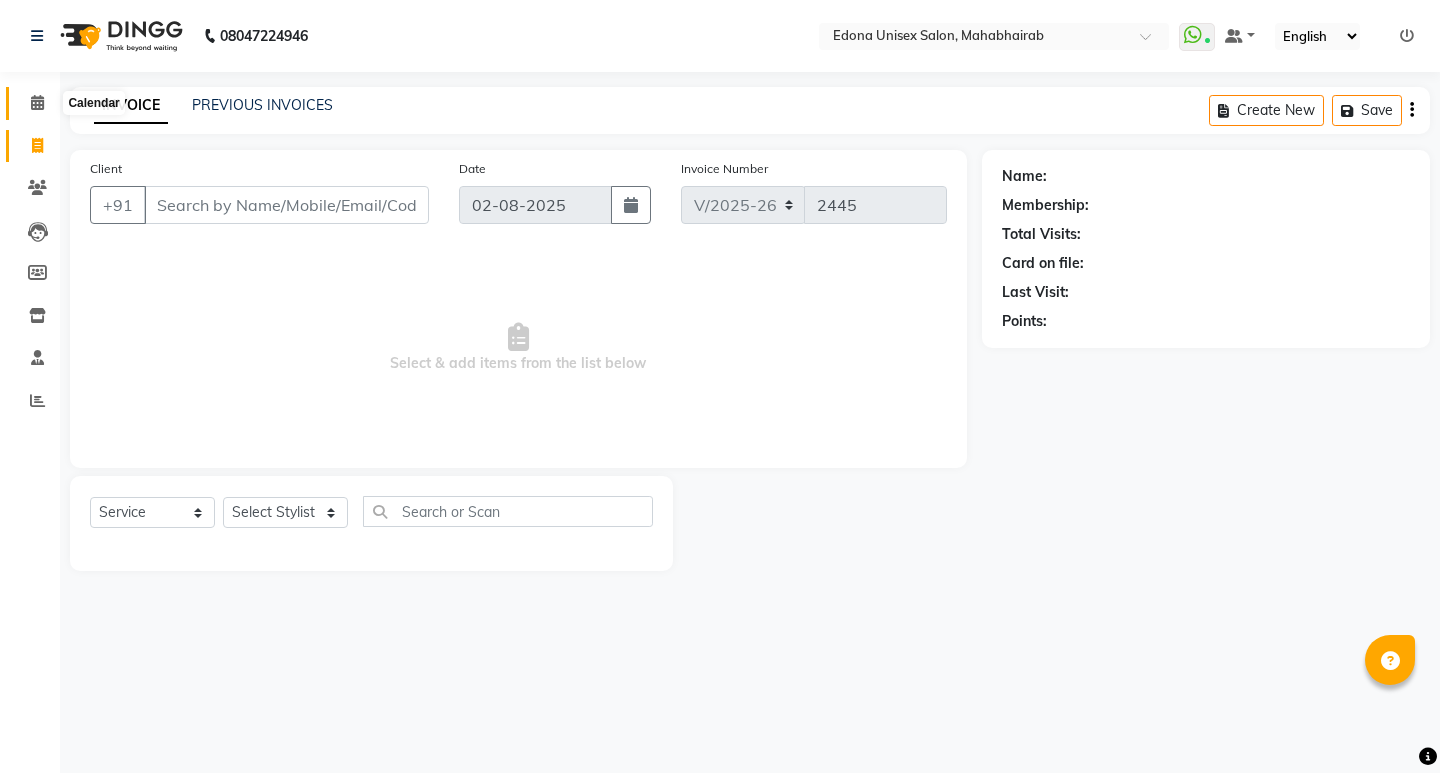 click 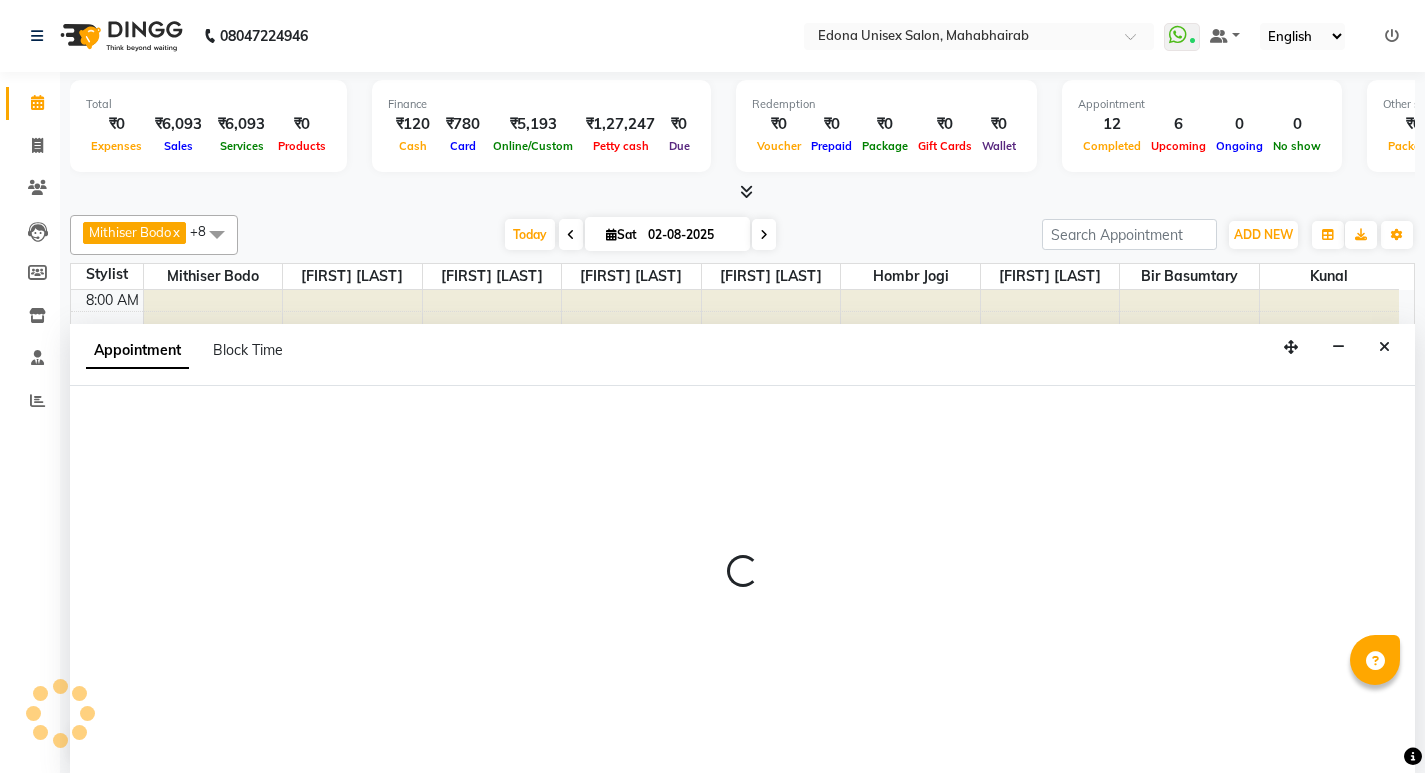scroll, scrollTop: 0, scrollLeft: 0, axis: both 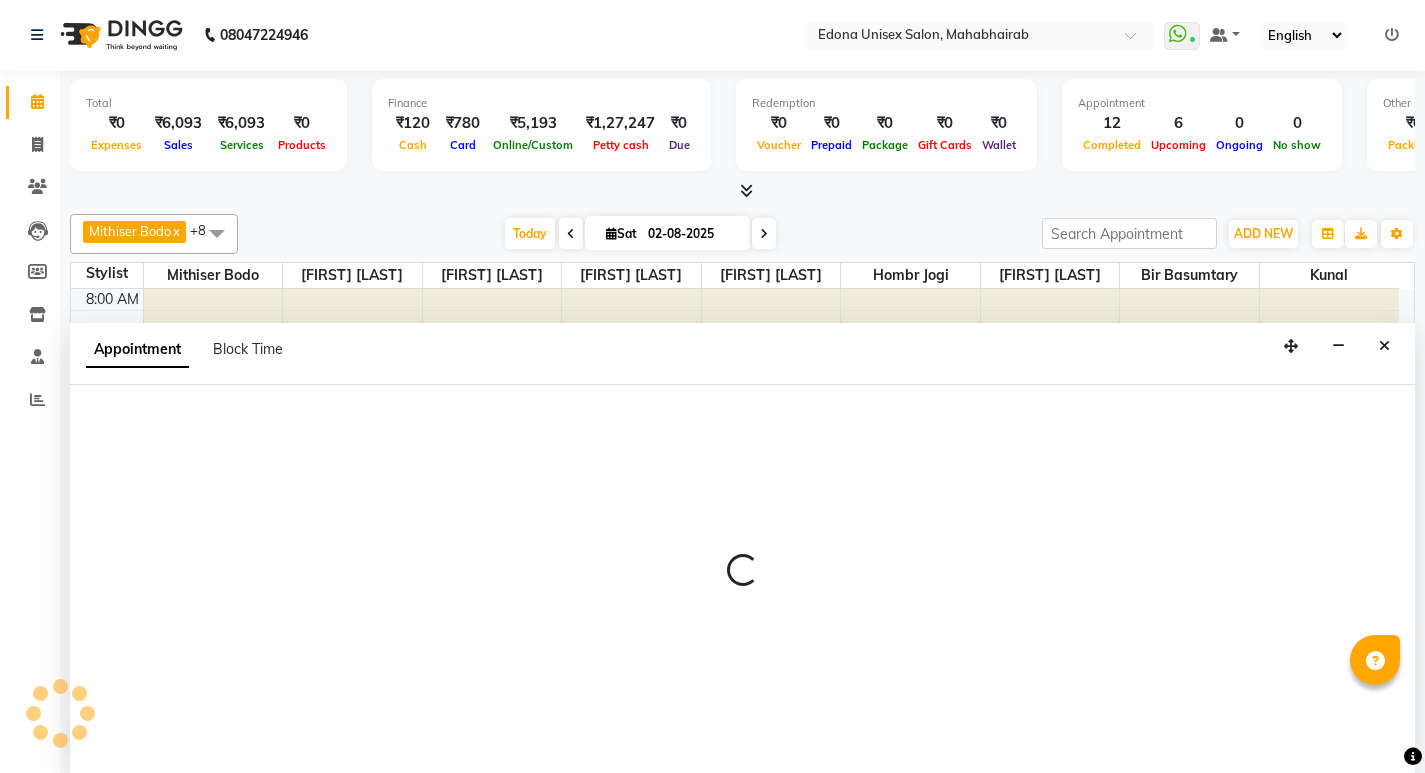 click on "Mithiser Bodo x Rashmi Basumtary x Reshma Sultana x Roselin Basumtary x Anju Sonar x Bir Basumtary x Prabir Das x Hombr Jogi x Kunal x +8 Select All Admin Anju Sonar Bir Basumtary Hemen Daimari Hombr Jogi Jenny kayina Kriti Kunal Lokesh Verma Mithiser Bodo Monisha Goyari Neha Pahi Prabir Das Rashmi Basumtary Reshma Sultana Roselin Basumtary Sumitra Subba Today Sat 02-08-2025 Toggle Dropdown Add Appointment Add Invoice Add Attendance Add Client Toggle Dropdown Add Appointment Add Invoice Add Attendance Add Client ADD NEW Toggle Dropdown Add Appointment Add Invoice Add Attendance Add Client Mithiser Bodo x Rashmi Basumtary x Reshma Sultana x Roselin Basumtary x Anju Sonar x Bir Basumtary x Prabir Das x Hombr Jogi x Kunal x +8 Select All Admin Anju Sonar Bir Basumtary Hemen Daimari Hombr Jogi Jenny kayina Kriti Kunal Lokesh Verma Mithiser Bodo Monisha Goyari Neha Pahi Prabir Das Rashmi Basumtary Reshma Sultana Roselin Basumtary Sumitra Subba Group By Staff View Room View" 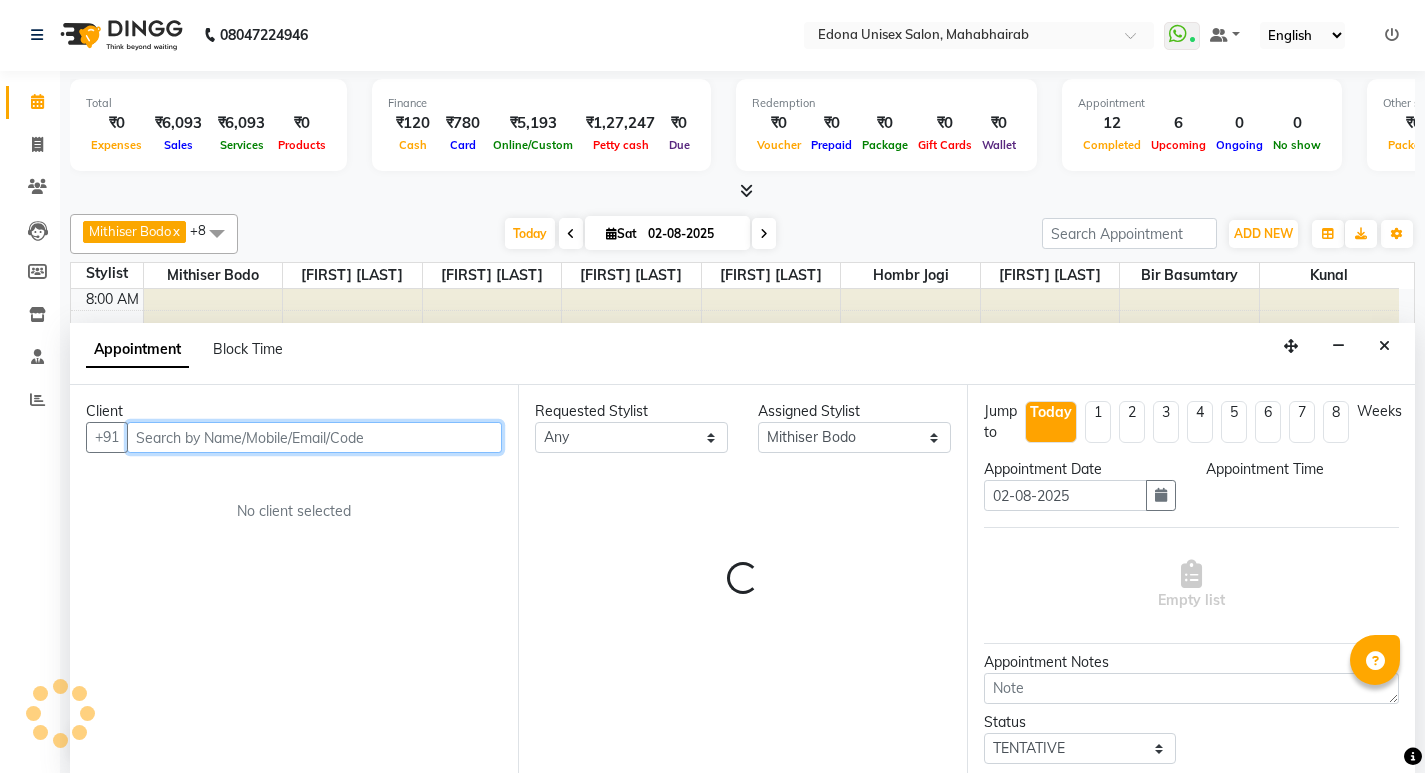 select on "915" 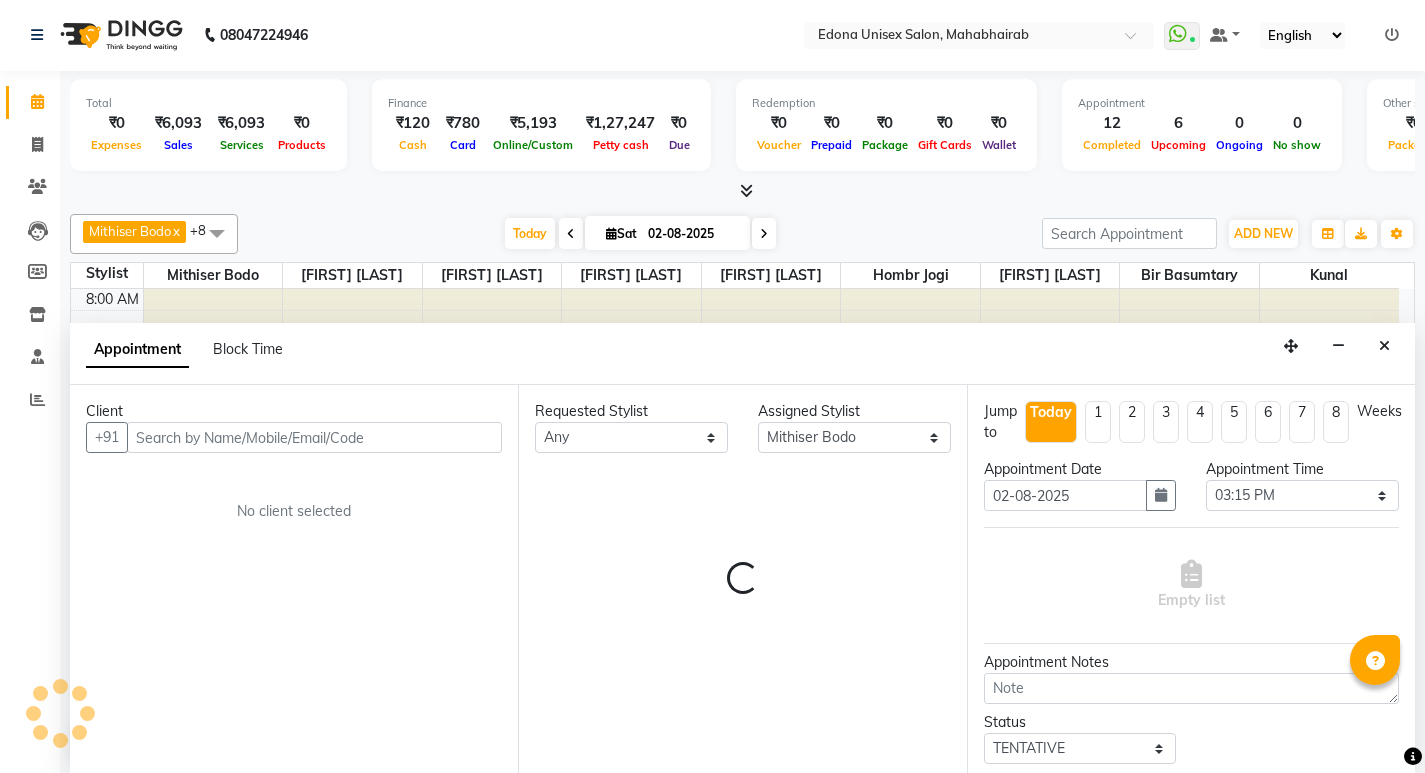 click on "Mithiser Bodo x Rashmi Basumtary x Reshma Sultana x Roselin Basumtary x Anju Sonar x Bir Basumtary x Prabir Das x Hombr Jogi x Kunal x +8 Select All Admin Anju Sonar Bir Basumtary Hemen Daimari Hombr Jogi Jenny kayina Kriti Kunal Lokesh Verma Mithiser Bodo Monisha Goyari Neha Pahi Prabir Das Rashmi Basumtary Reshma Sultana Roselin Basumtary Sumitra Subba Today Sat 02-08-2025 Toggle Dropdown Add Appointment Add Invoice Add Attendance Add Client Toggle Dropdown Add Appointment Add Invoice Add Attendance Add Client ADD NEW Toggle Dropdown Add Appointment Add Invoice Add Attendance Add Client Mithiser Bodo x Rashmi Basumtary x Reshma Sultana x Roselin Basumtary x Anju Sonar x Bir Basumtary x Prabir Das x Hombr Jogi x Kunal x +8 Select All Admin Anju Sonar Bir Basumtary Hemen Daimari Hombr Jogi Jenny kayina Kriti Kunal Lokesh Verma Mithiser Bodo Monisha Goyari Neha Pahi Prabir Das Rashmi Basumtary Reshma Sultana Roselin Basumtary Sumitra Subba Group By Staff View Room View" 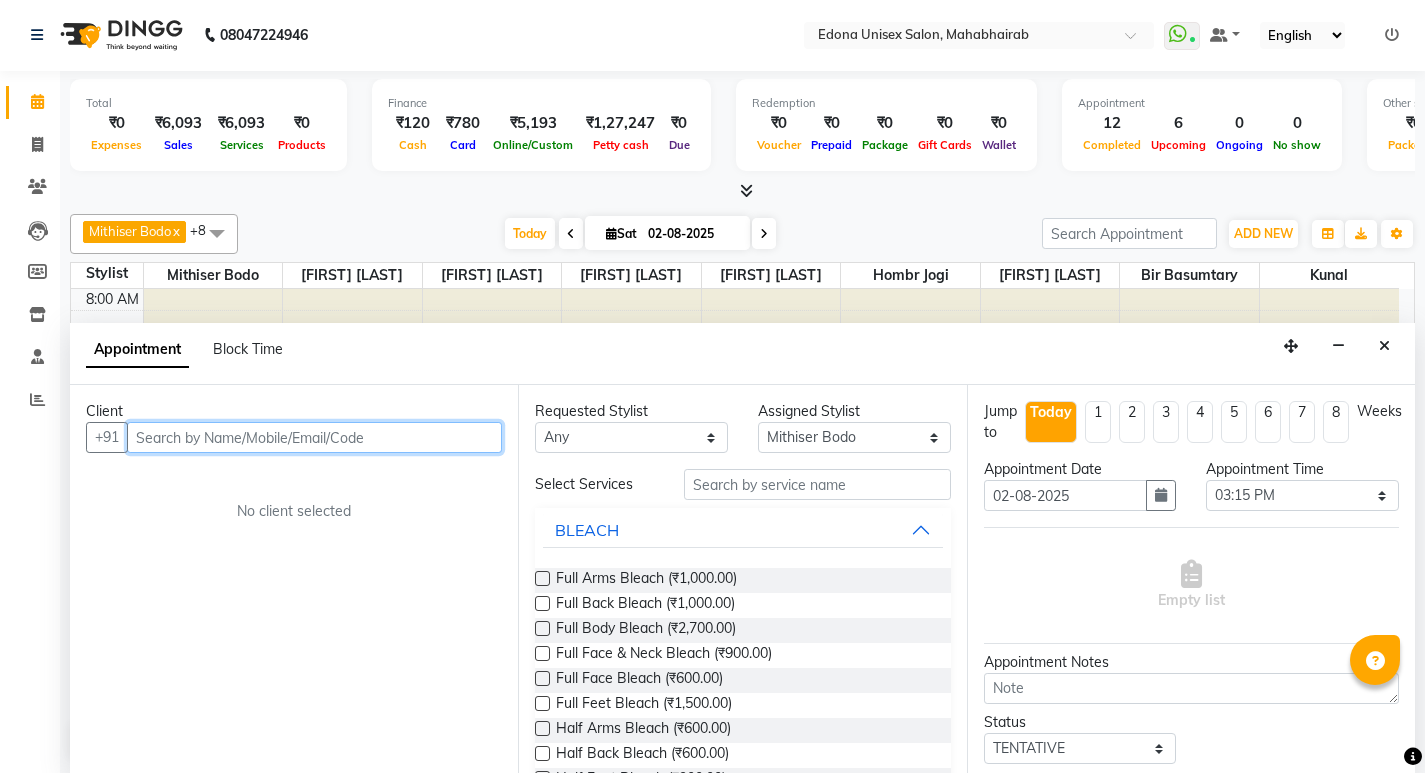 click at bounding box center (314, 437) 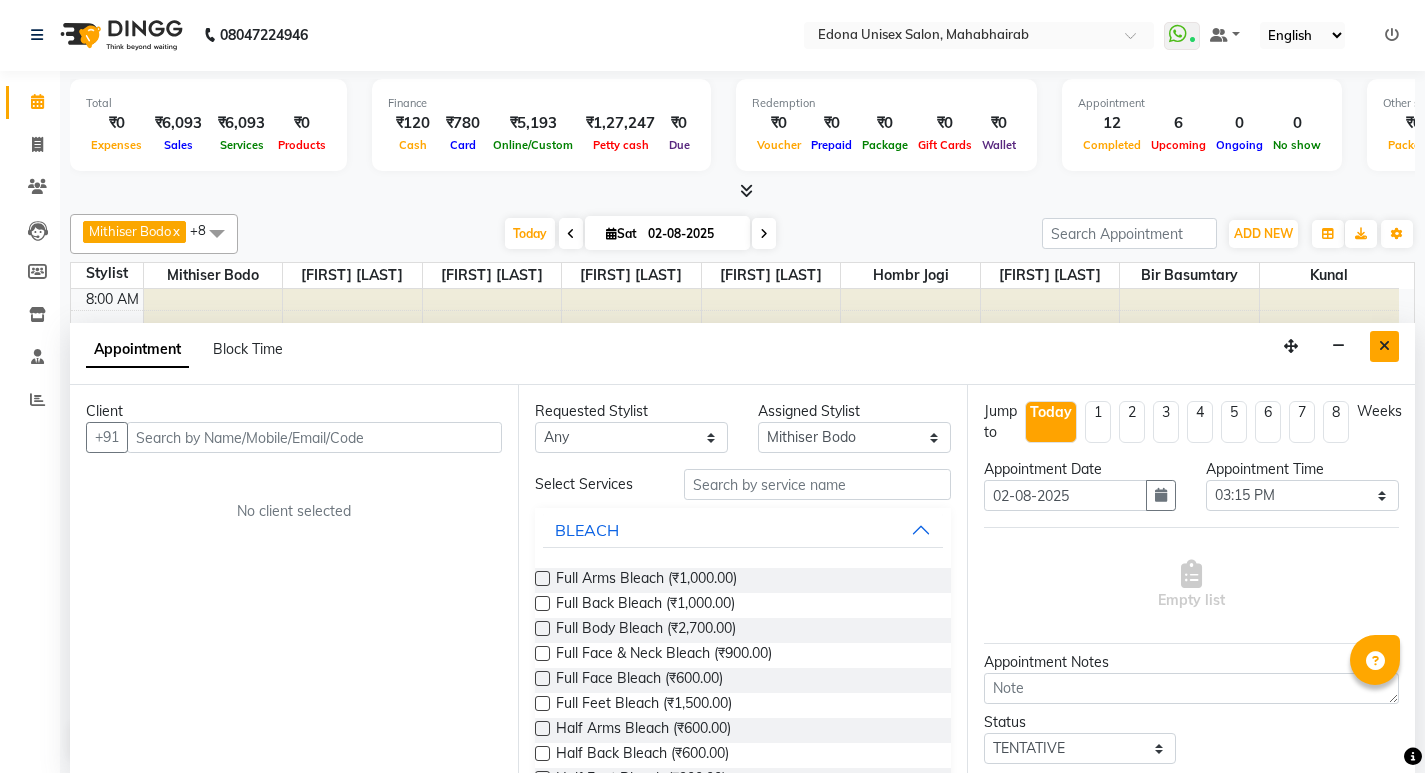 click at bounding box center (1384, 346) 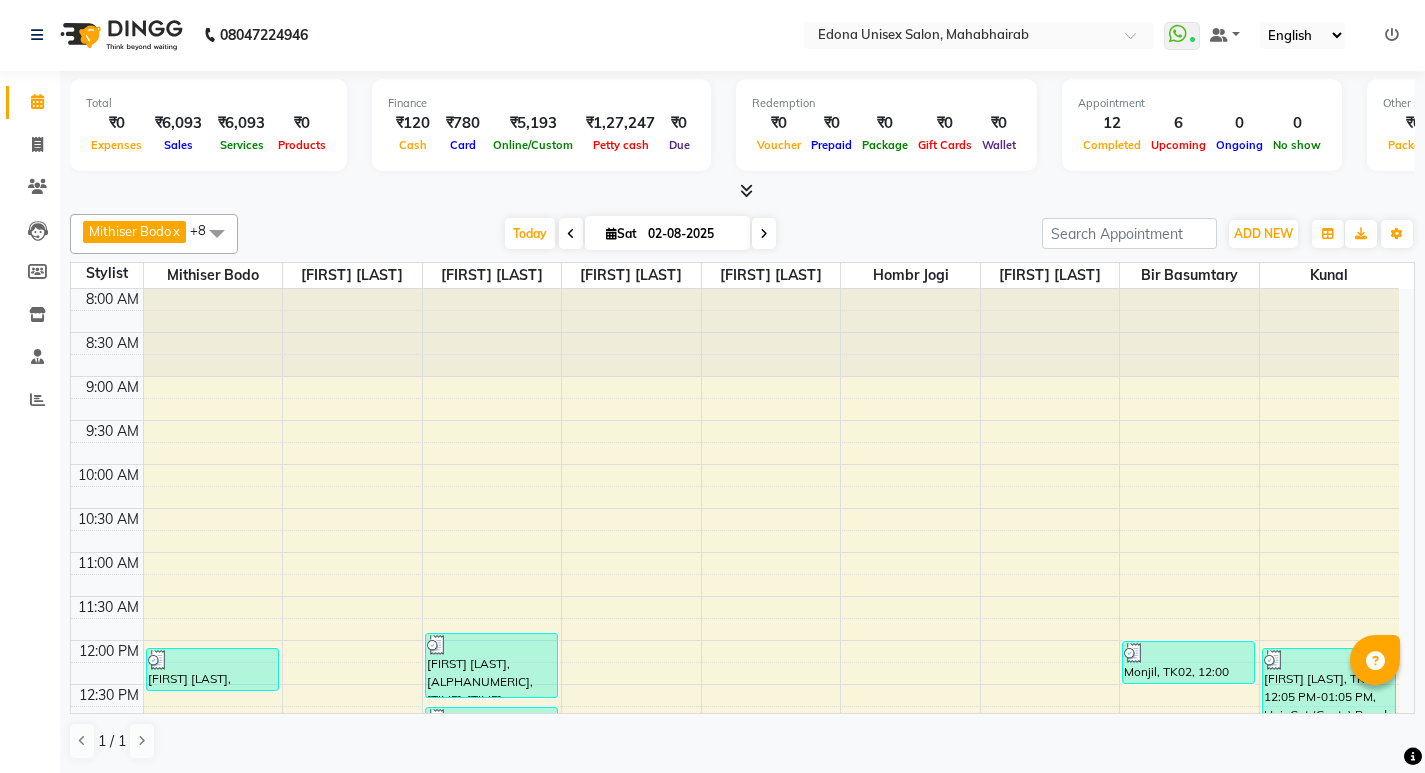 click at bounding box center (764, 234) 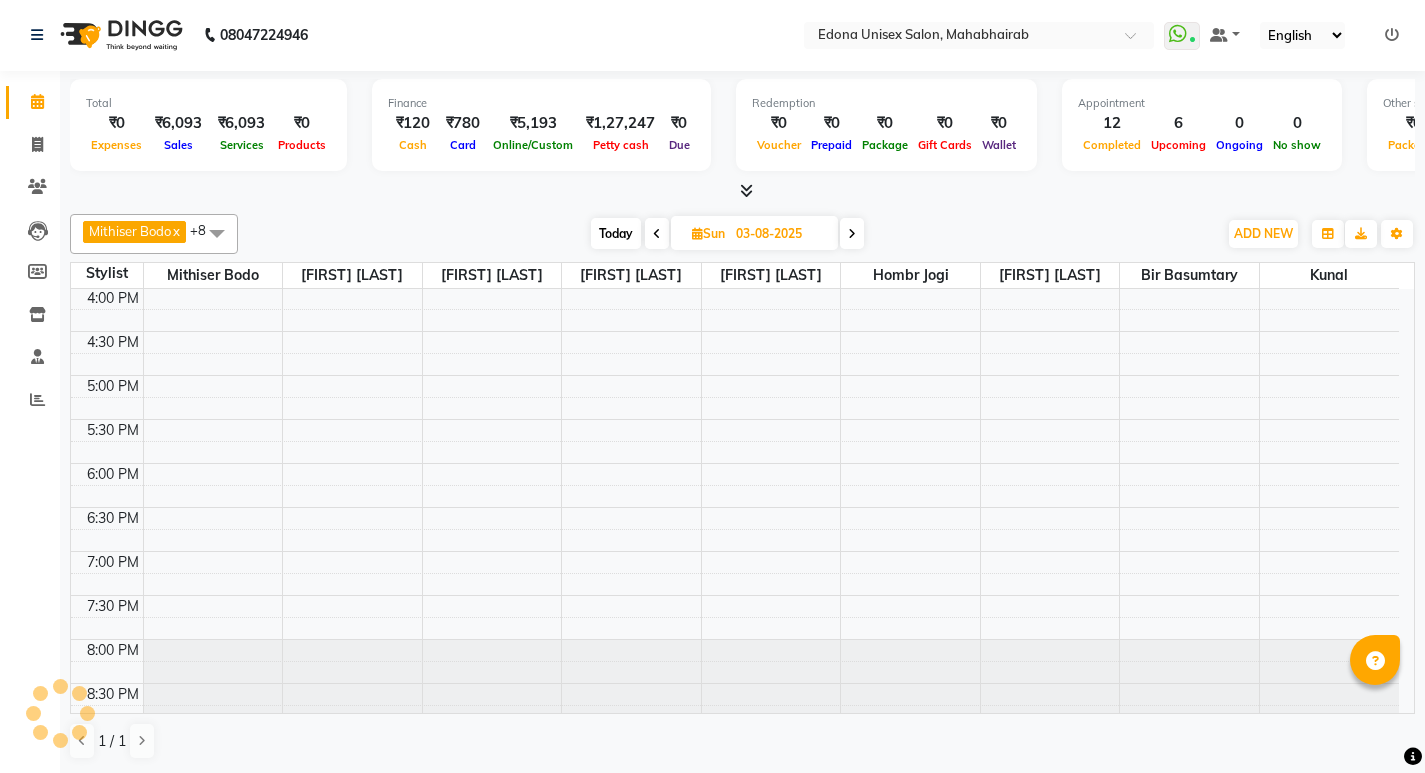 scroll, scrollTop: 334, scrollLeft: 0, axis: vertical 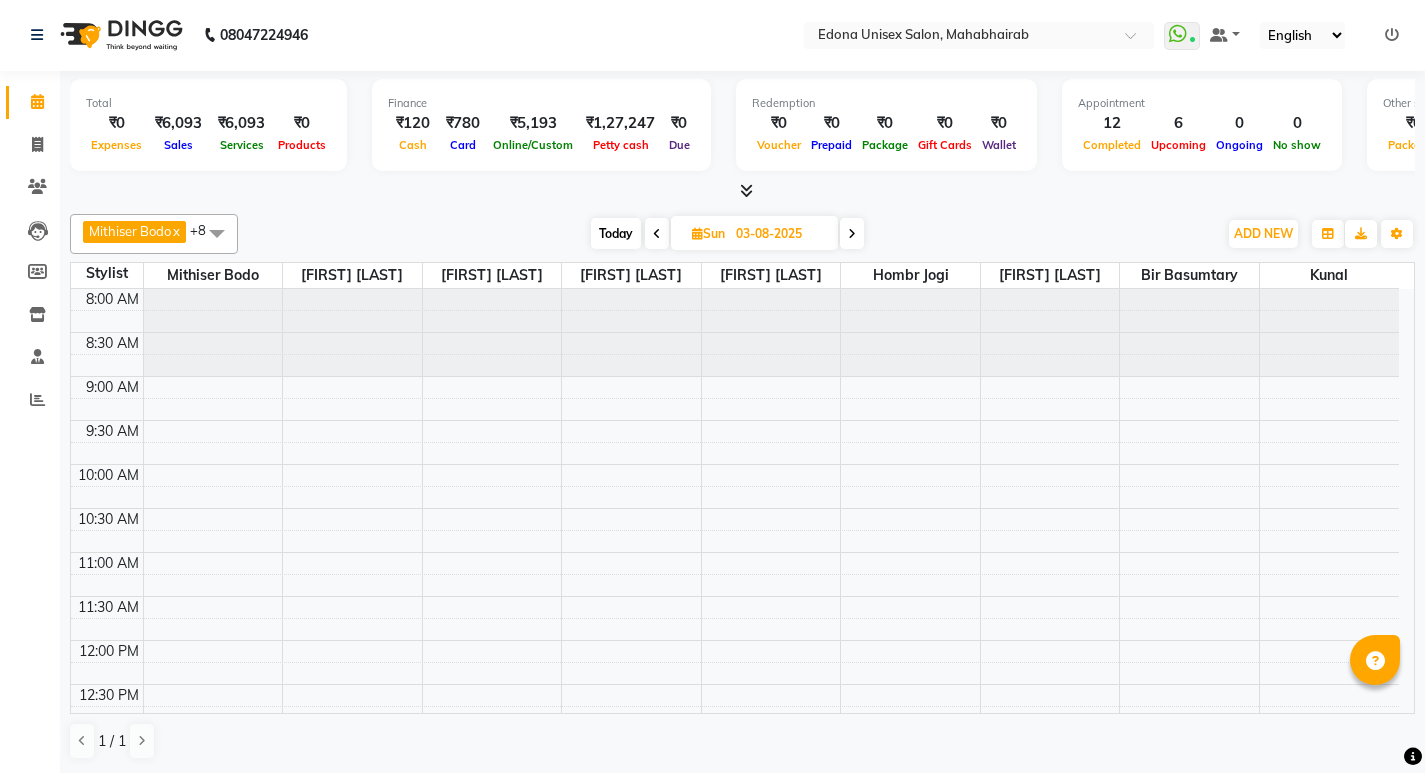 click on "8:00 AM 8:30 AM 9:00 AM 9:30 AM 10:00 AM 10:30 AM 11:00 AM 11:30 AM 12:00 PM 12:30 PM 1:00 PM 1:30 PM 2:00 PM 2:30 PM 3:00 PM 3:30 PM 4:00 PM 4:30 PM 5:00 PM 5:30 PM 6:00 PM 6:30 PM 7:00 PM 7:30 PM 8:00 PM 8:30 PM" at bounding box center [735, 860] 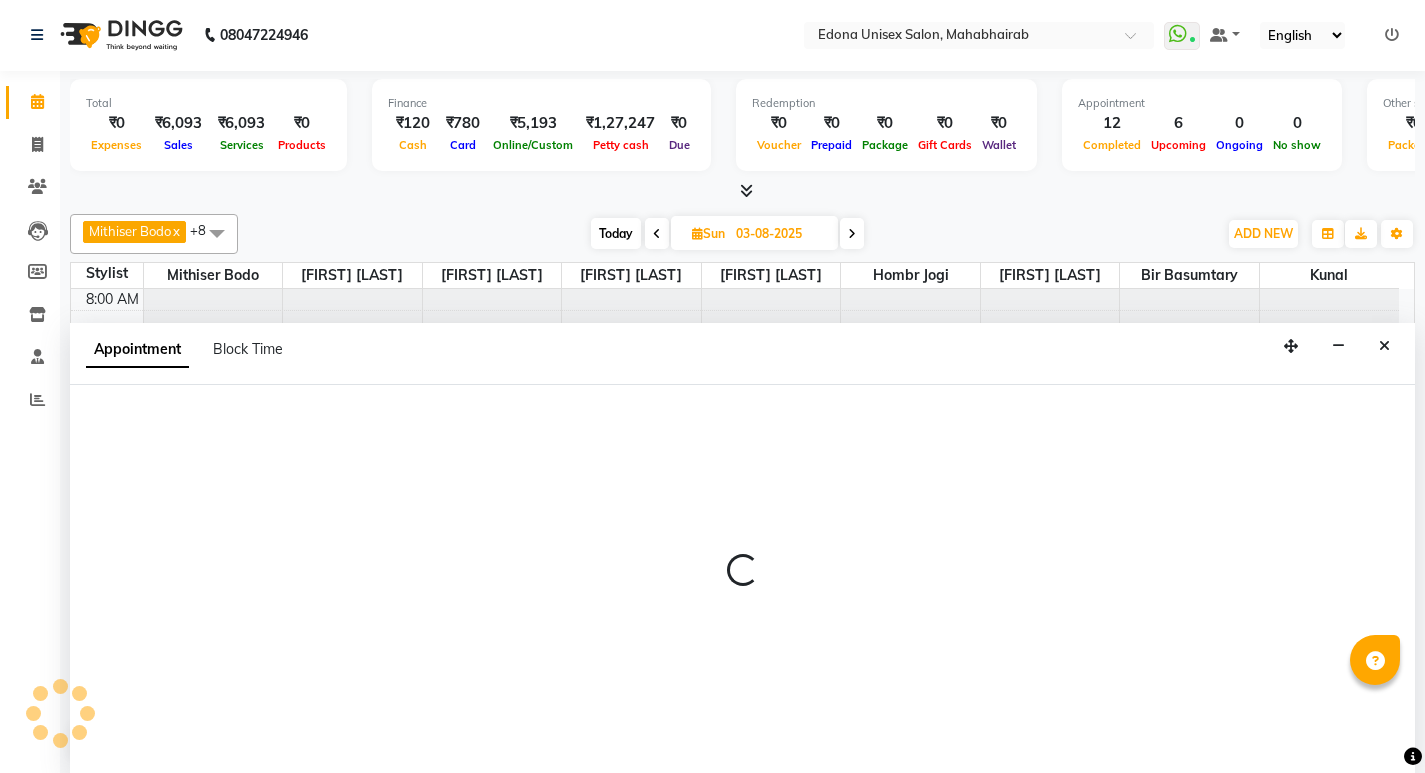 select on "35904" 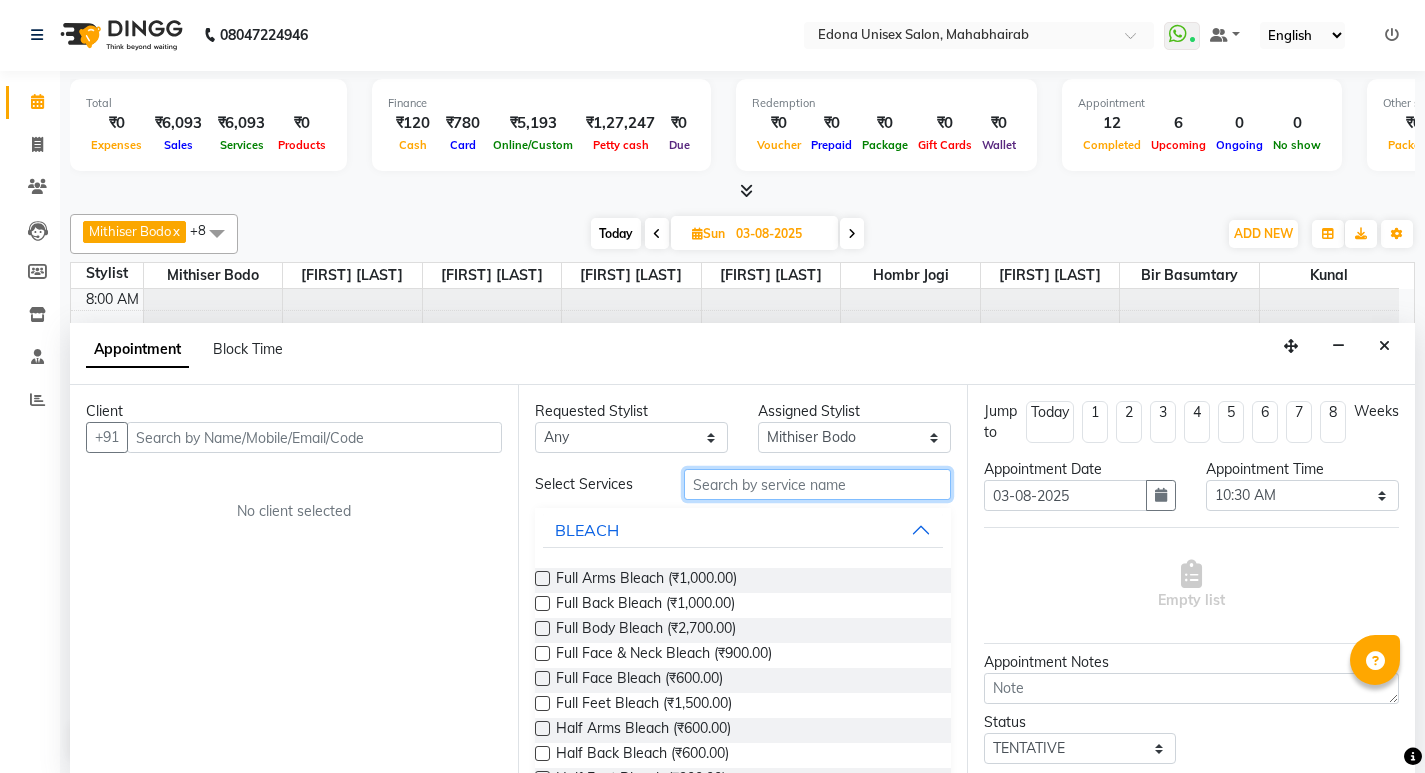 drag, startPoint x: 817, startPoint y: 494, endPoint x: 807, endPoint y: 496, distance: 10.198039 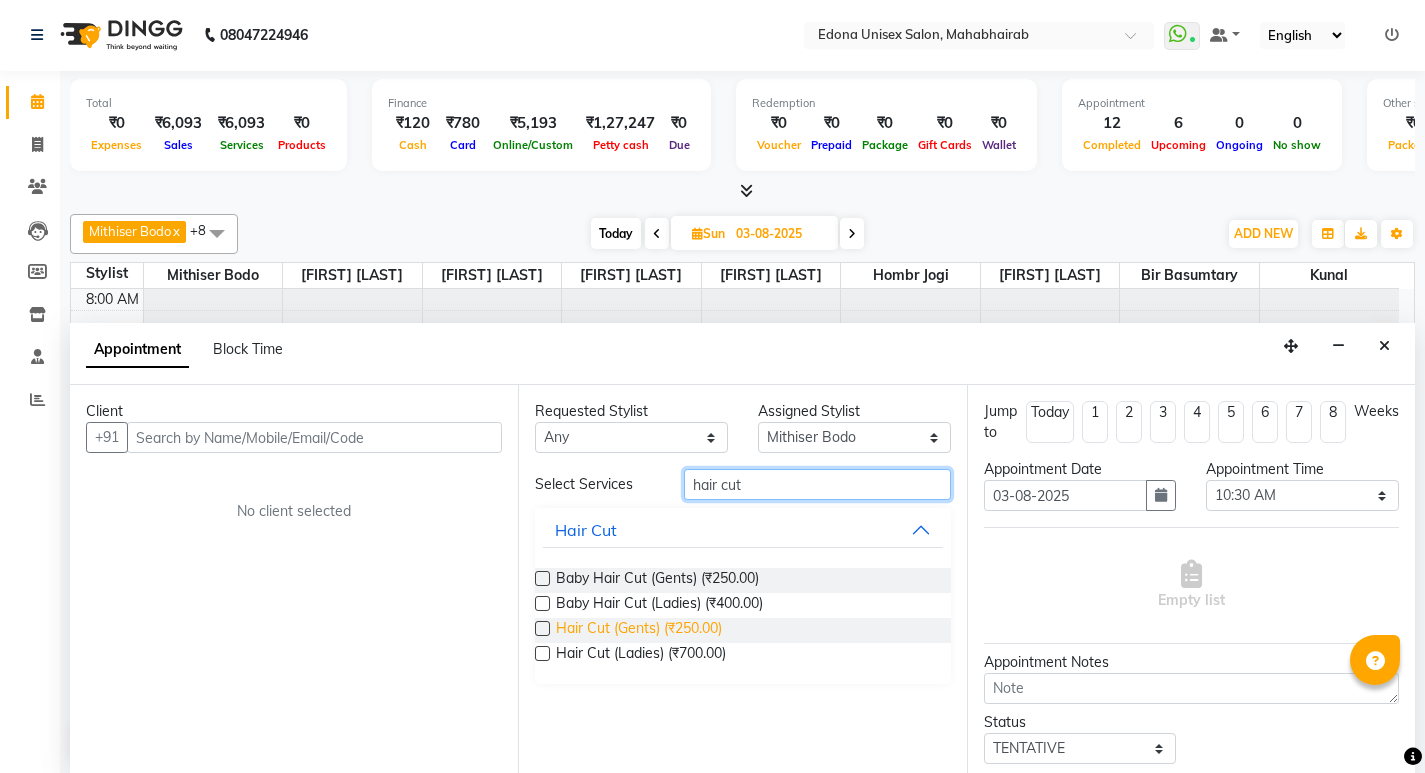 type on "hair cut" 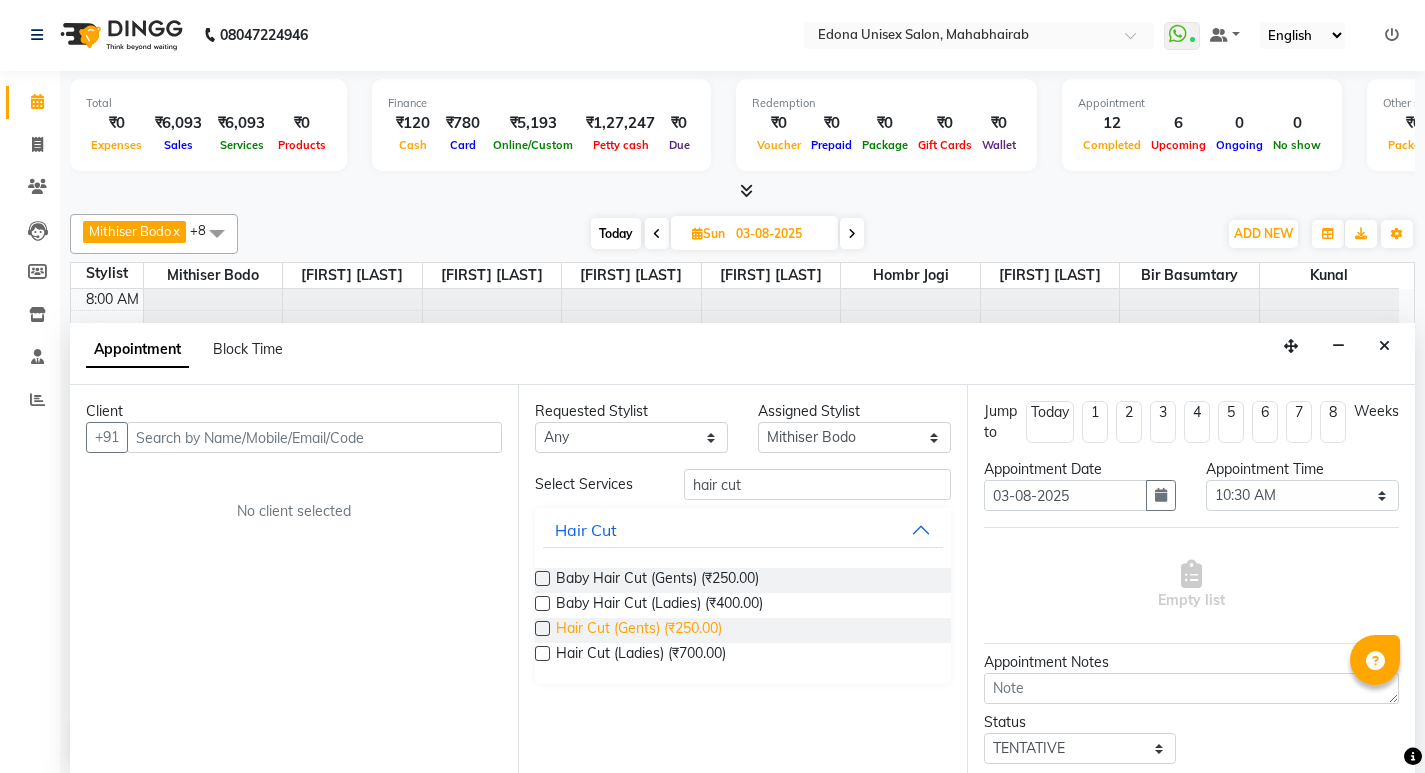 drag, startPoint x: 638, startPoint y: 638, endPoint x: 675, endPoint y: 619, distance: 41.59327 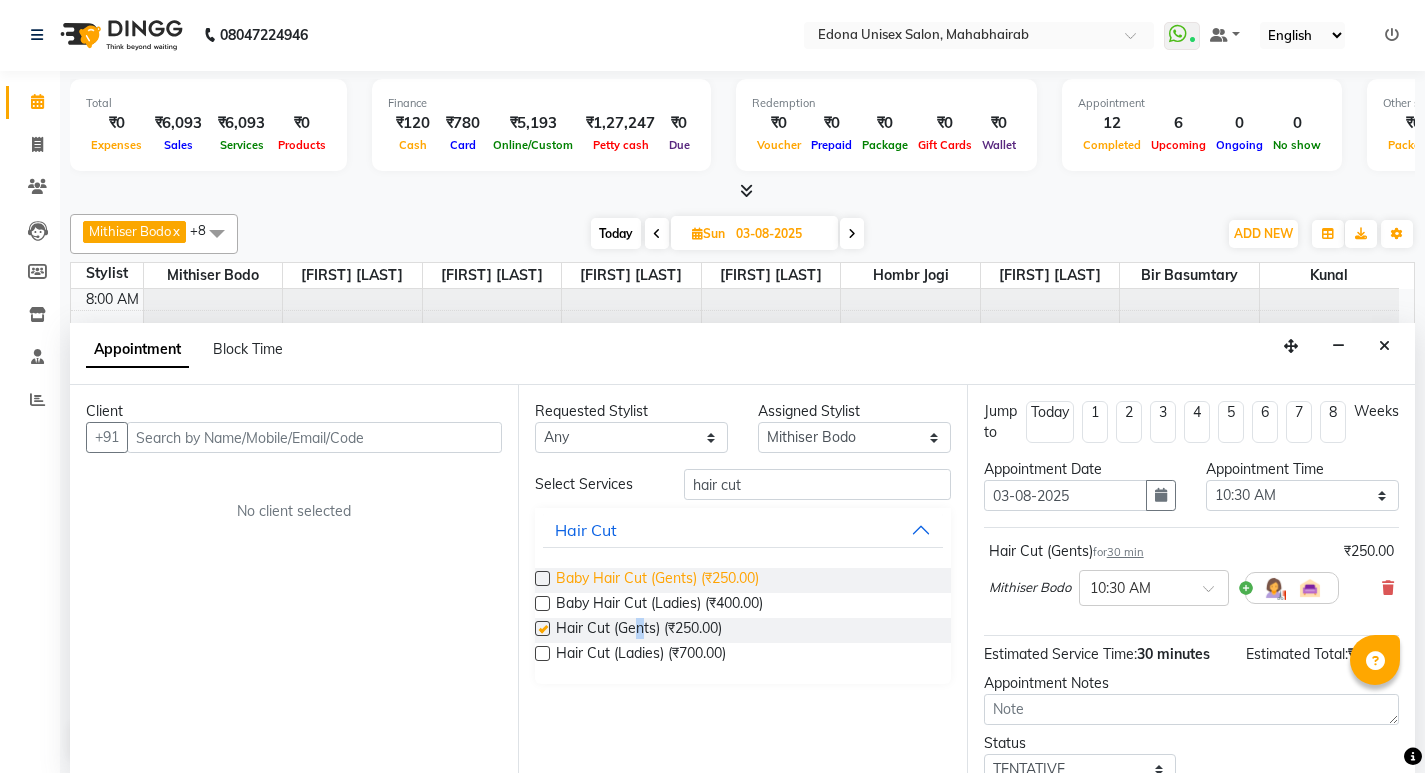 checkbox on "false" 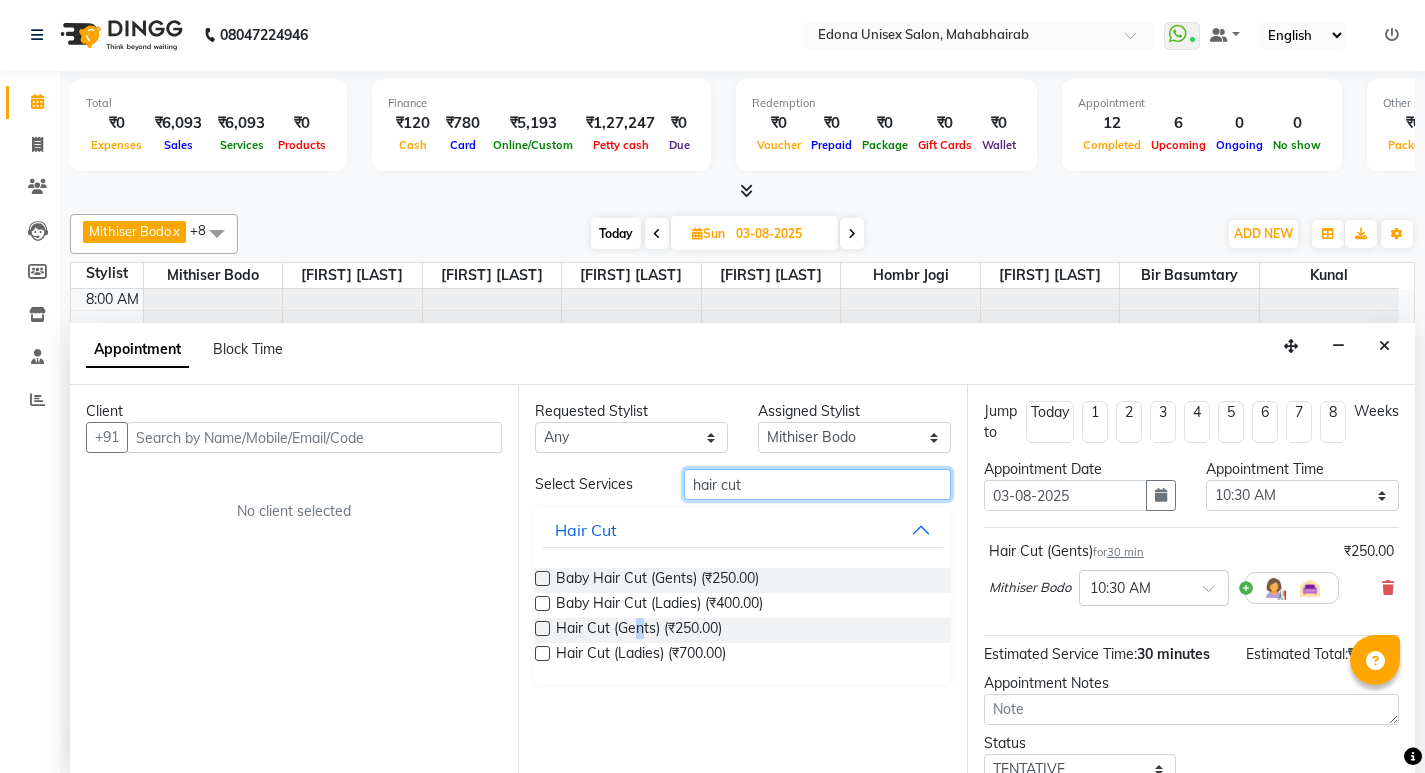 click on "hair cut" at bounding box center [817, 484] 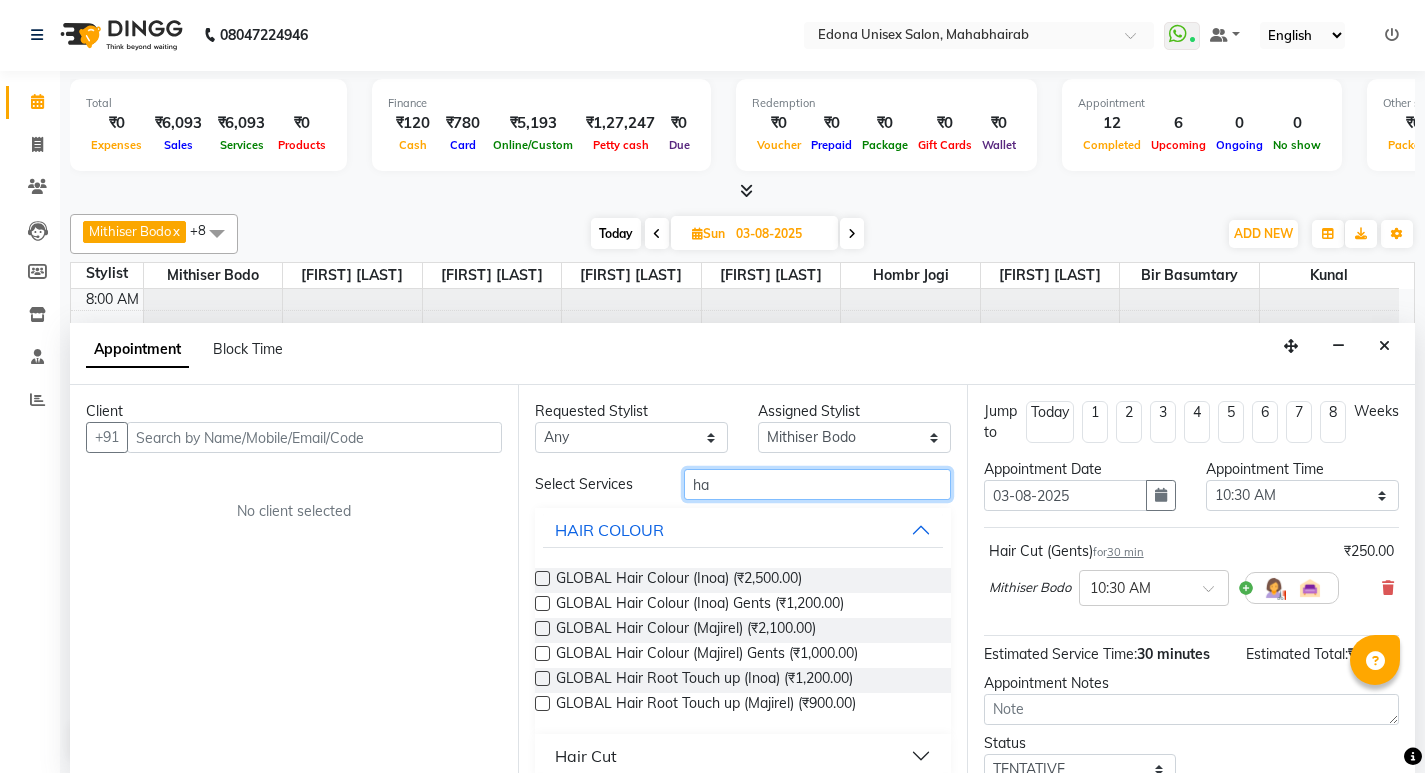 type on "h" 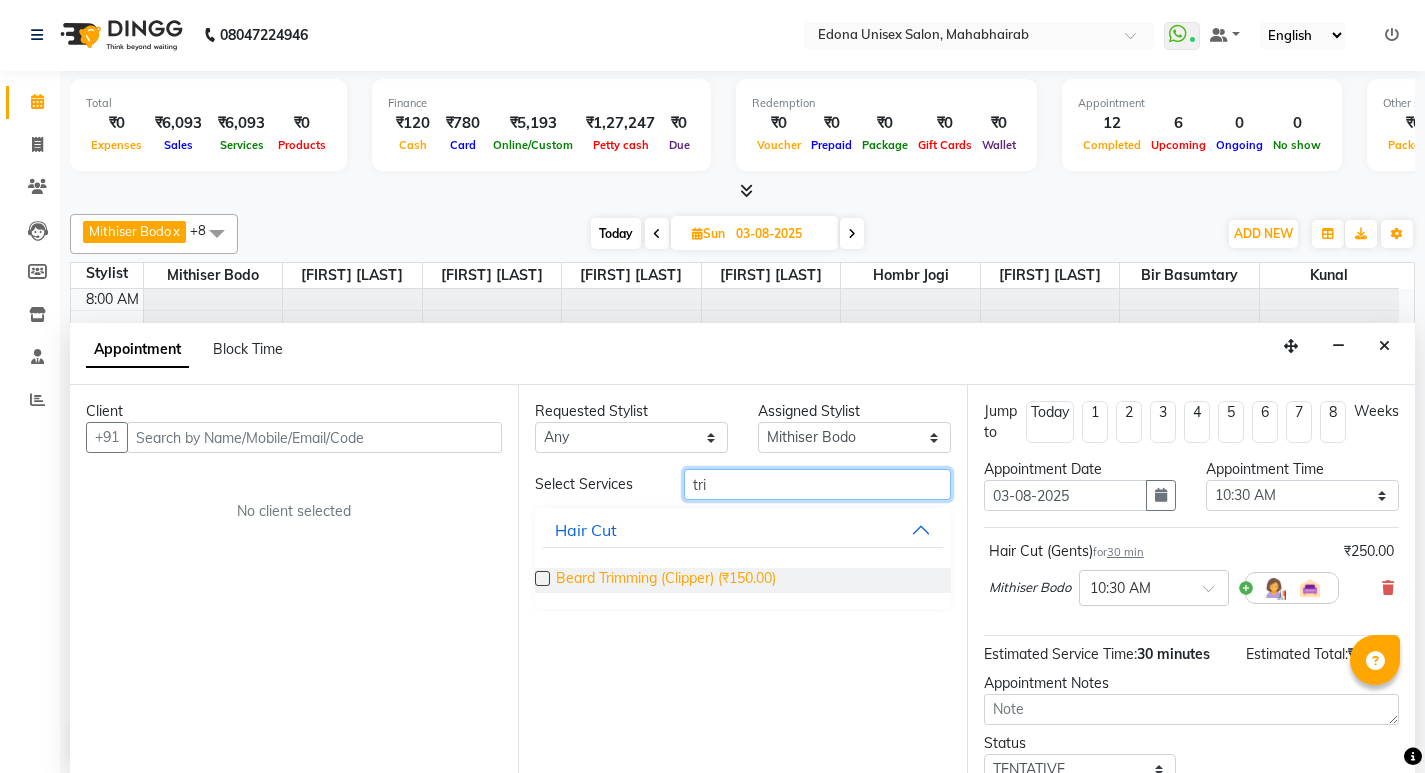 type on "tri" 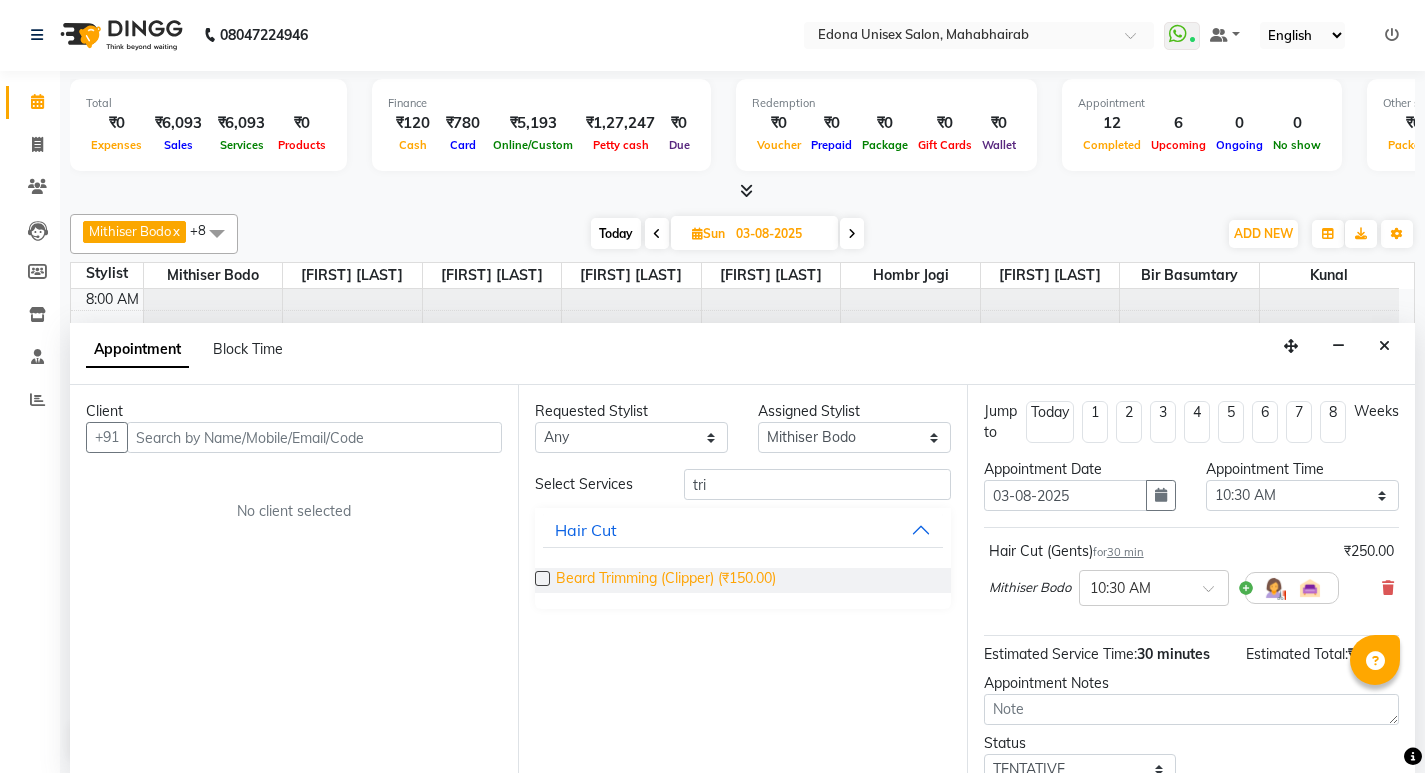 click on "Beard Trimming (Clipper) (₹150.00)" at bounding box center [666, 580] 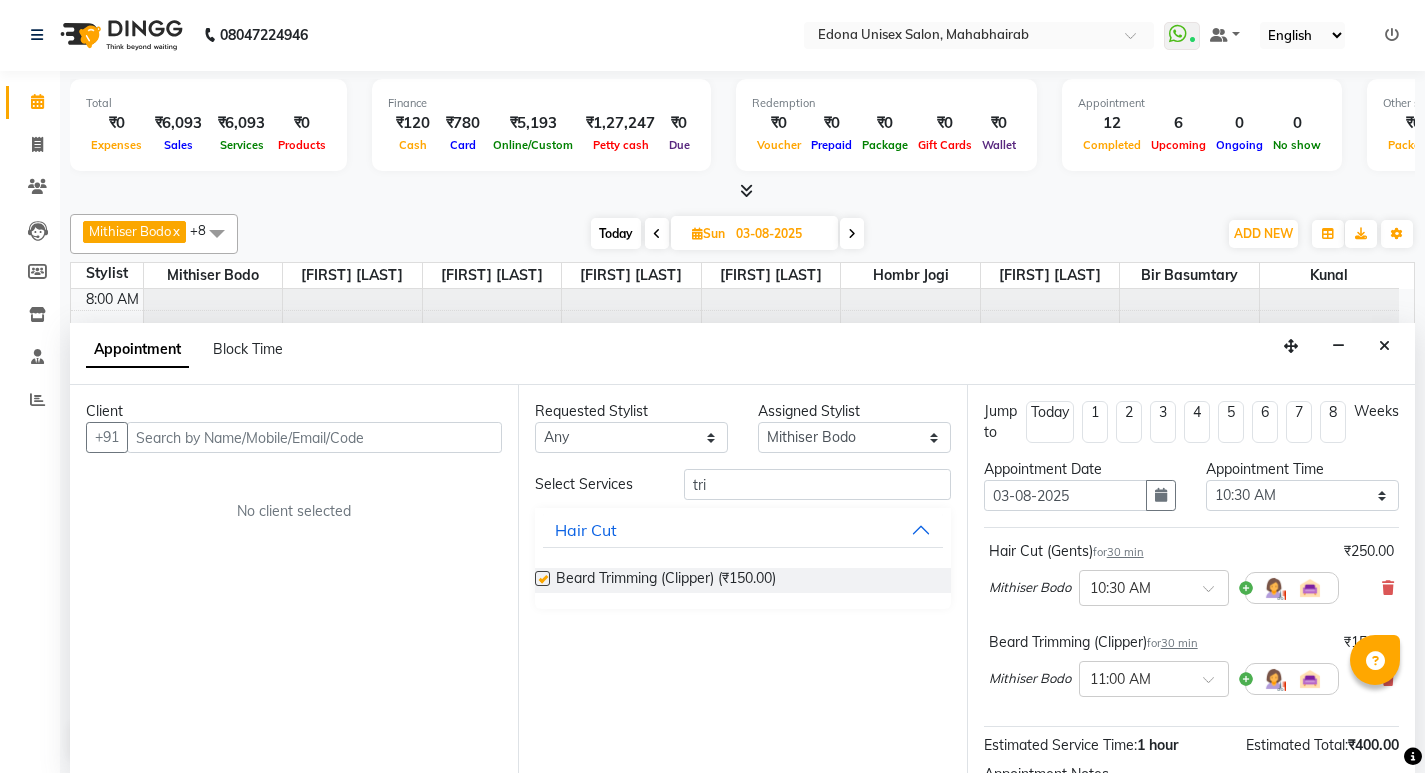 checkbox on "false" 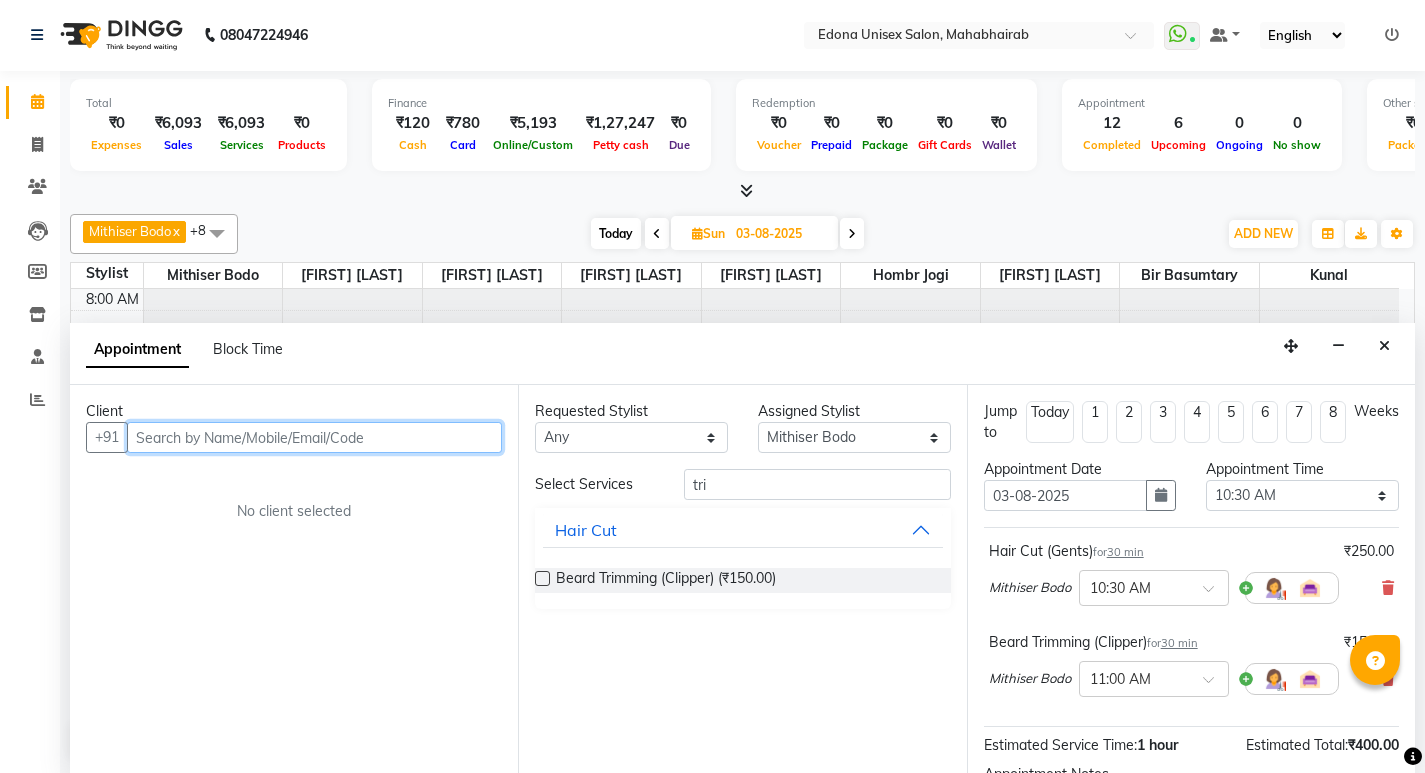 click at bounding box center (314, 437) 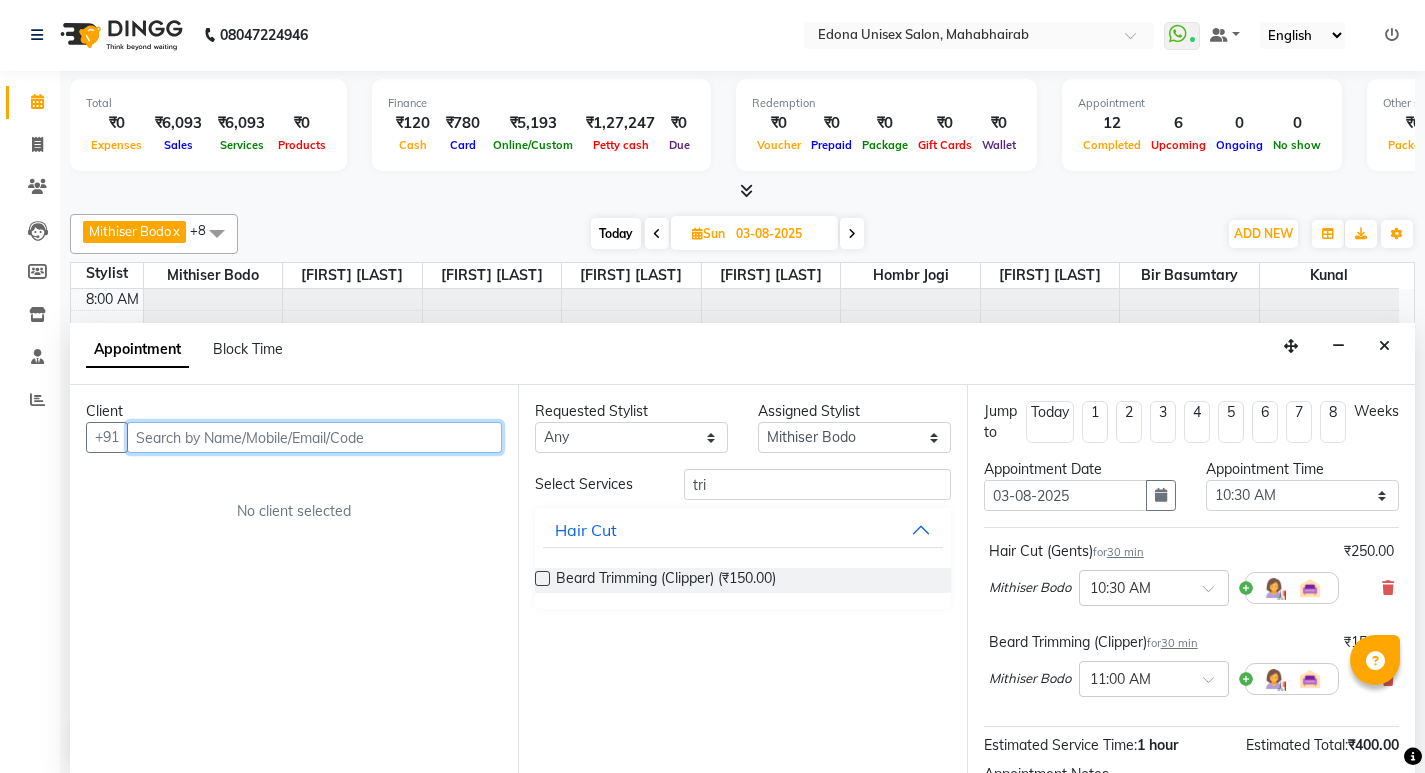type on "," 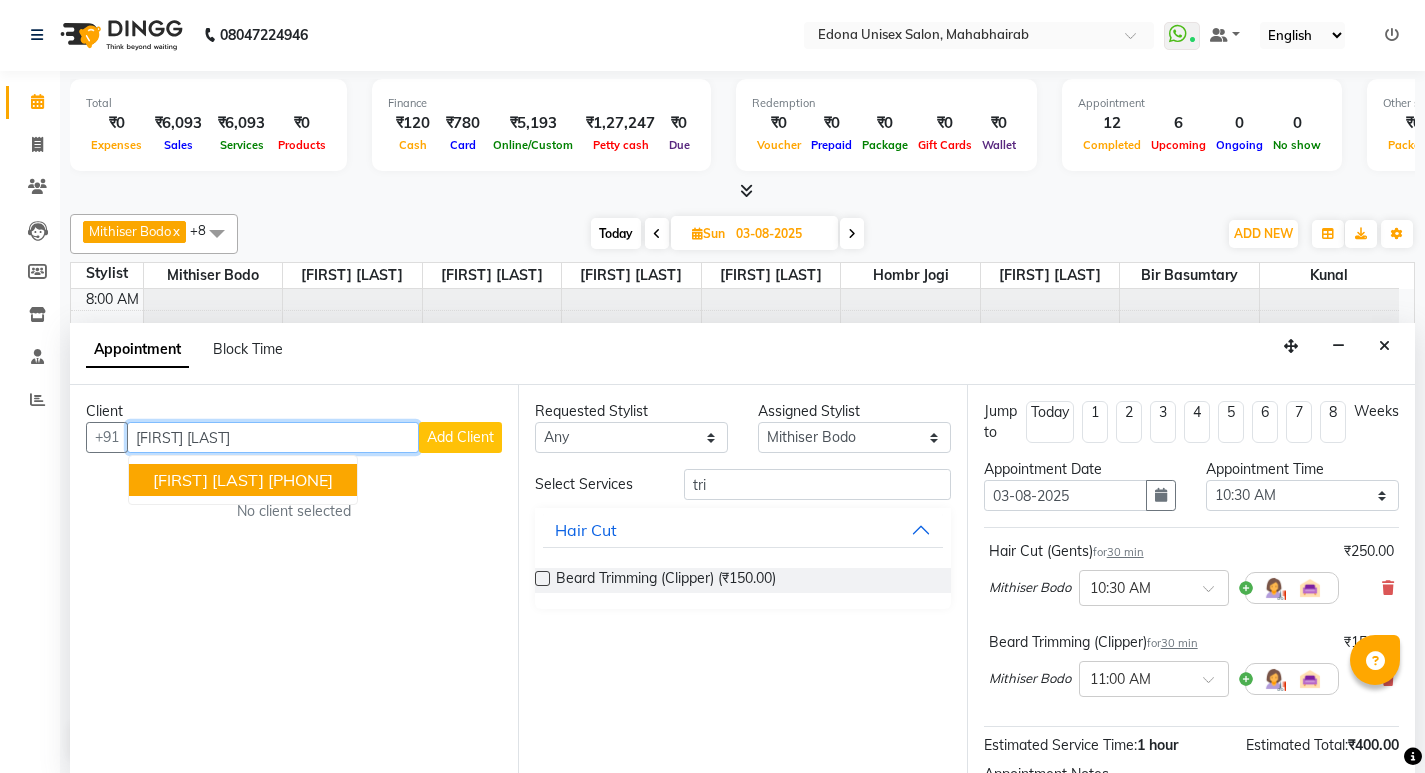 click on "[PHONE]" at bounding box center [300, 480] 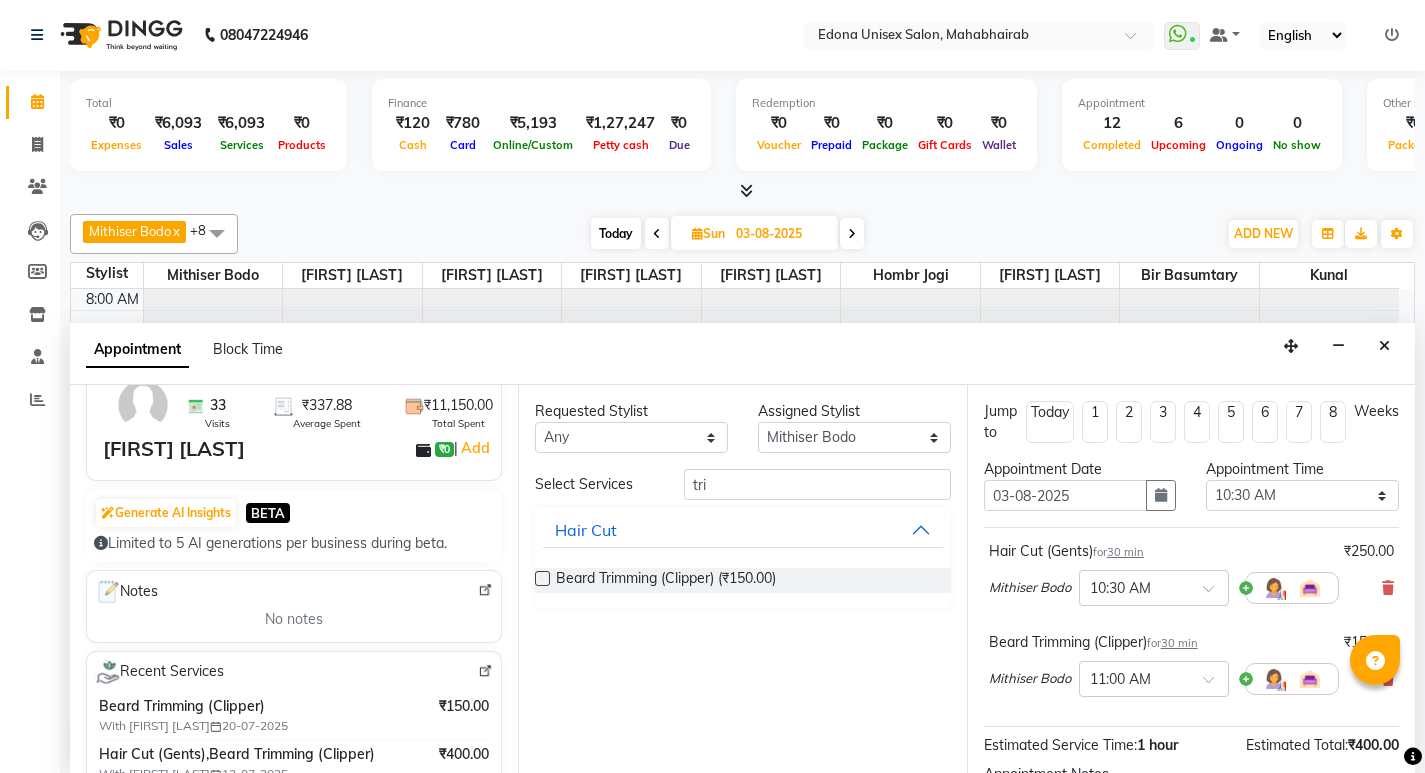 scroll, scrollTop: 145, scrollLeft: 0, axis: vertical 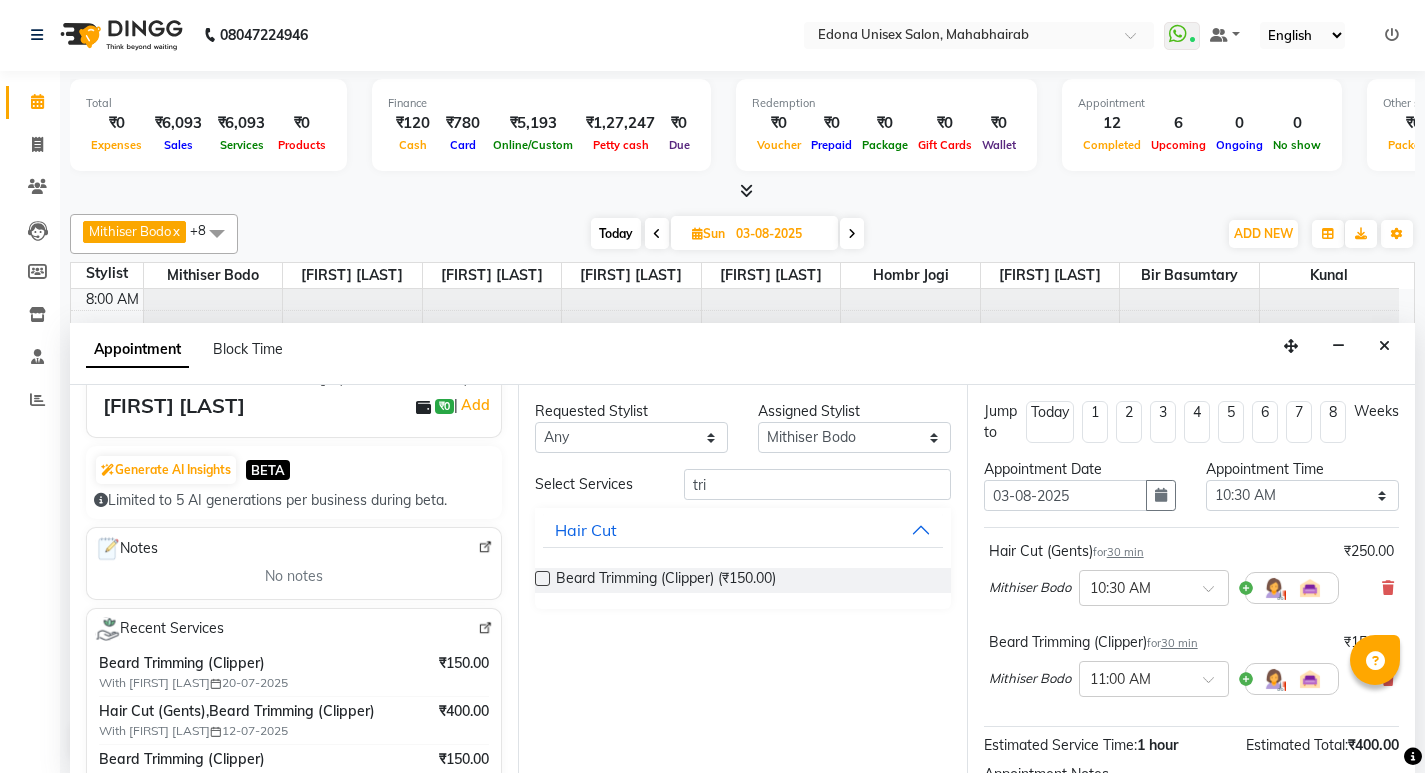 type on "[PHONE]" 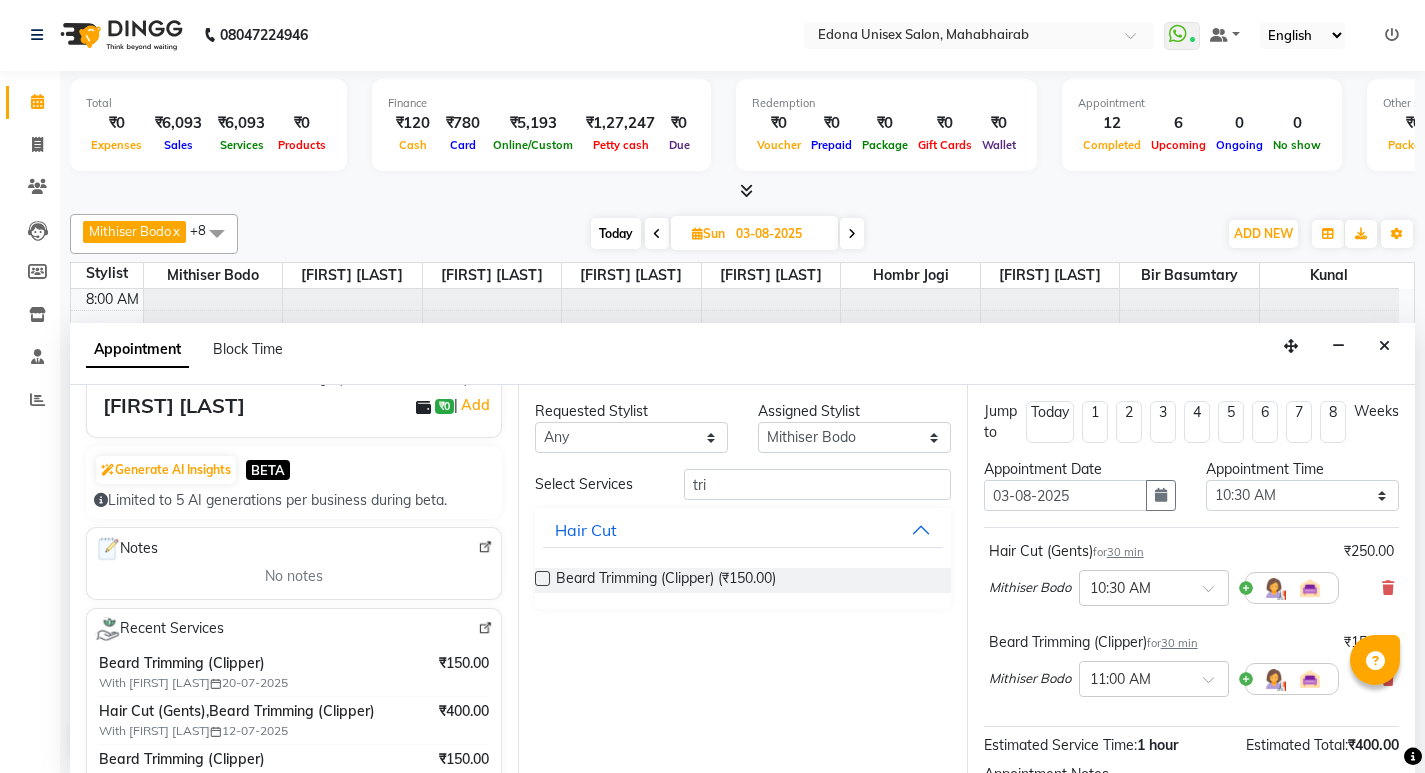 click on "Requested Stylist Any Admin Anju Sonar Bir Basumtary Hemen Daimari Hombr Jogi Jenny kayina Kriti Kunal Lokesh Verma Mithiser Bodo Monisha Goyari Neha Pahi Prabir Das Rashmi Basumtary Reshma Sultana Roselin Basumtary Sumitra Subba Assigned Stylist Select Admin Anju Sonar Bir Basumtary Hemen Daimari Hombr Jogi Jenny kayina Kriti Kunal Lokesh Verma Mithiser Bodo Monisha Goyari Neha Pahi Prabir Das Rashmi Basumtary Reshma Sultana Roselin Basumtary Sumitra Subba Select Services tri Hair Cut Beard Trimming (Clipper) (₹150.00)" at bounding box center (742, 579) 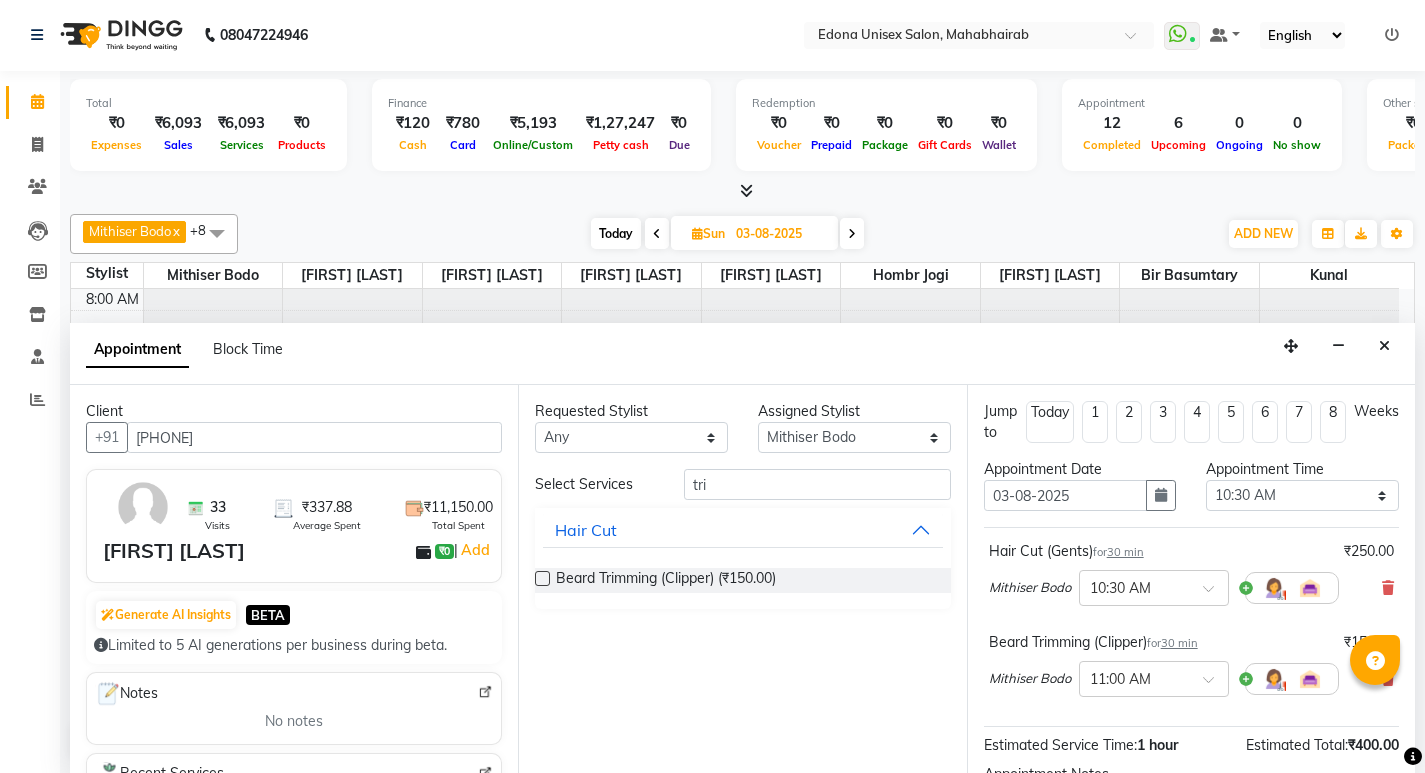 scroll, scrollTop: 450, scrollLeft: 0, axis: vertical 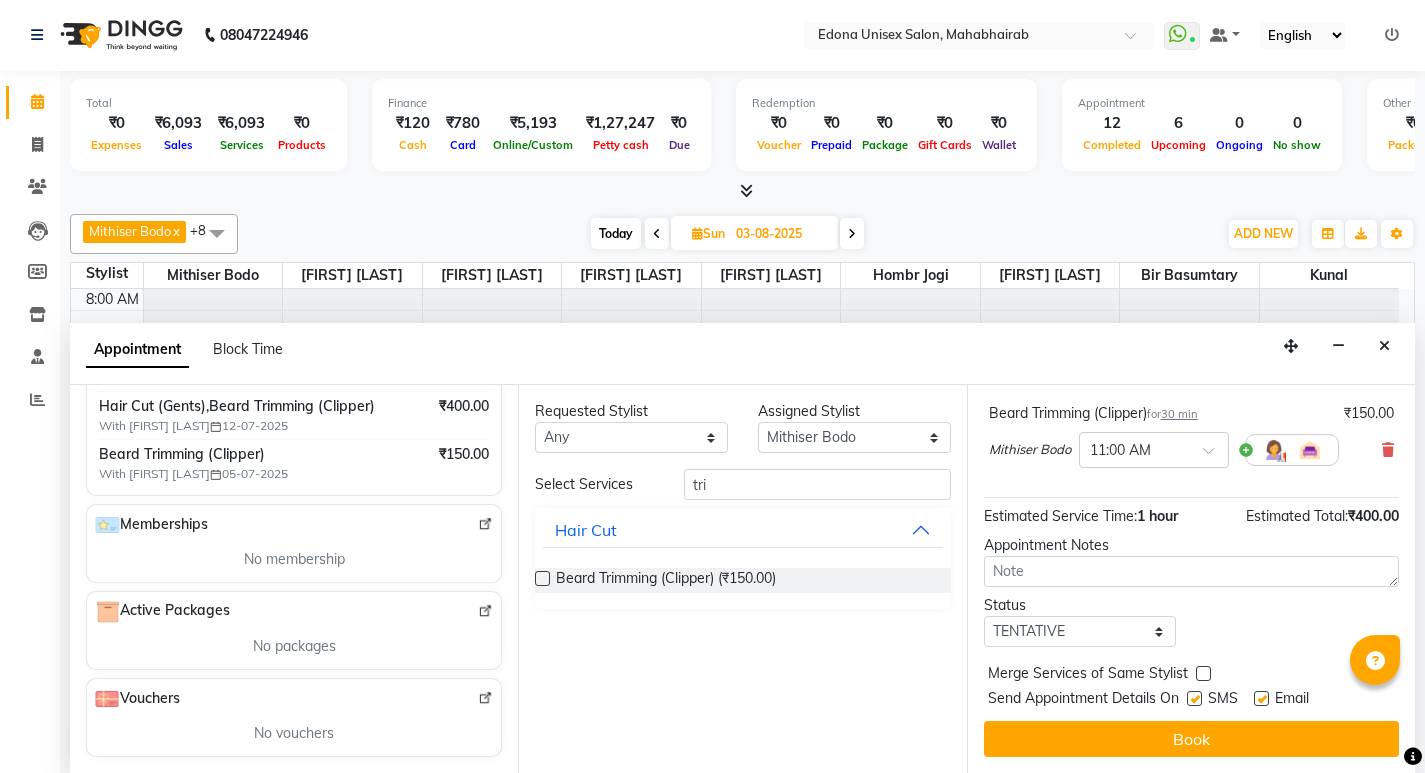drag, startPoint x: 1220, startPoint y: 730, endPoint x: 1203, endPoint y: 730, distance: 17 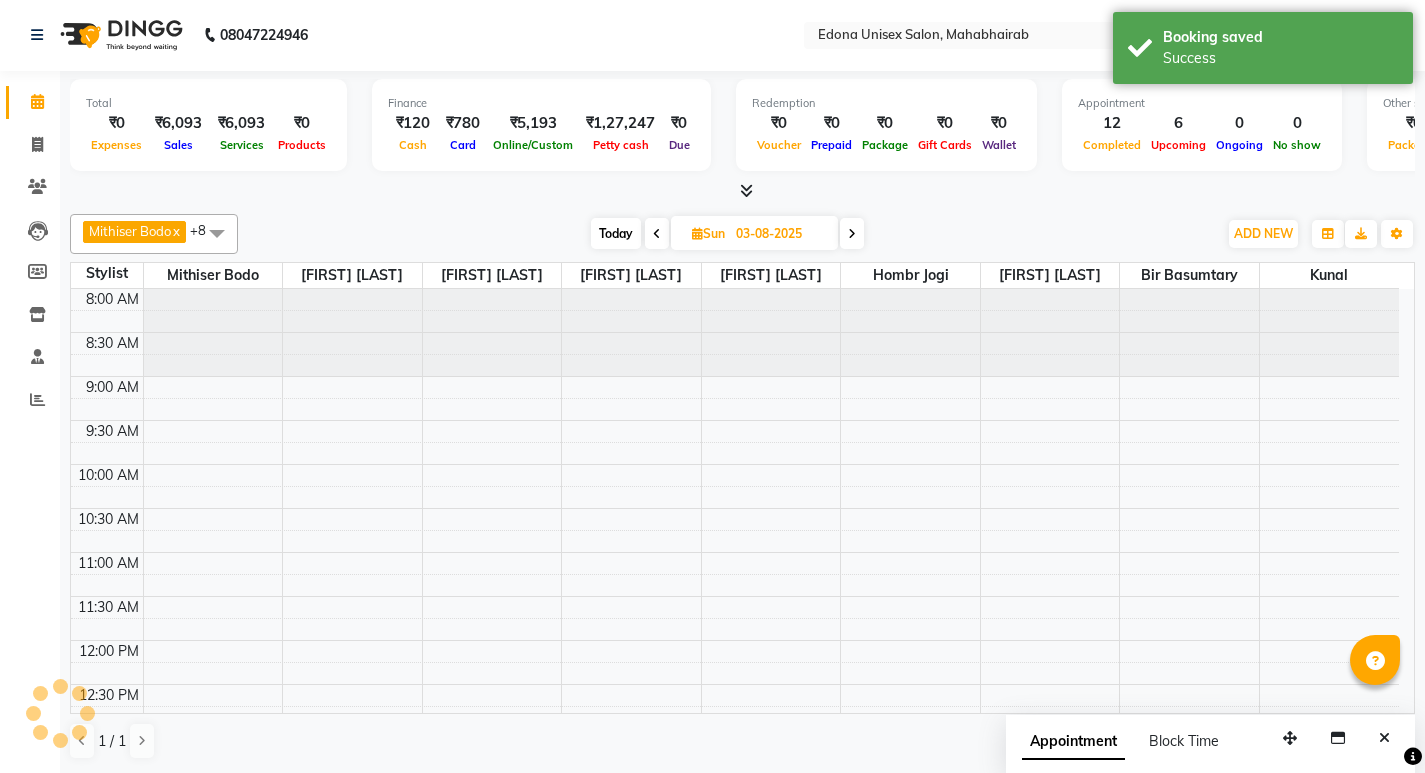 scroll, scrollTop: 0, scrollLeft: 0, axis: both 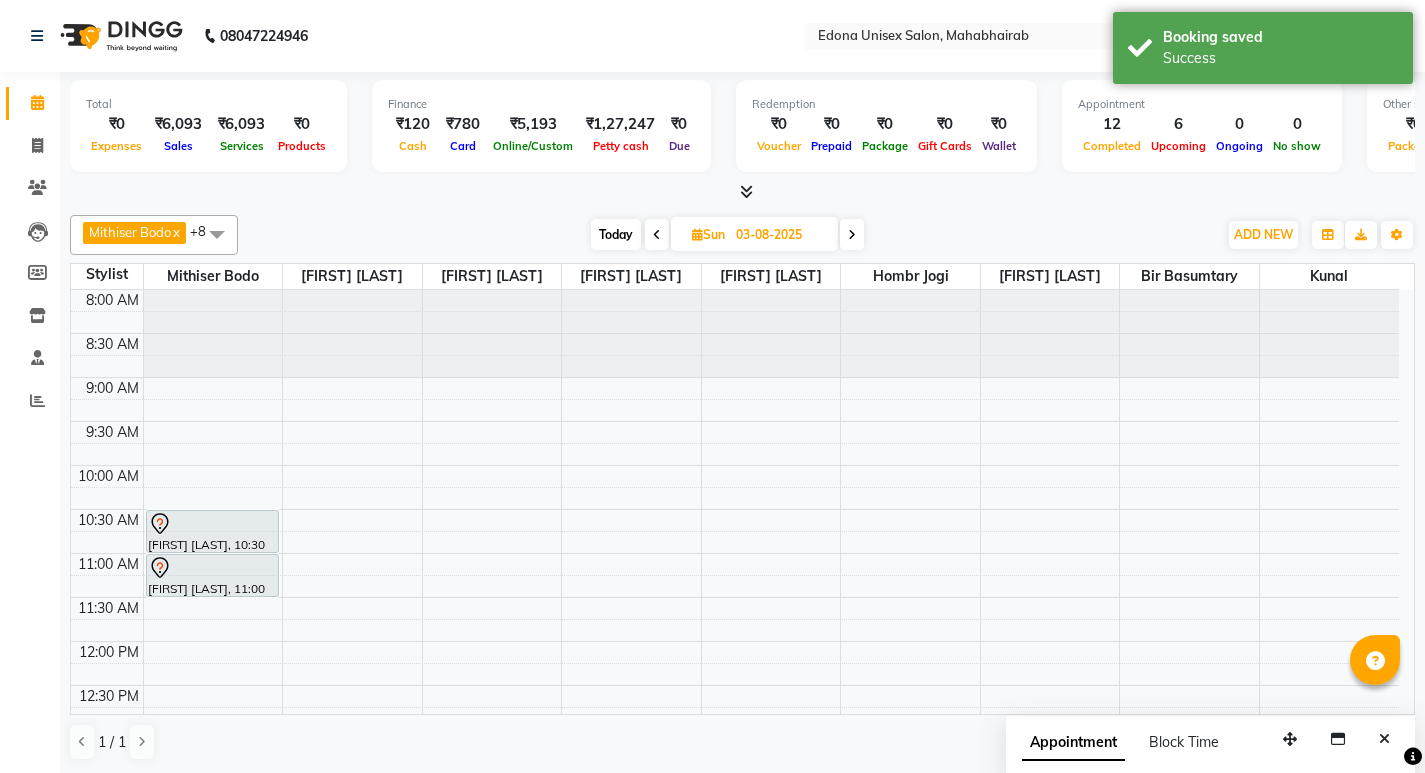 click on "Today" at bounding box center [616, 234] 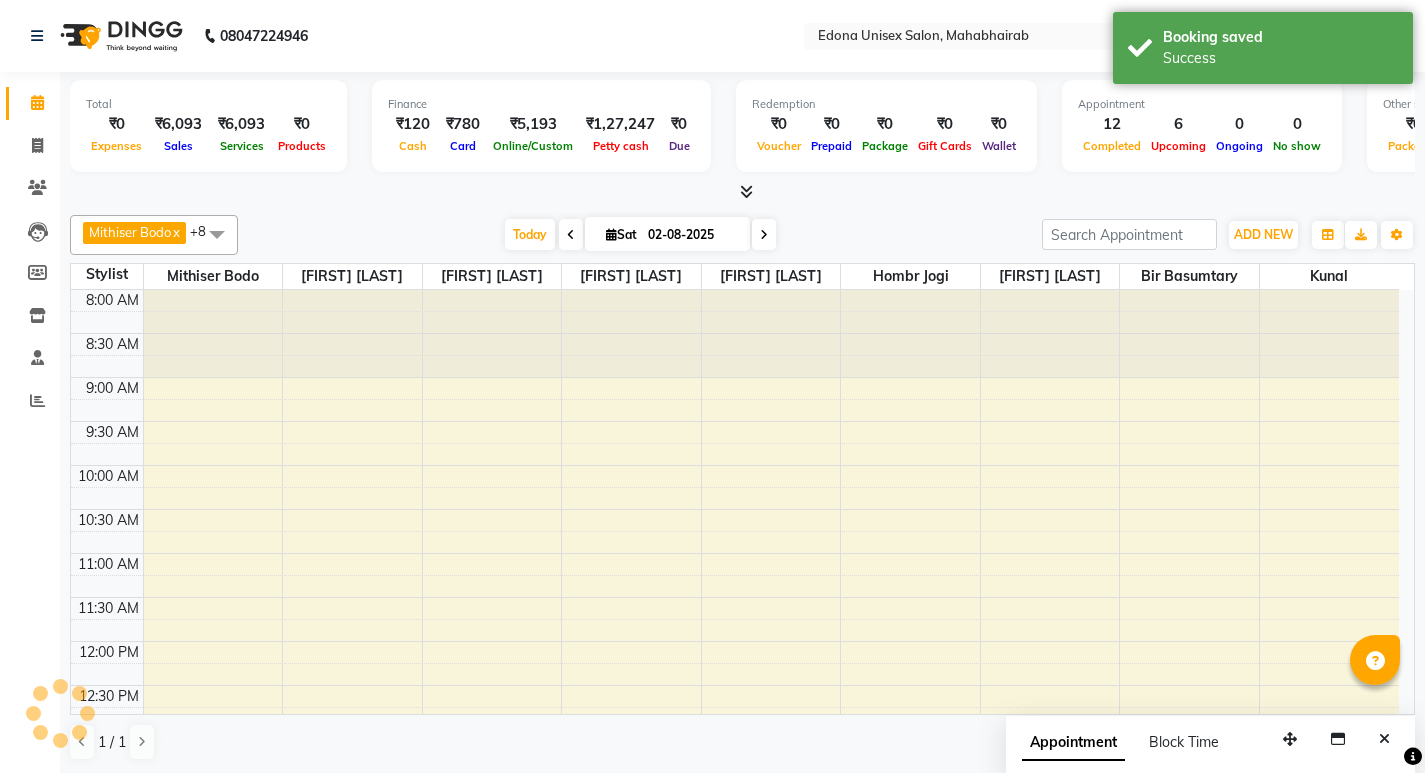 scroll, scrollTop: 705, scrollLeft: 0, axis: vertical 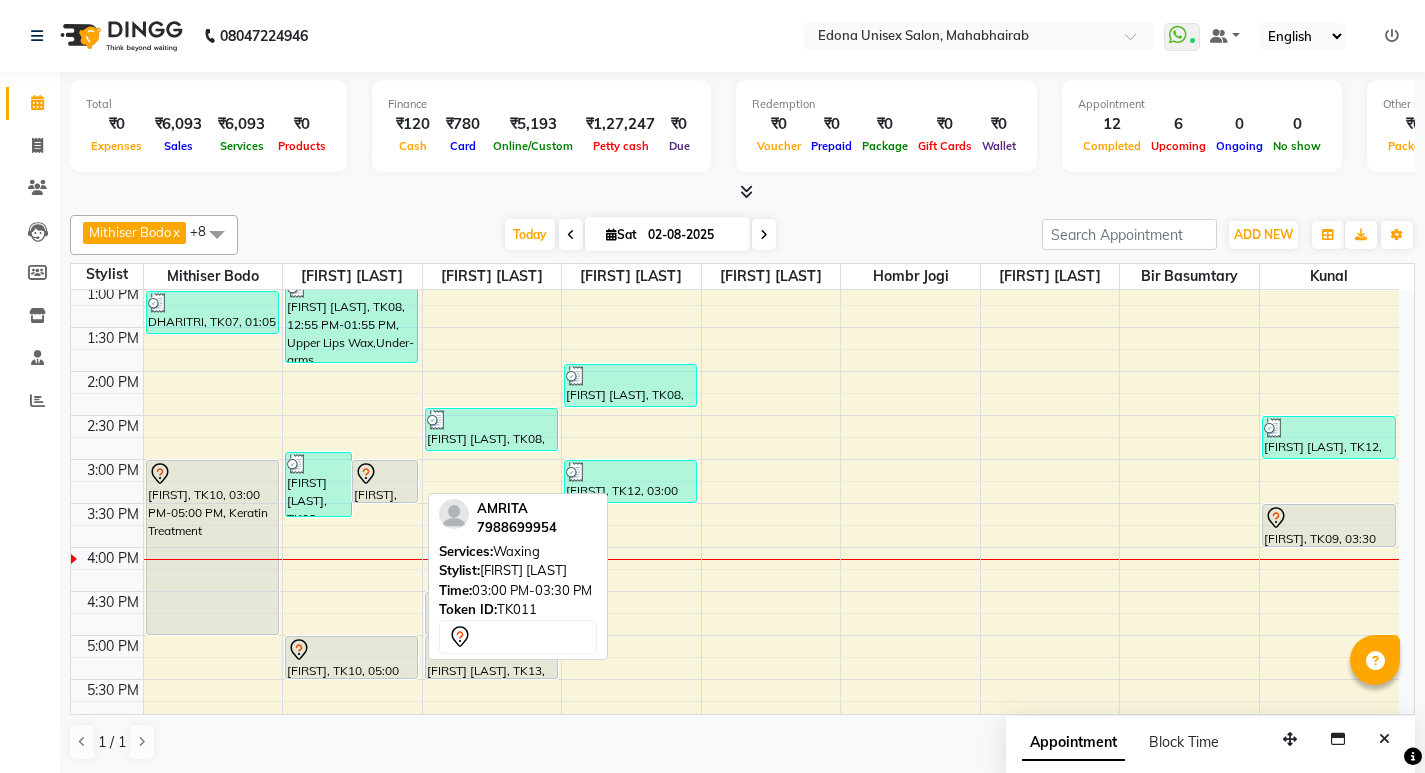 click on "[FIRST], TK11, 03:00 PM-03:30 PM, Waxing" at bounding box center (385, 481) 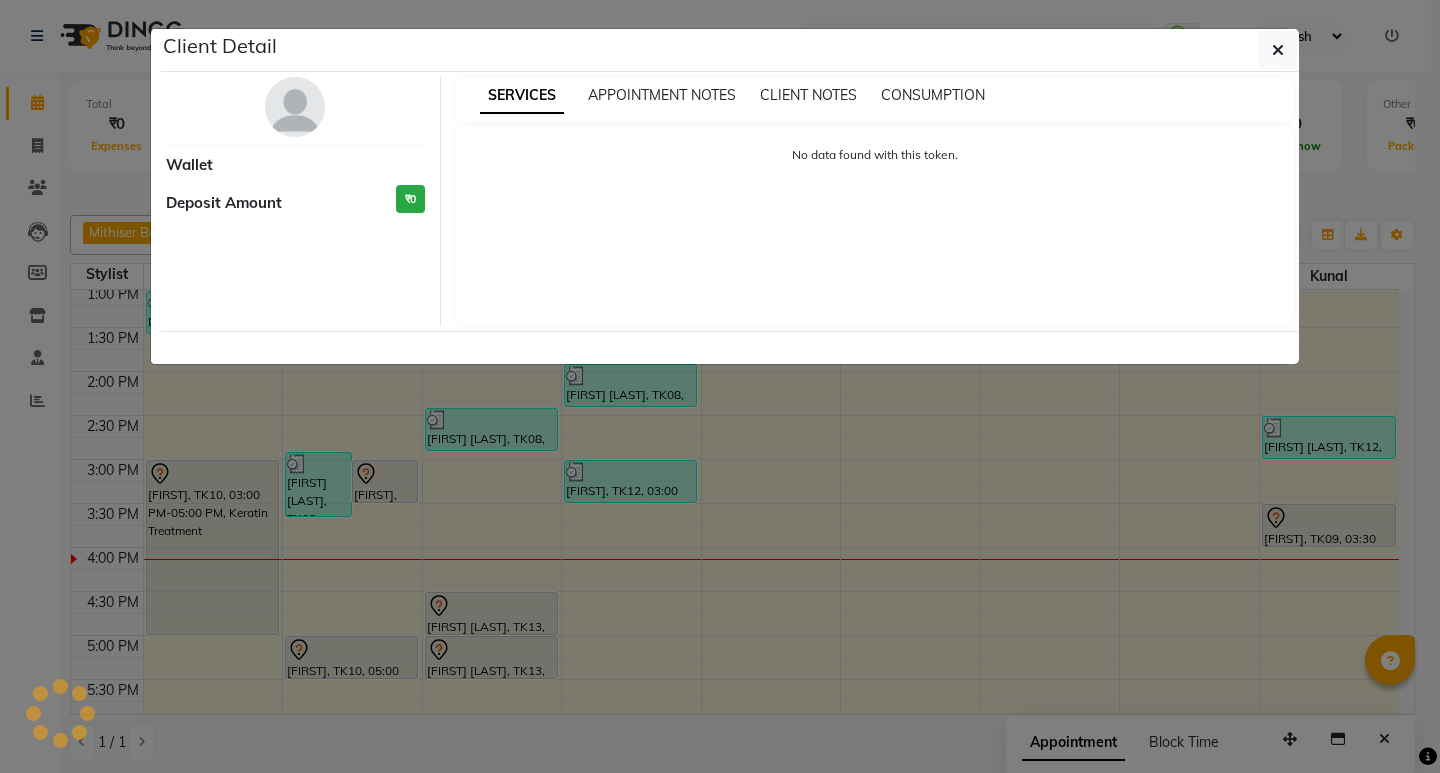 select on "7" 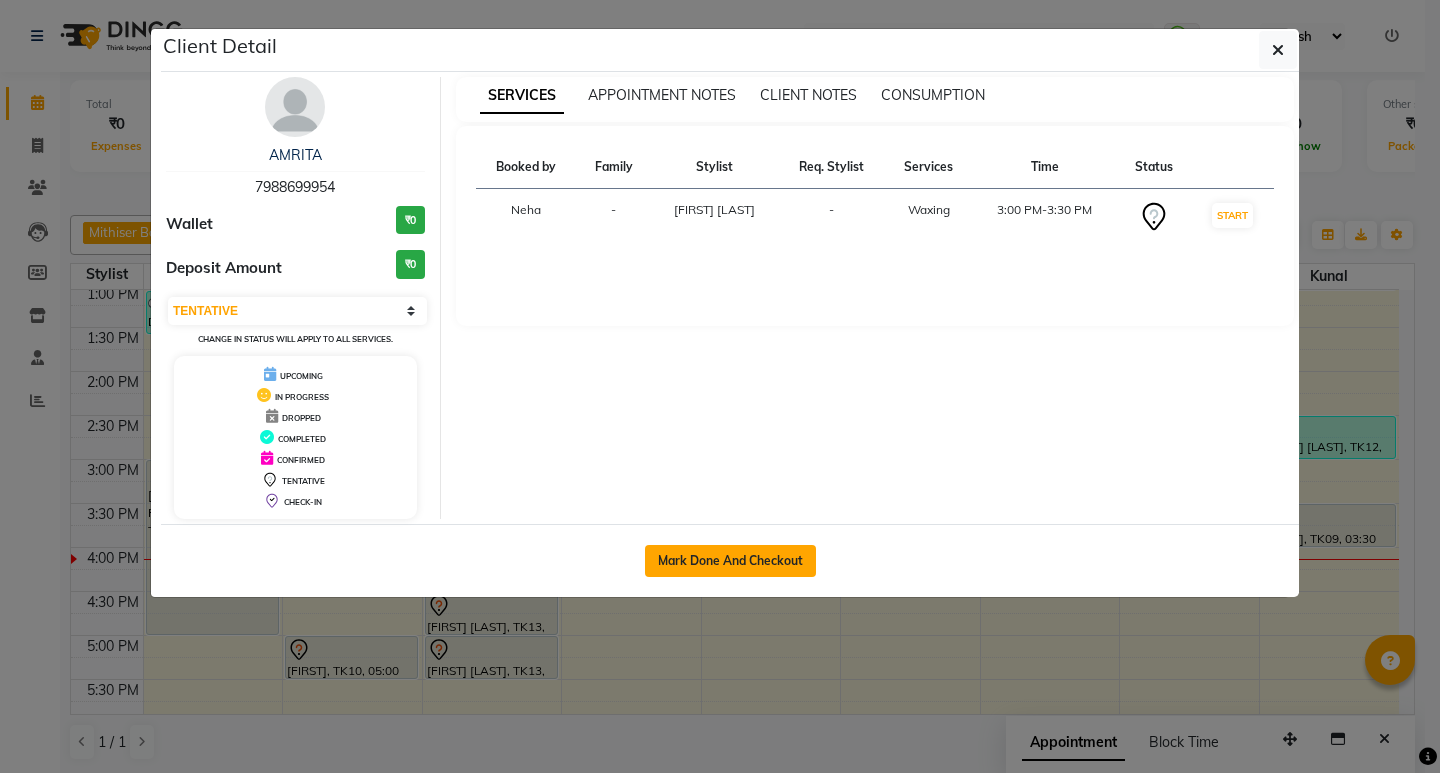click on "Mark Done And Checkout" 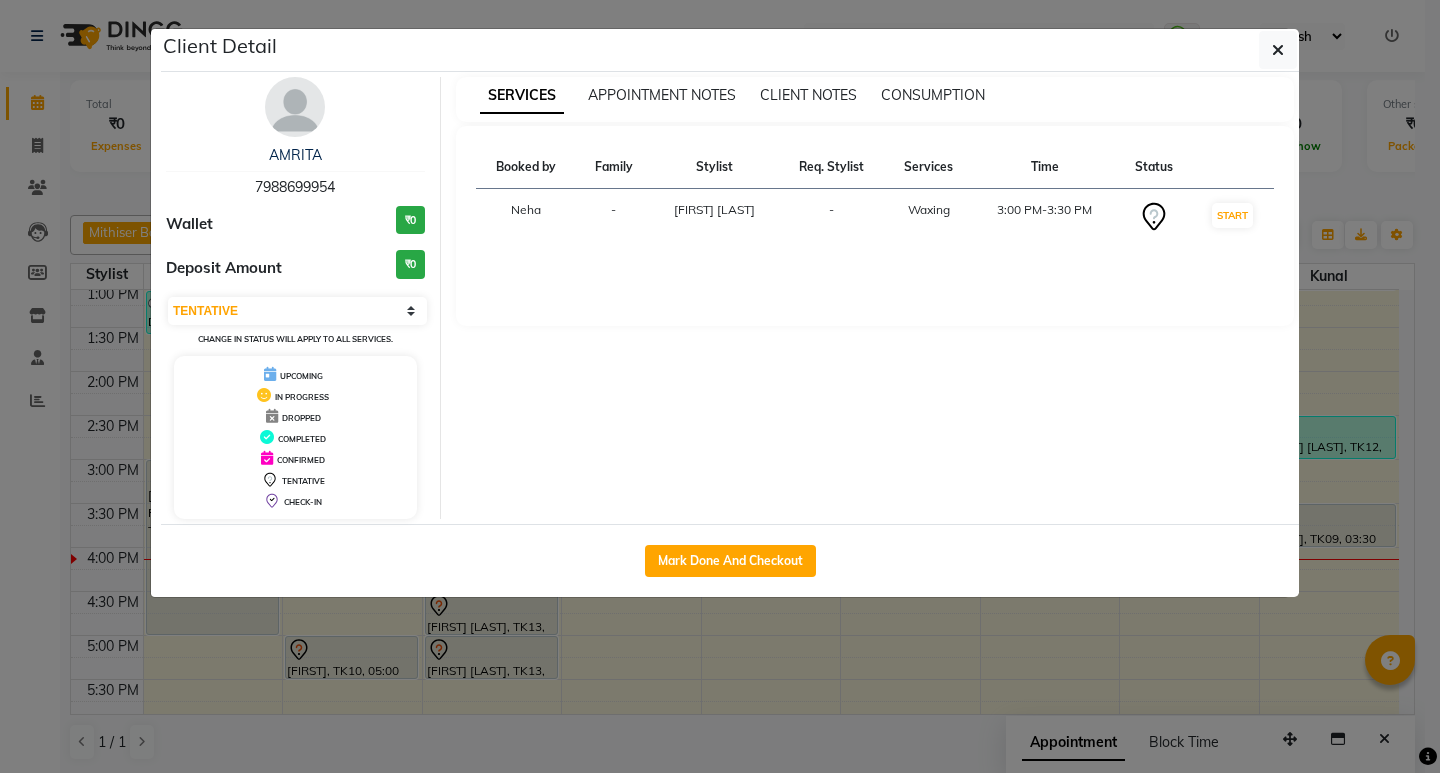 select on "service" 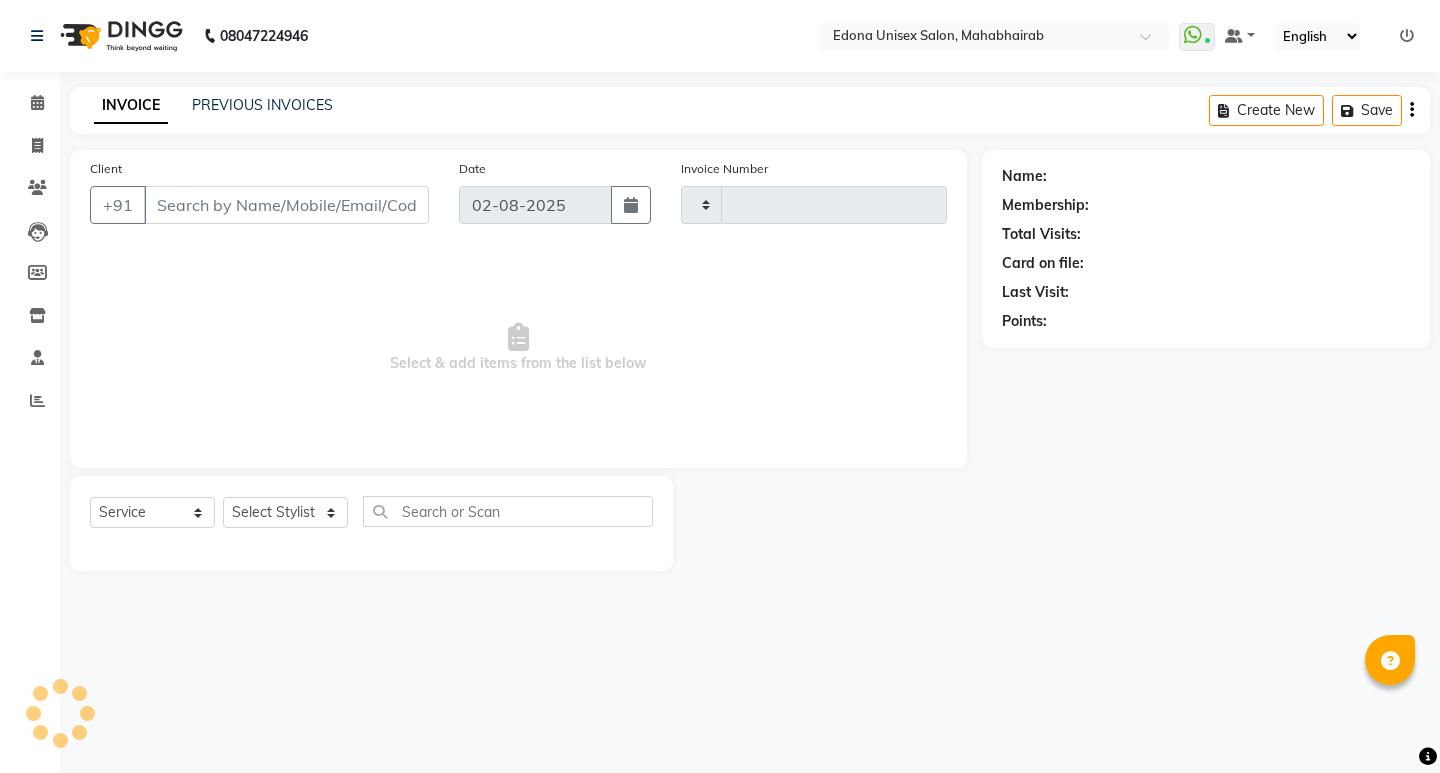 type on "2445" 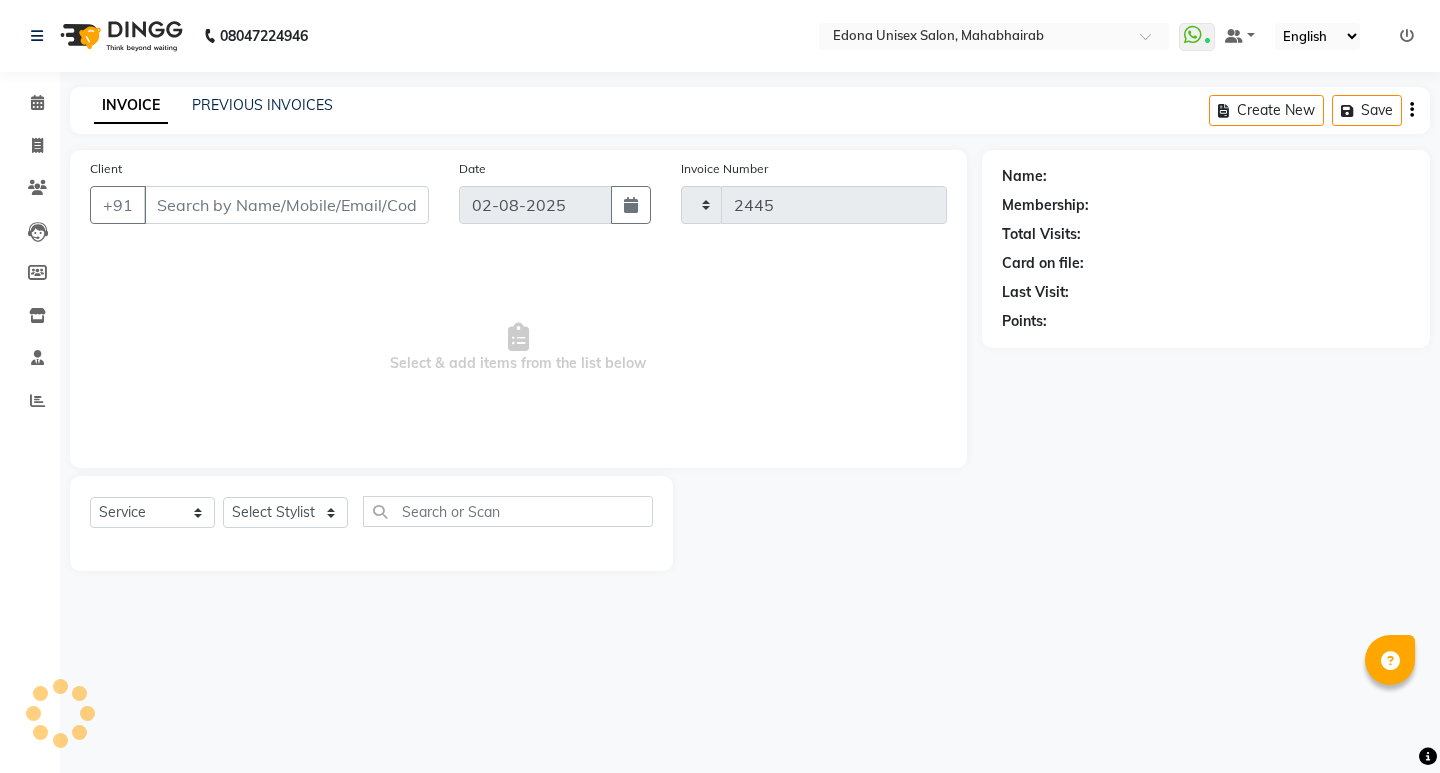 select on "5393" 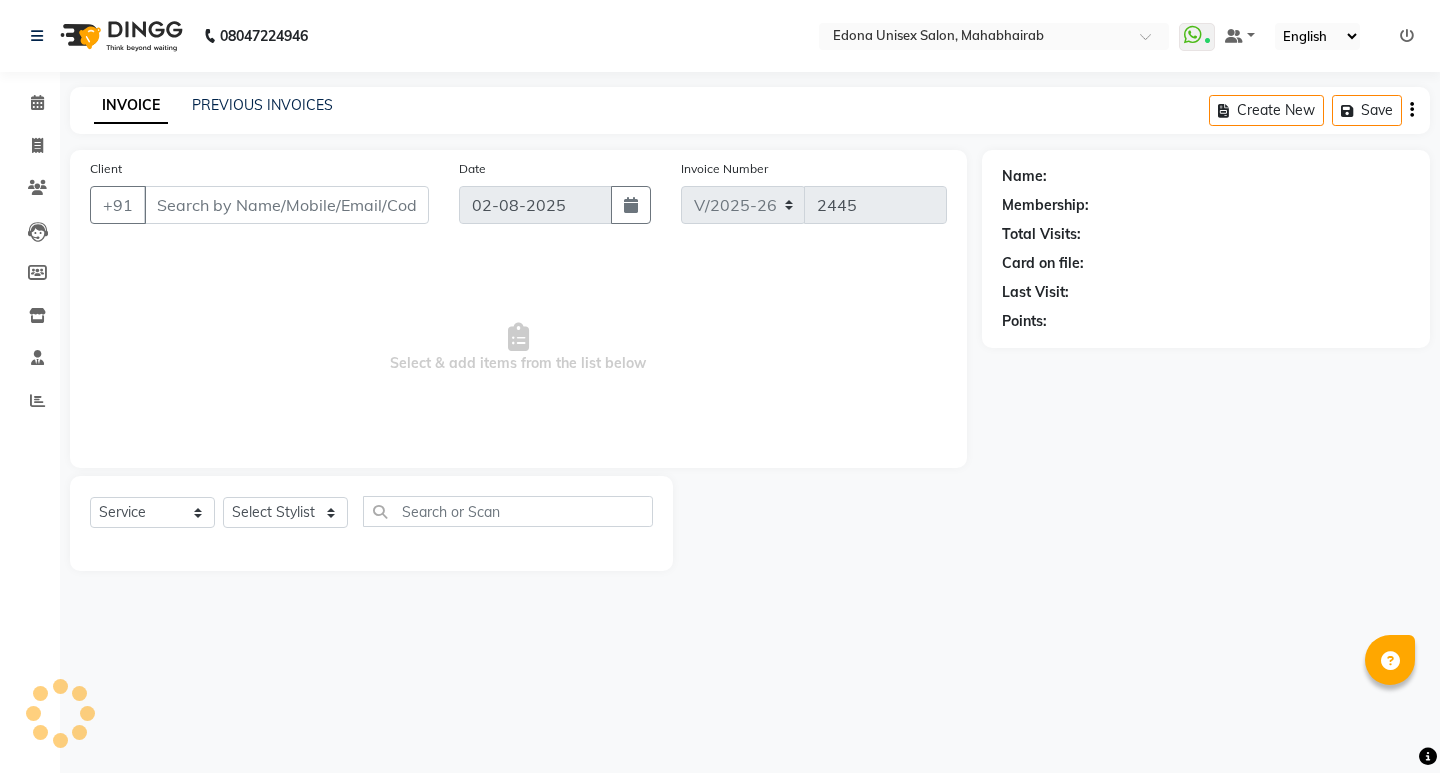 type on "7988699954" 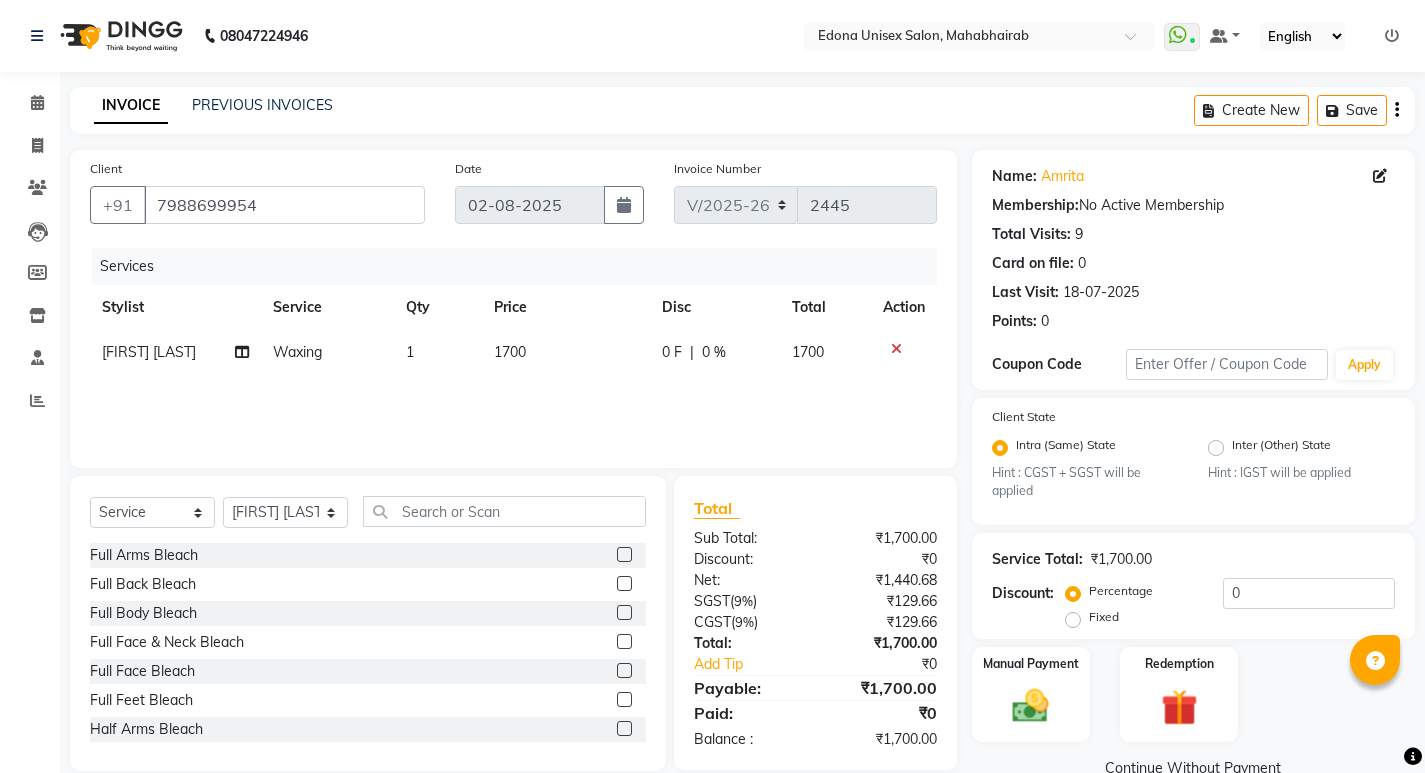 click 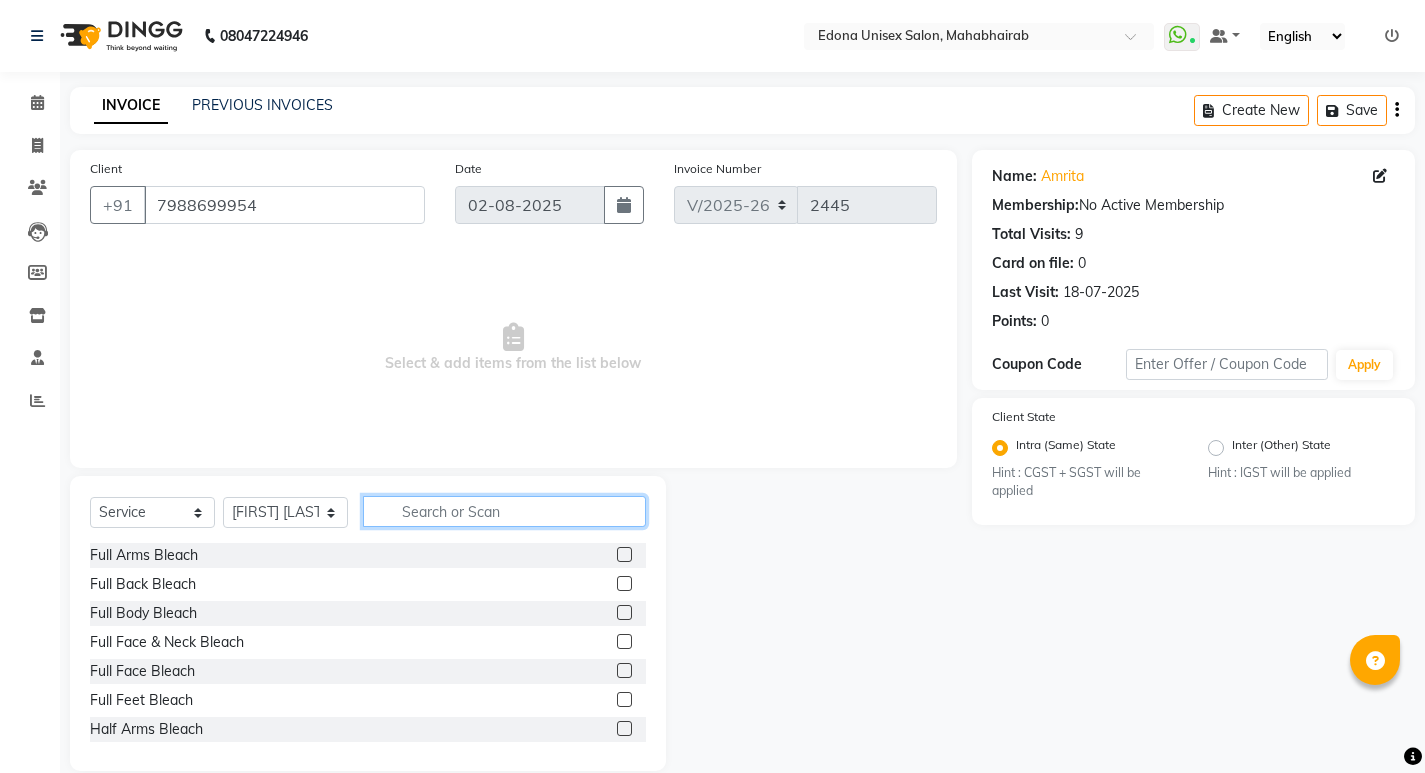 click 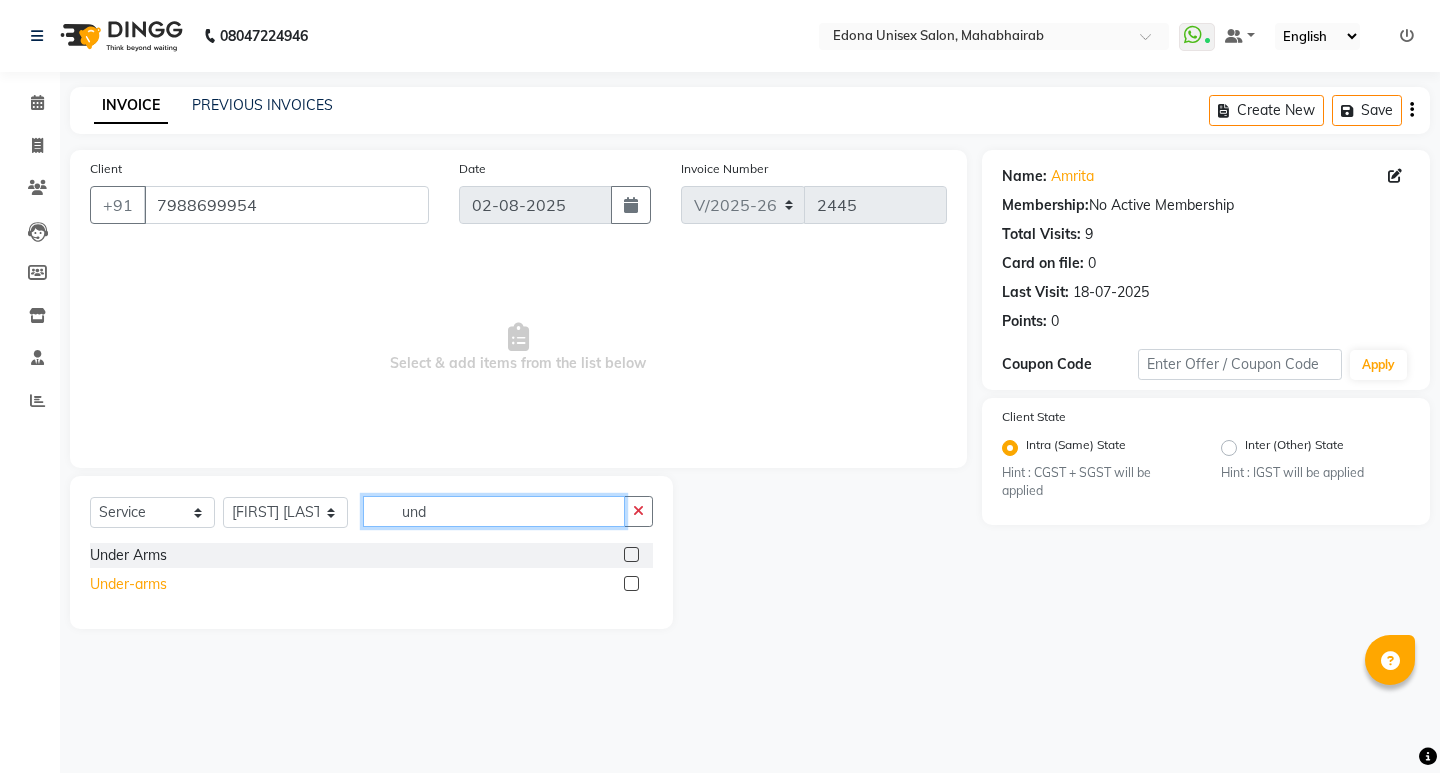 type on "und" 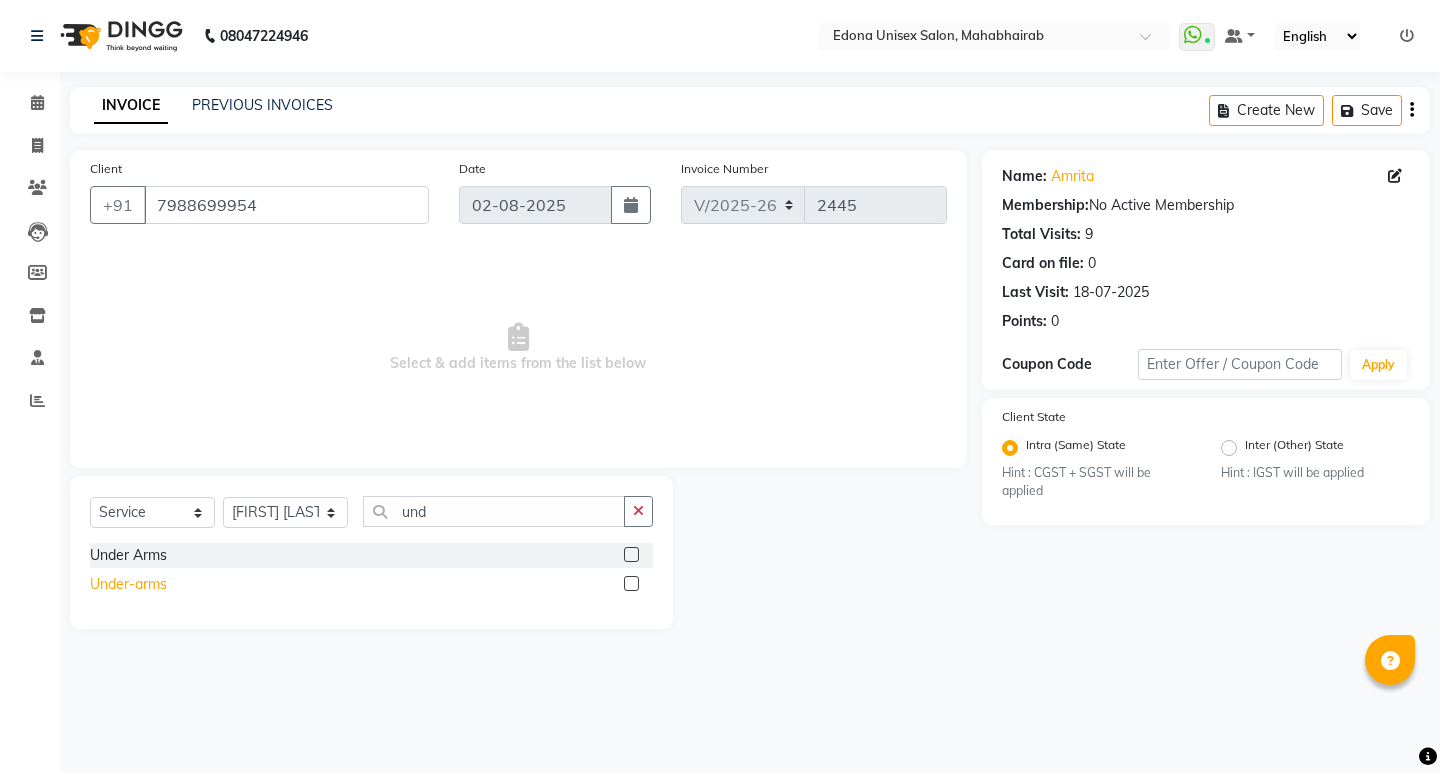 click on "Under-arms" 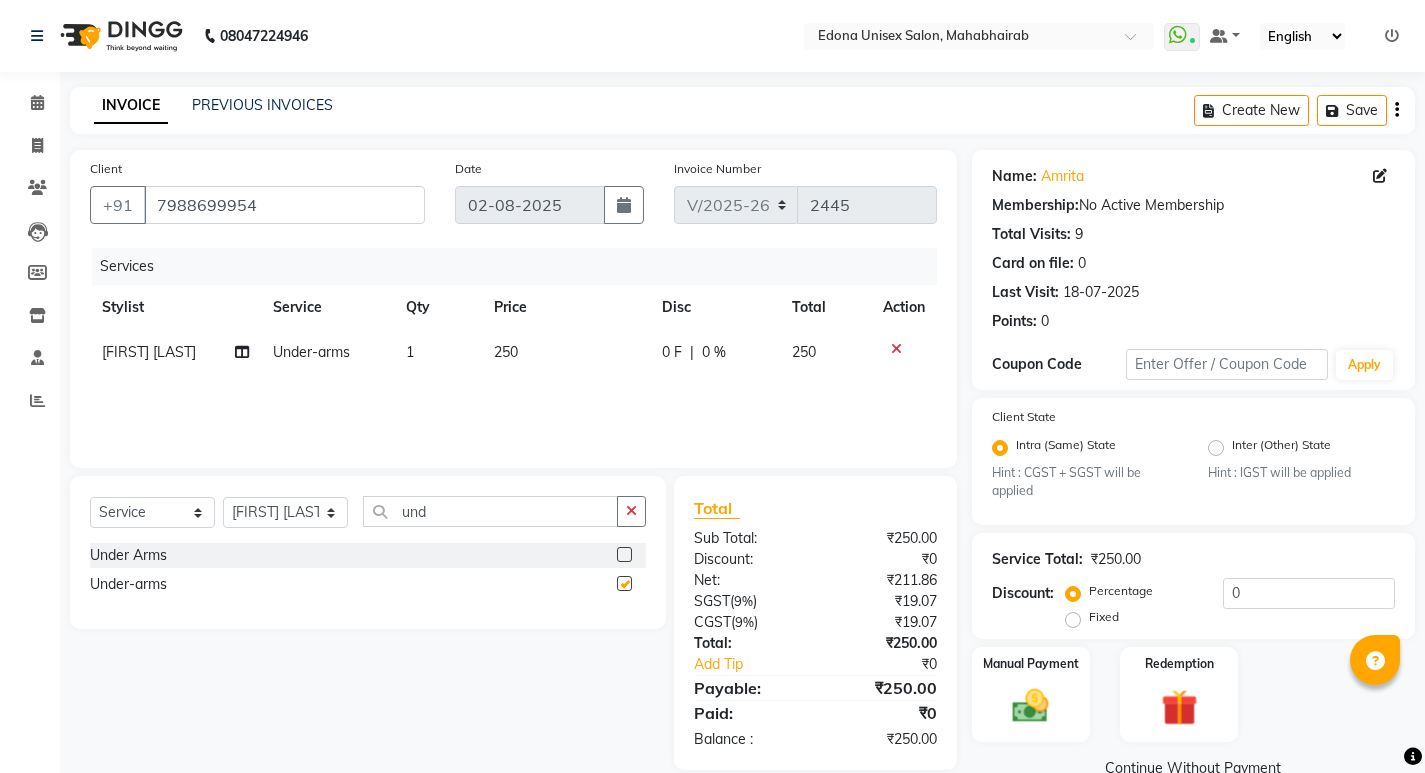 checkbox on "false" 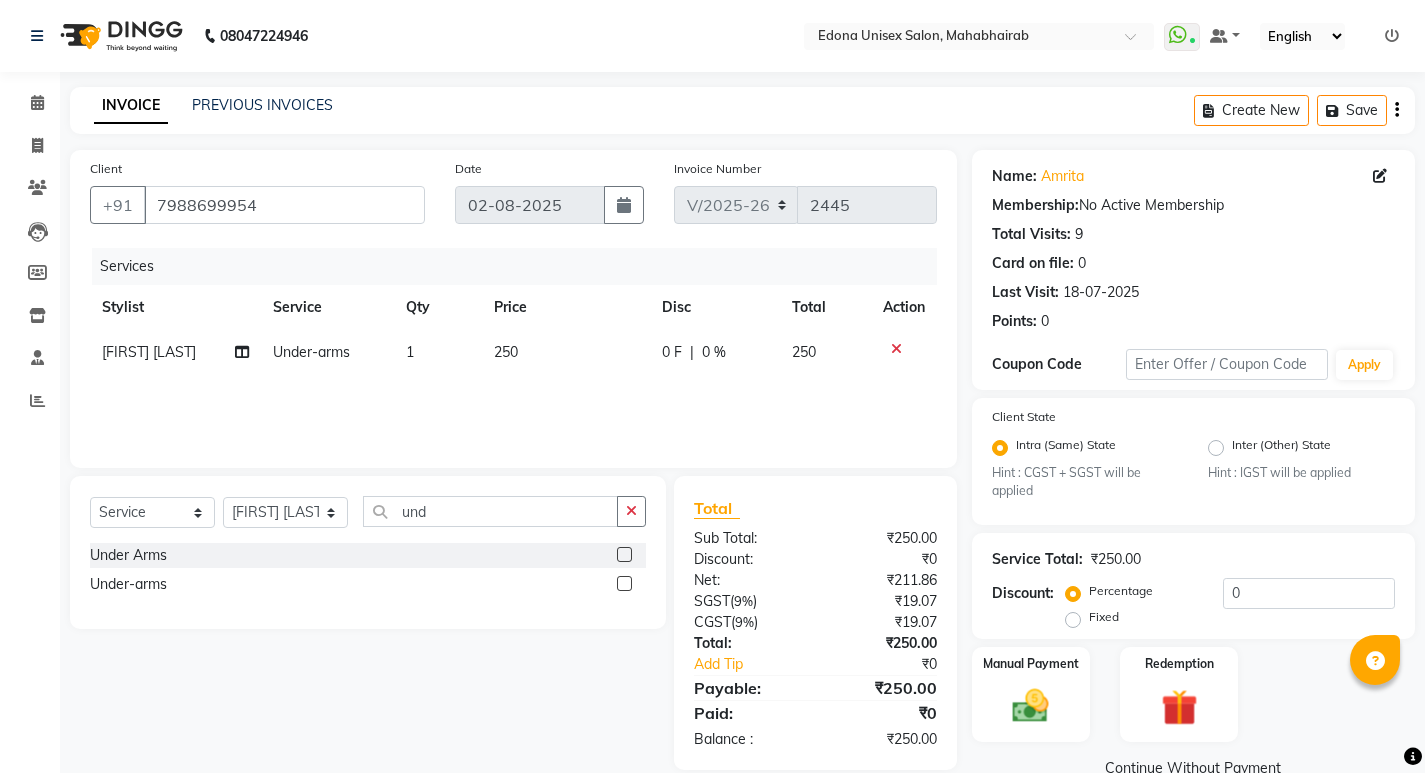 drag, startPoint x: 628, startPoint y: 512, endPoint x: 506, endPoint y: 530, distance: 123.32072 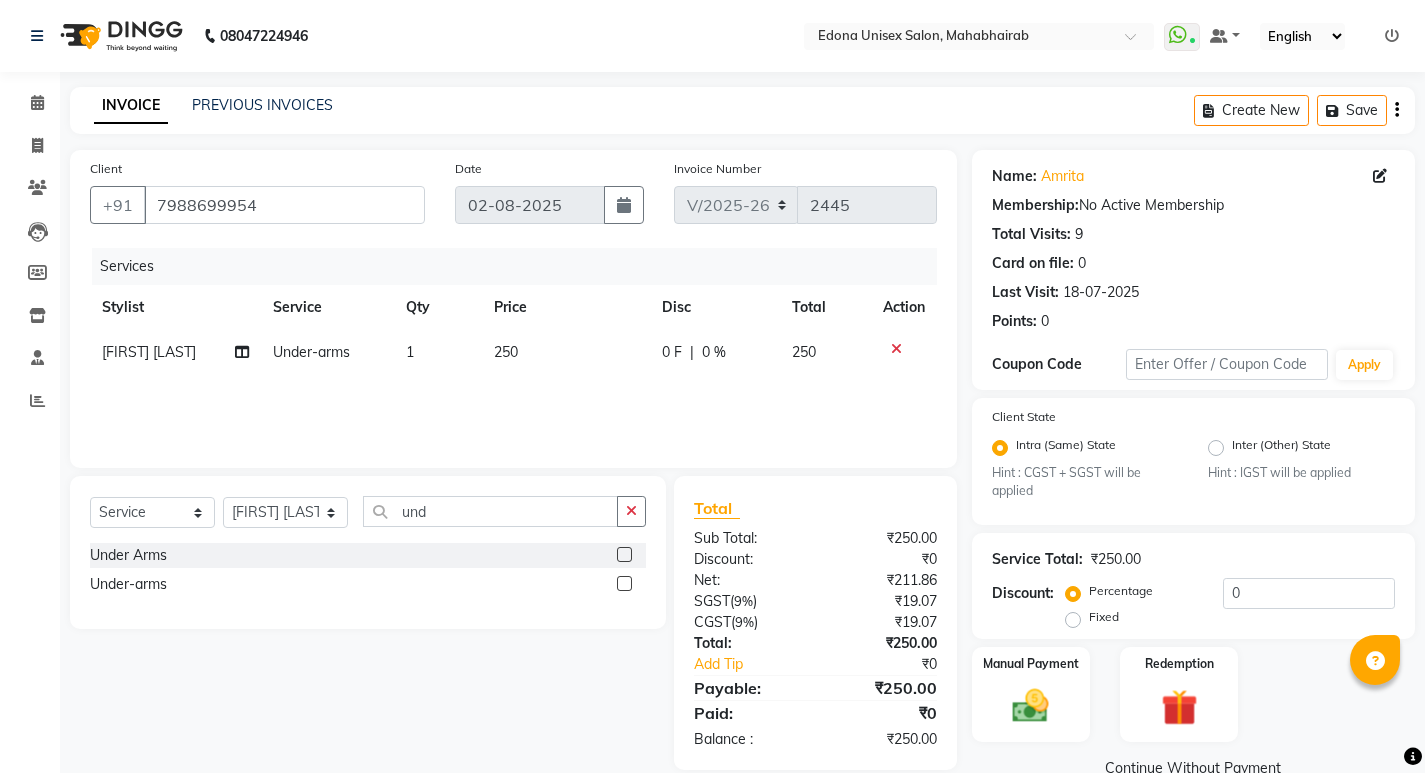 click on "Select Service Product Membership Package Voucher Prepaid Gift Card Select Stylist Admin Anju Sonar Bir Basumtary Hemen Daimari Hombr Jogi Jenny kayina Kriti Kunal Lokesh Verma Mithiser Bodo Monisha Goyari Neha Pahi Prabir Das Rashmi Basumtary Reshma Sultana Roselin Basumtary Sumitra Subba und" 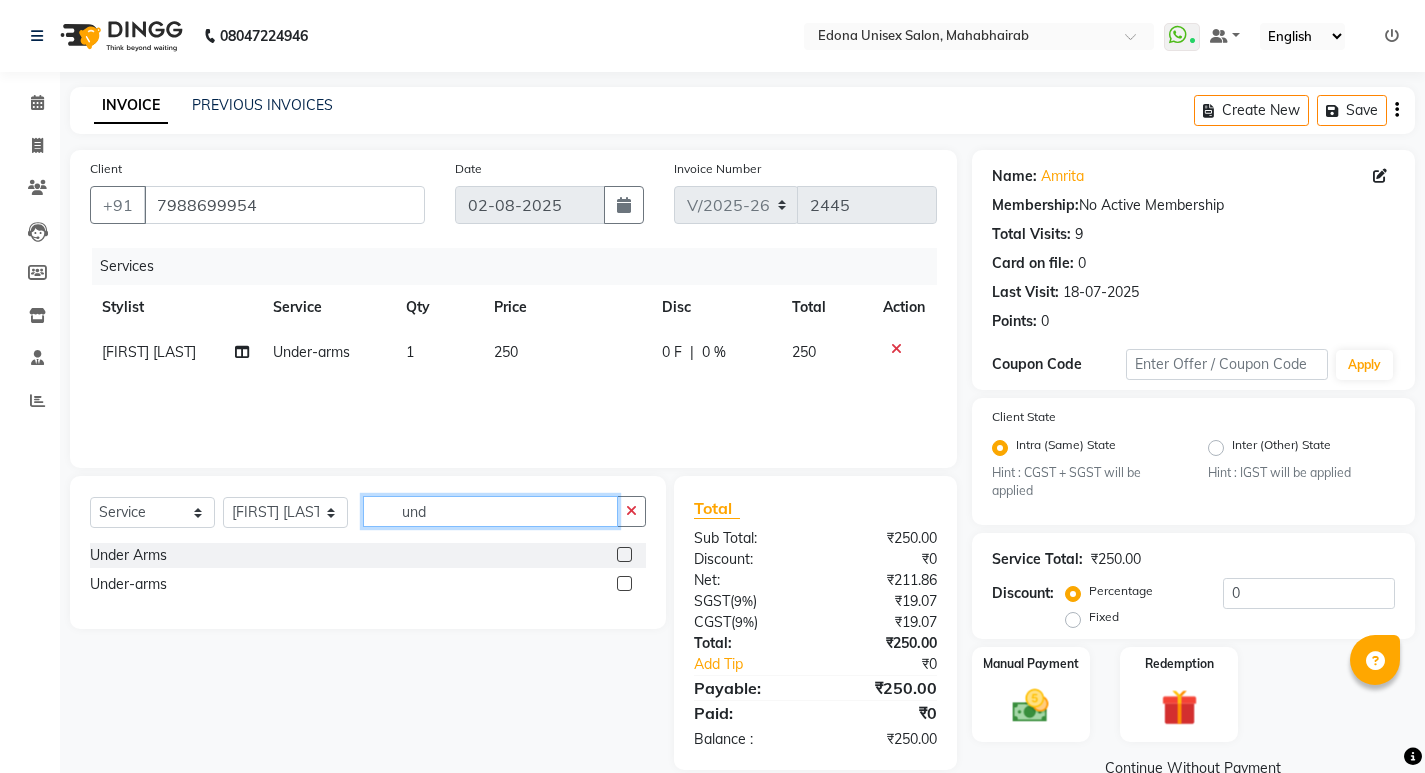 click on "und" 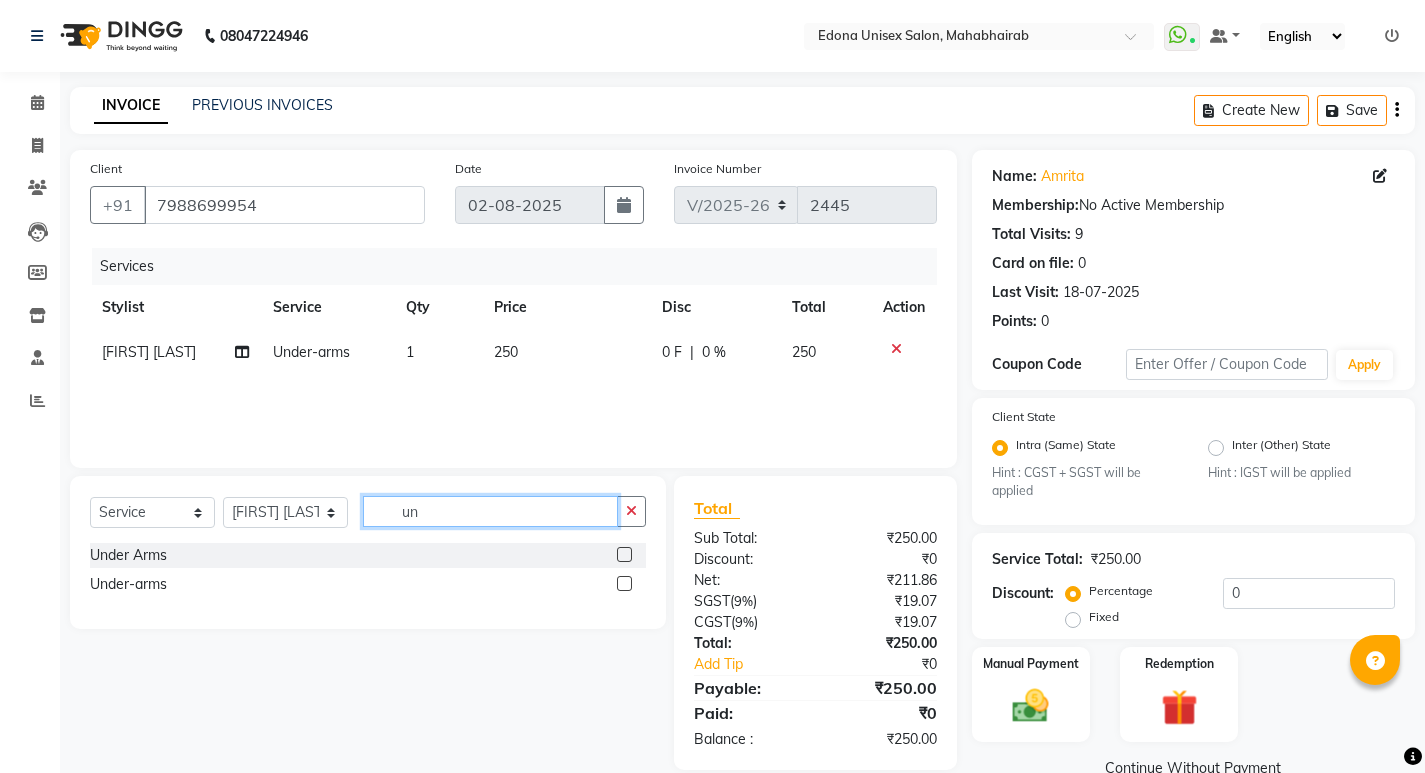 type on "u" 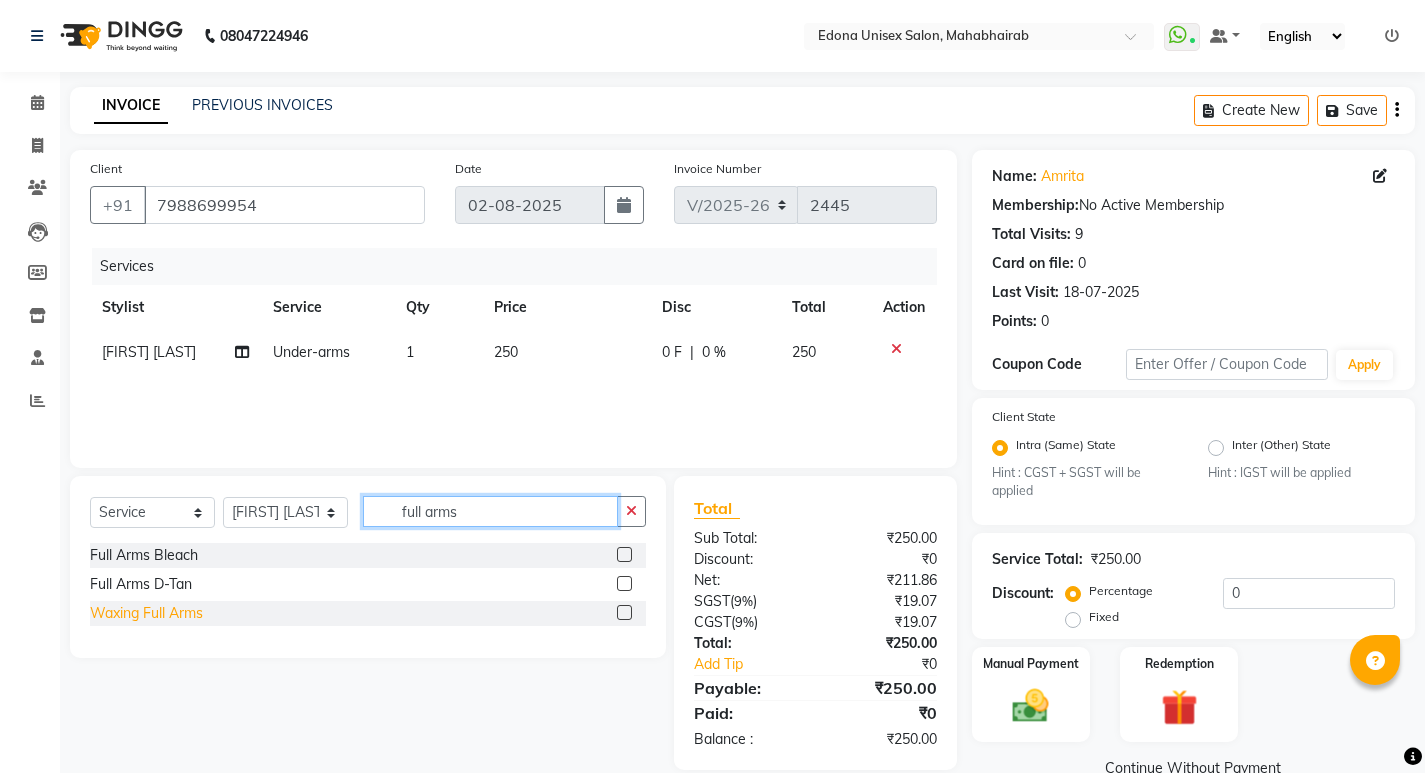 type on "full arms" 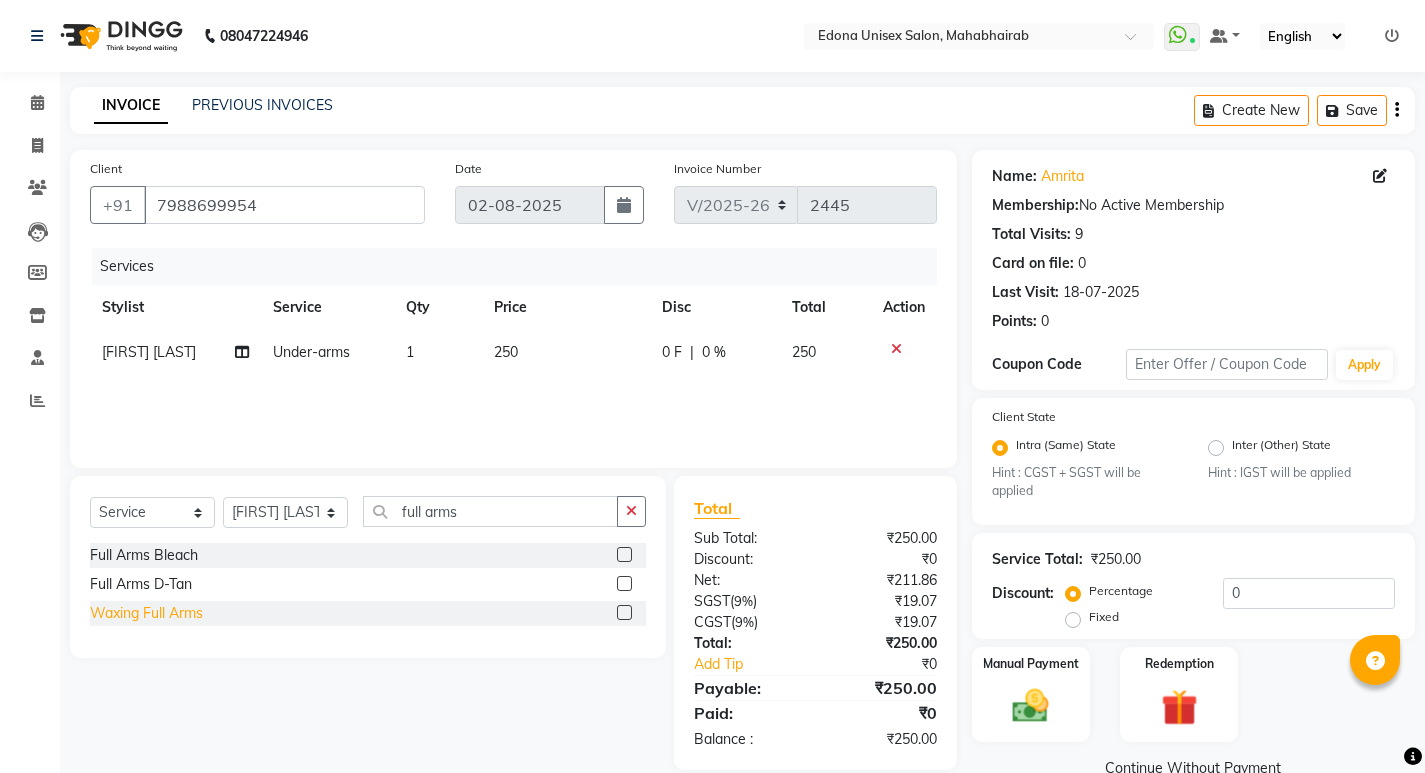 click on "Waxing Full Arms" 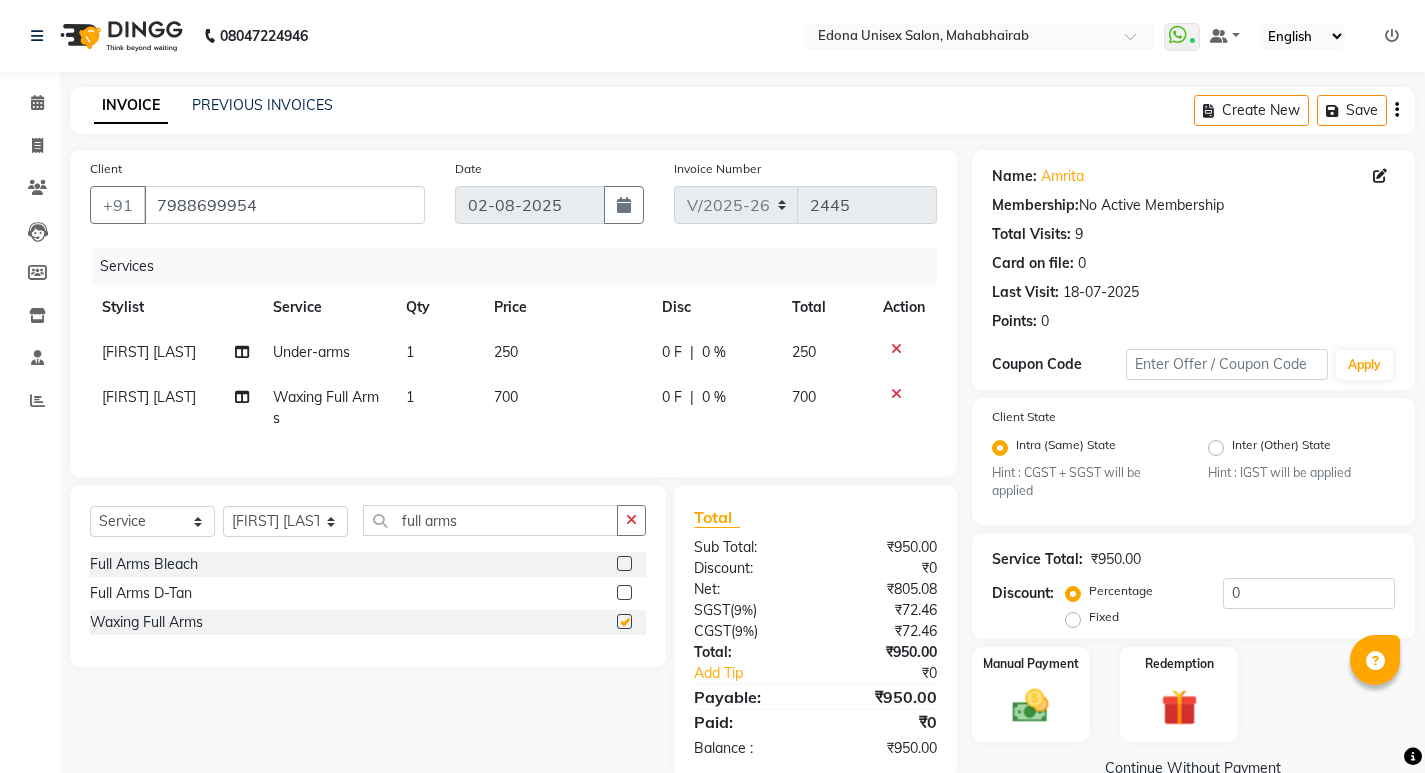 checkbox on "false" 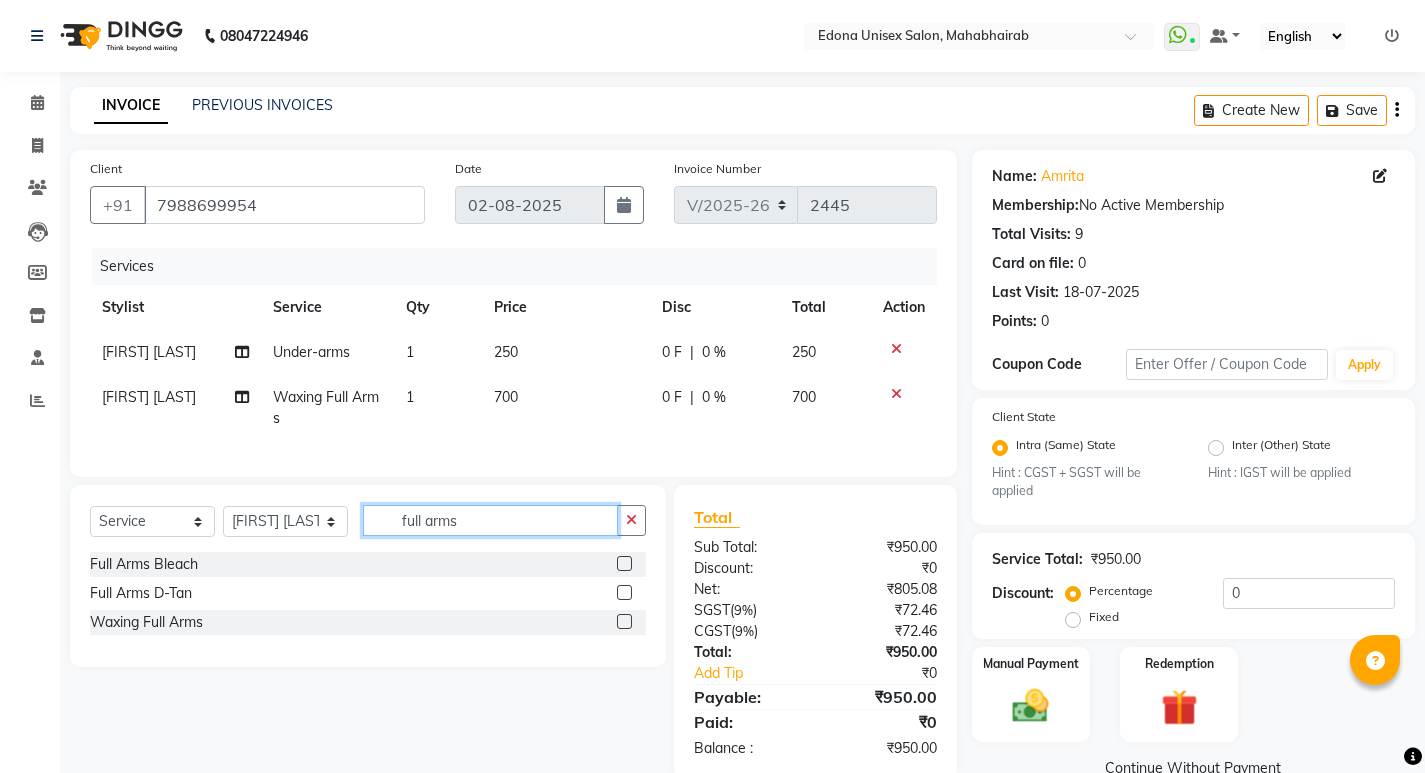 click on "full arms" 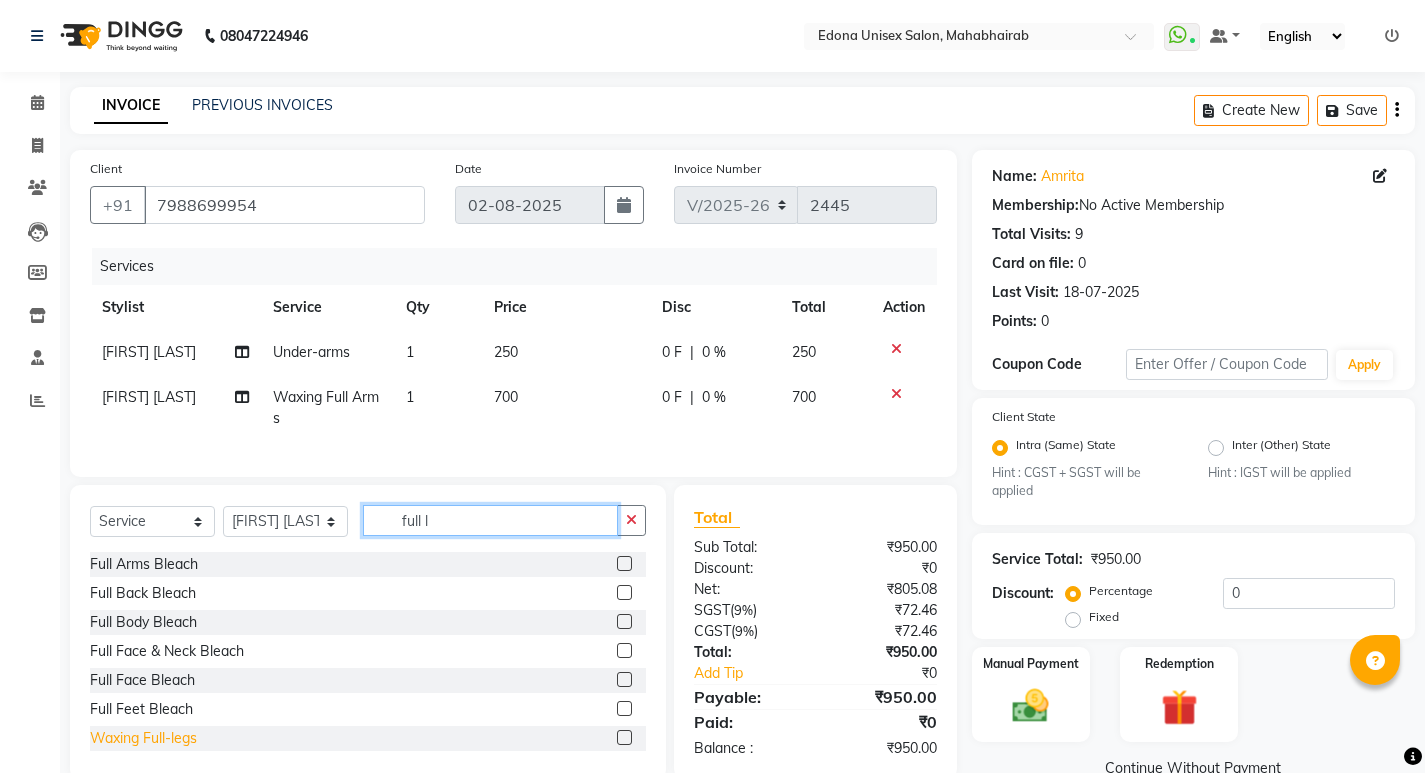 type on "full l" 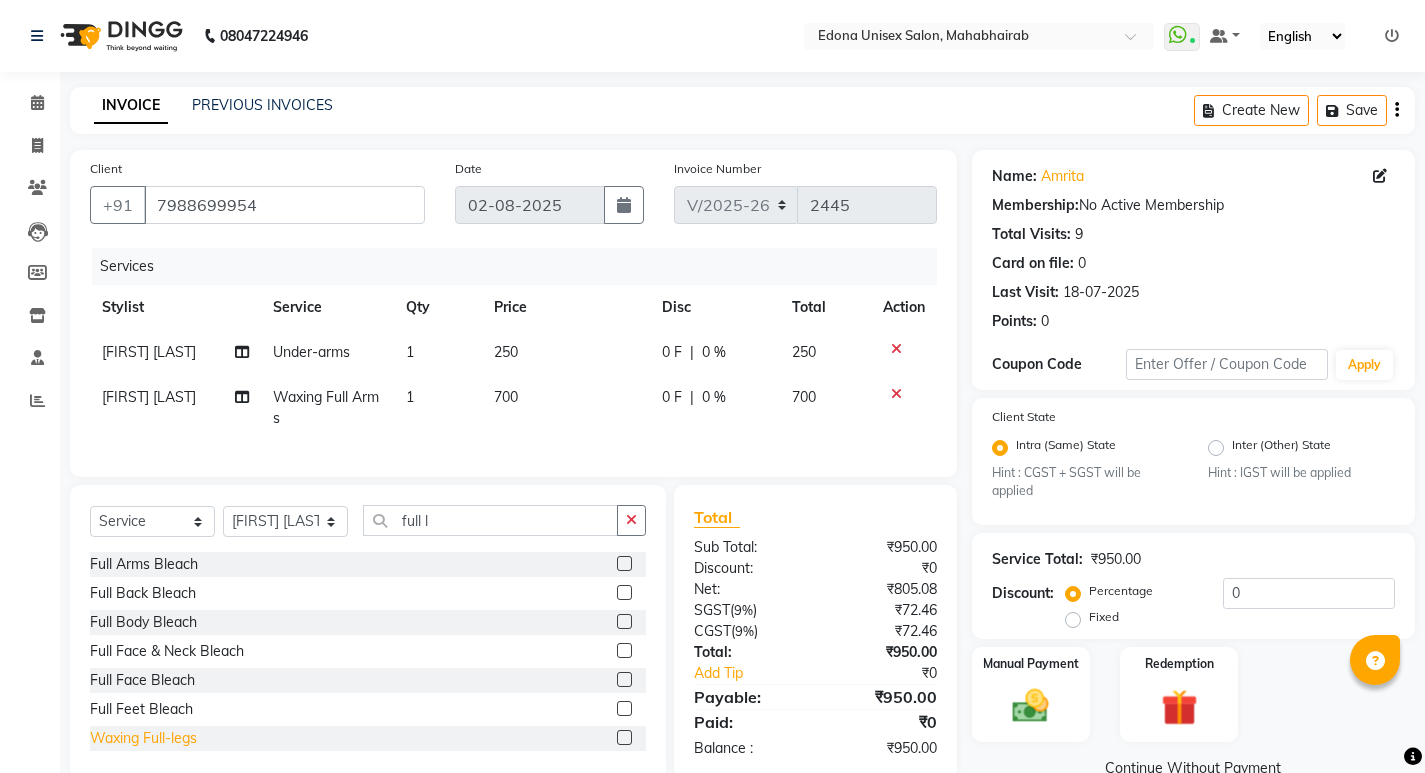 click on "Waxing Full-legs" 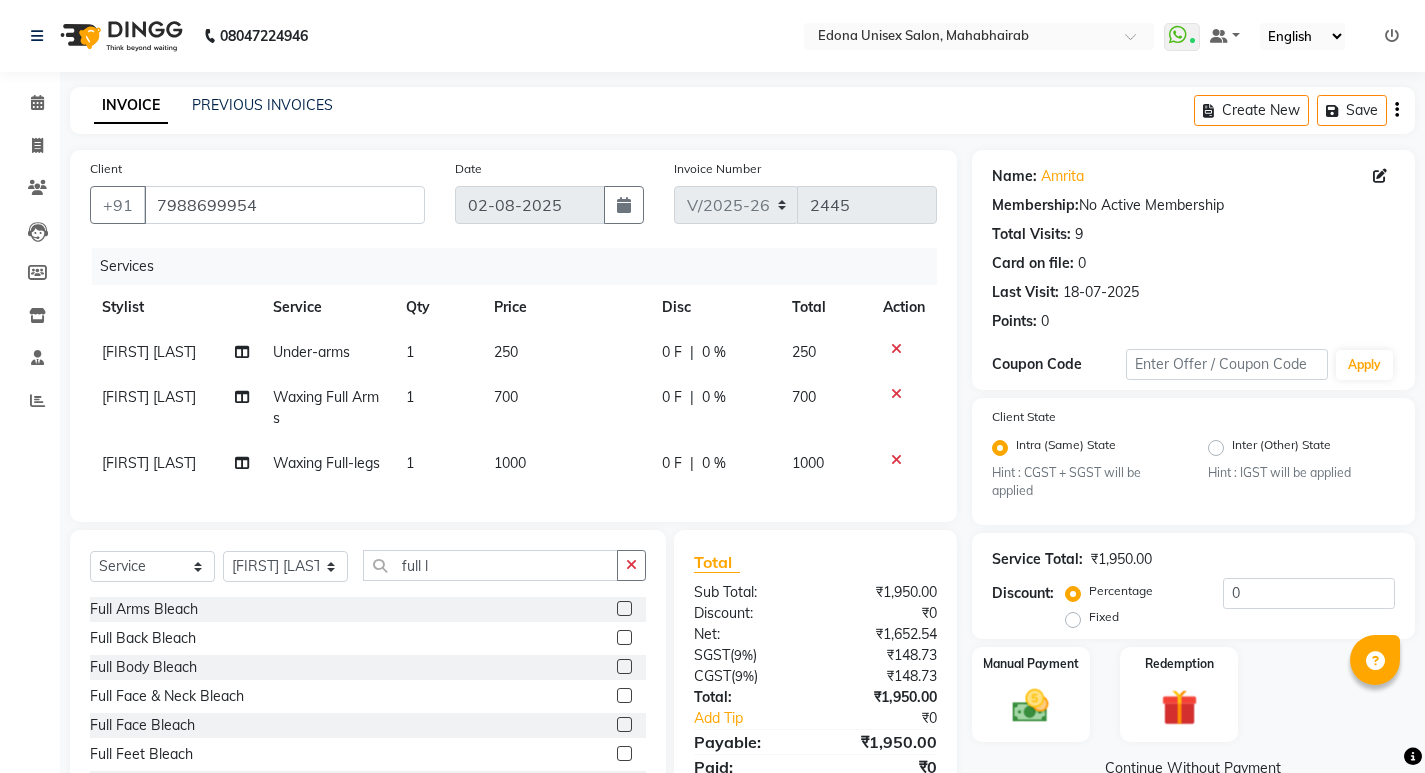 checkbox on "false" 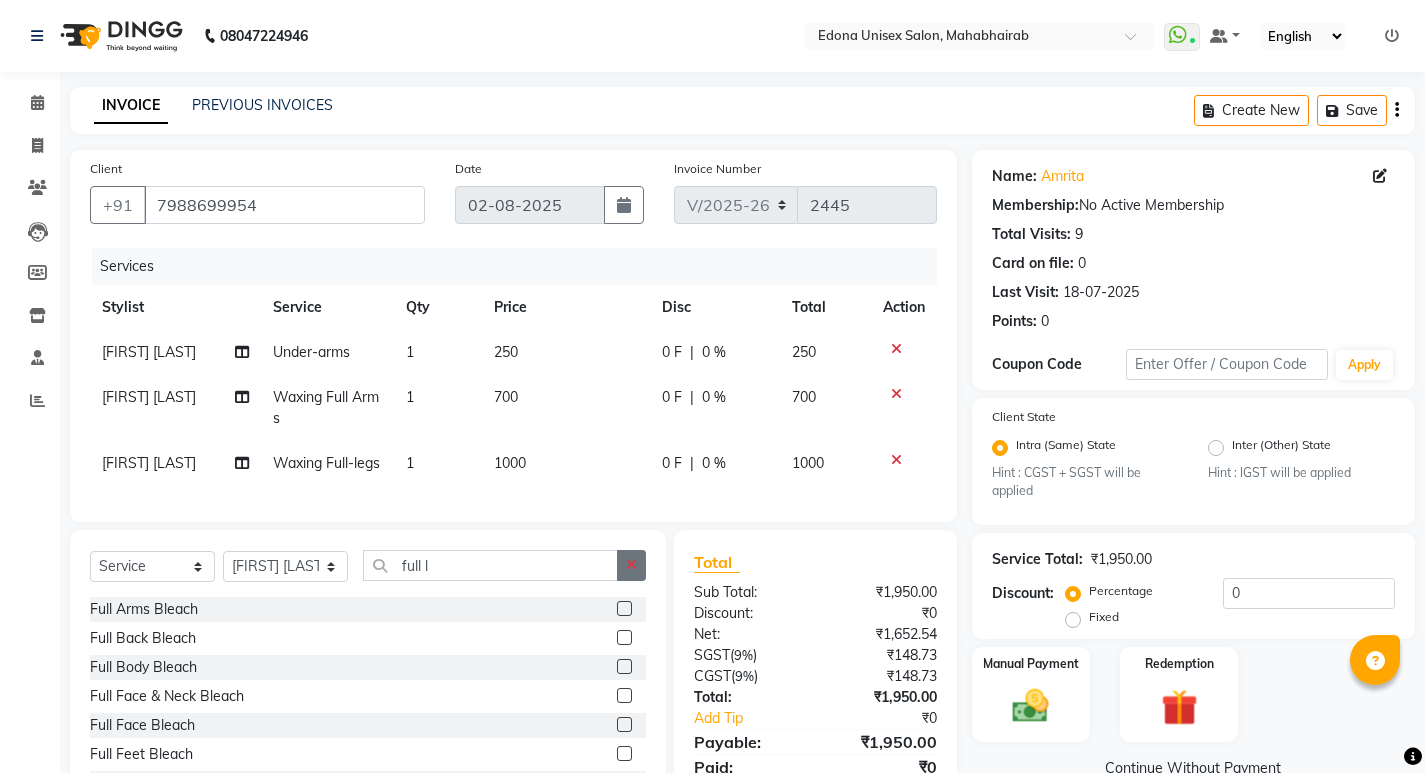 drag, startPoint x: 626, startPoint y: 595, endPoint x: 540, endPoint y: 610, distance: 87.29834 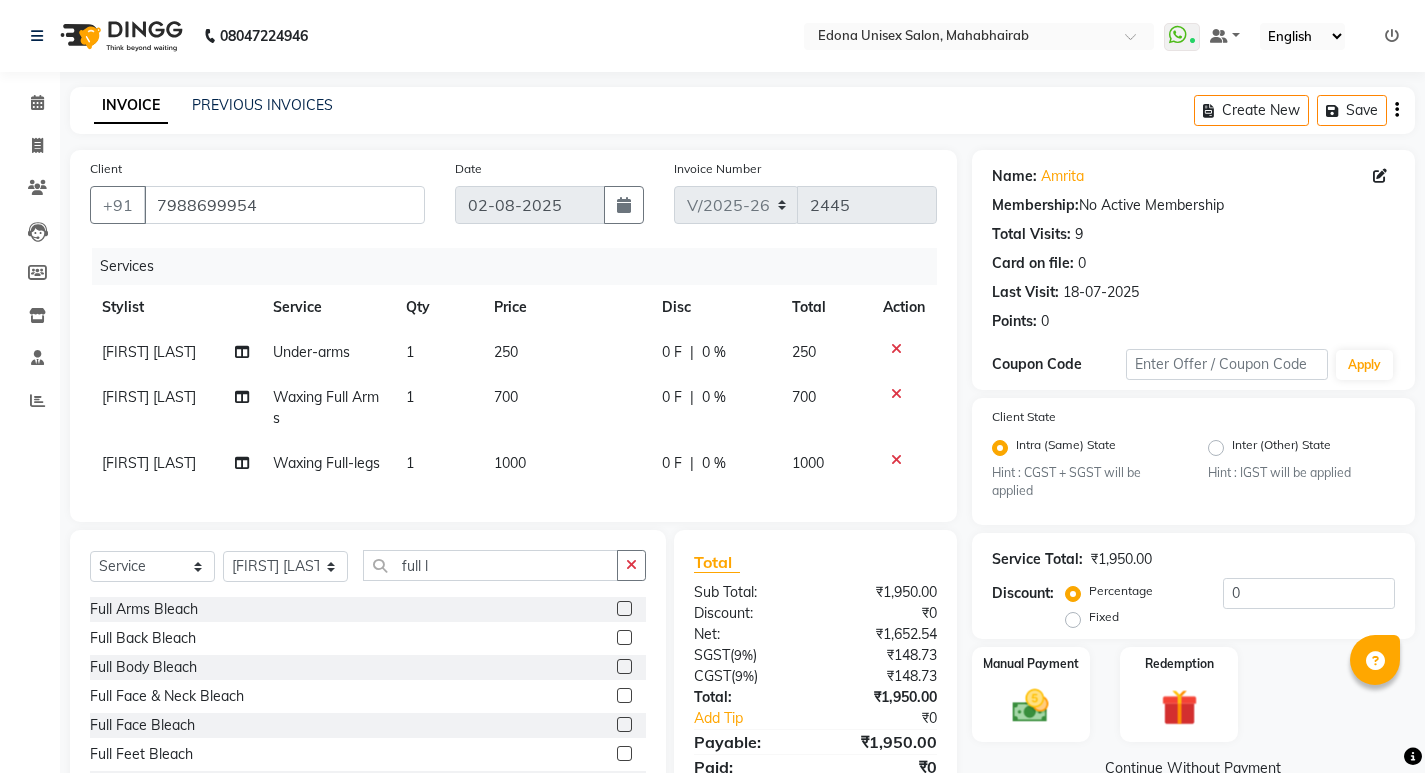 click 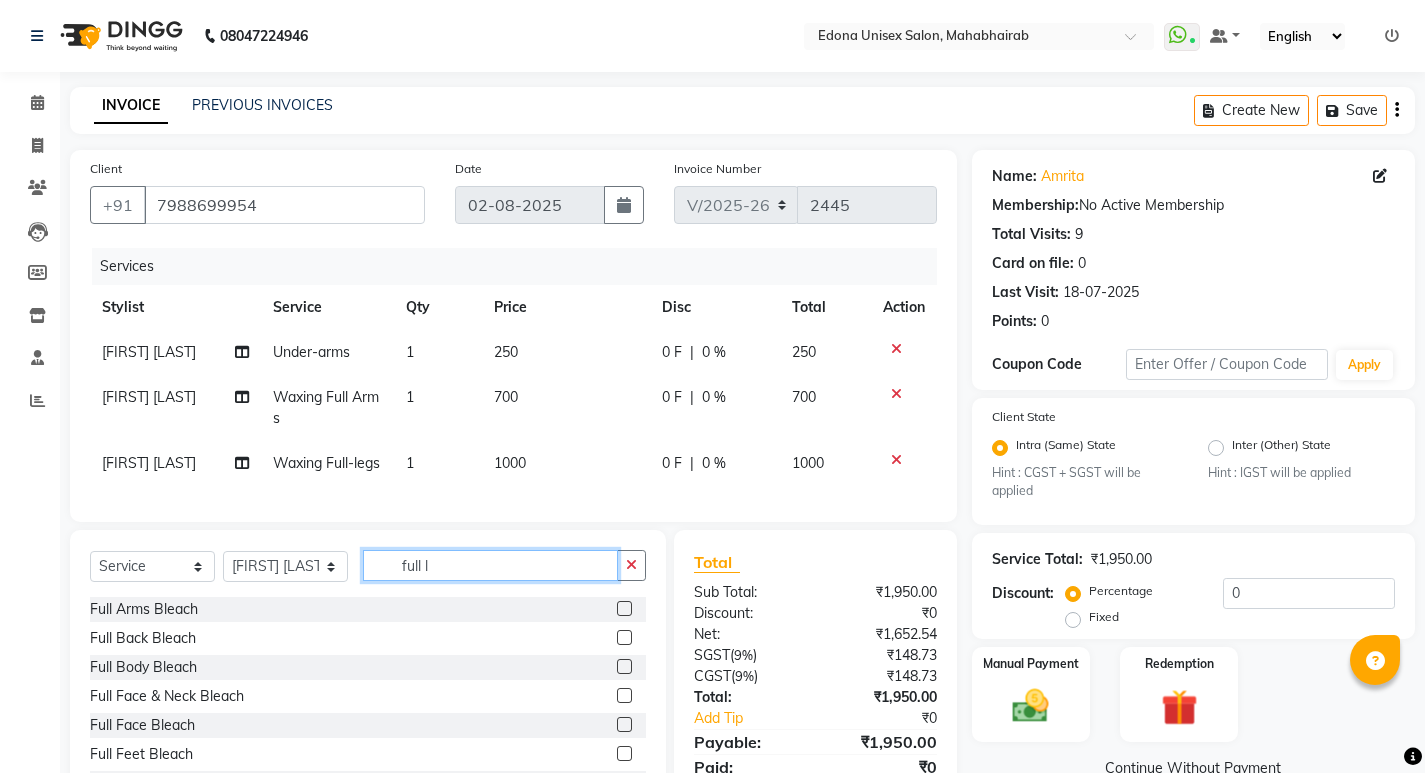 type 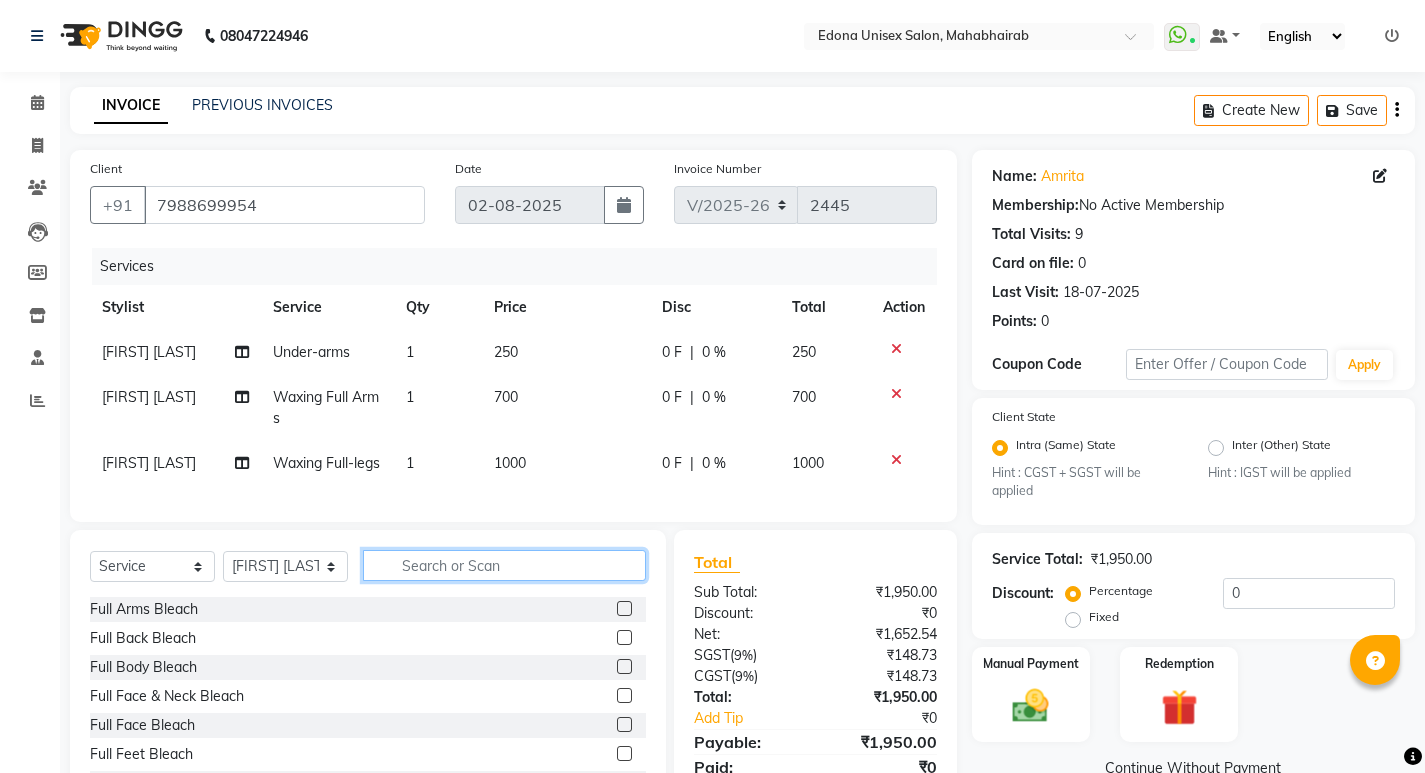 click 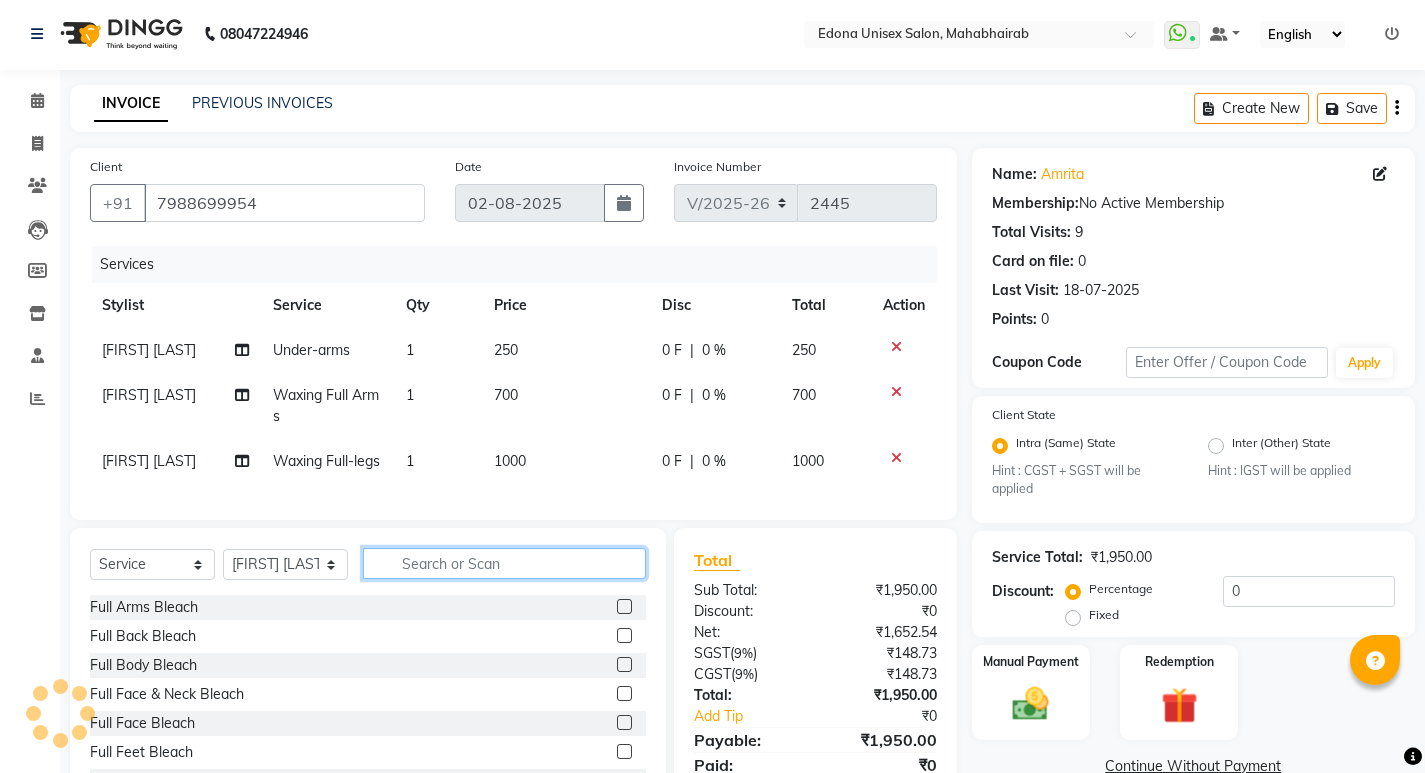 scroll, scrollTop: 118, scrollLeft: 0, axis: vertical 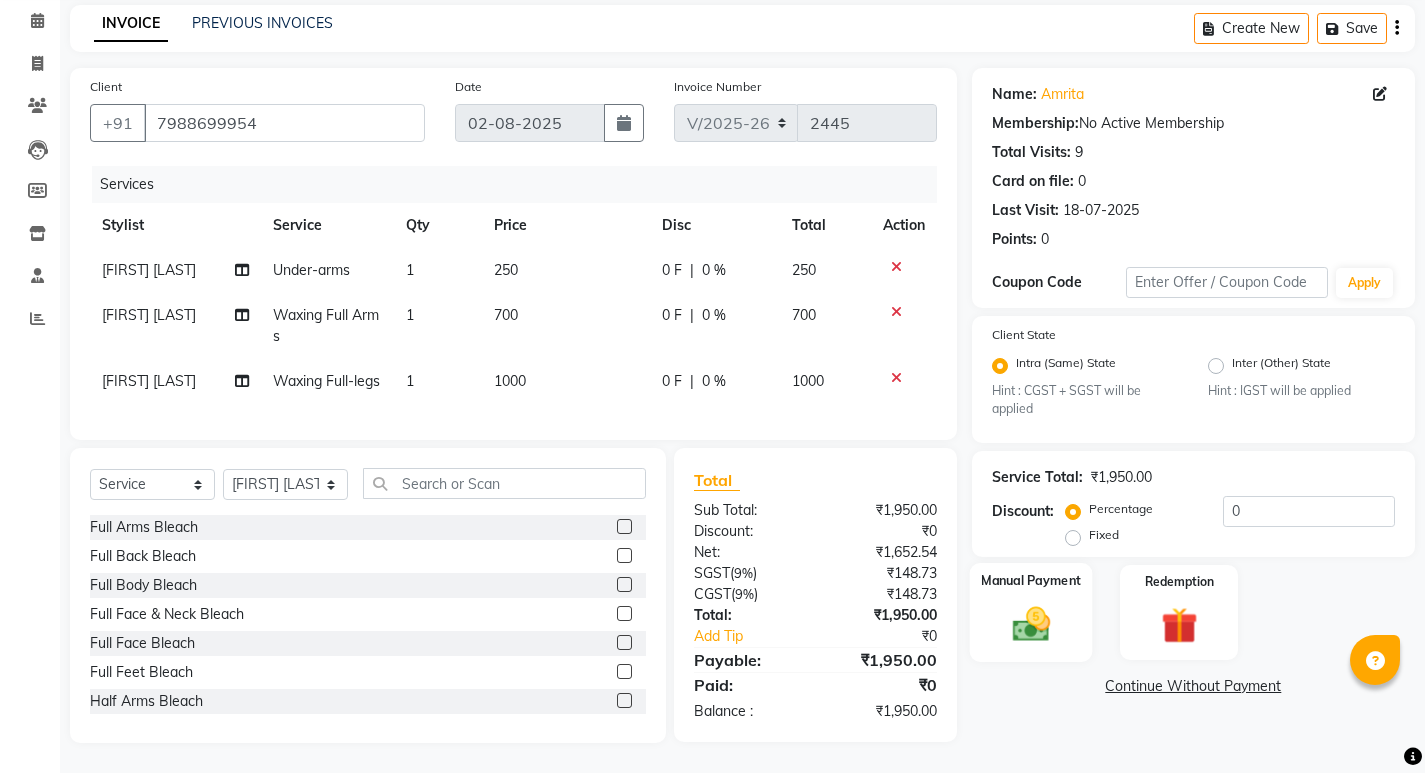 click 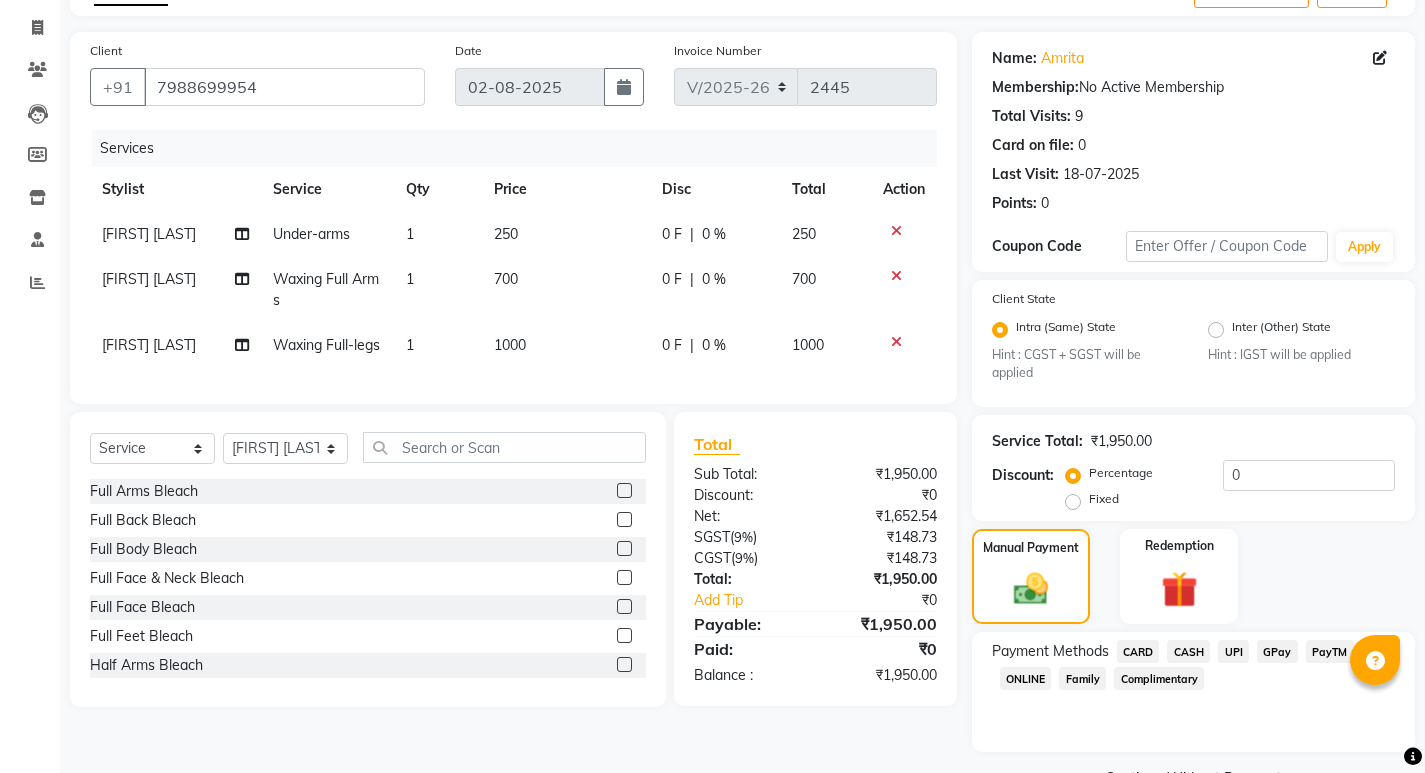 scroll, scrollTop: 168, scrollLeft: 0, axis: vertical 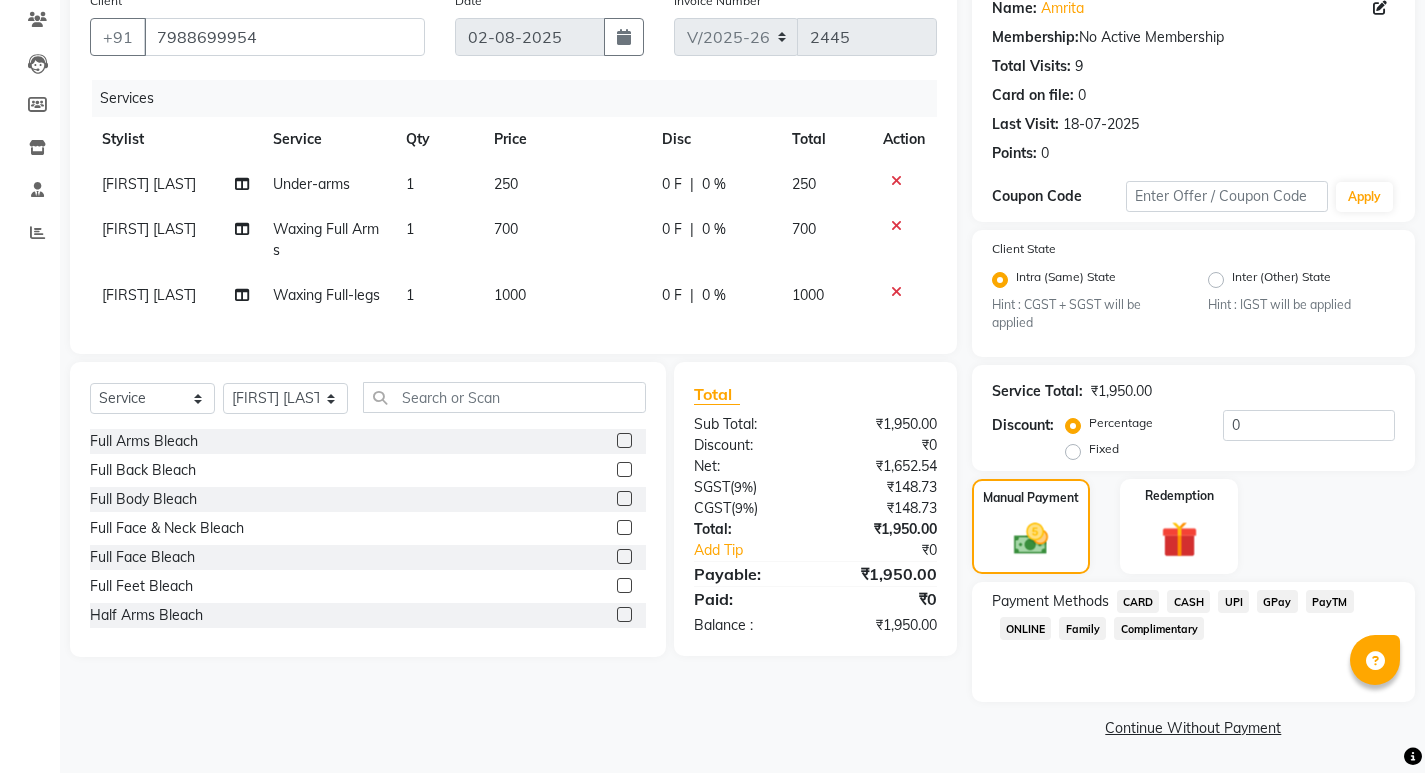 click on "UPI" 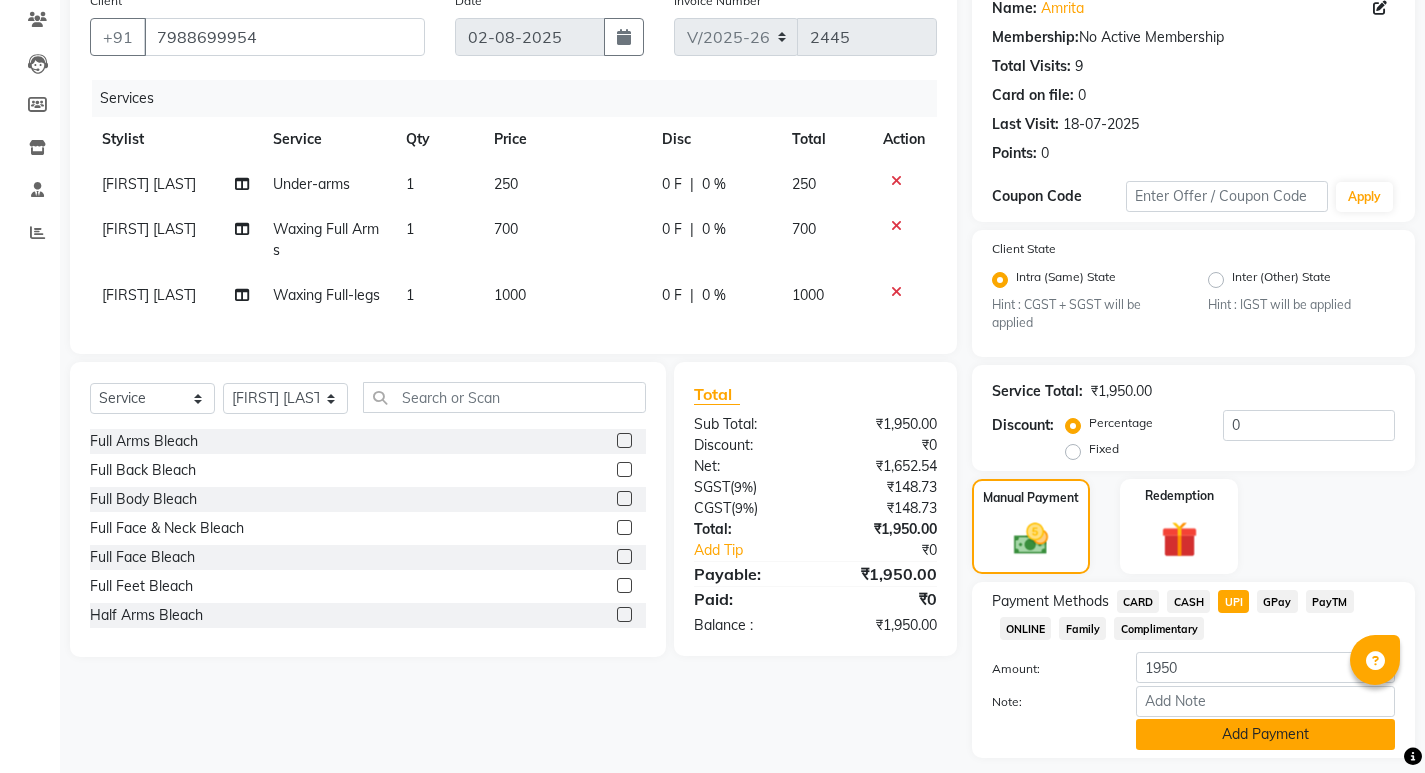 click on "Add Payment" 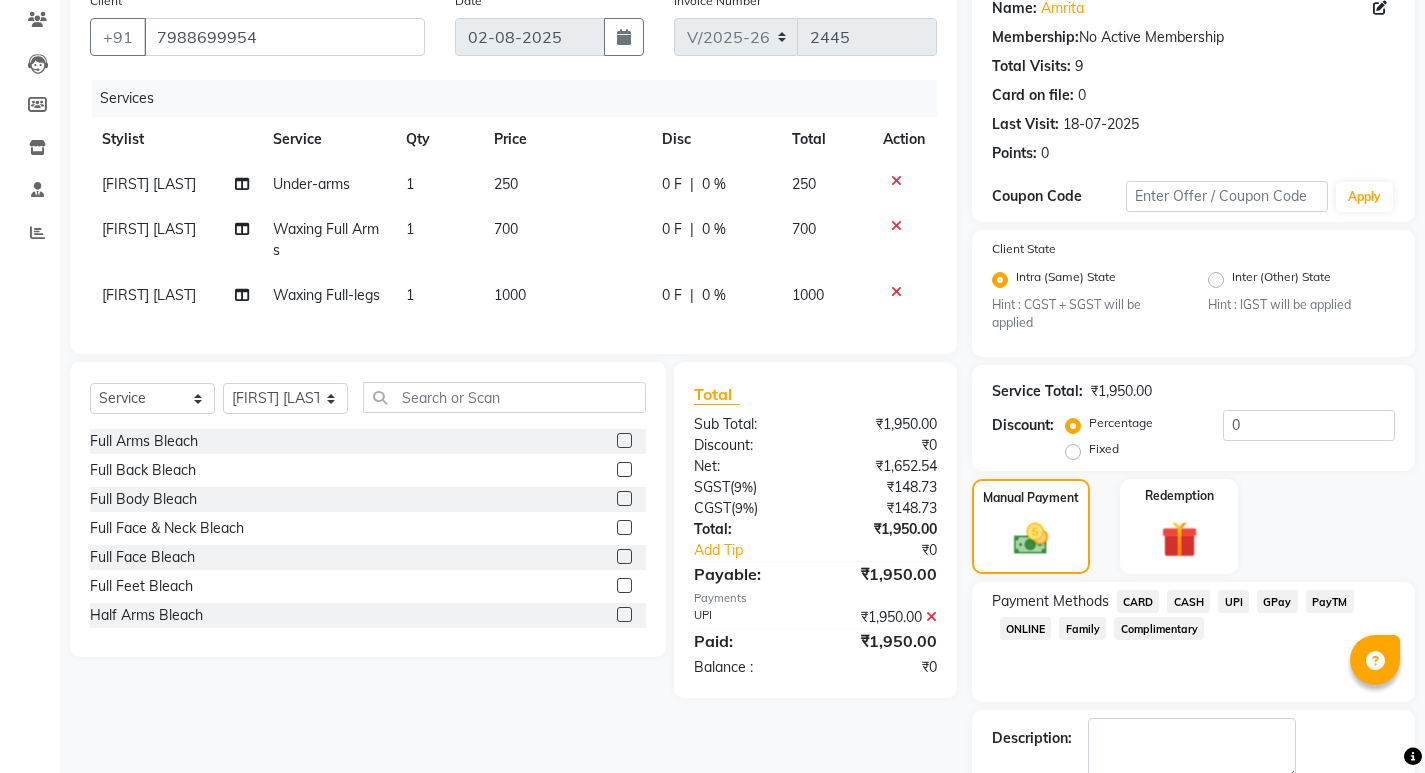 scroll, scrollTop: 281, scrollLeft: 0, axis: vertical 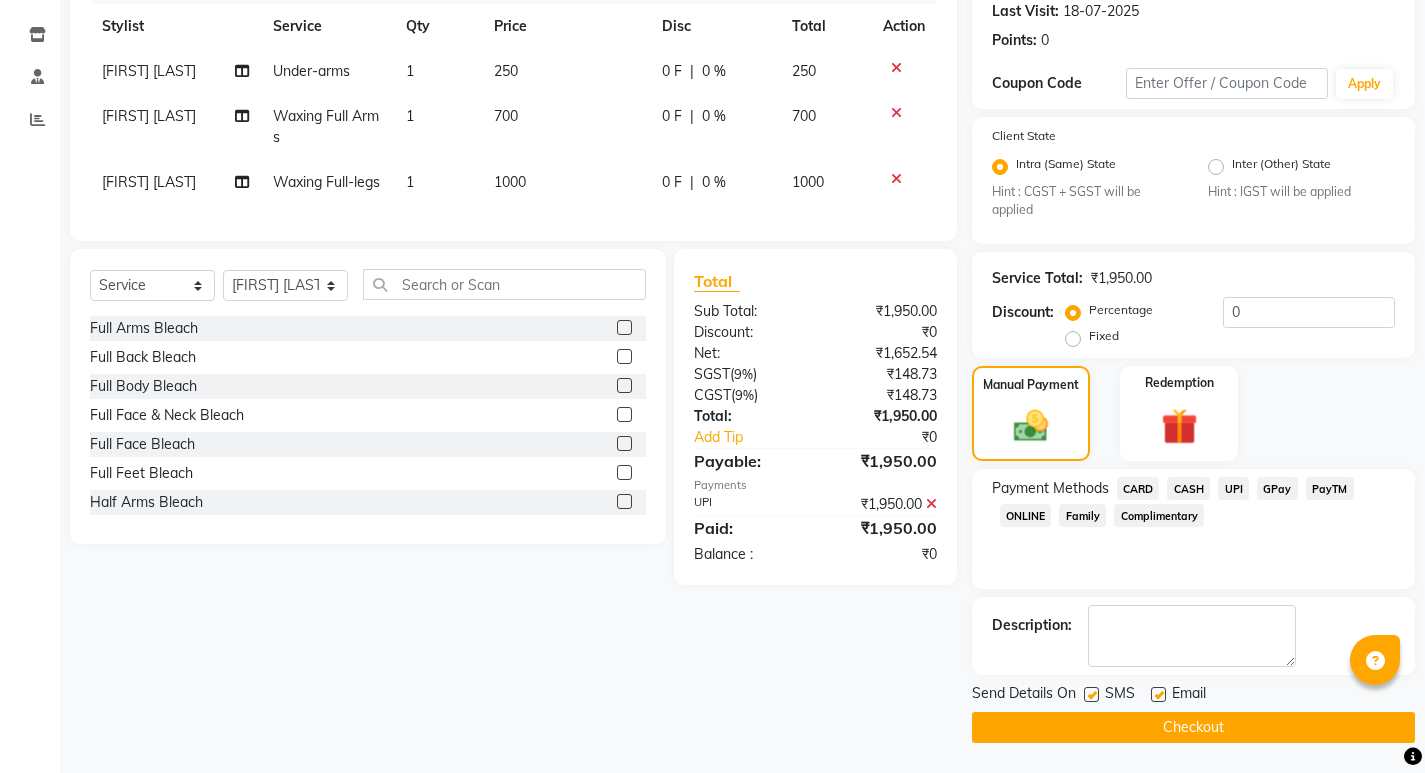 click on "Checkout" 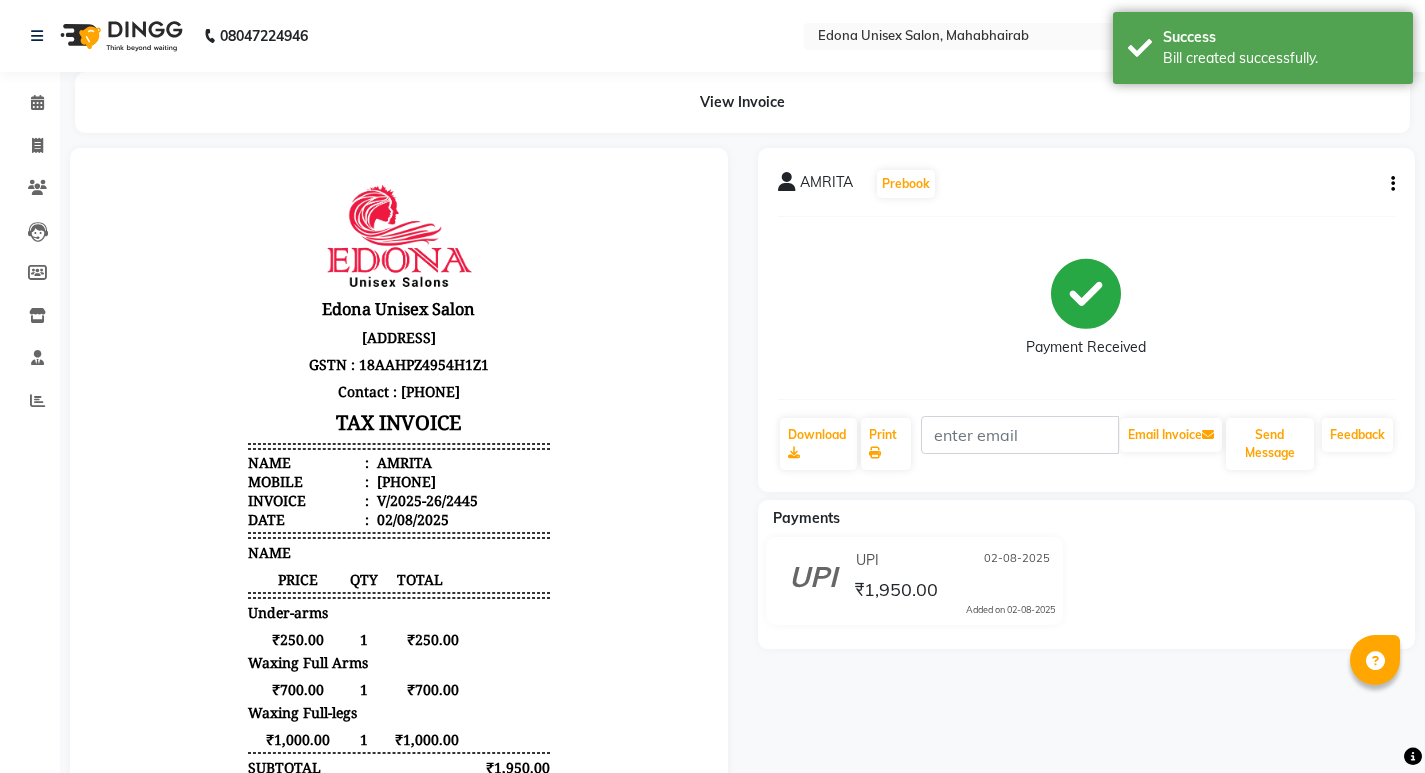 scroll, scrollTop: 0, scrollLeft: 0, axis: both 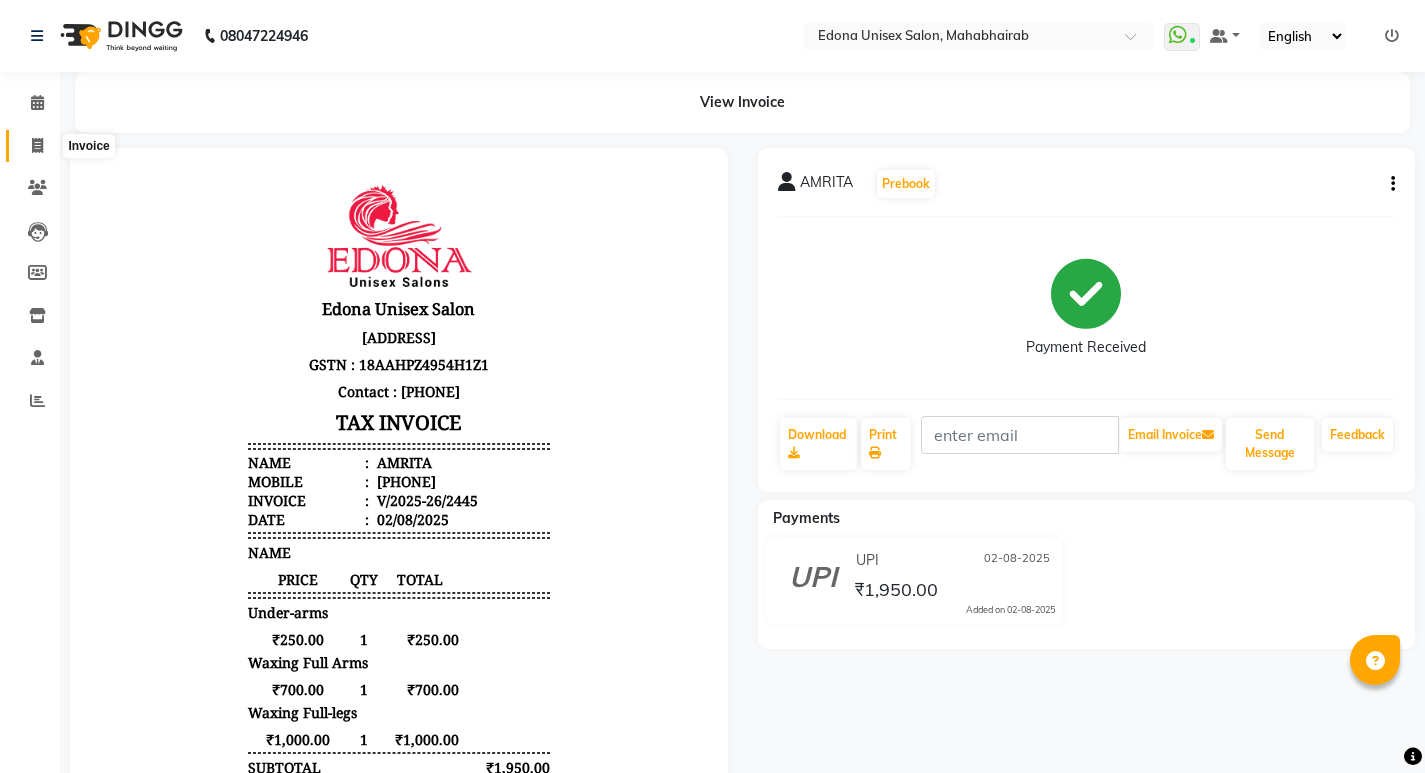 click 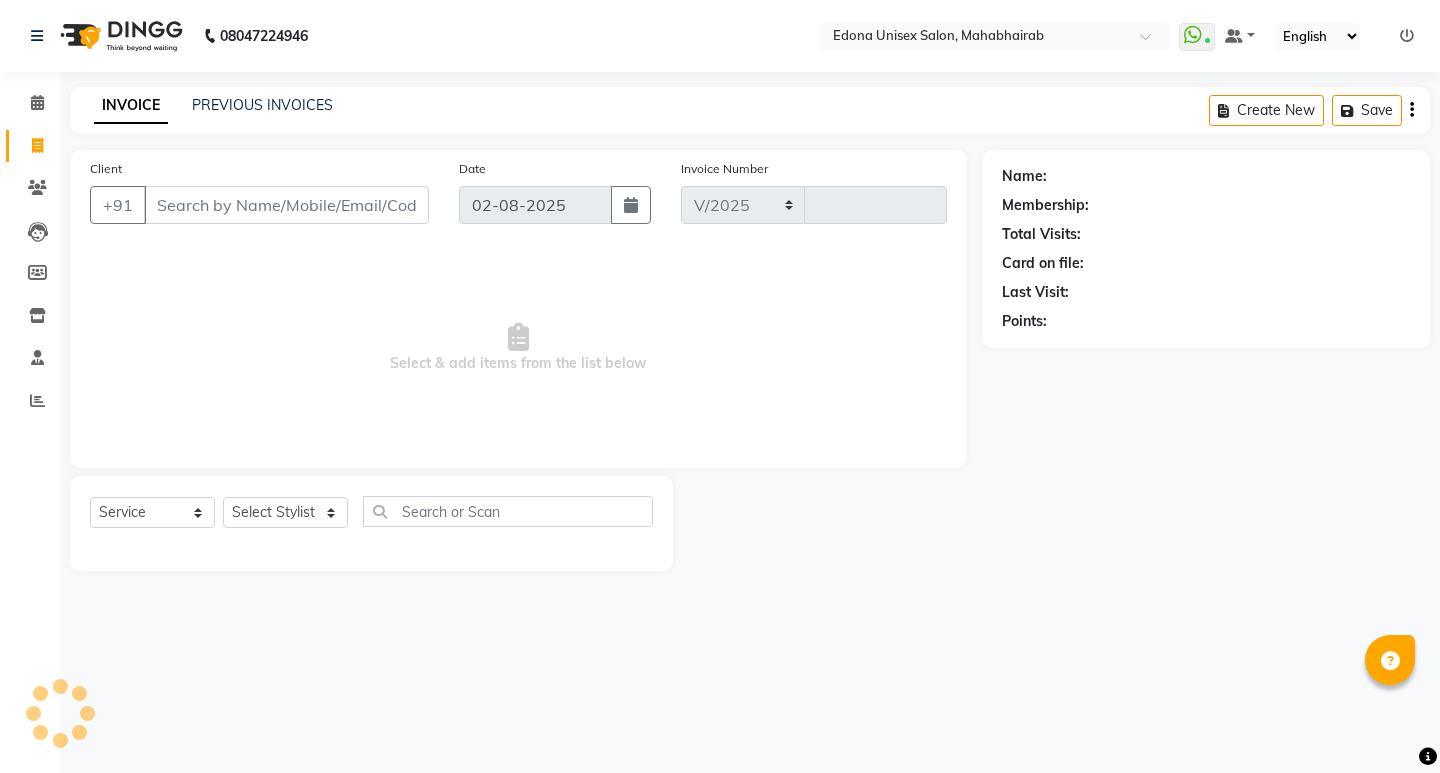 select on "5393" 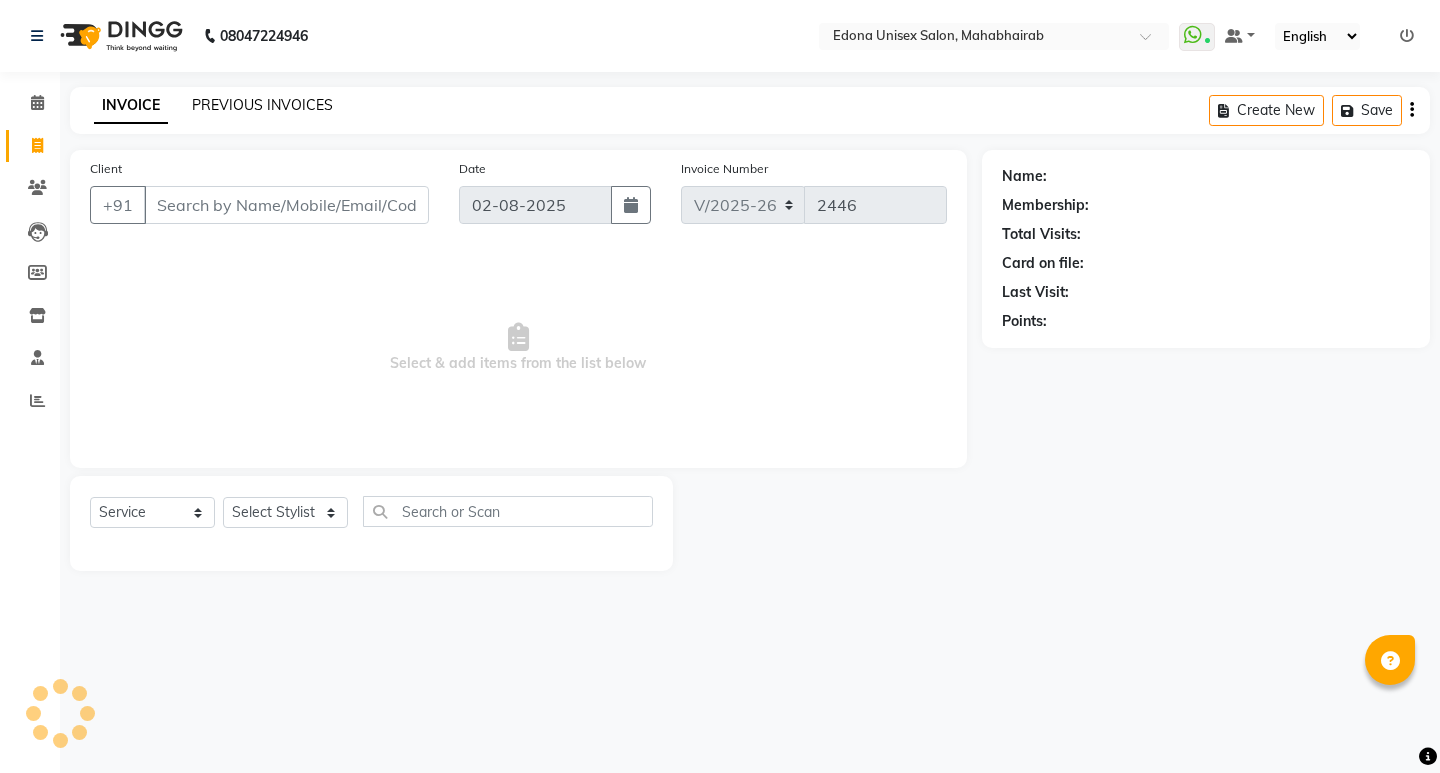 click on "PREVIOUS INVOICES" 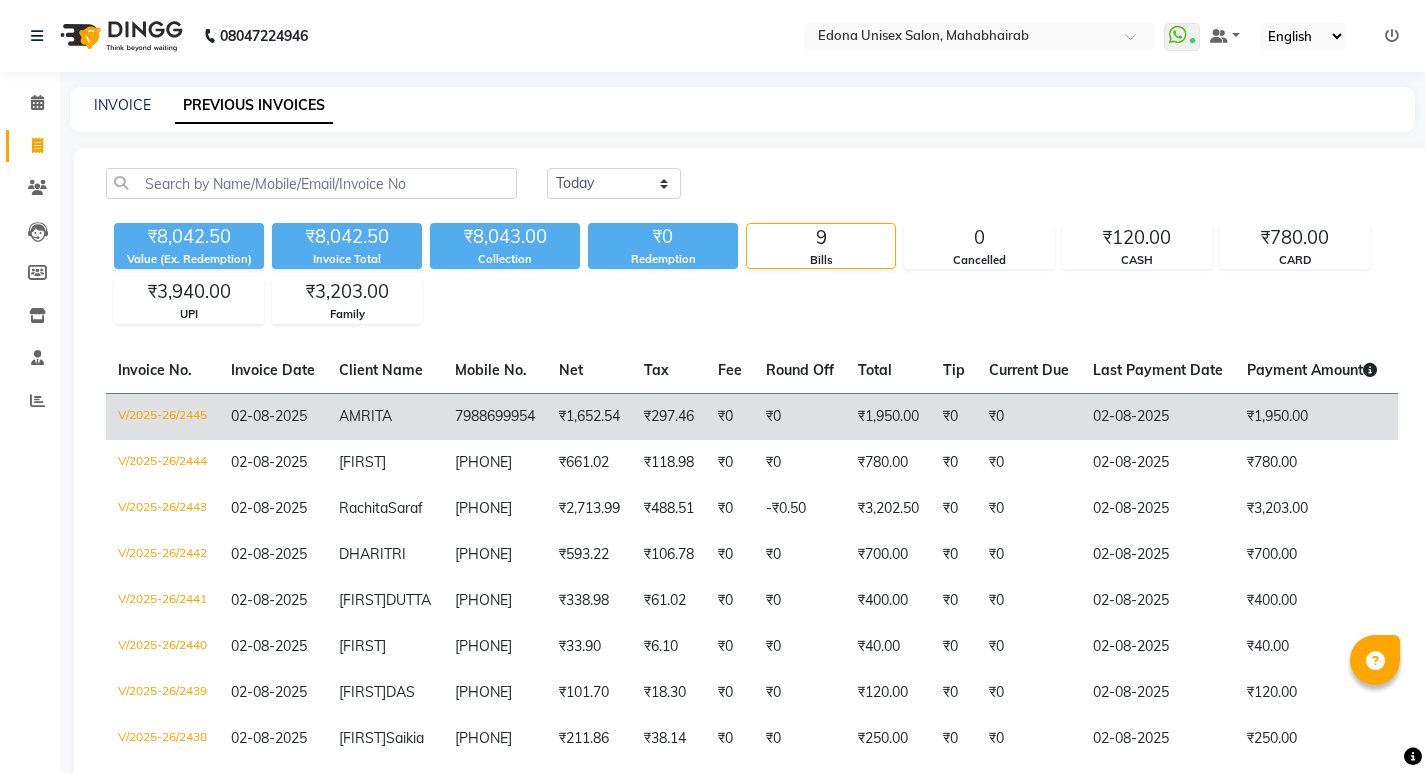 click on "₹0" 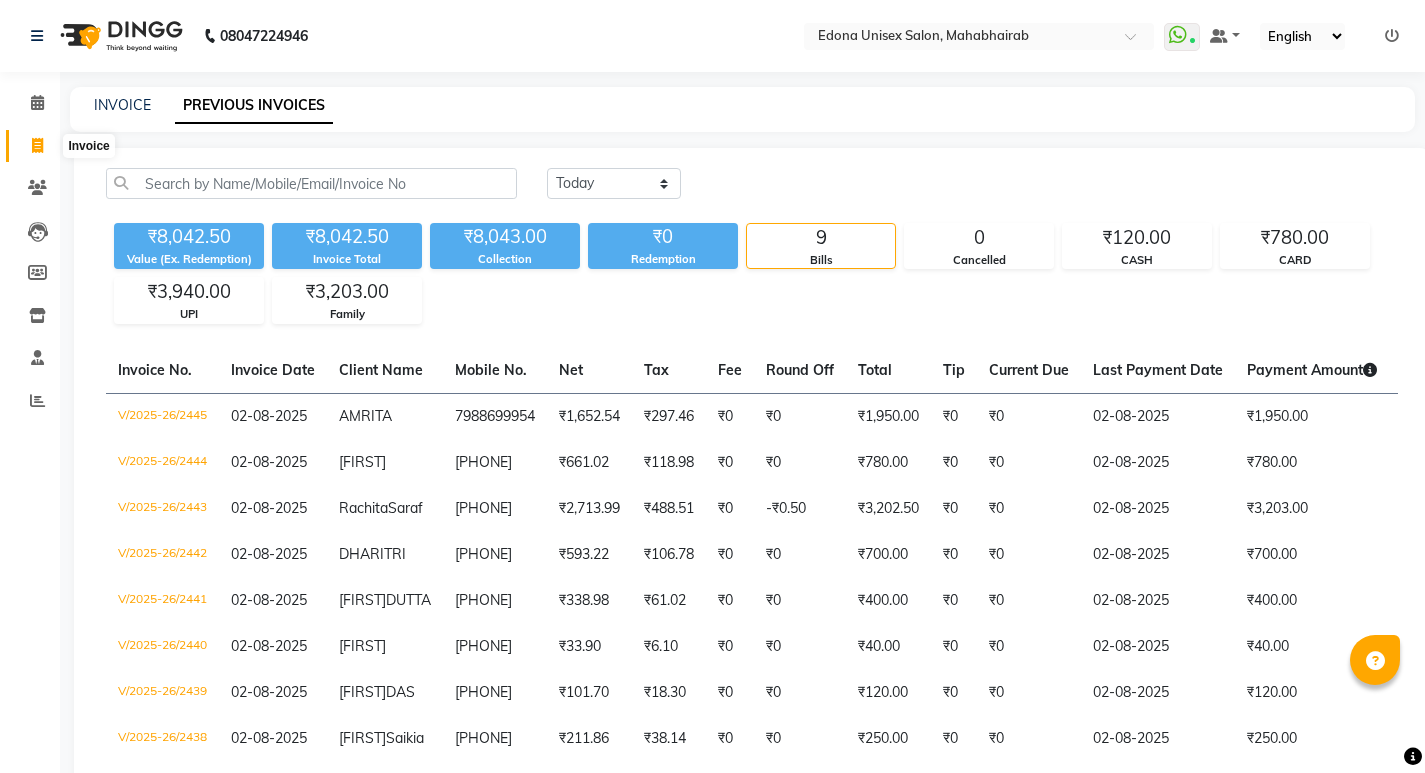 click 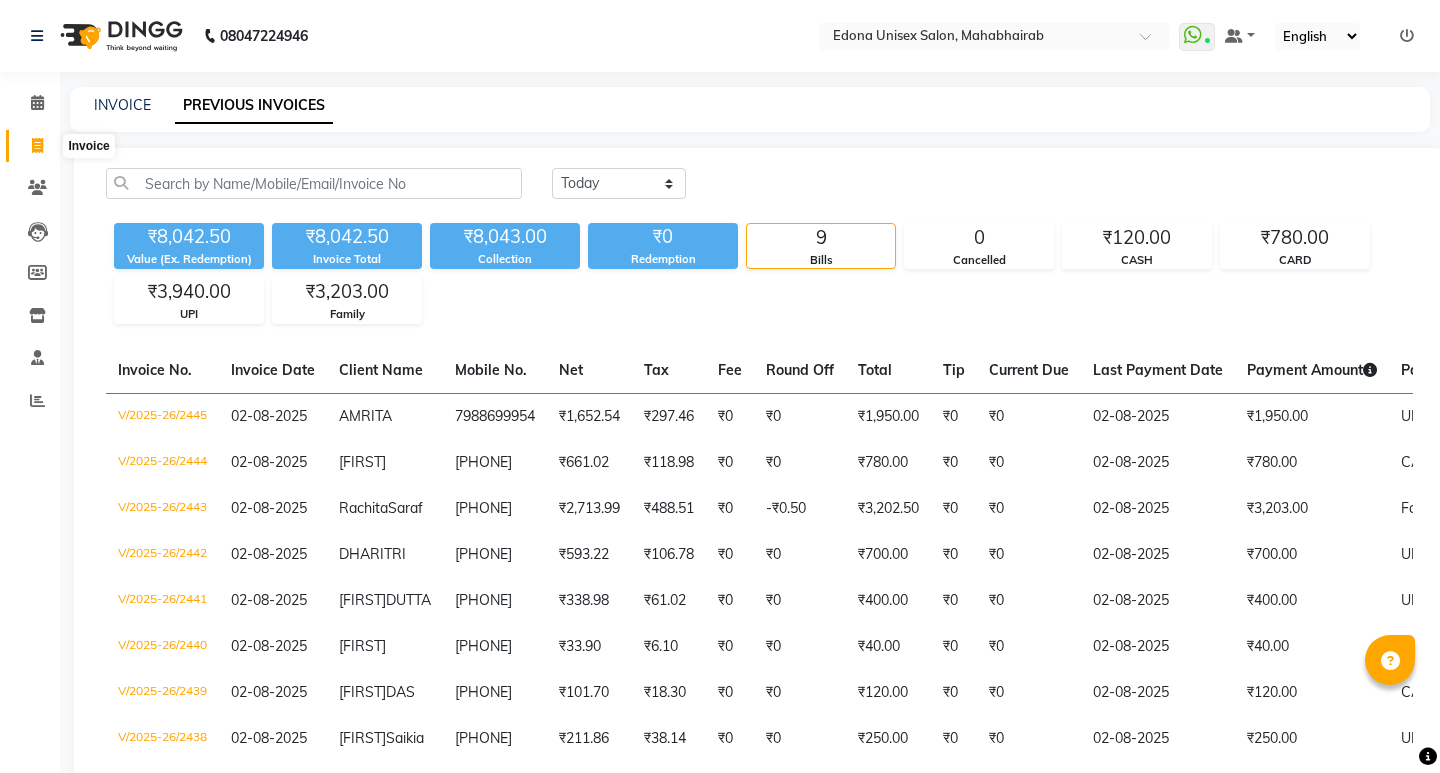 select on "service" 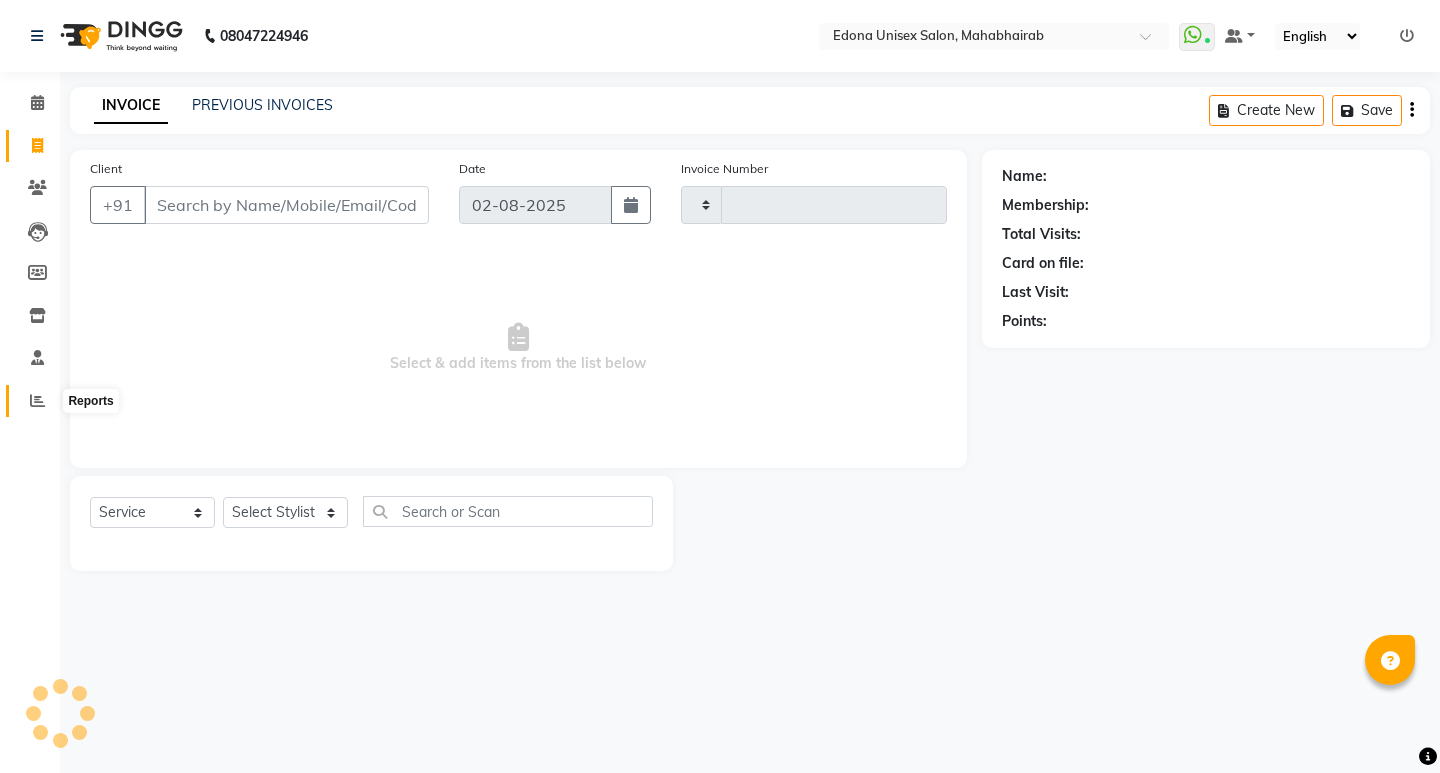 click 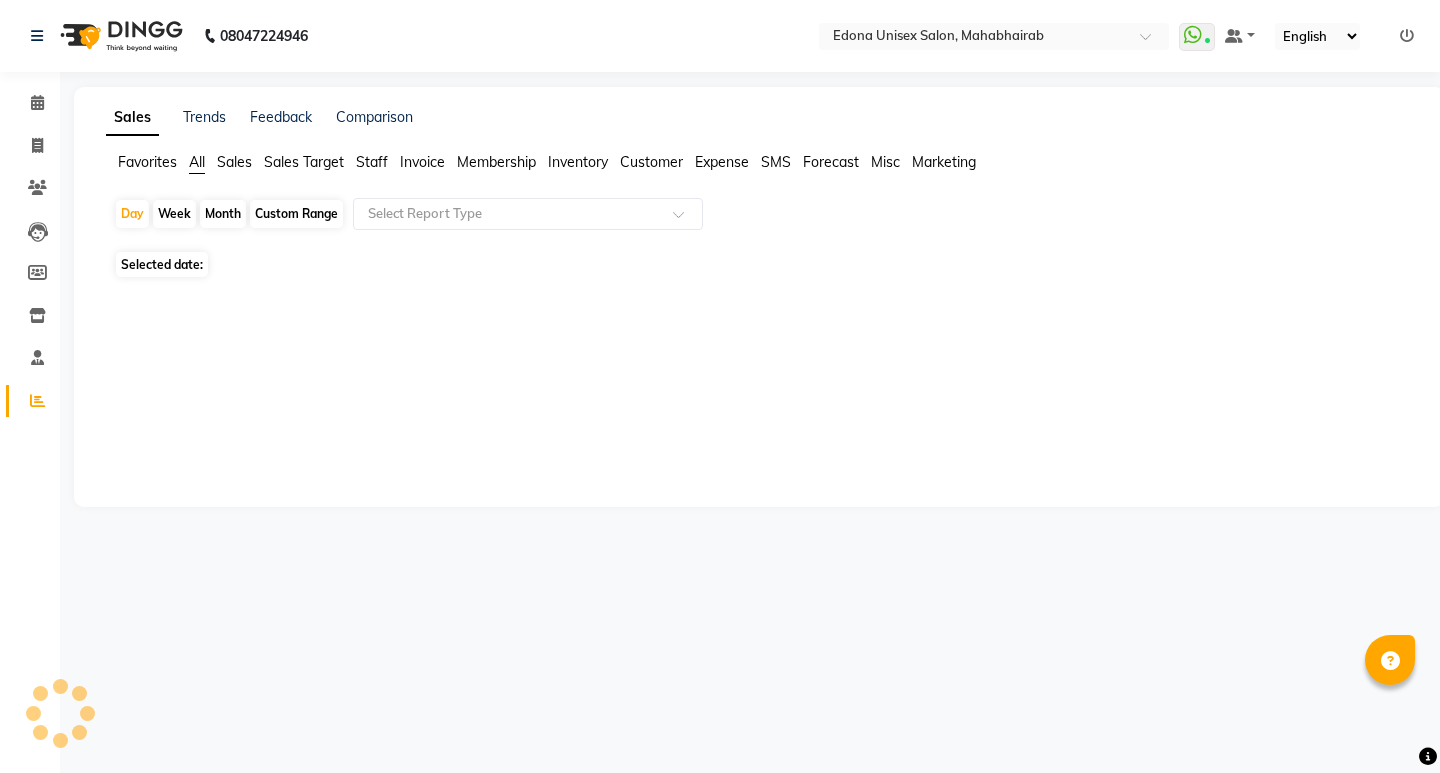 click 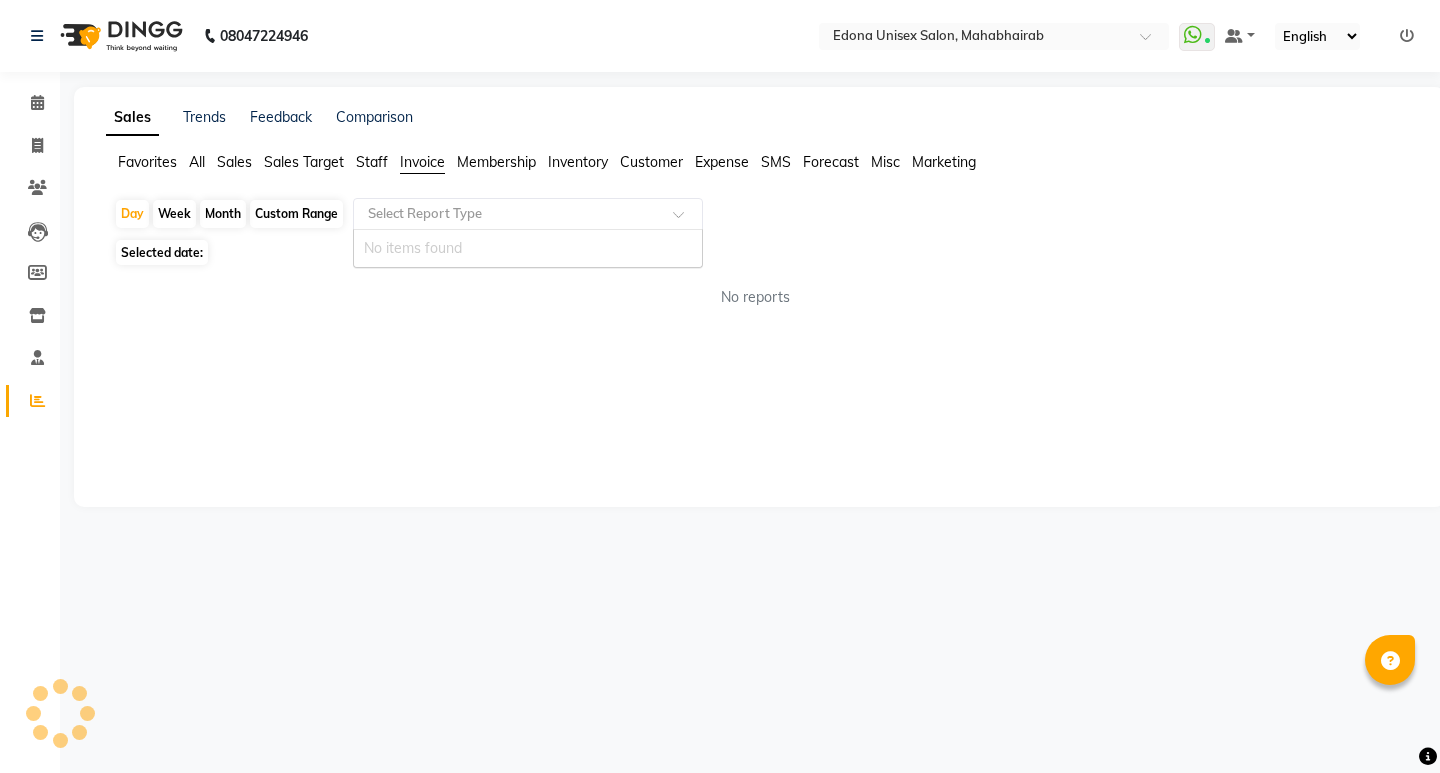 click 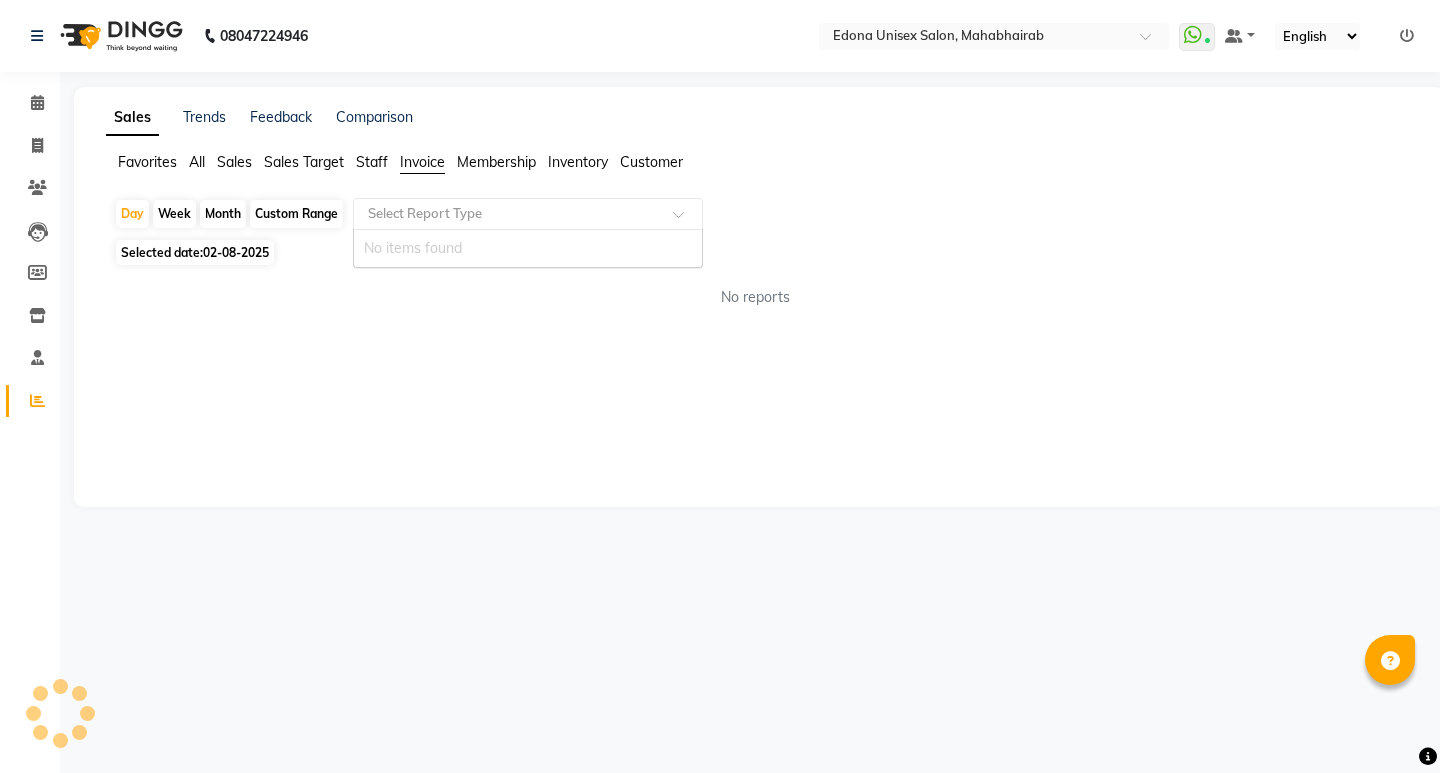 click 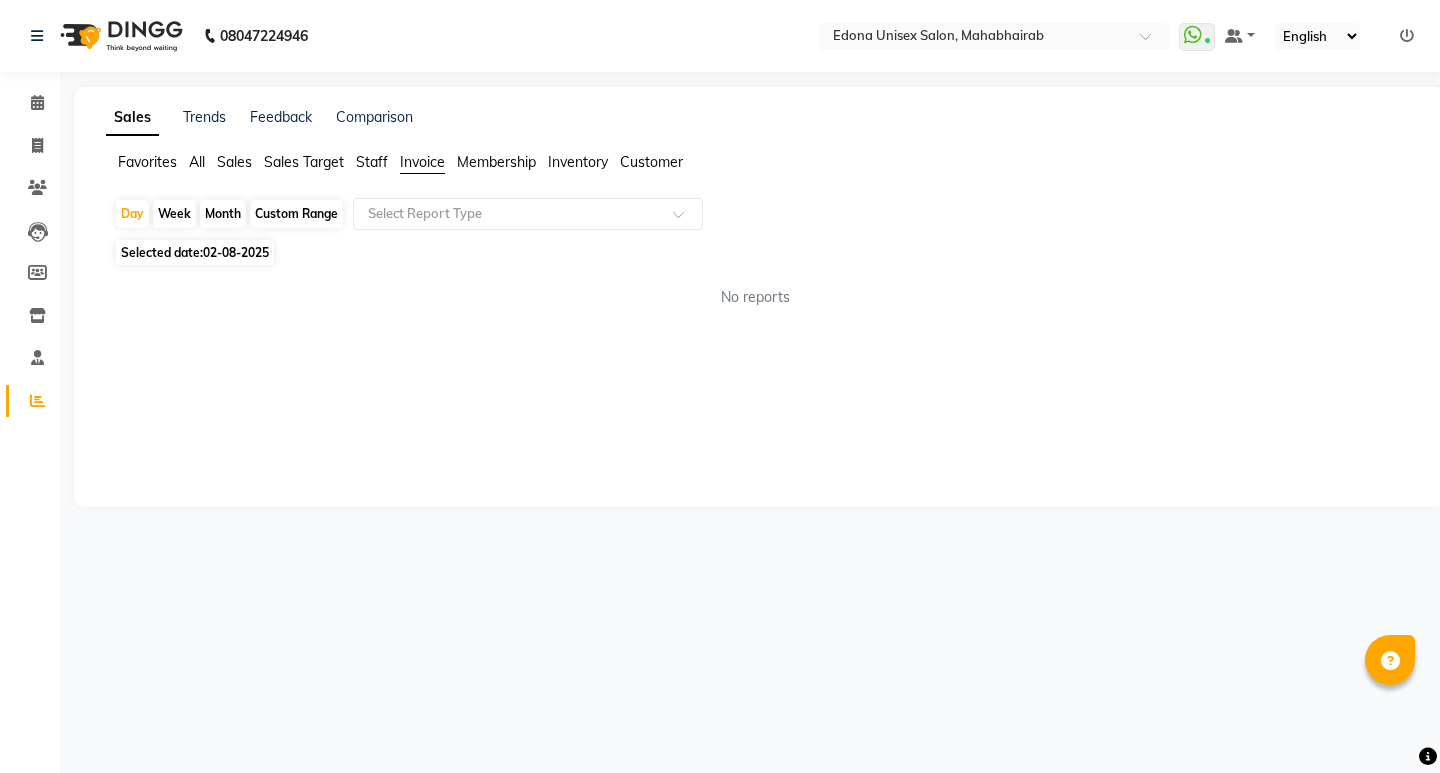 click on "Invoice" 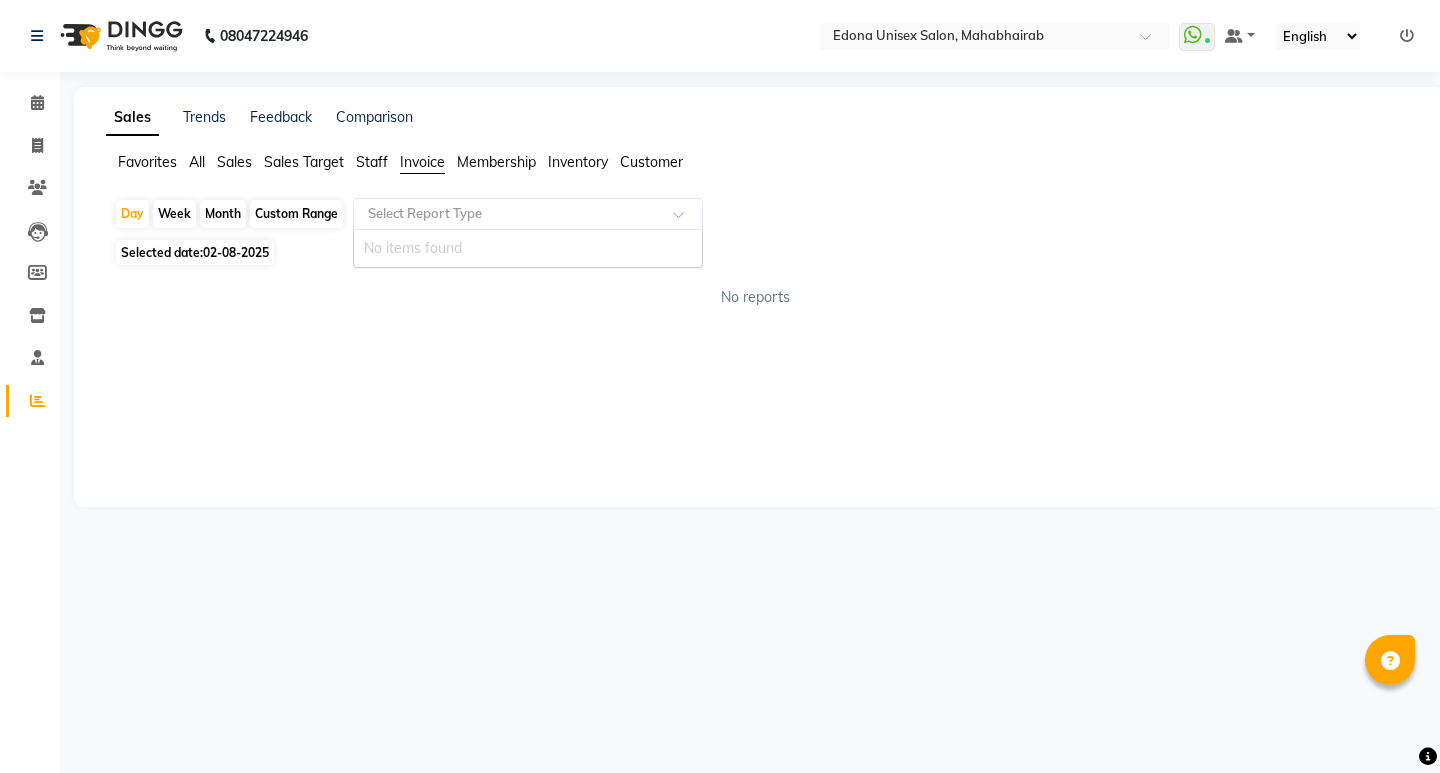 click 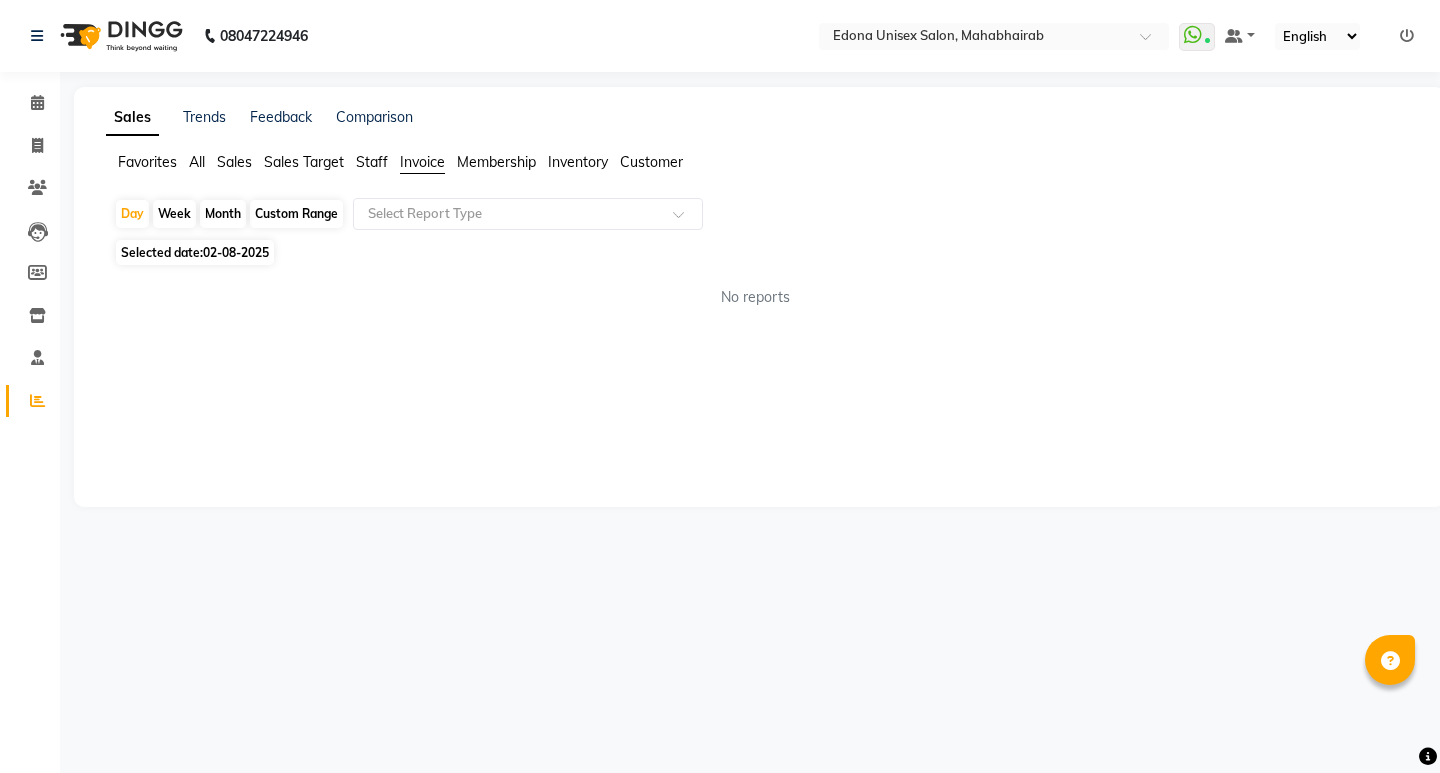 click on "Staff" 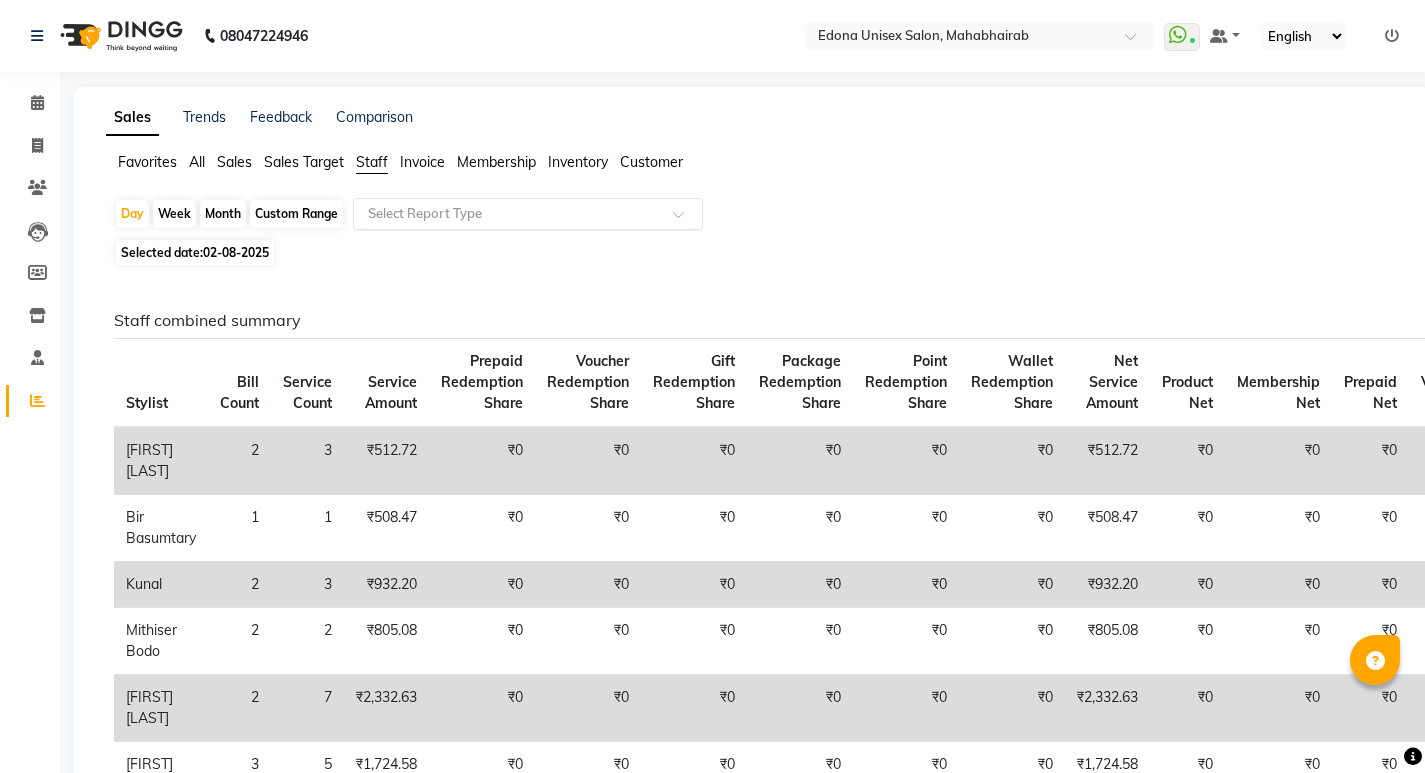 click on "Select Report Type" 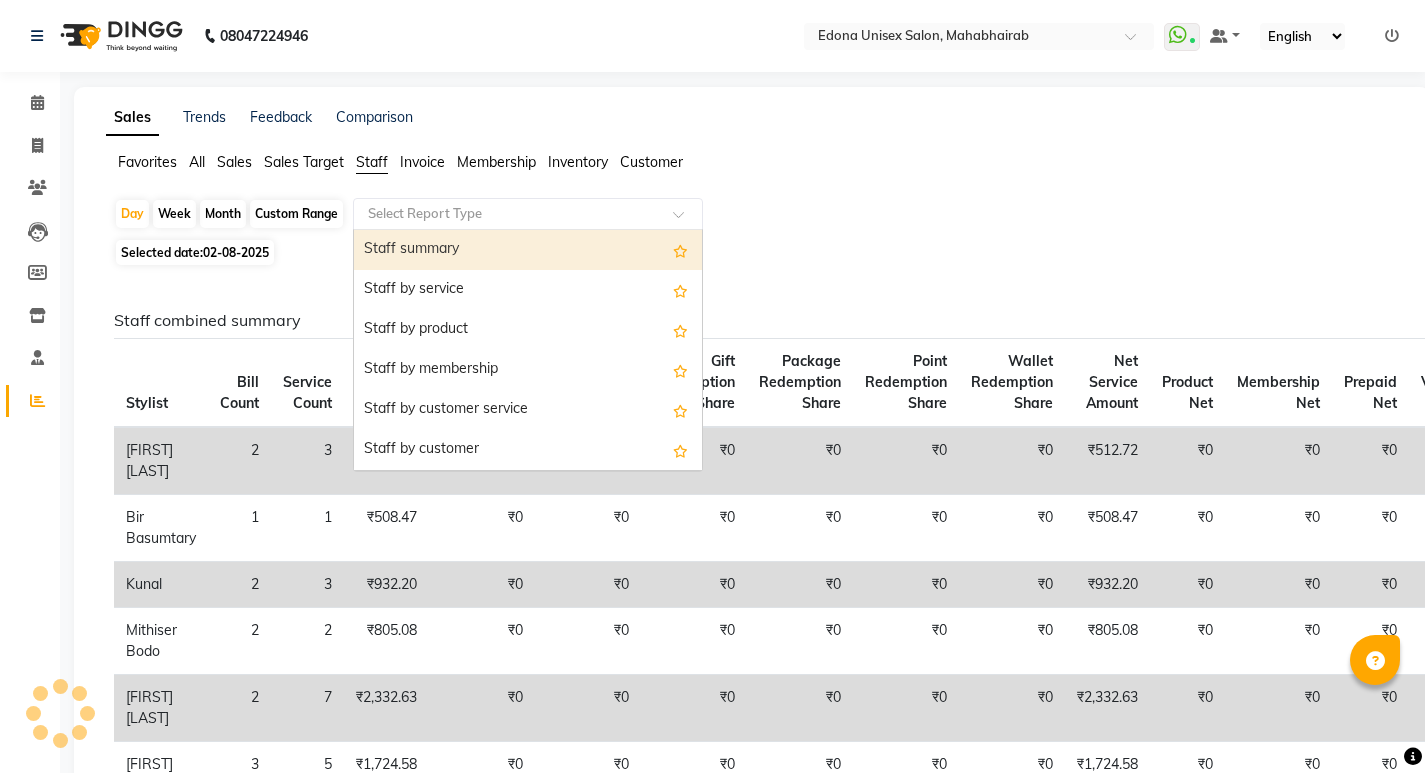 click on "Staff summary" at bounding box center (528, 250) 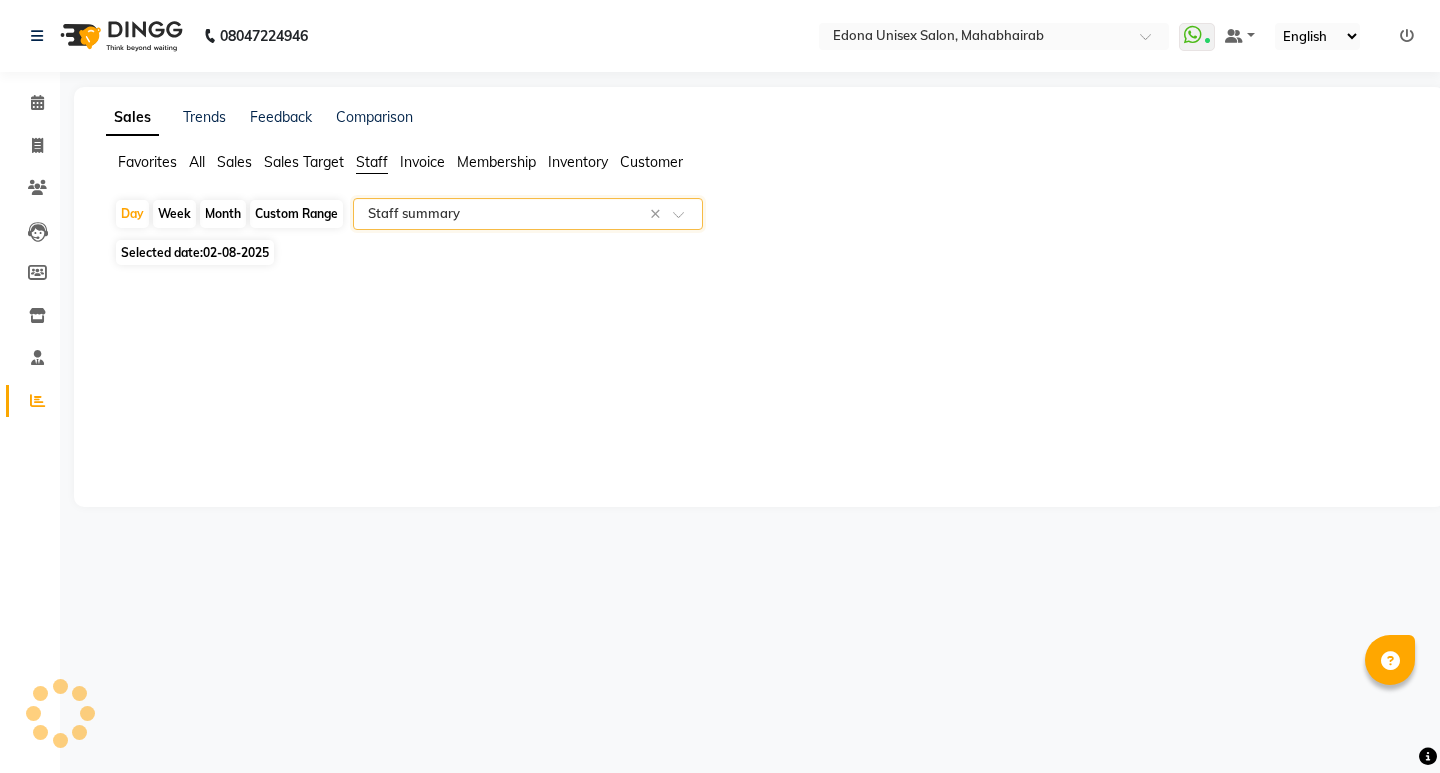 select on "csv" 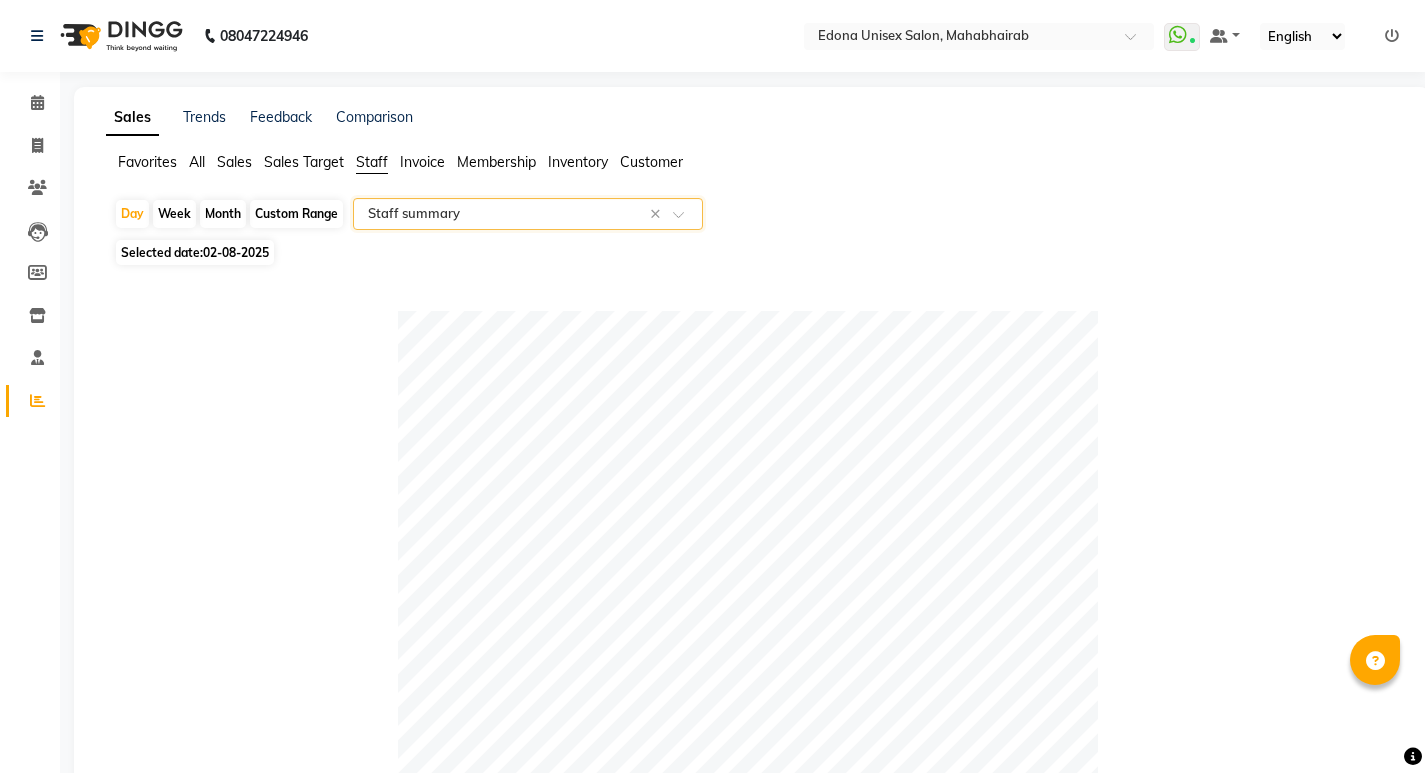 scroll, scrollTop: 840, scrollLeft: 0, axis: vertical 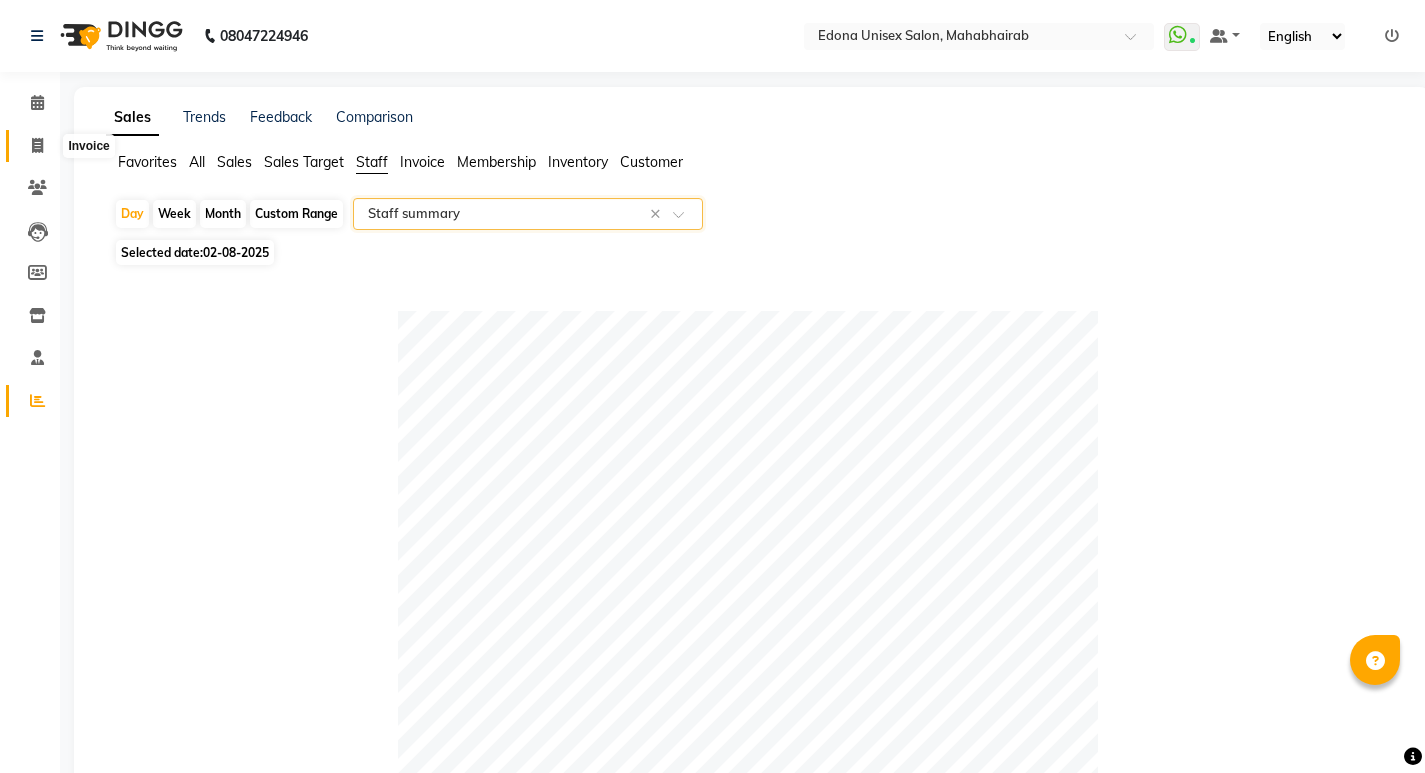 drag, startPoint x: 34, startPoint y: 138, endPoint x: 27, endPoint y: 148, distance: 12.206555 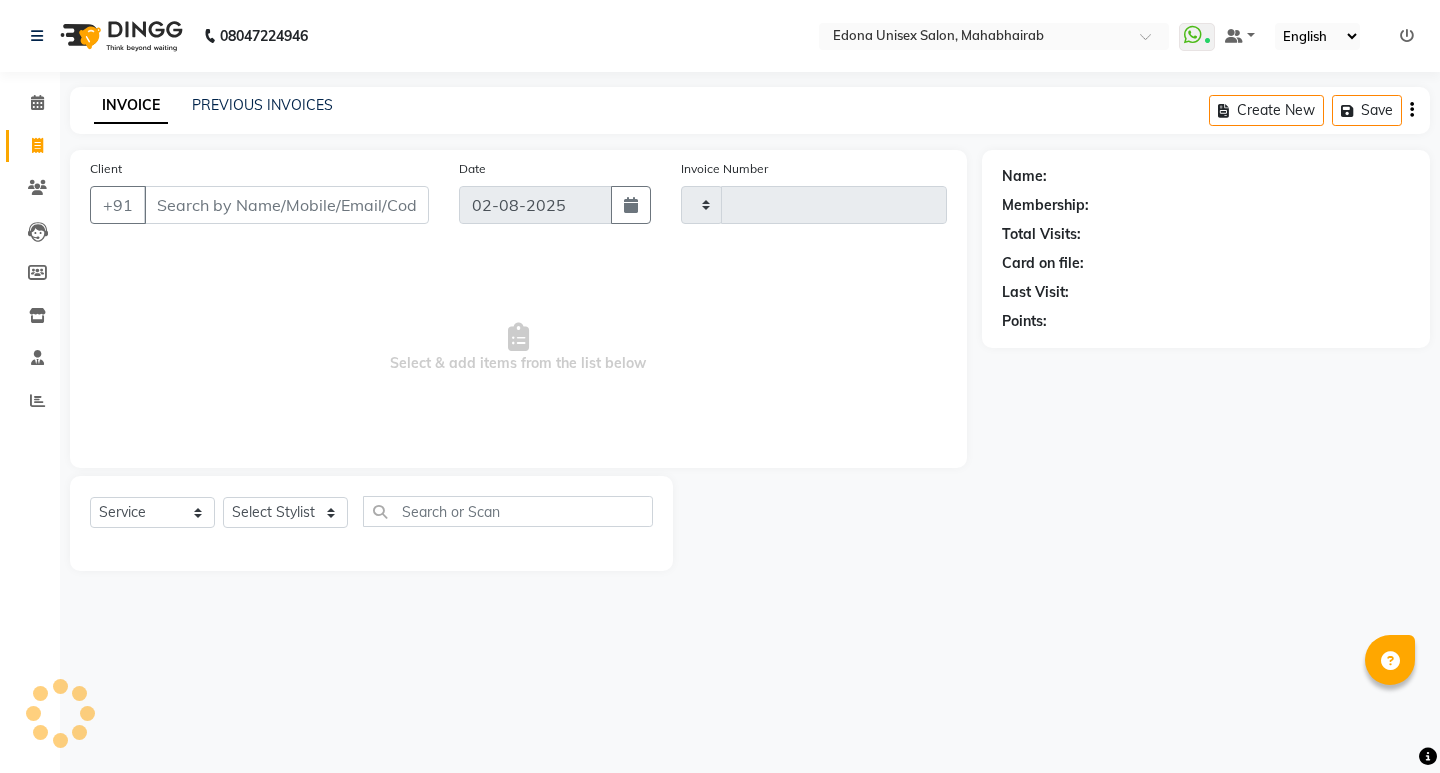 type on "2446" 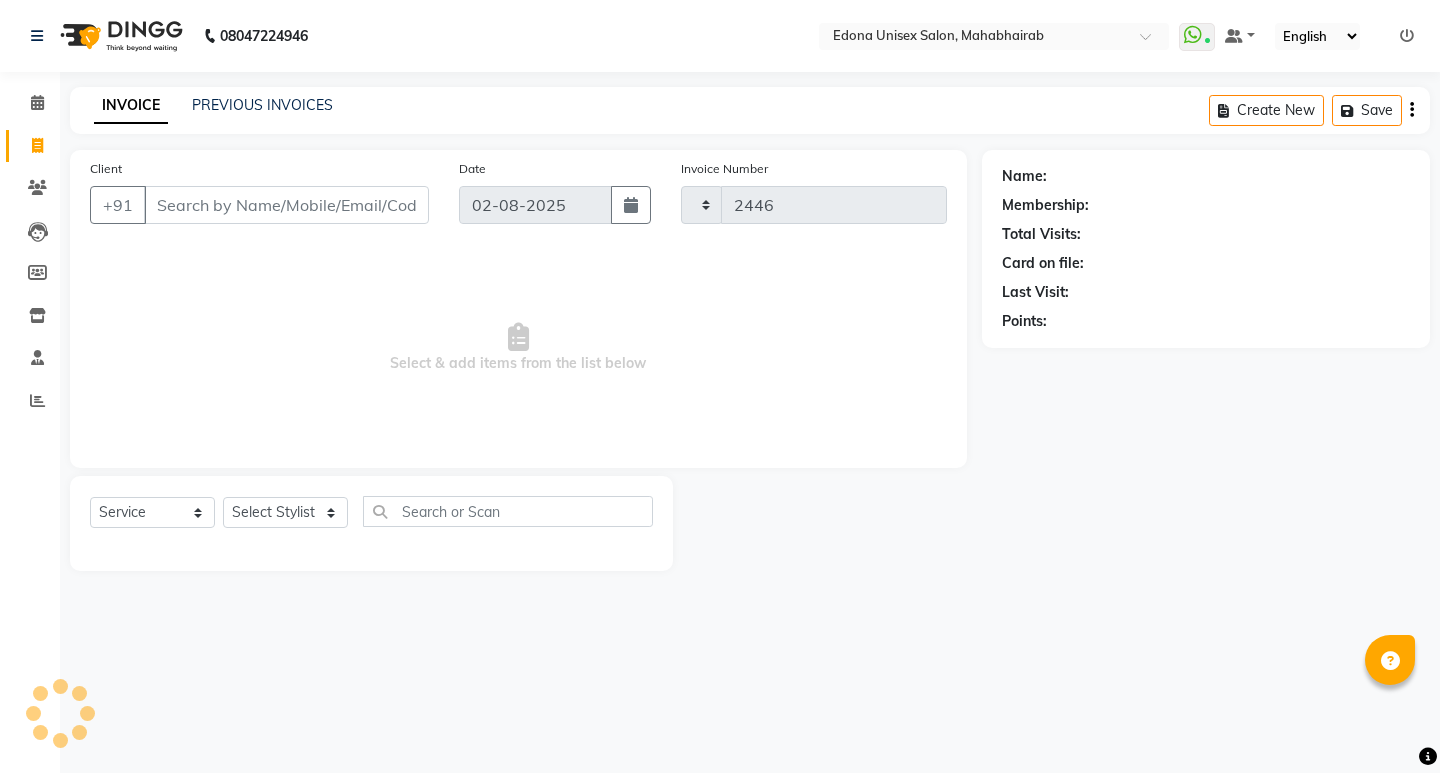 select on "5393" 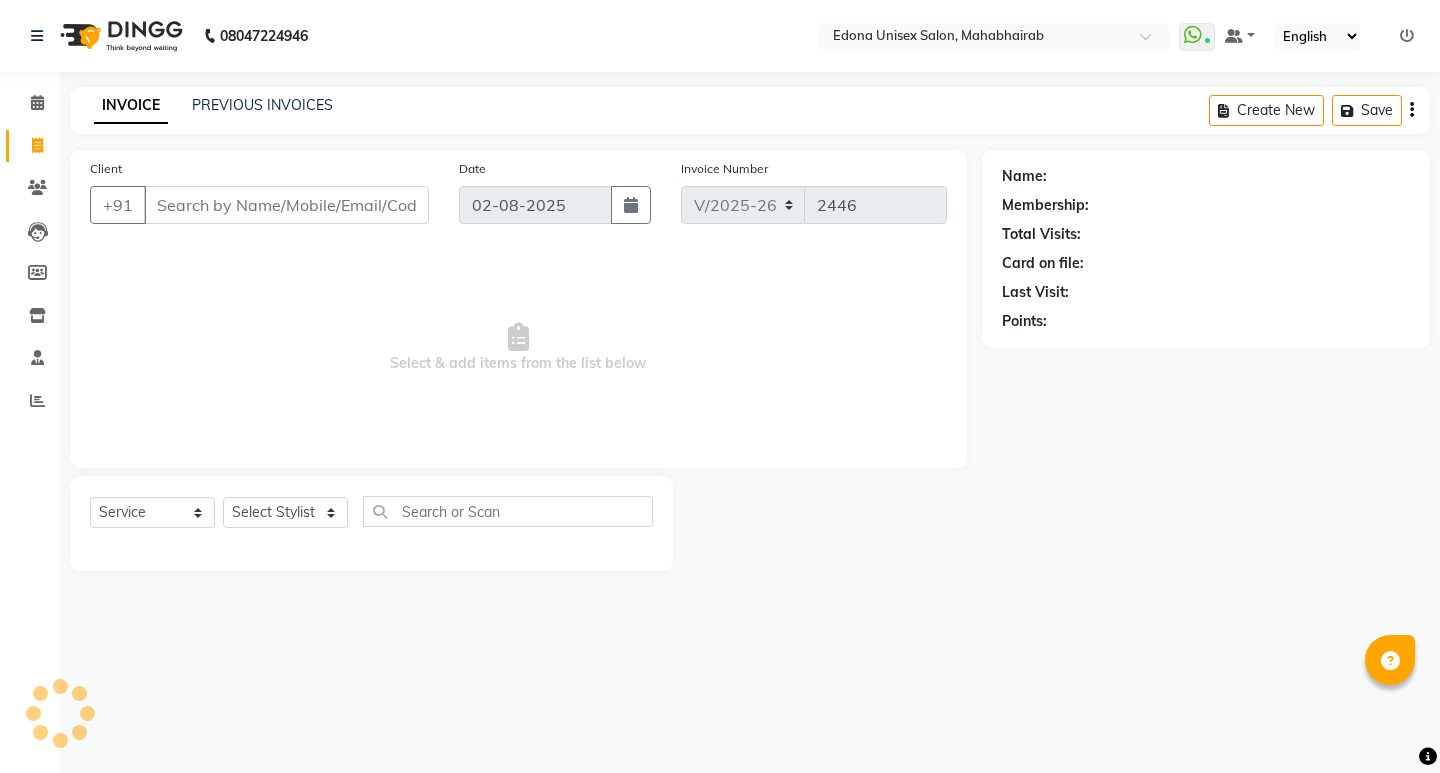 click on "Select & add items from the list below" at bounding box center (518, 348) 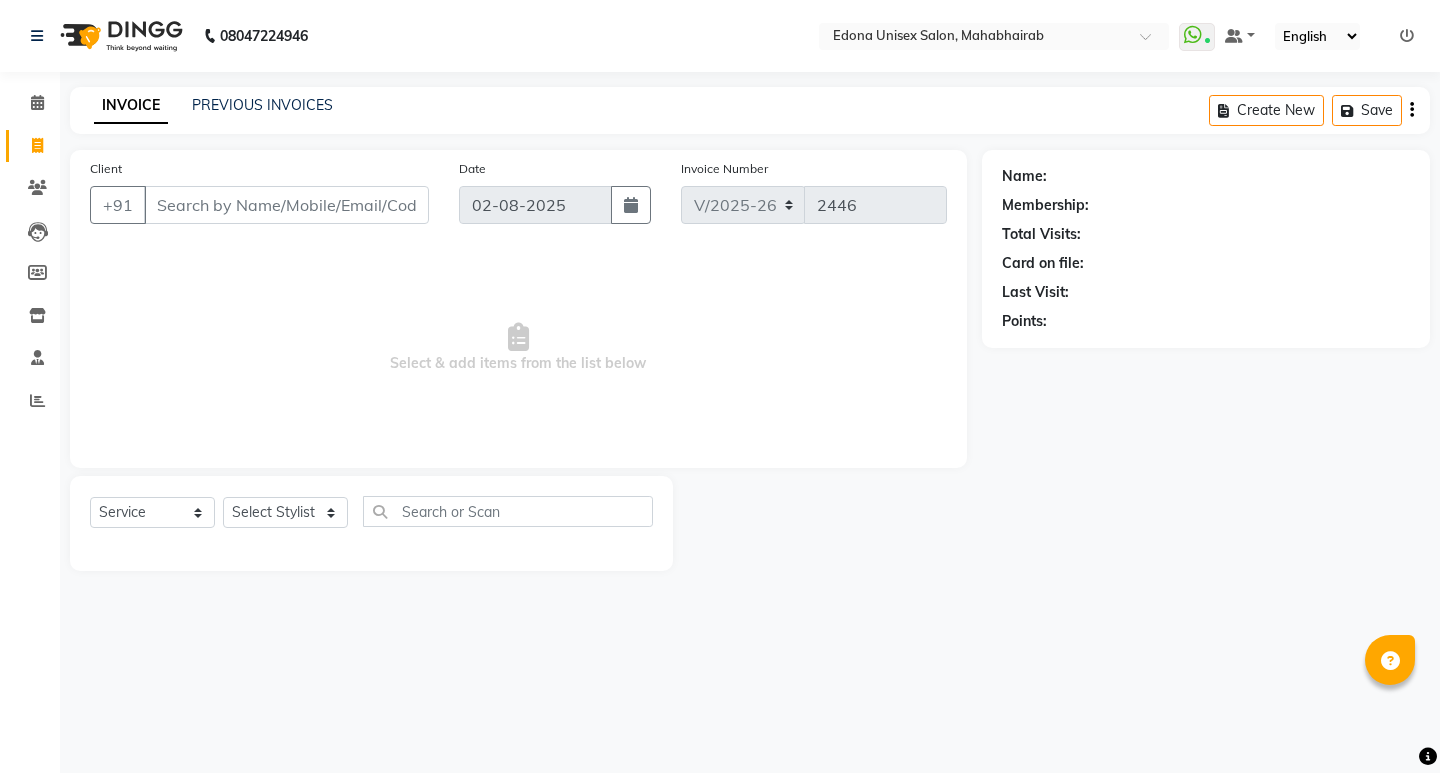 click on "Select & add items from the list below" at bounding box center [518, 348] 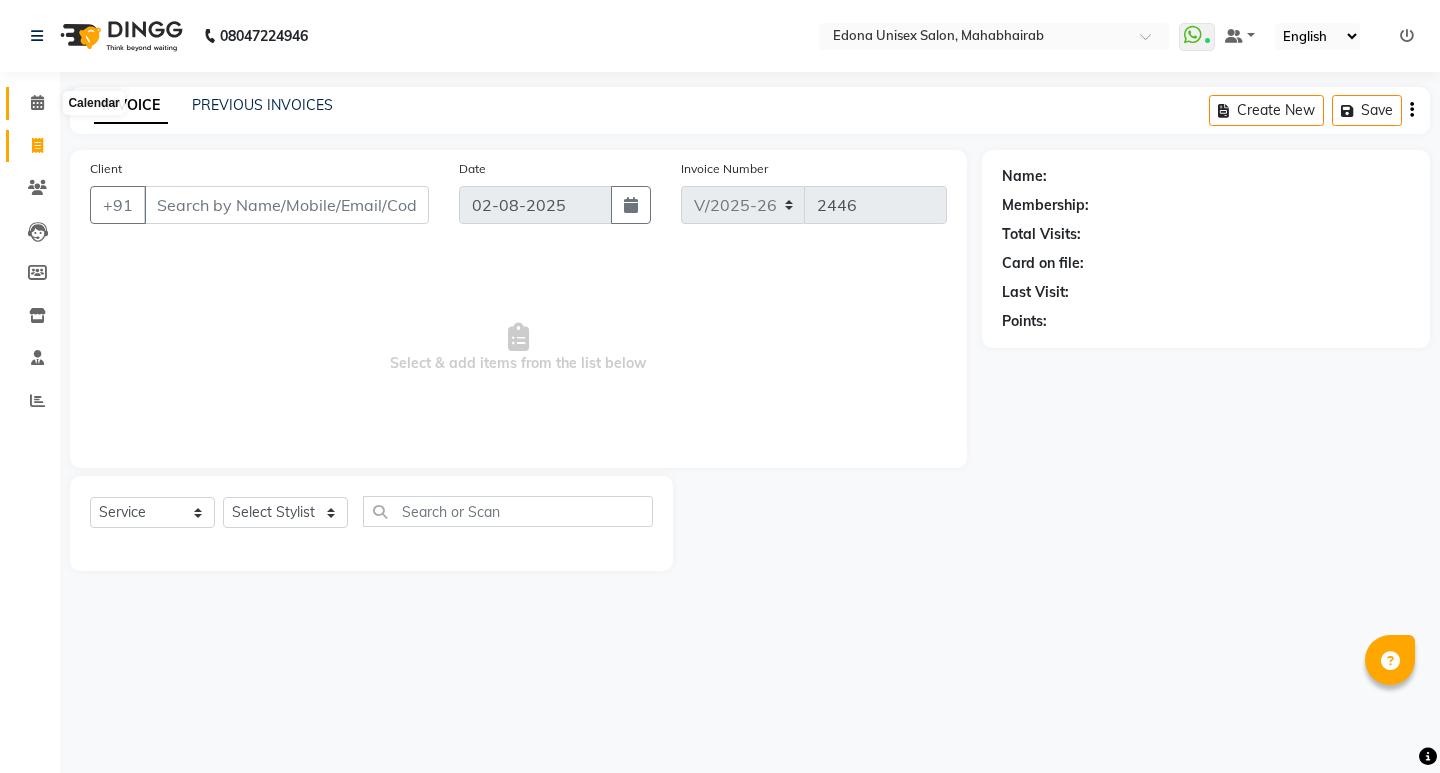 click 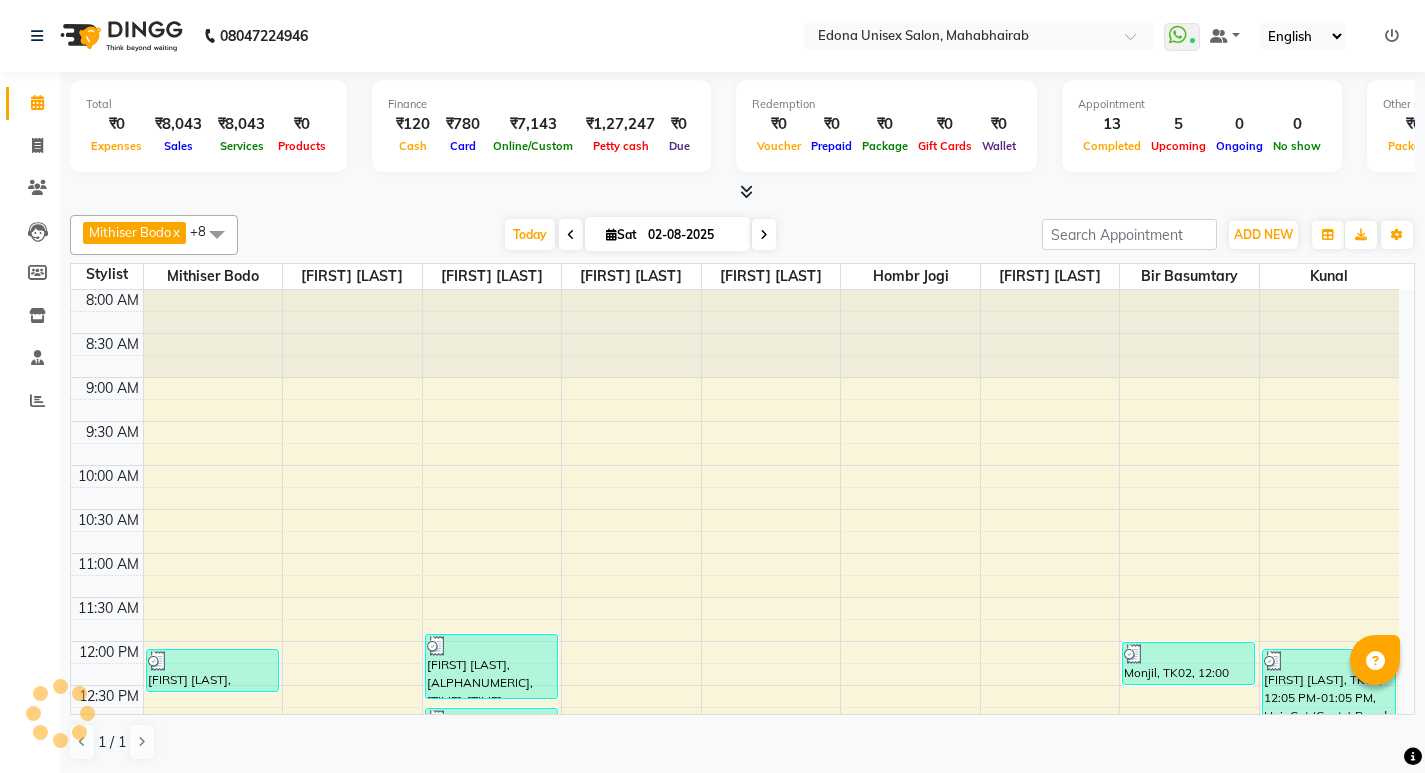 scroll, scrollTop: 0, scrollLeft: 0, axis: both 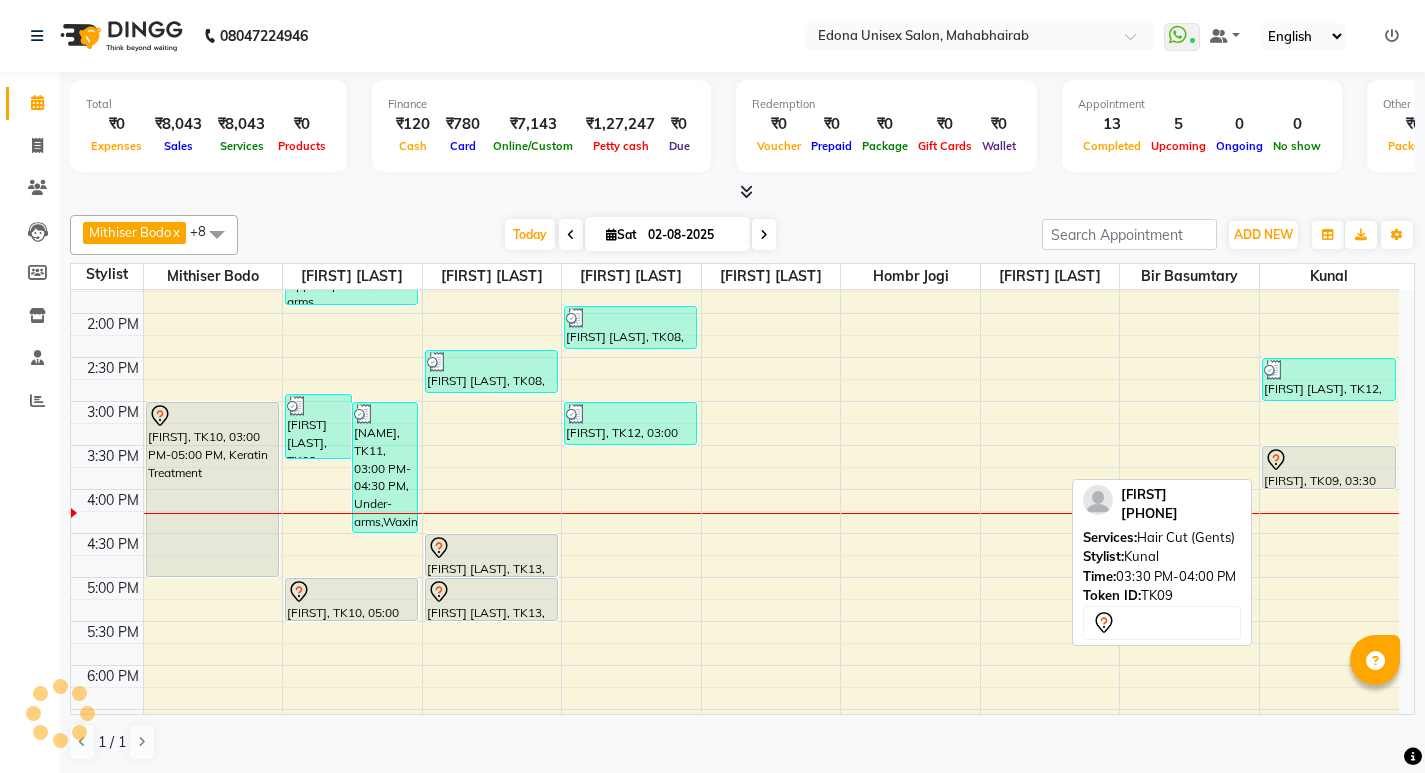 click on "[FIRST] [LAST], TK06, 12:05 PM-01:05 PM, Hair Cut (Gents),Beard Trimming (Clipper) [FIRST] [LAST], TK12, 02:30 PM-03:00 PM, Hair Cut (Ladies) [FIRST], TK09, 03:30 PM-04:00 PM, Hair Cut (Gents)" at bounding box center (1329, 357) 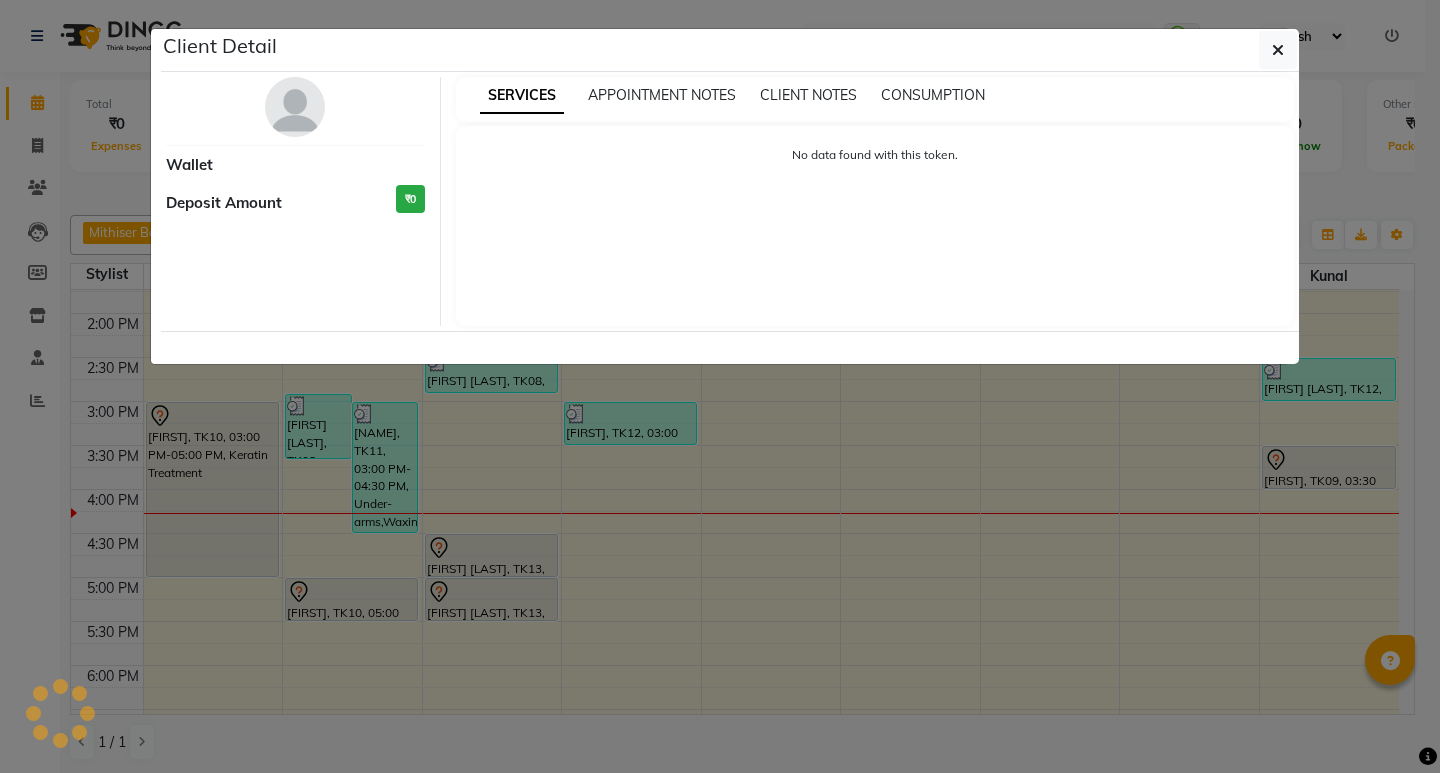select on "7" 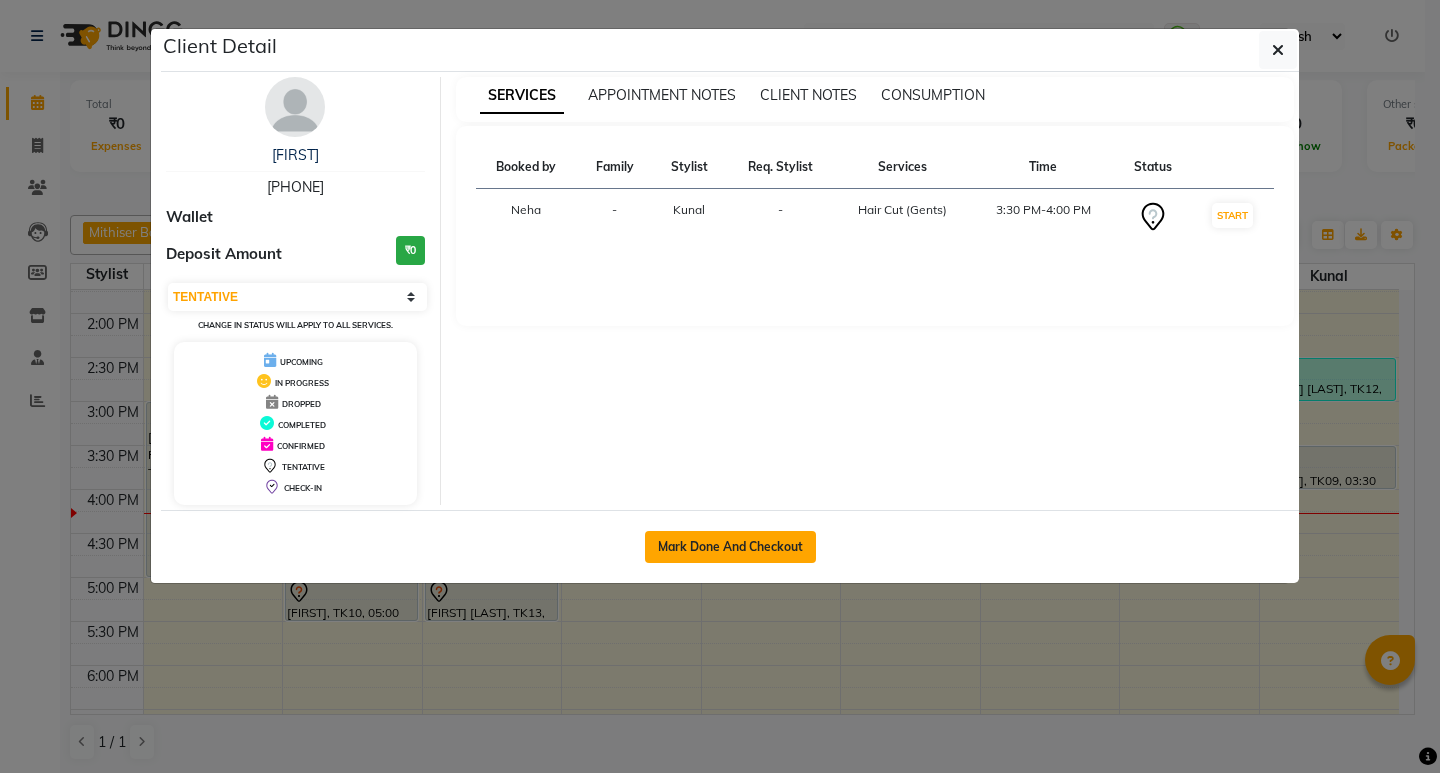 click on "Mark Done And Checkout" 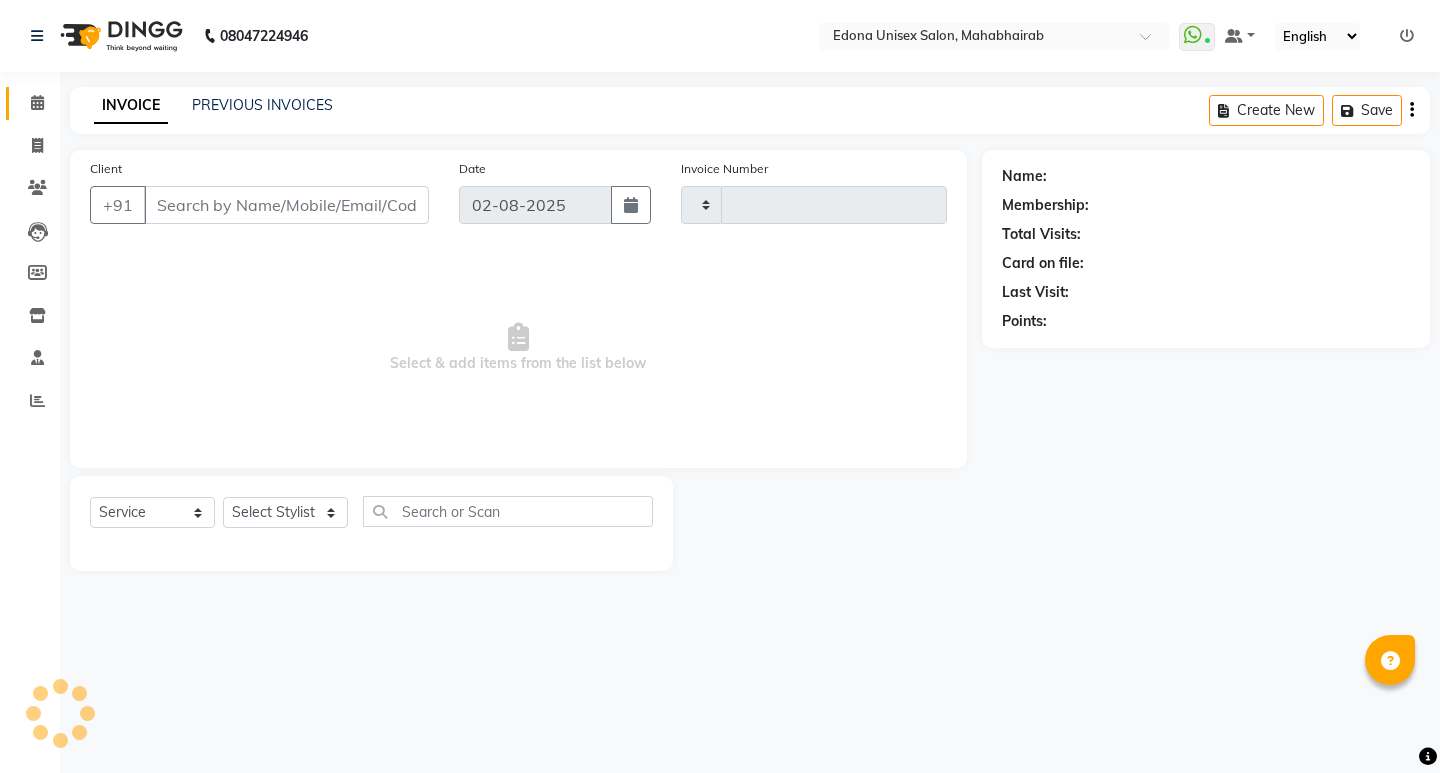 type on "2446" 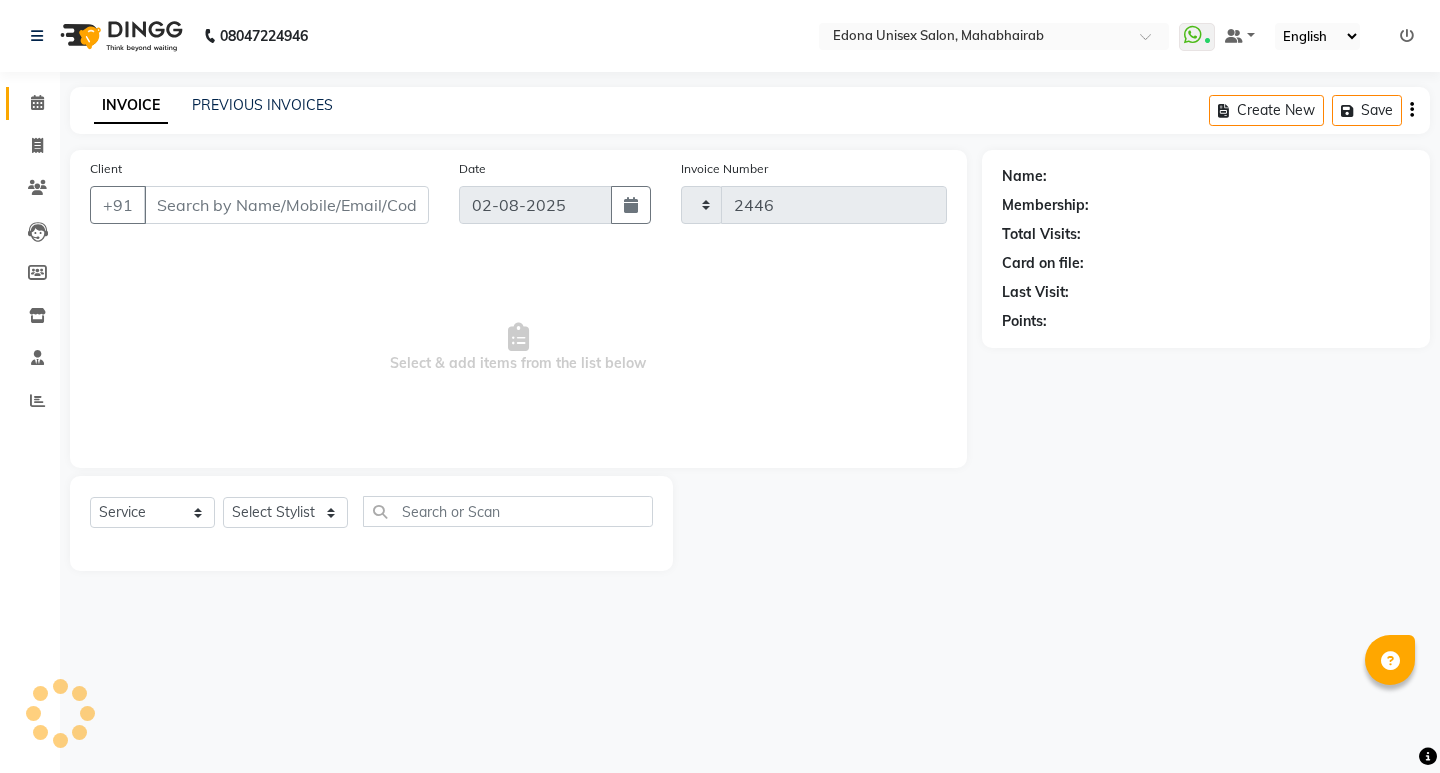 select on "5393" 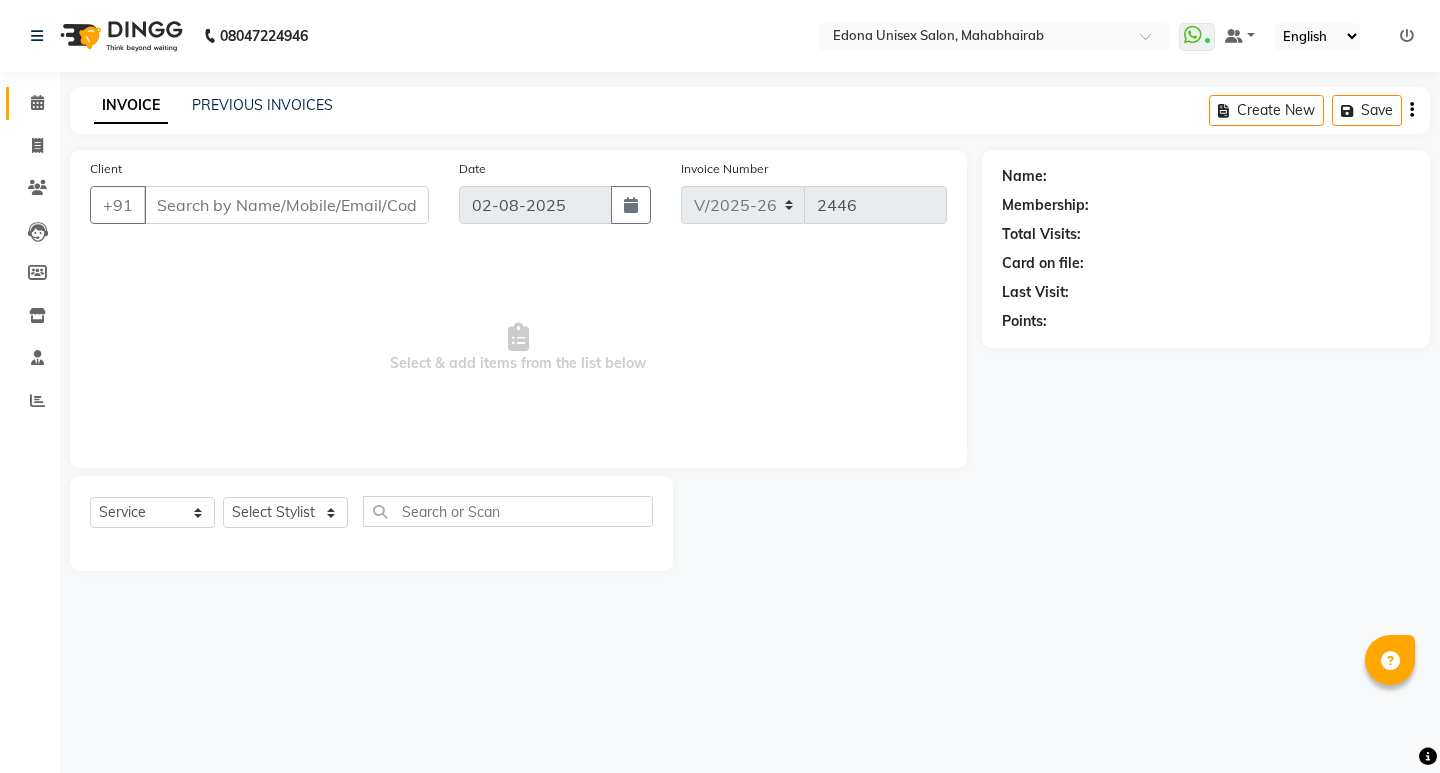 type on "[PHONE]" 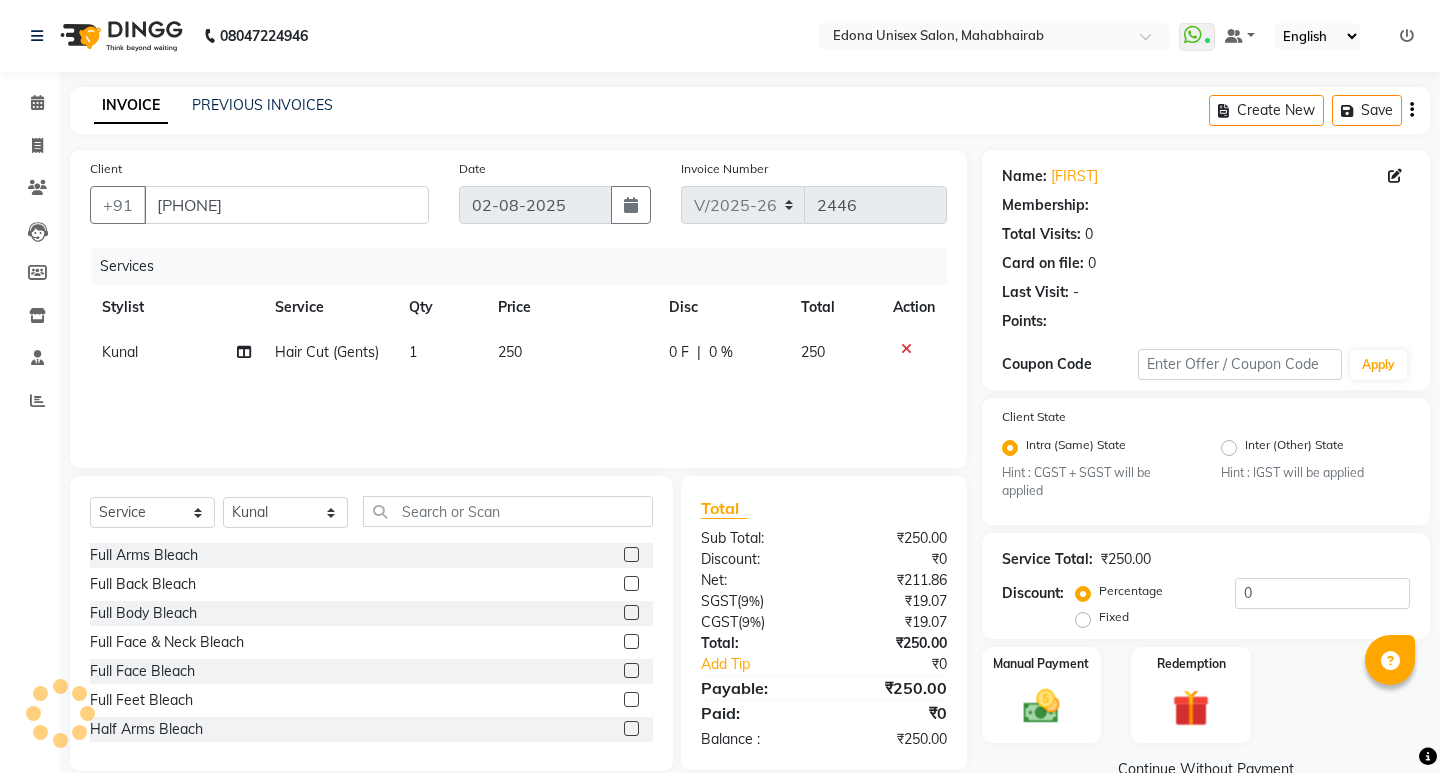 click on "Sub Total:" 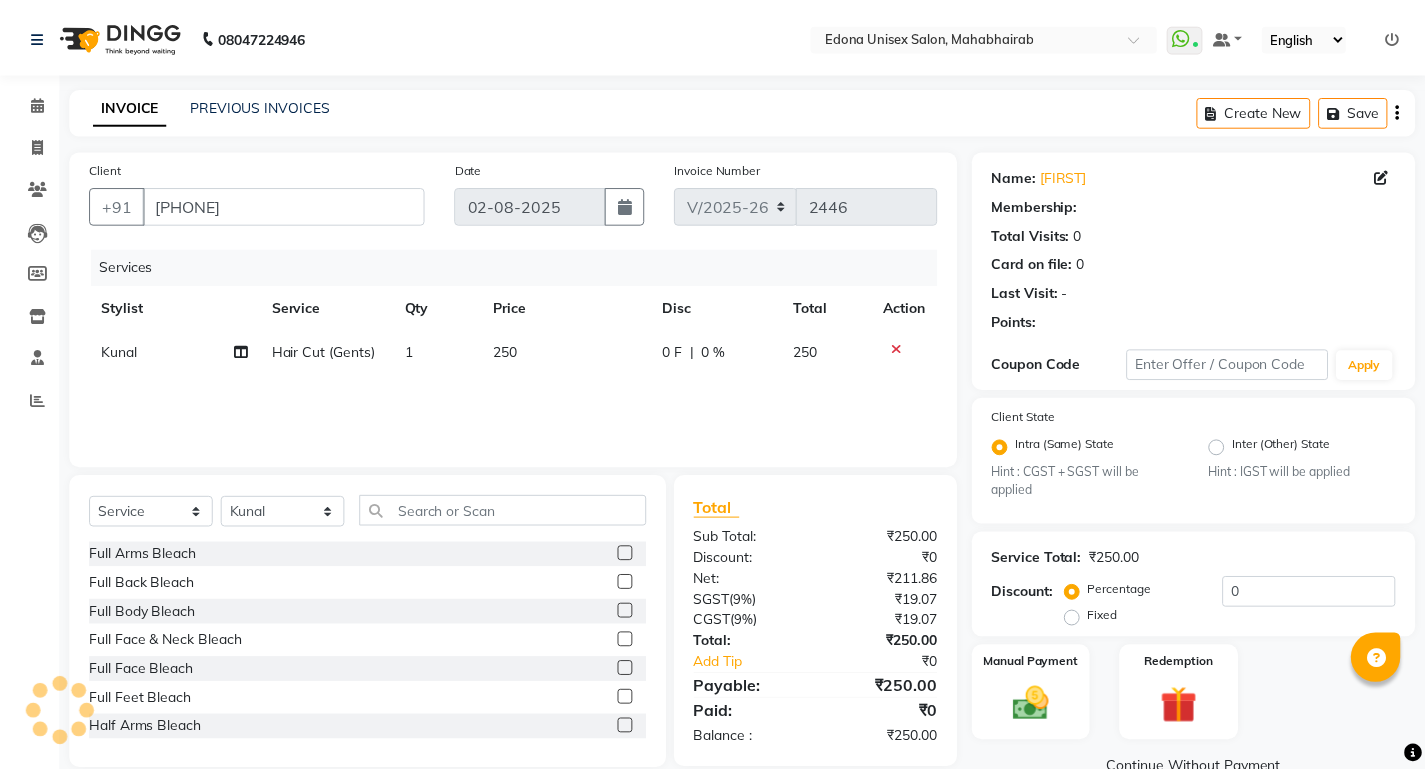 scroll, scrollTop: 40, scrollLeft: 0, axis: vertical 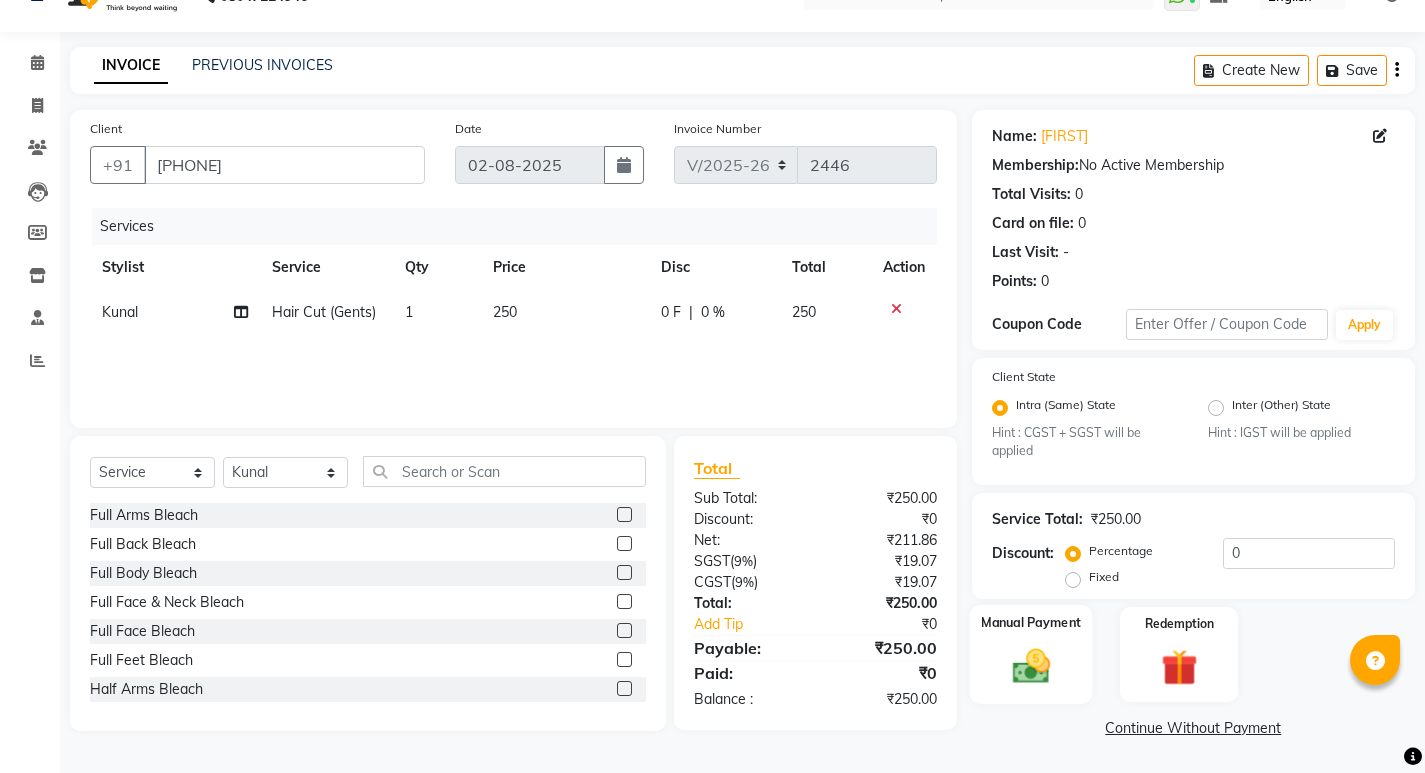 click 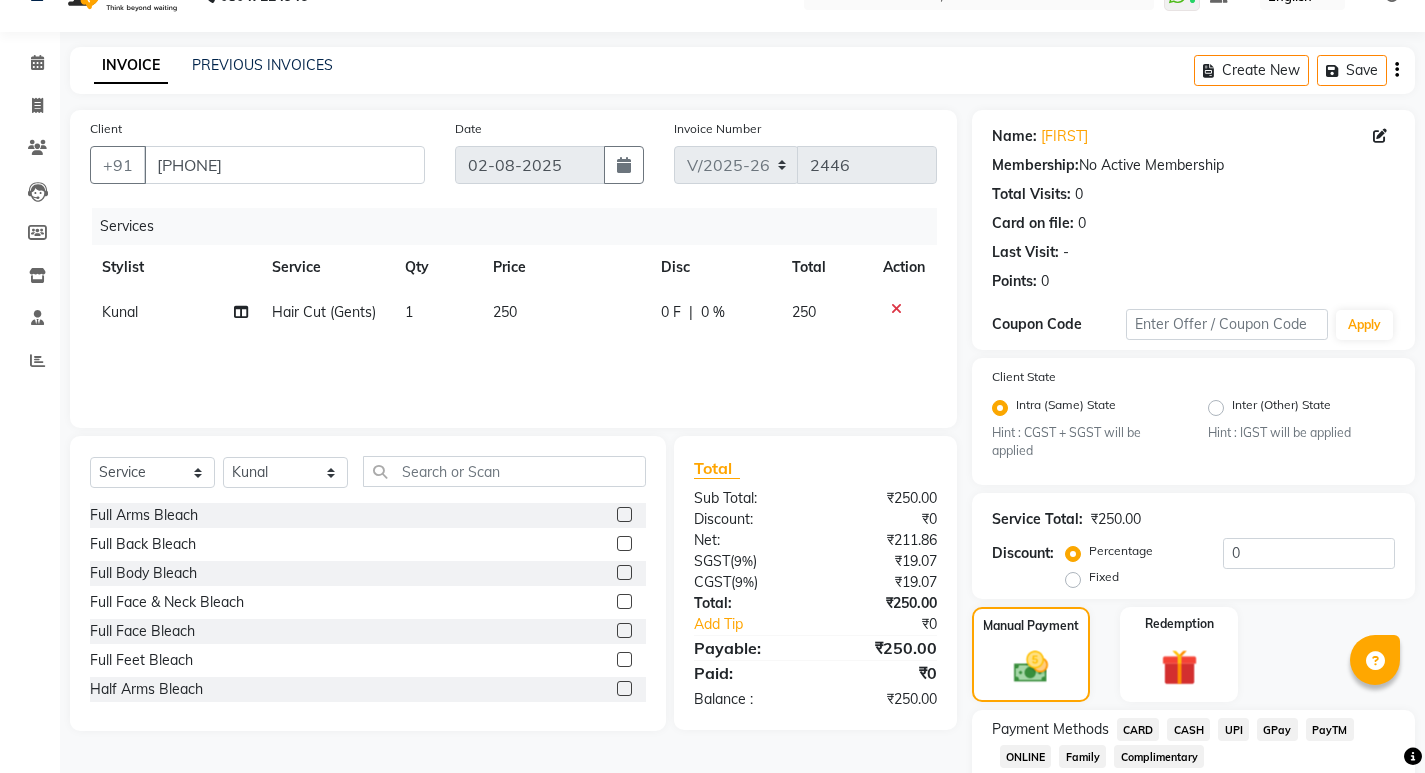 scroll, scrollTop: 168, scrollLeft: 0, axis: vertical 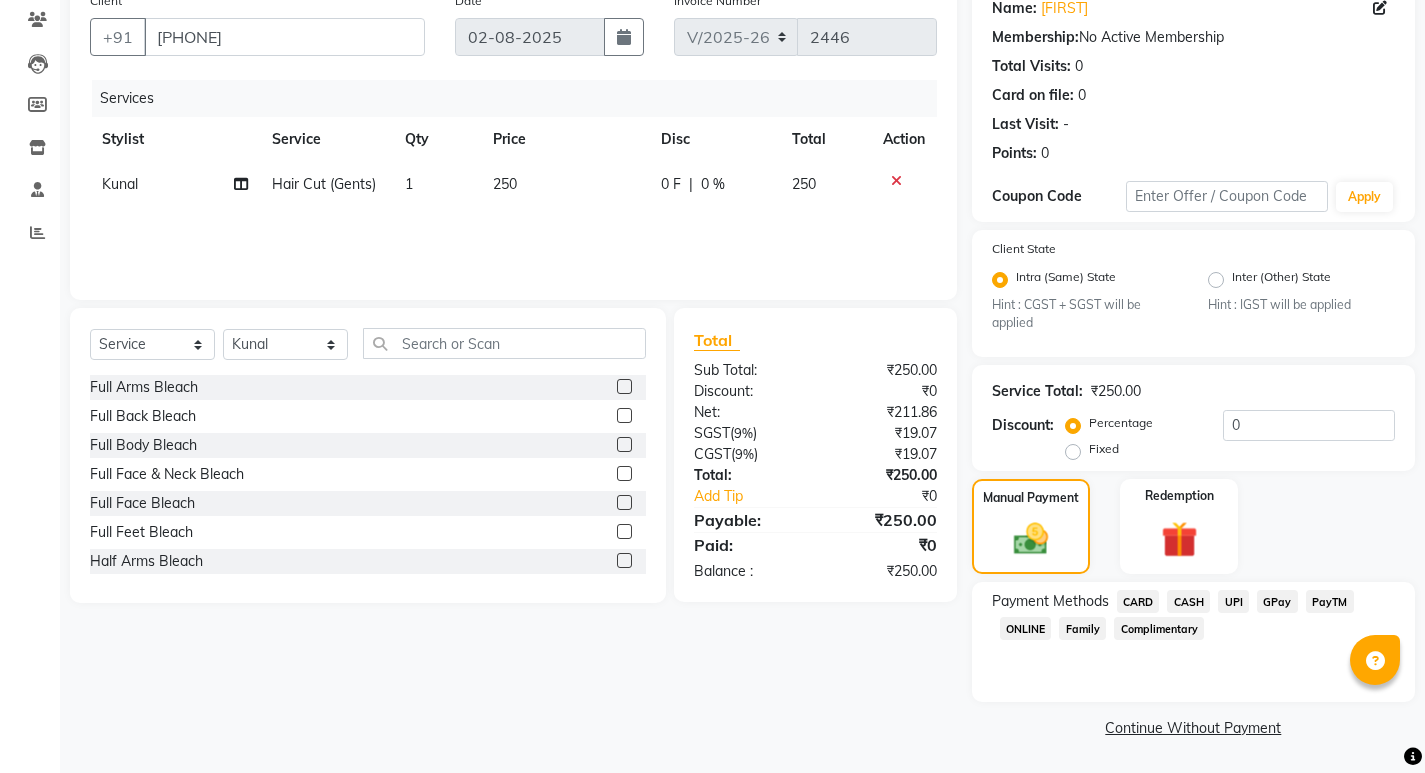 click on "CASH" 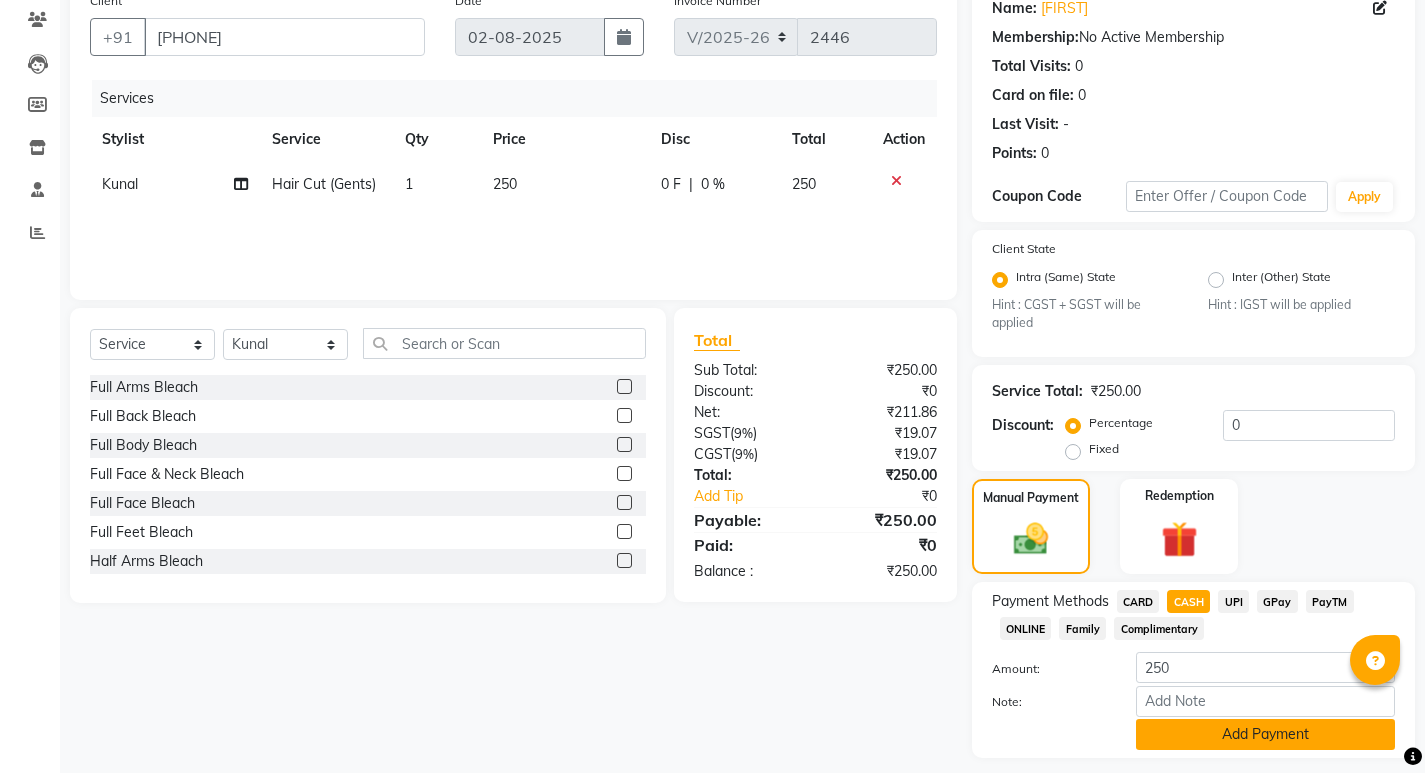 scroll, scrollTop: 224, scrollLeft: 0, axis: vertical 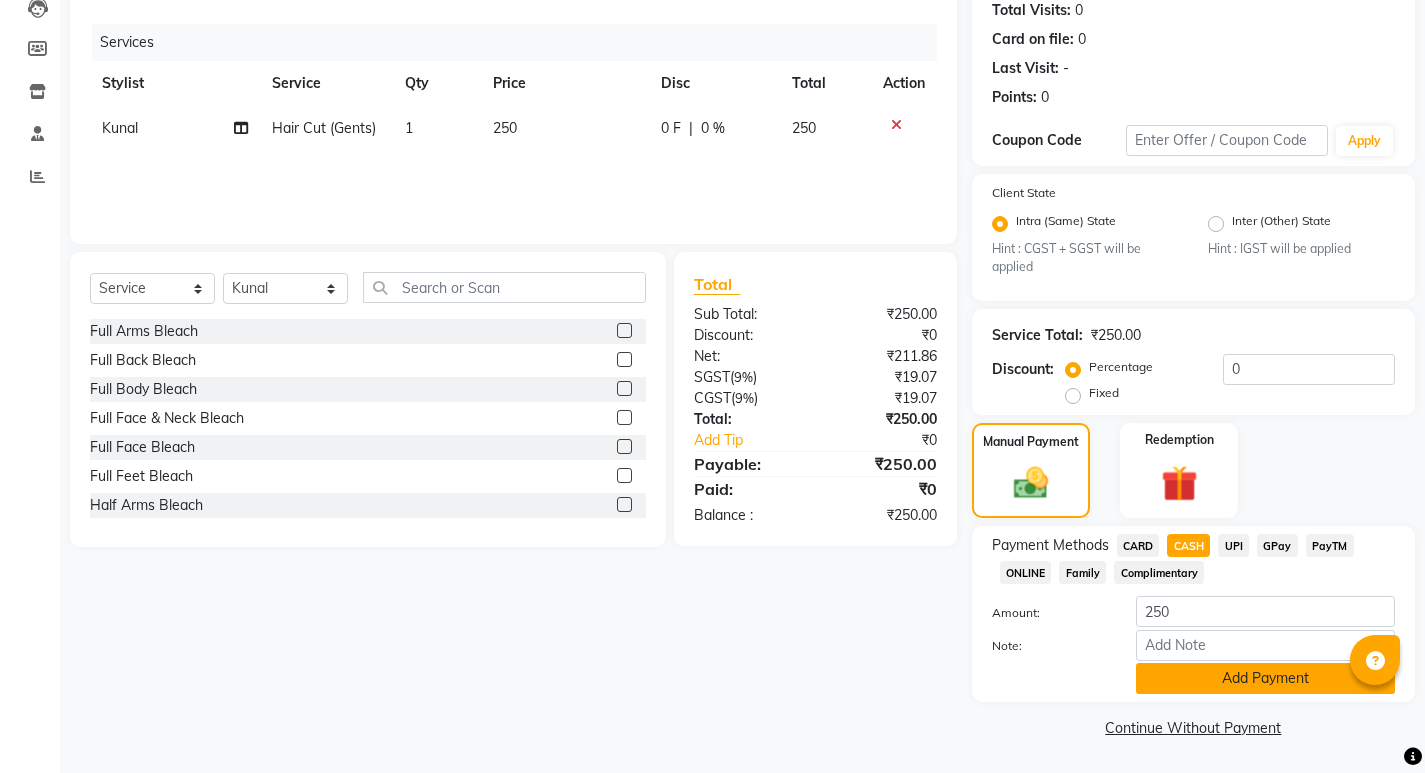 click on "Add Payment" 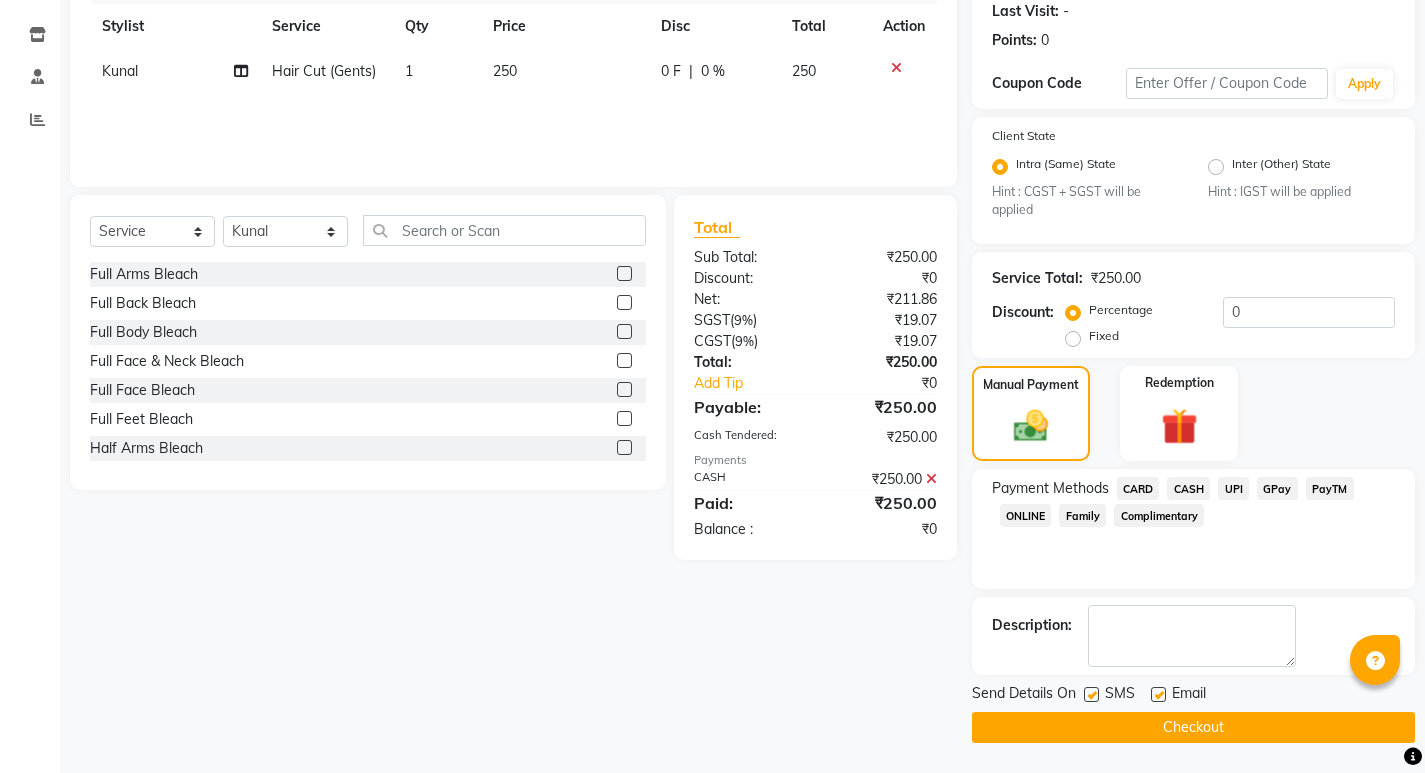 scroll, scrollTop: 0, scrollLeft: 0, axis: both 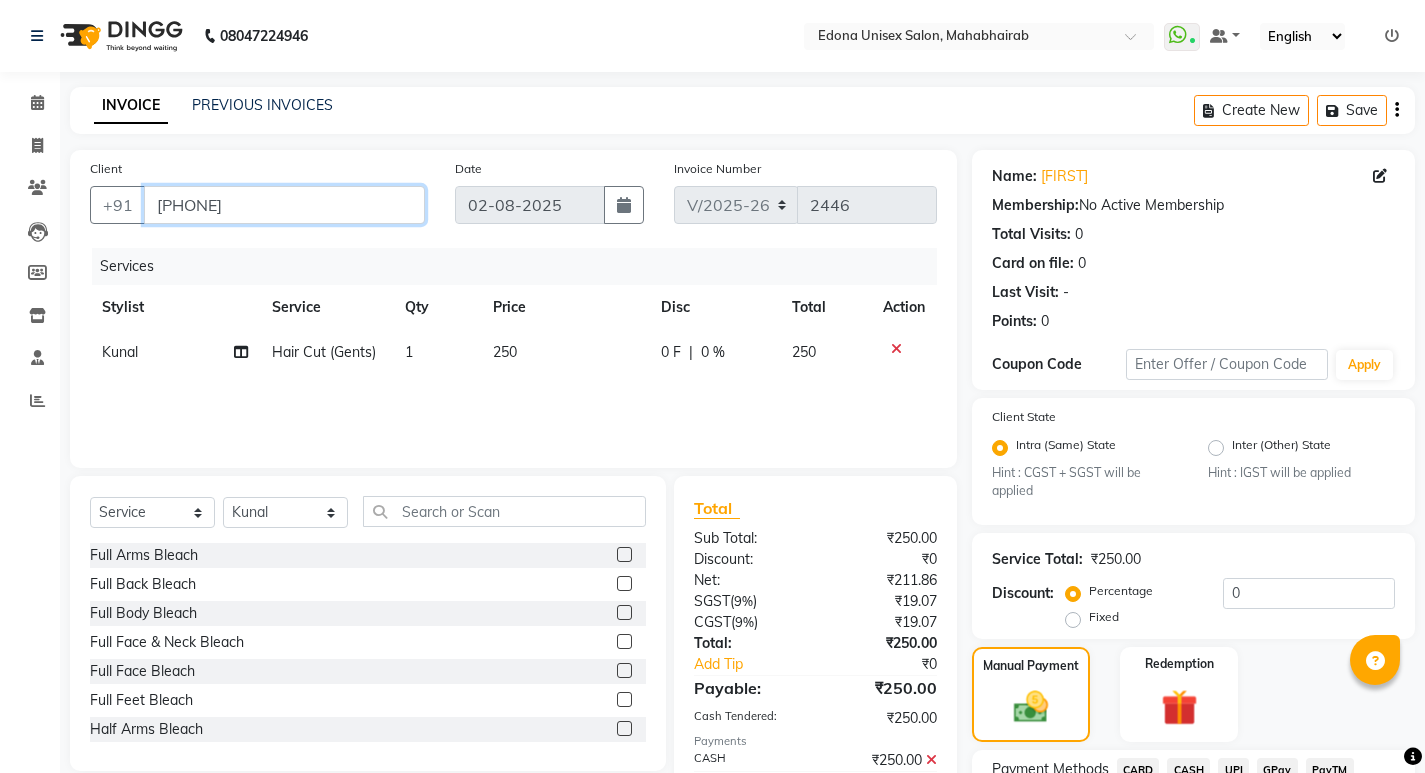 click on "[PHONE]" at bounding box center [284, 205] 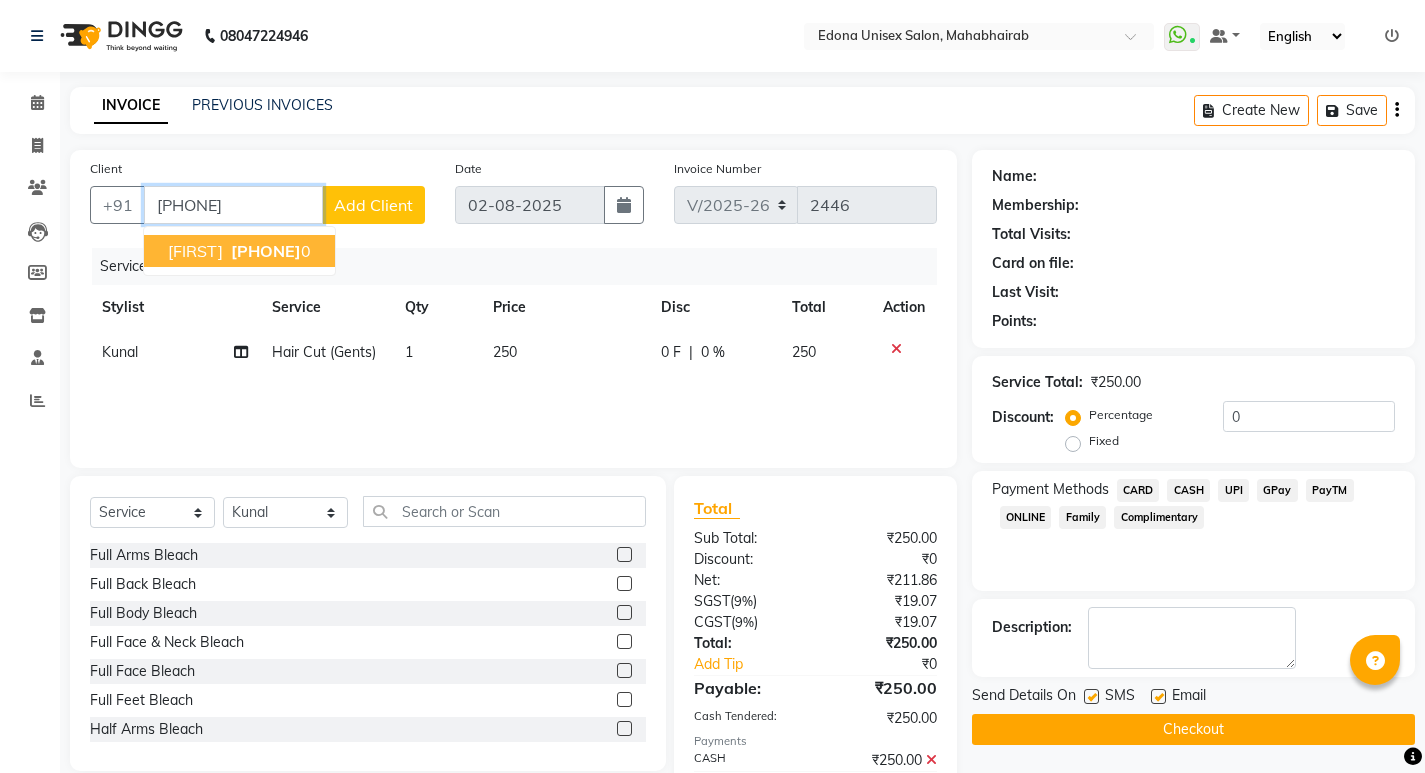 click on "[PHONE]" at bounding box center [266, 251] 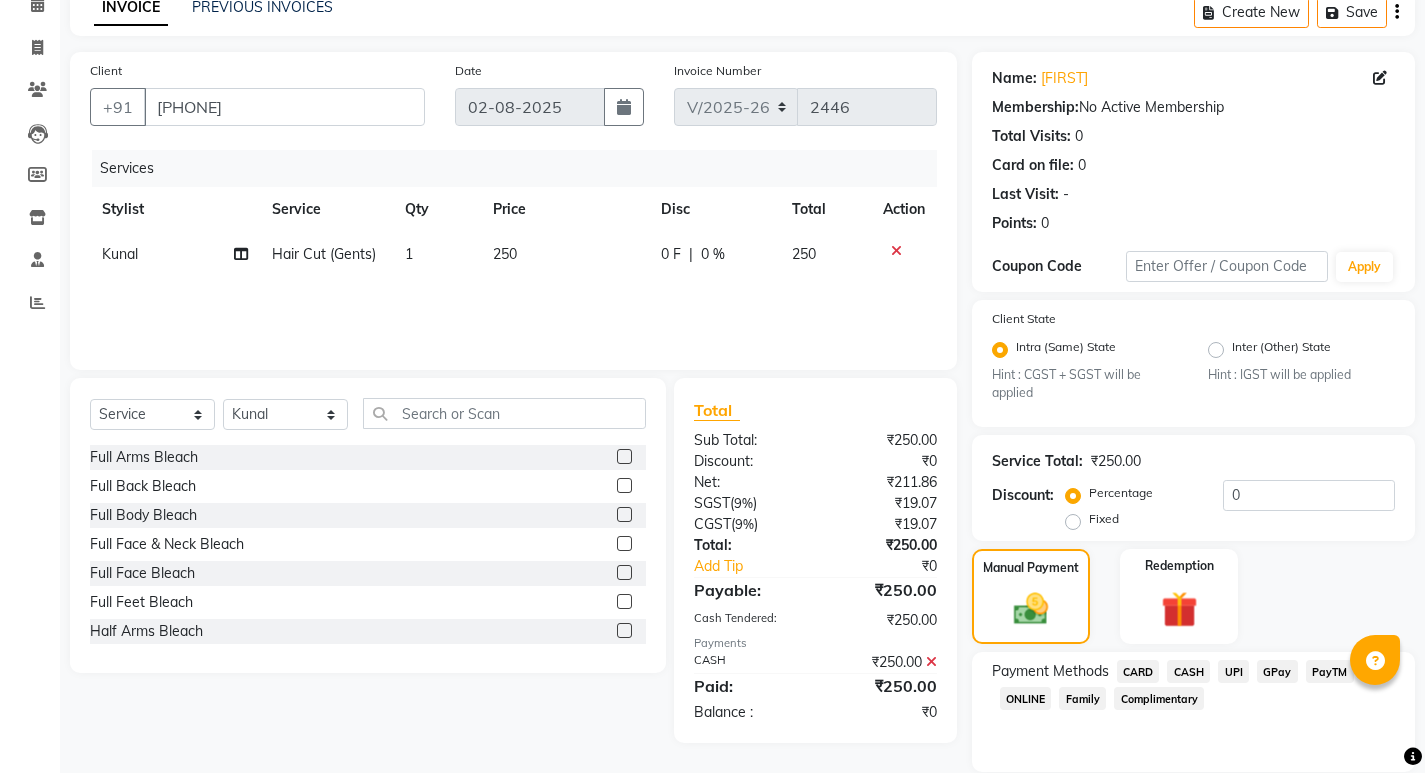 scroll, scrollTop: 281, scrollLeft: 0, axis: vertical 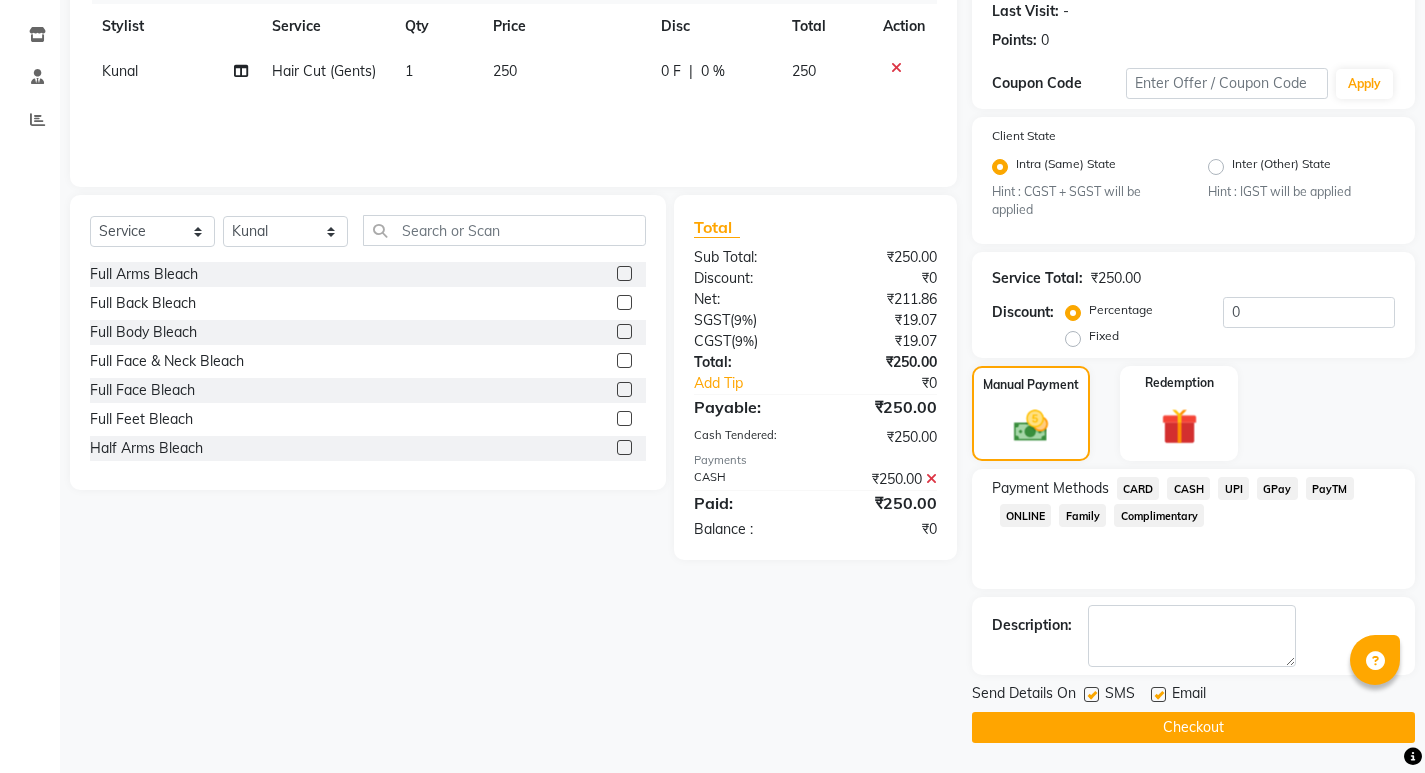click on "Checkout" 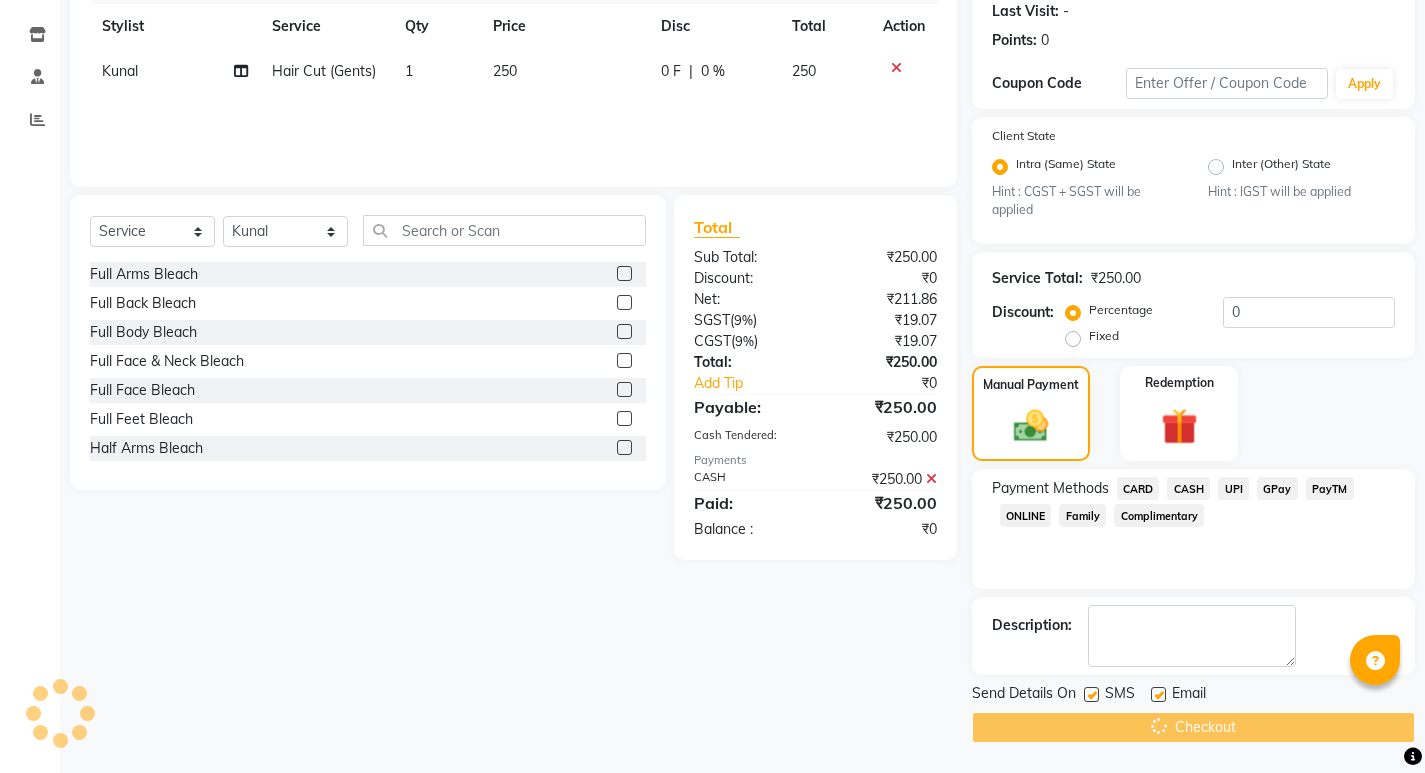 scroll, scrollTop: 0, scrollLeft: 0, axis: both 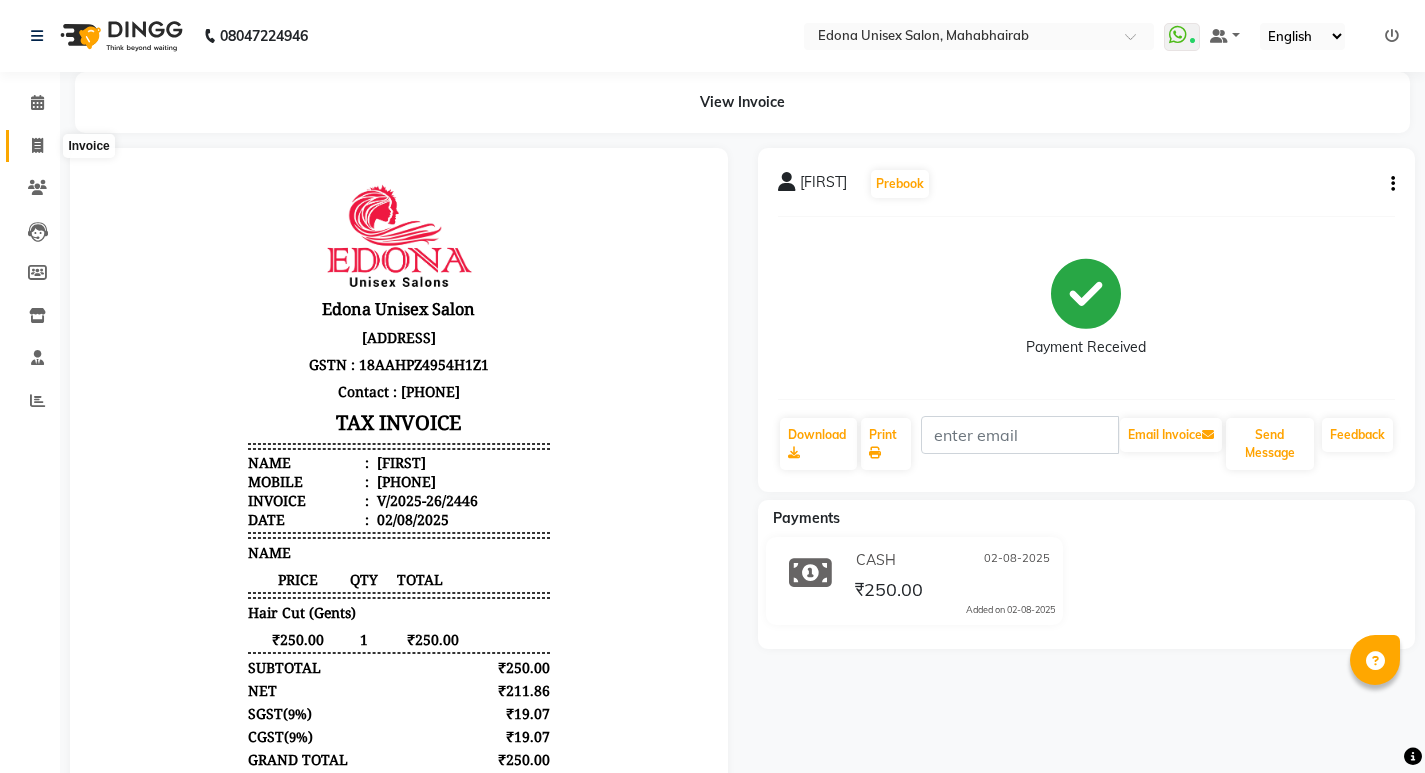 click 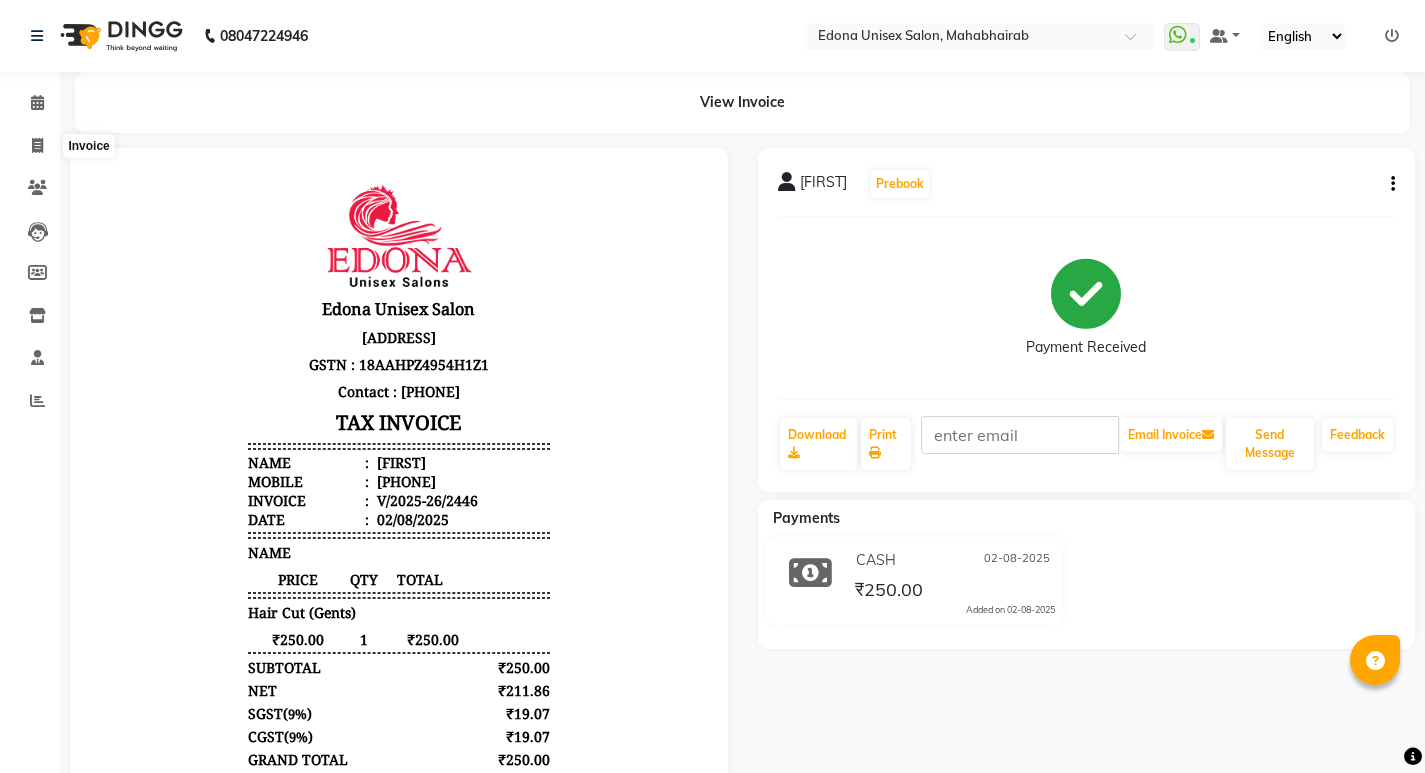 select on "service" 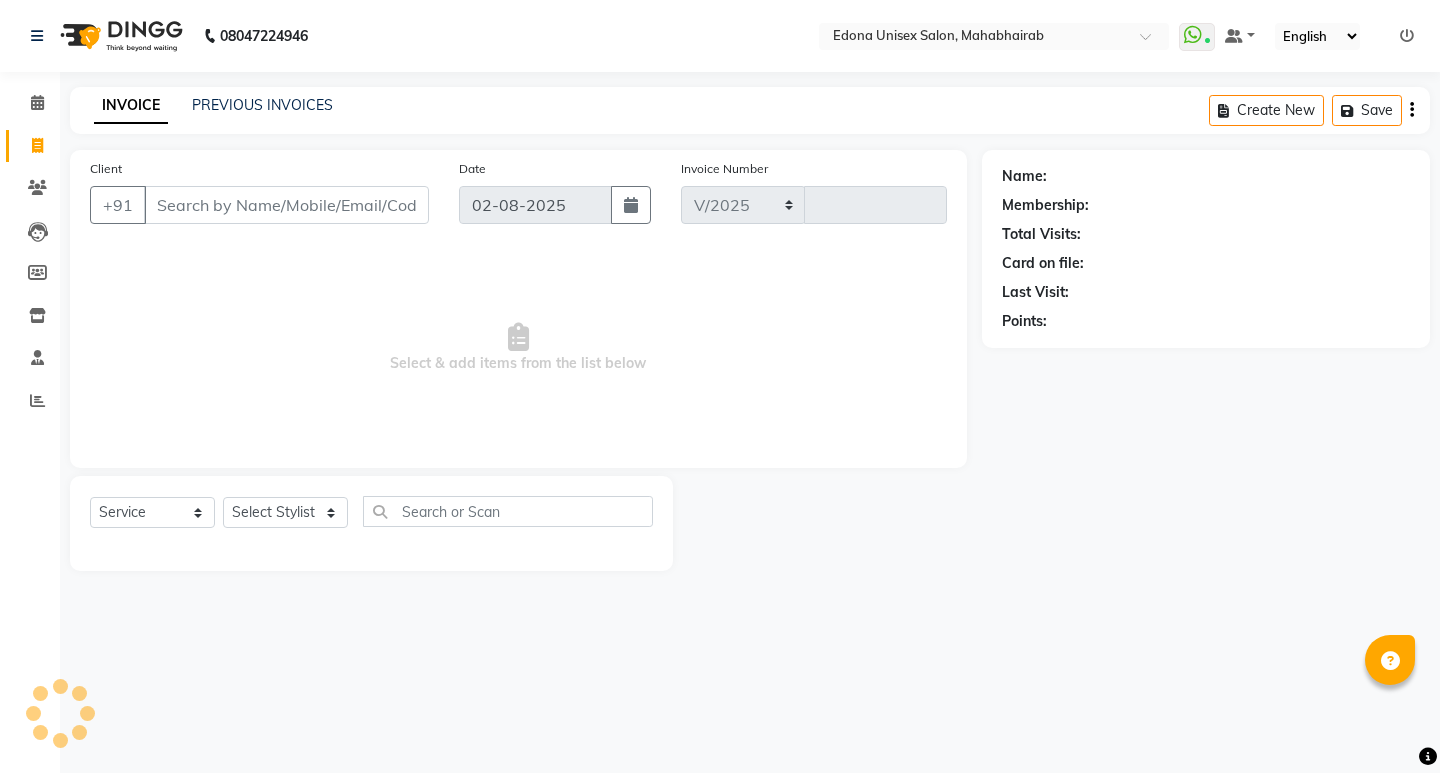 select on "5393" 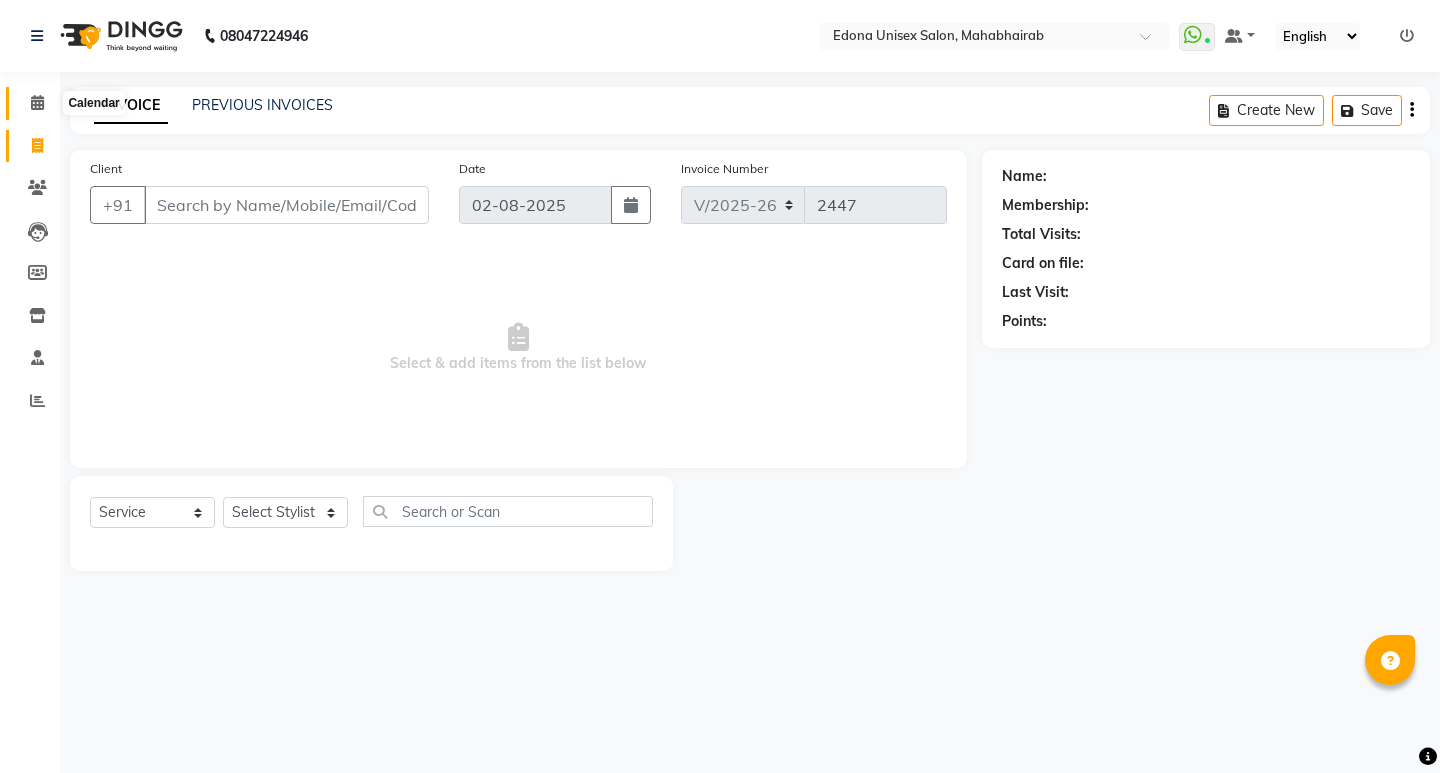 click 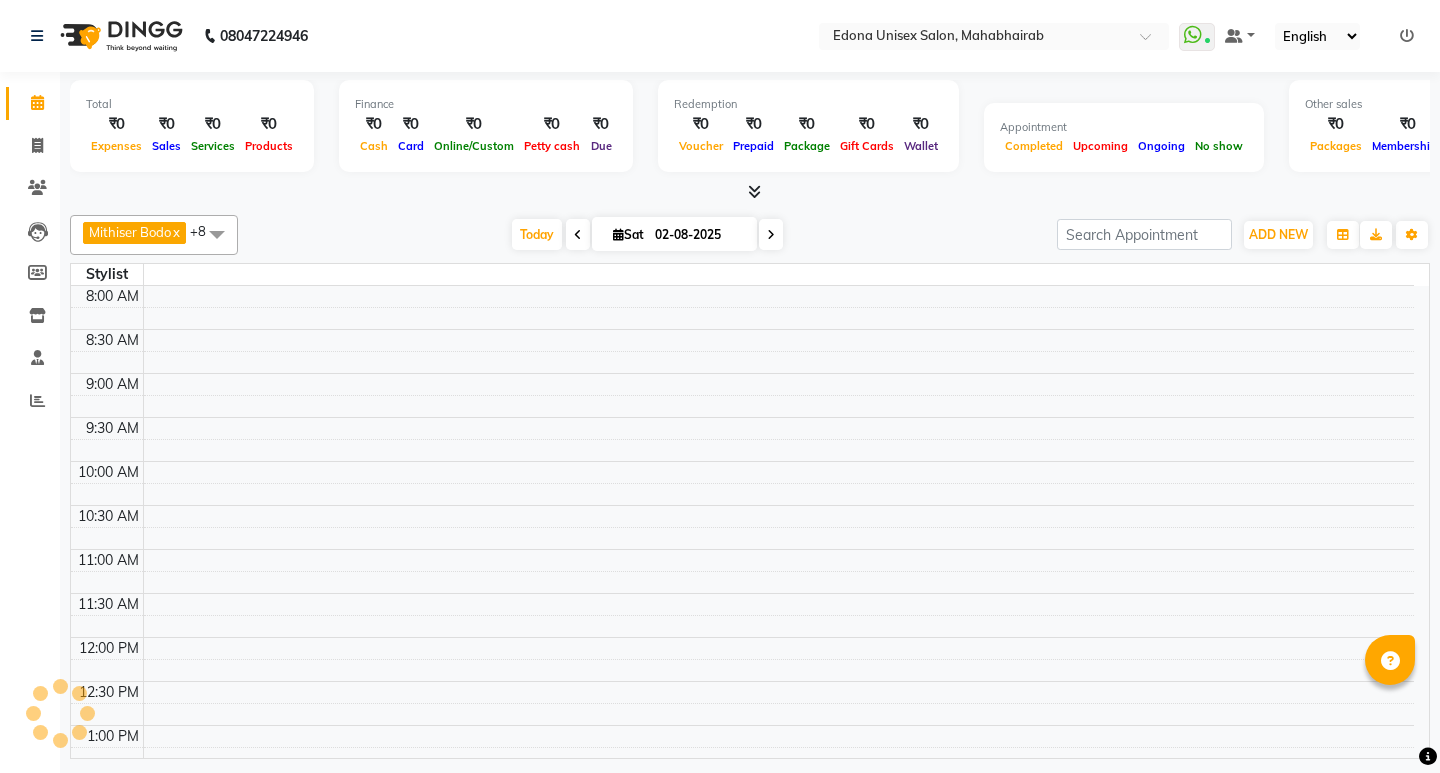 click 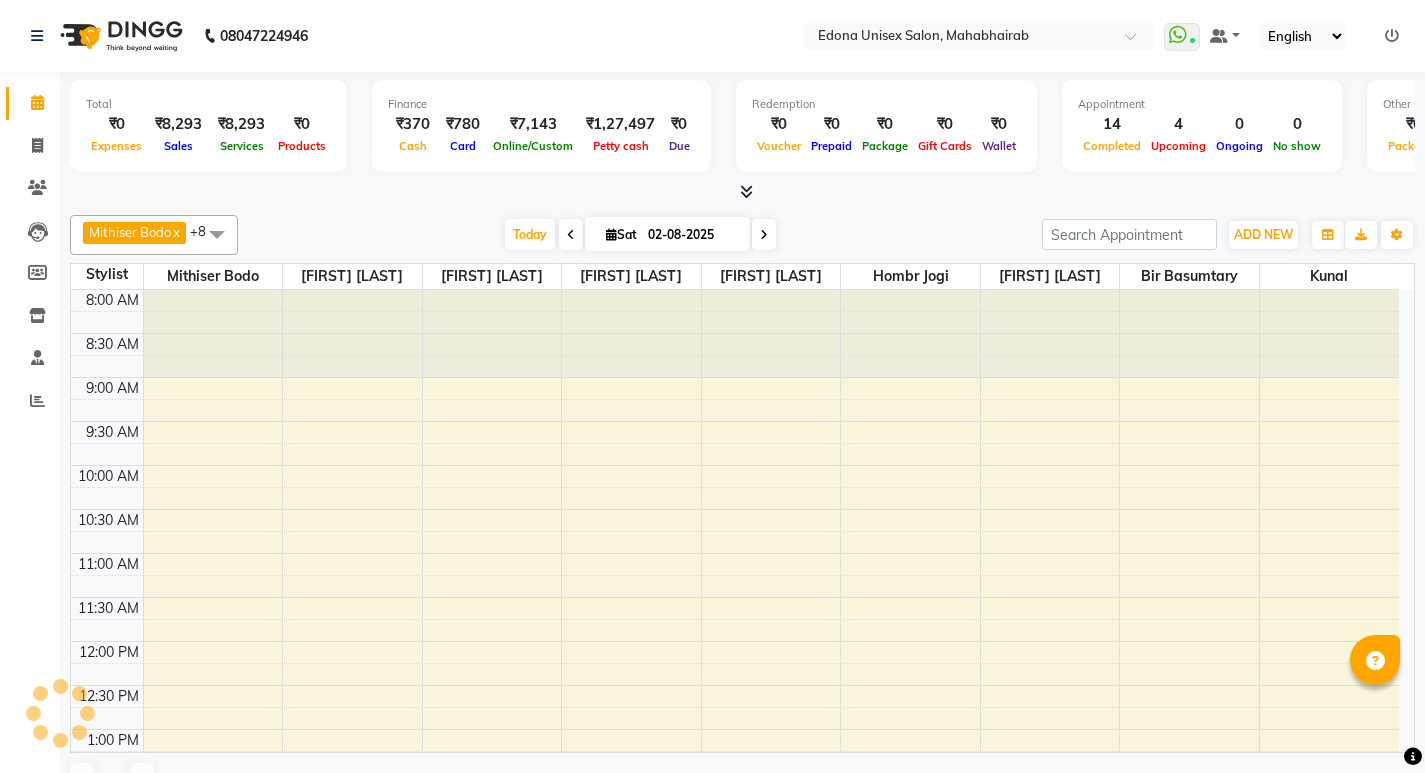 scroll, scrollTop: 583, scrollLeft: 0, axis: vertical 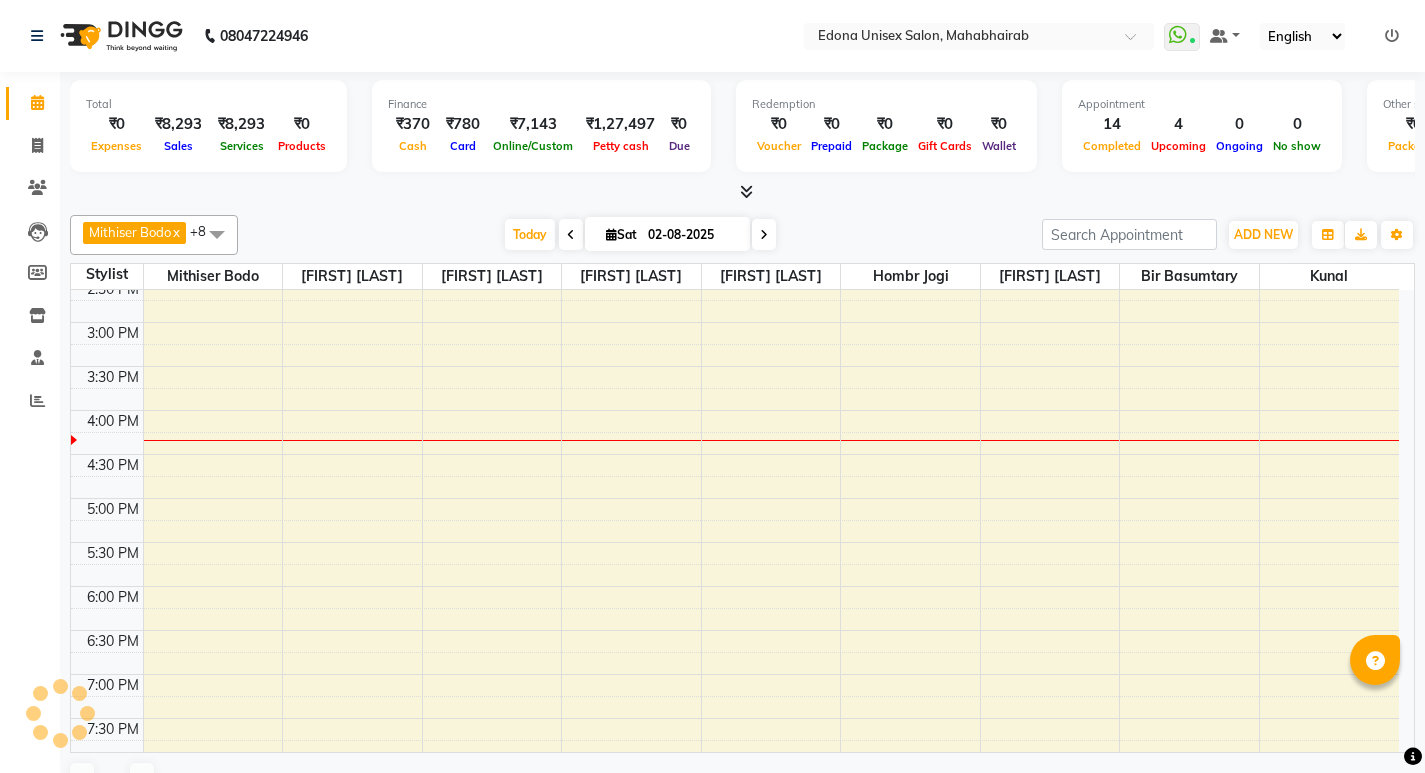 click at bounding box center [764, 235] 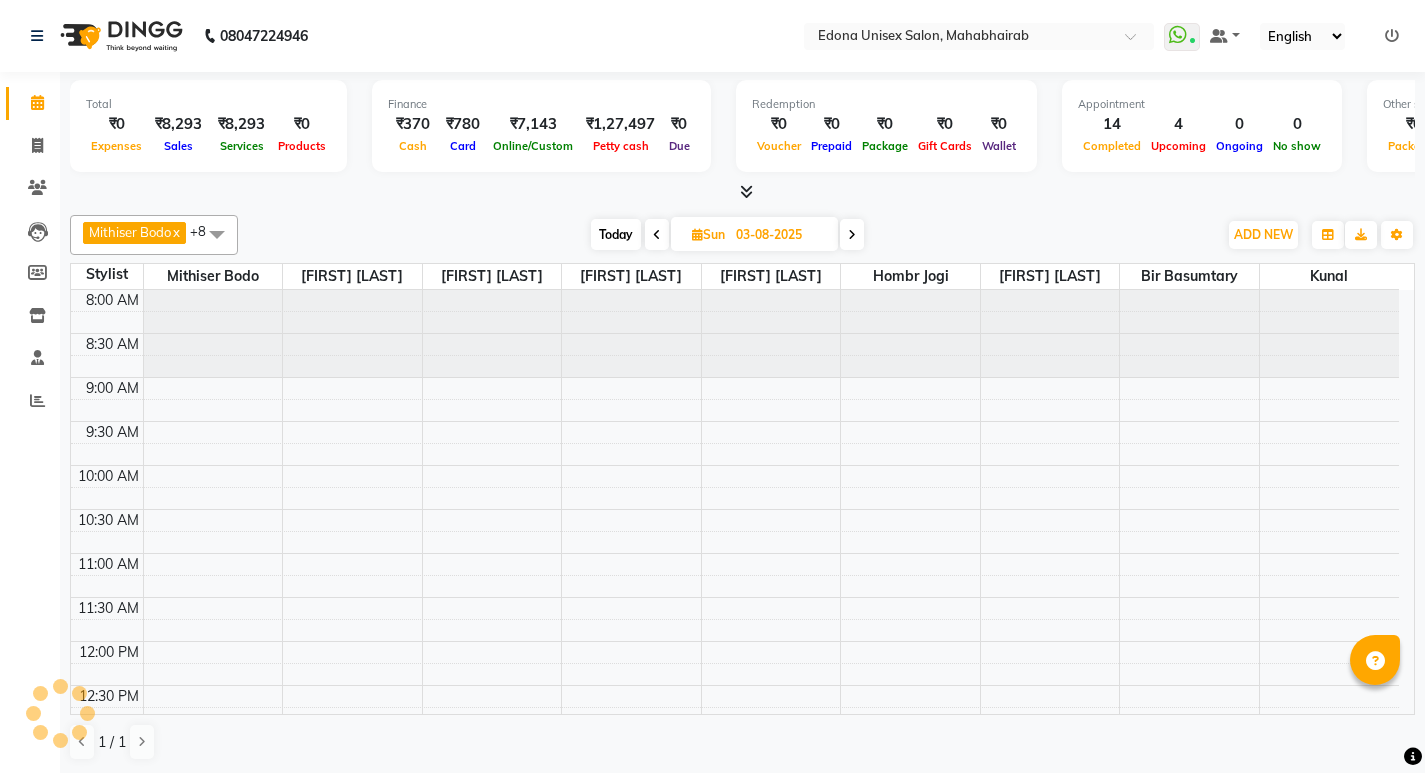 scroll, scrollTop: 705, scrollLeft: 0, axis: vertical 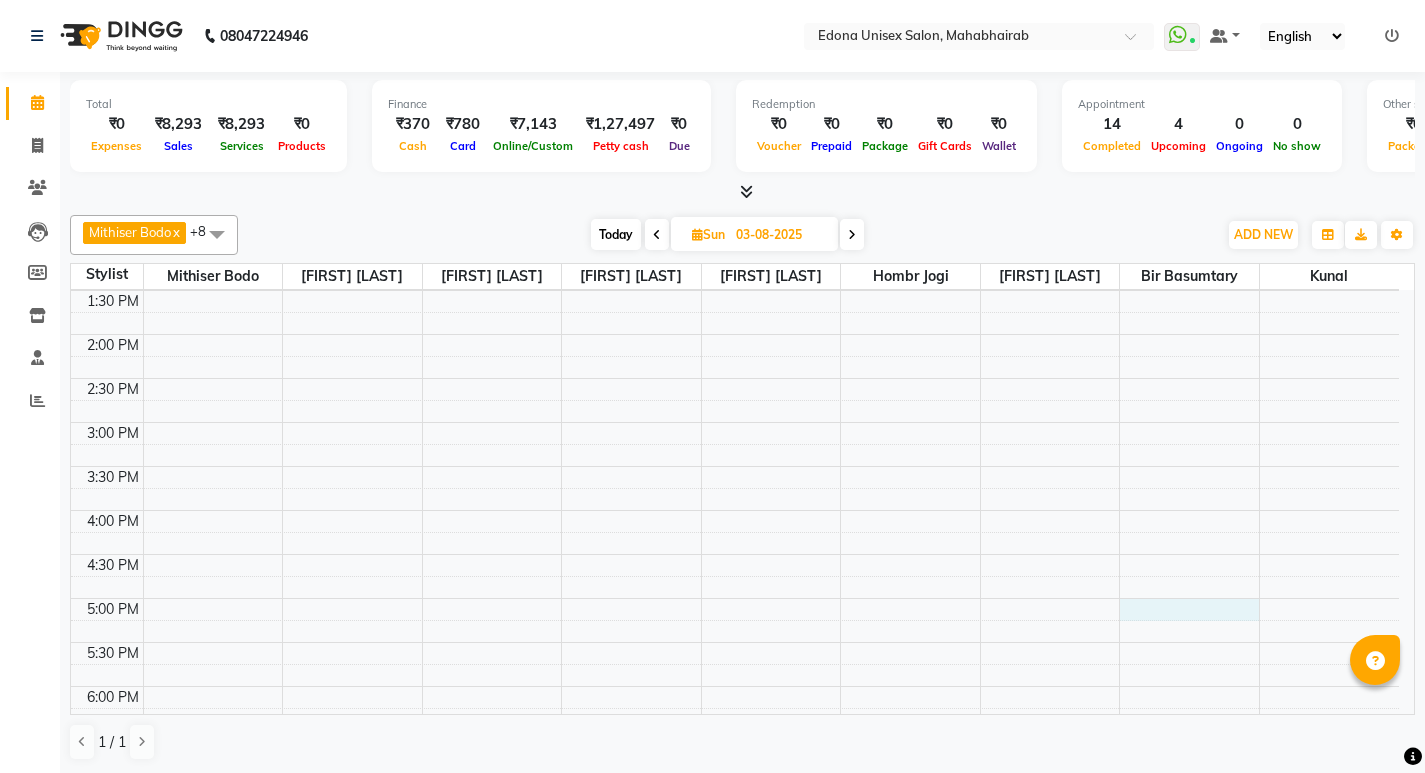 click on "8:00 AM 8:30 AM 9:00 AM 9:30 AM 10:00 AM 10:30 AM 11:00 AM 11:30 AM 12:00 PM 12:30 PM 1:00 PM 1:30 PM 2:00 PM 2:30 PM 3:00 PM 3:30 PM 4:00 PM 4:30 PM 5:00 PM 5:30 PM 6:00 PM 6:30 PM 7:00 PM 7:30 PM 8:00 PM 8:30 PM [FIRST] [LAST], 10:30 AM-11:00 AM, Hair Cut (Gents) [FIRST] [LAST], 11:00 AM-11:30 AM, Beard Trimming (Clipper)" at bounding box center (735, 378) 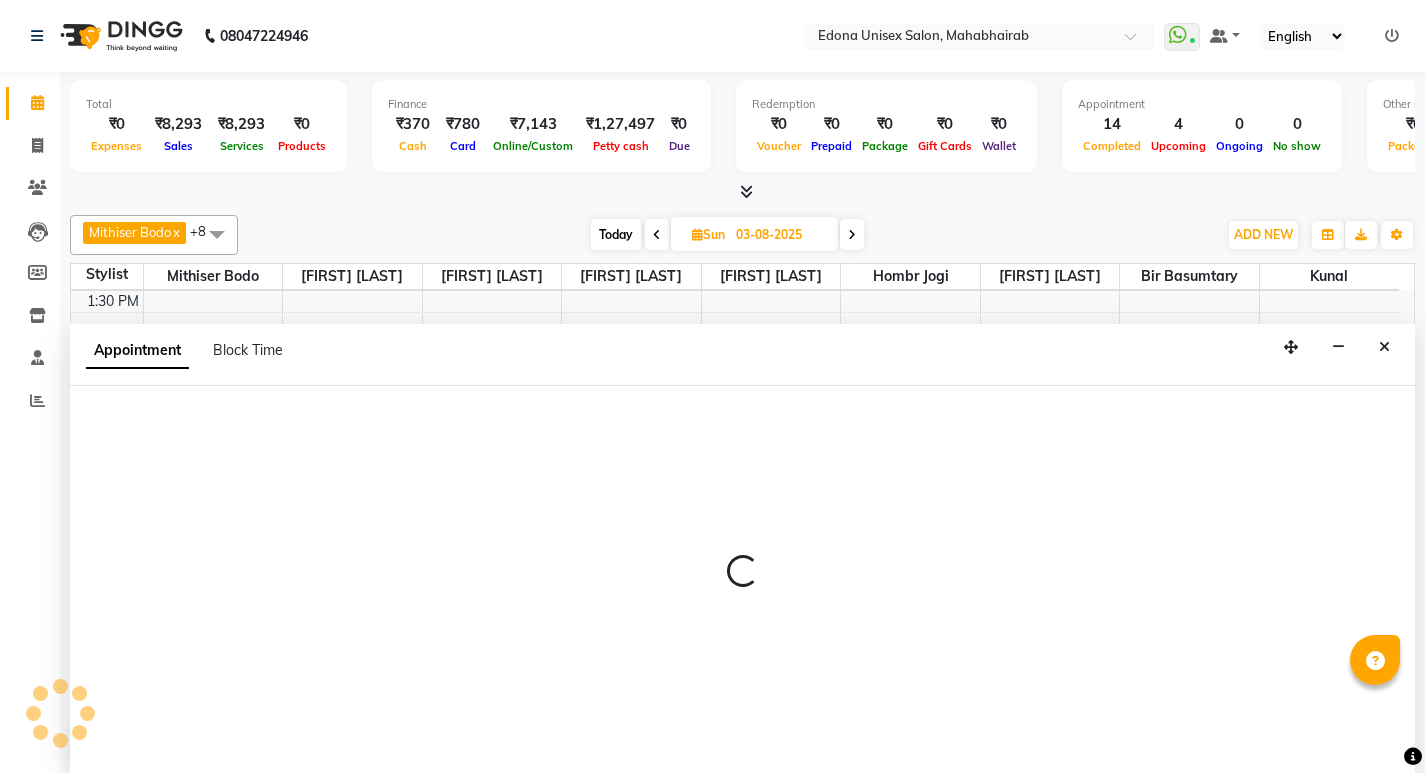 scroll, scrollTop: 1, scrollLeft: 0, axis: vertical 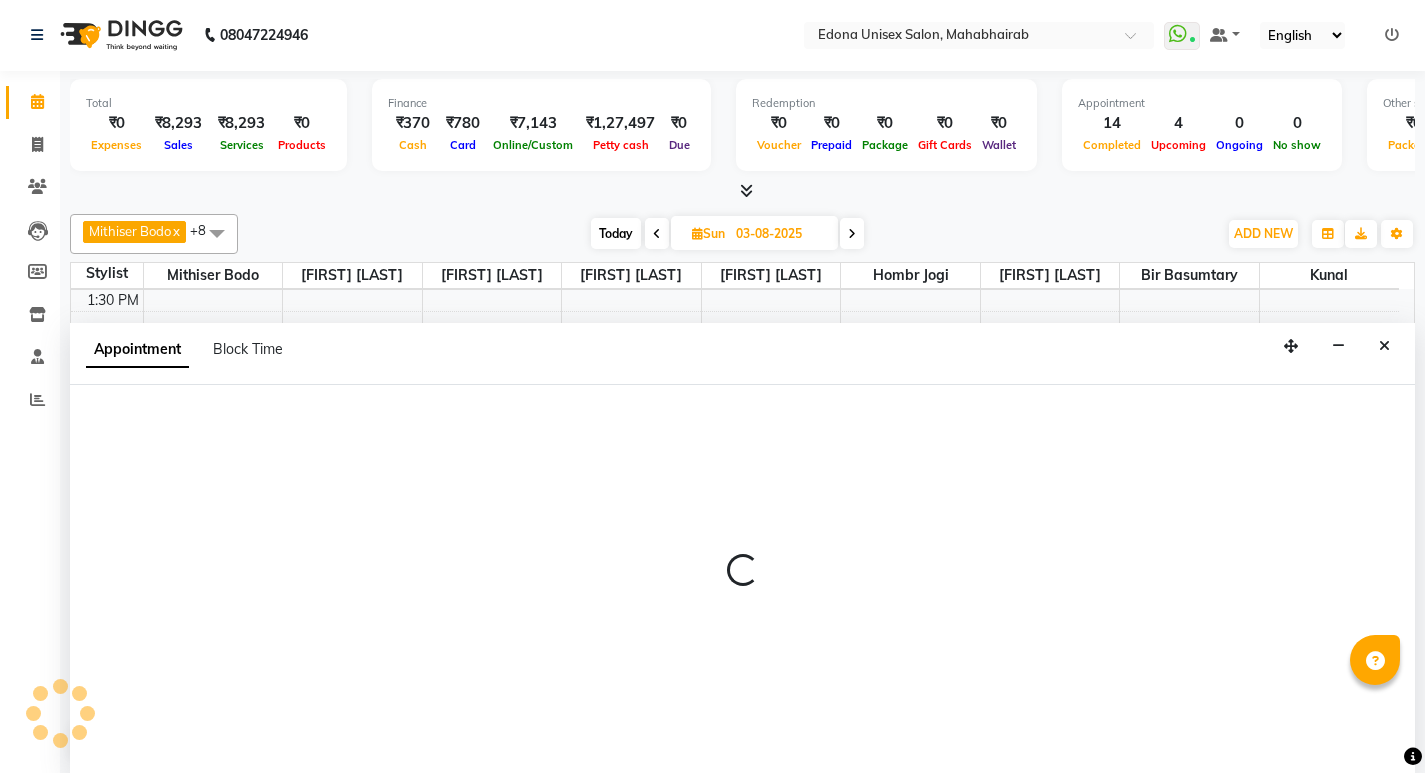 select on "69793" 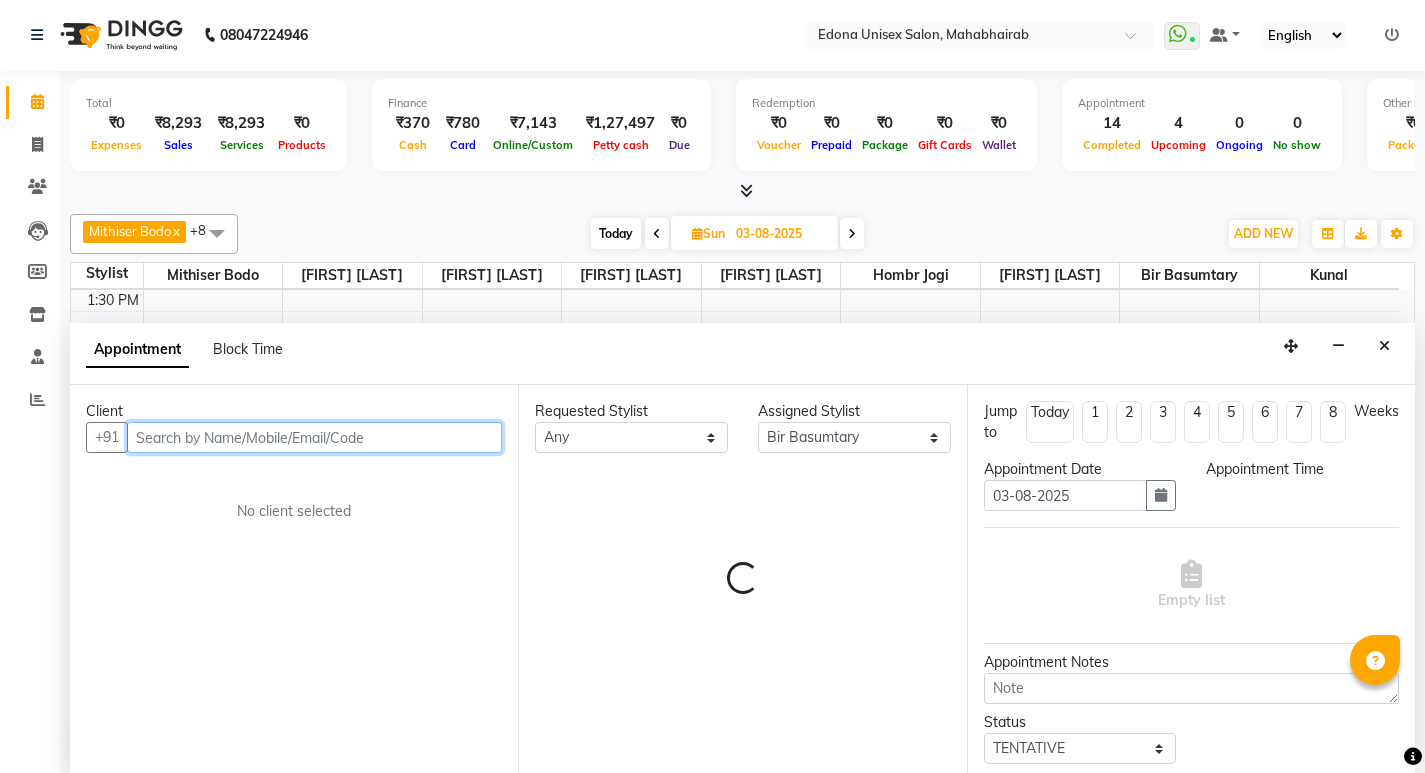 select on "1020" 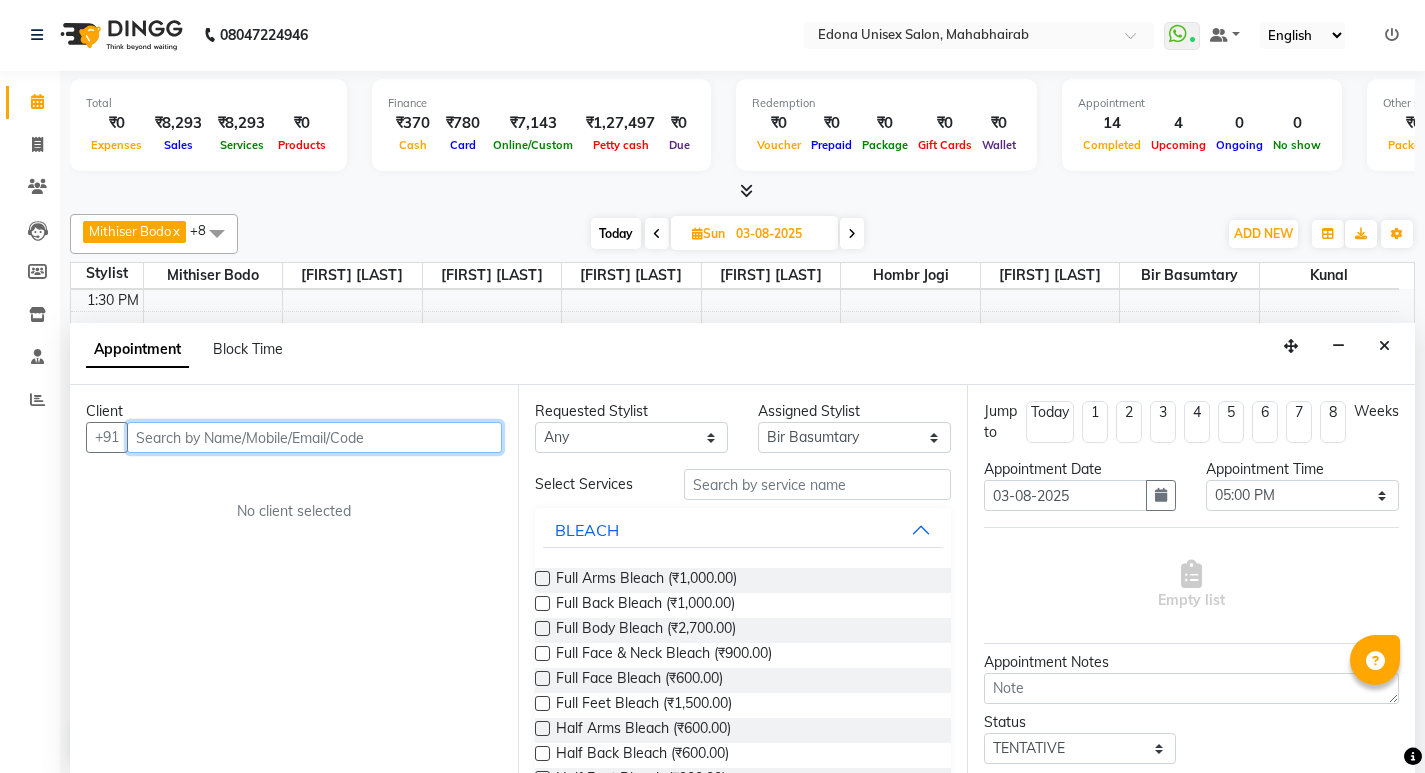 click at bounding box center (314, 437) 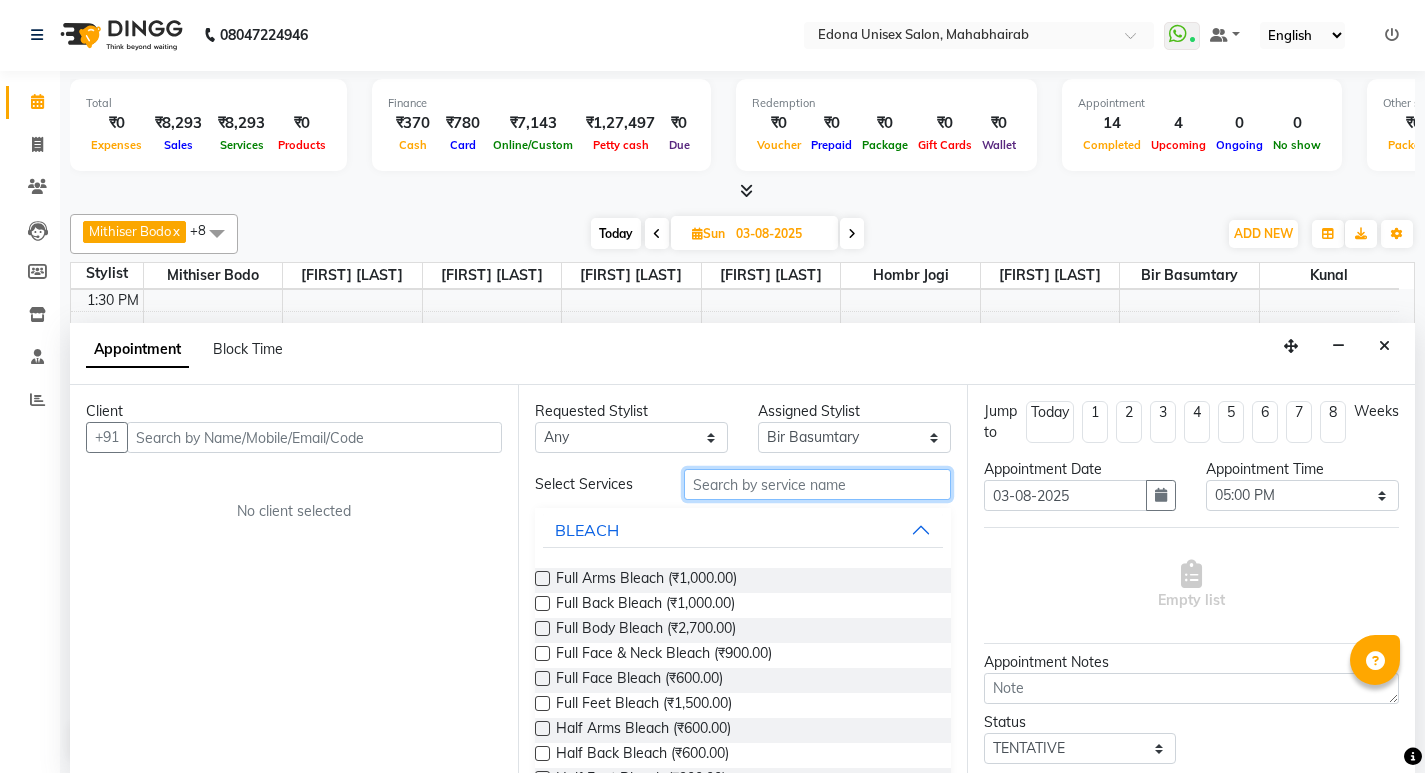 click at bounding box center (817, 484) 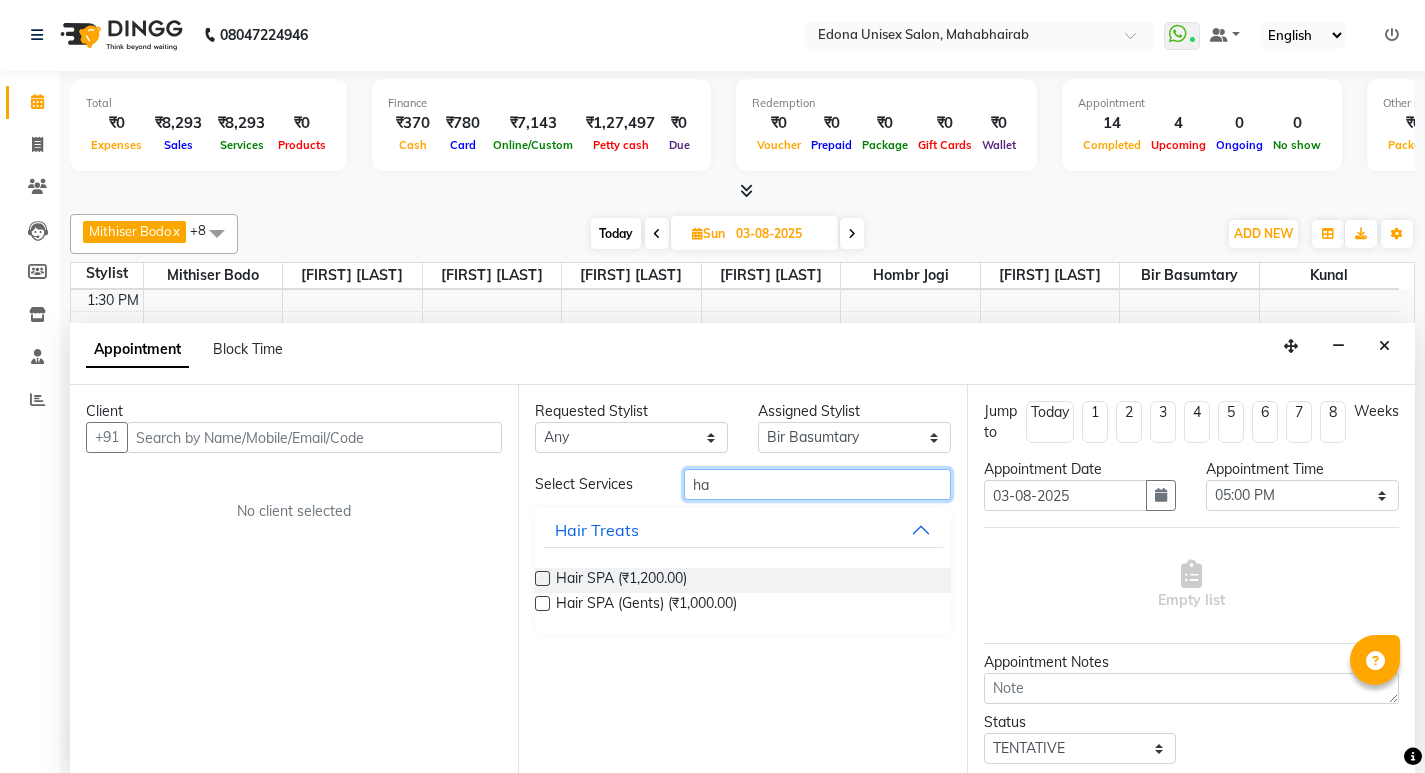 type on "h" 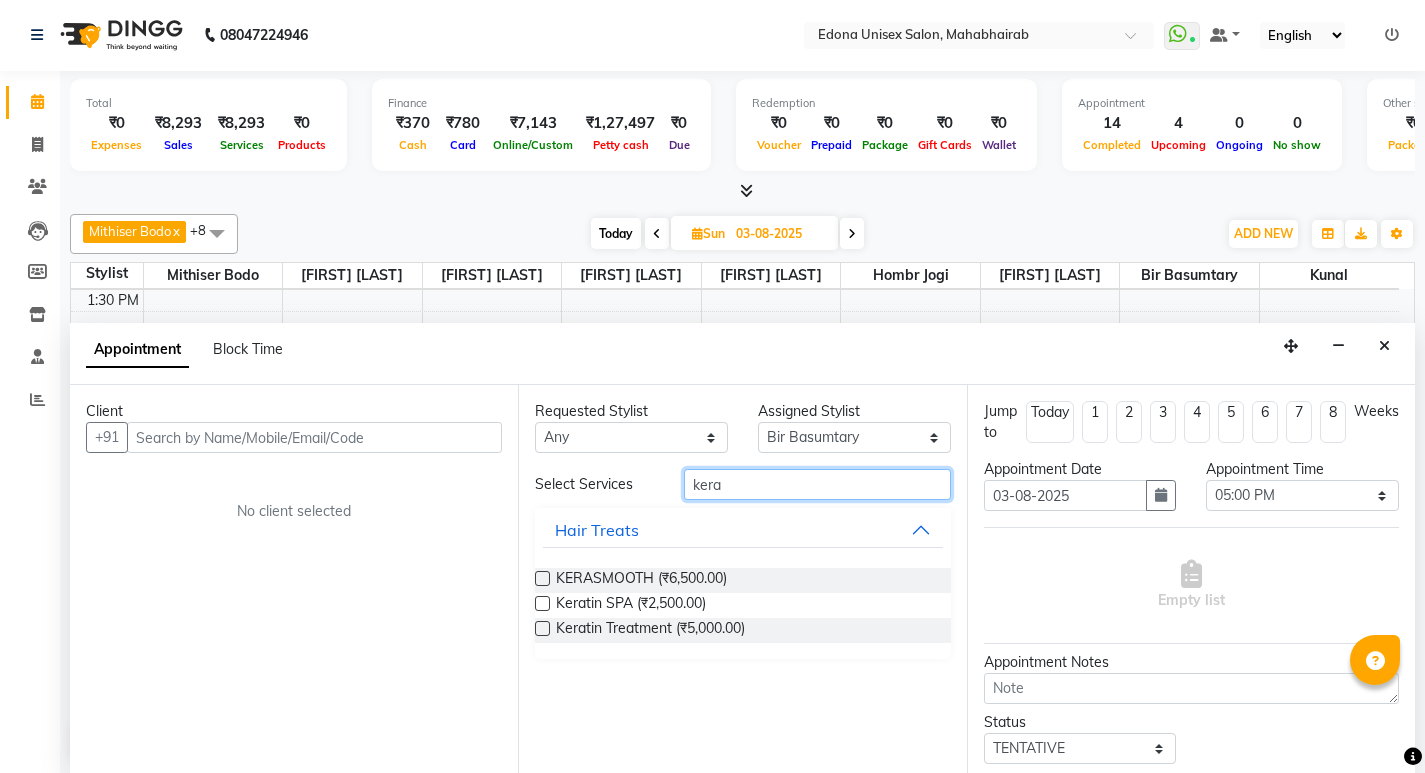 type on "kera" 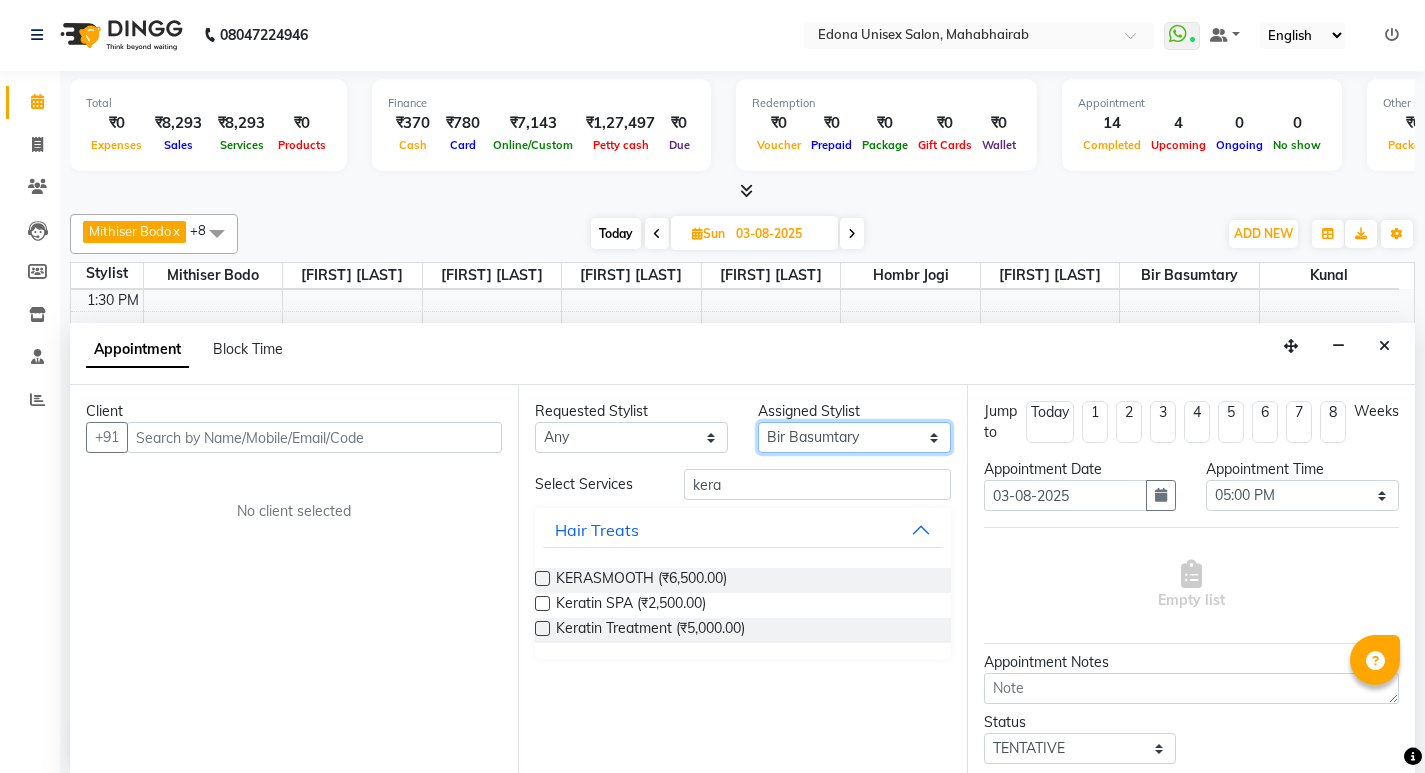 click on "Select Admin Anju Sonar Bir Basumtary Hemen Daimari Hombr Jogi Jenny kayina Kriti Kunal Lokesh Verma Mithiser Bodo Monisha Goyari Neha Pahi Prabir Das Rashmi Basumtary Reshma Sultana Roselin Basumtary Sumitra Subba" at bounding box center [854, 437] 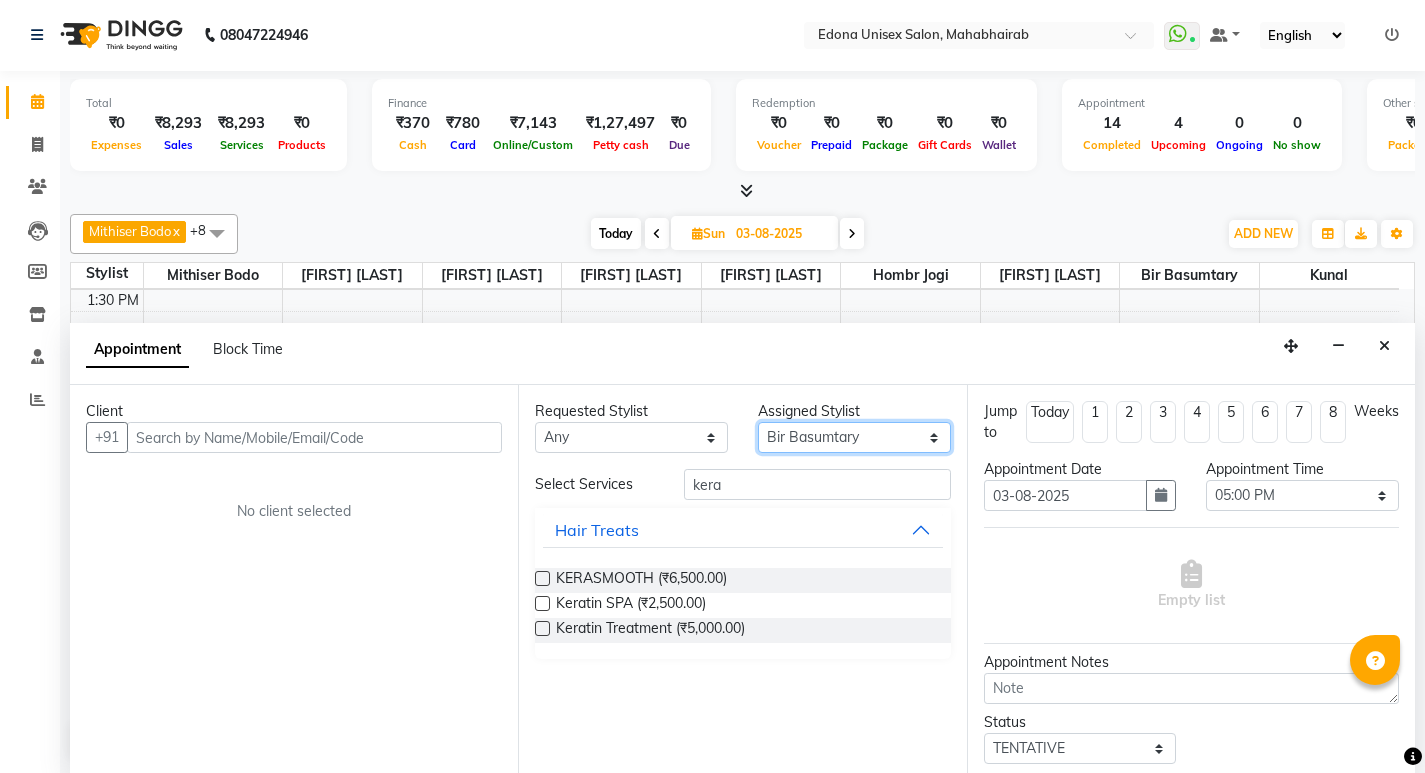 select on "87820" 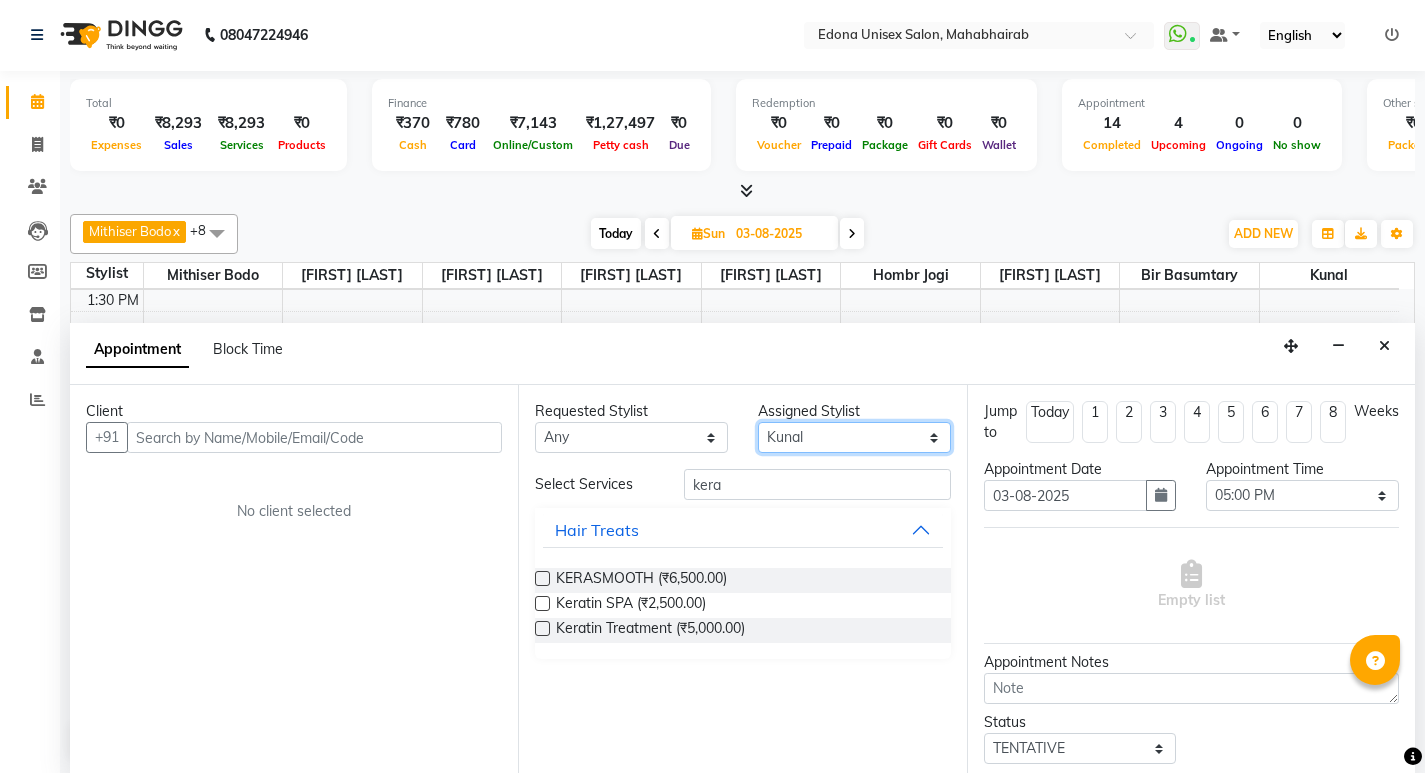 click on "Select Admin Anju Sonar Bir Basumtary Hemen Daimari Hombr Jogi Jenny kayina Kriti Kunal Lokesh Verma Mithiser Bodo Monisha Goyari Neha Pahi Prabir Das Rashmi Basumtary Reshma Sultana Roselin Basumtary Sumitra Subba" at bounding box center [854, 437] 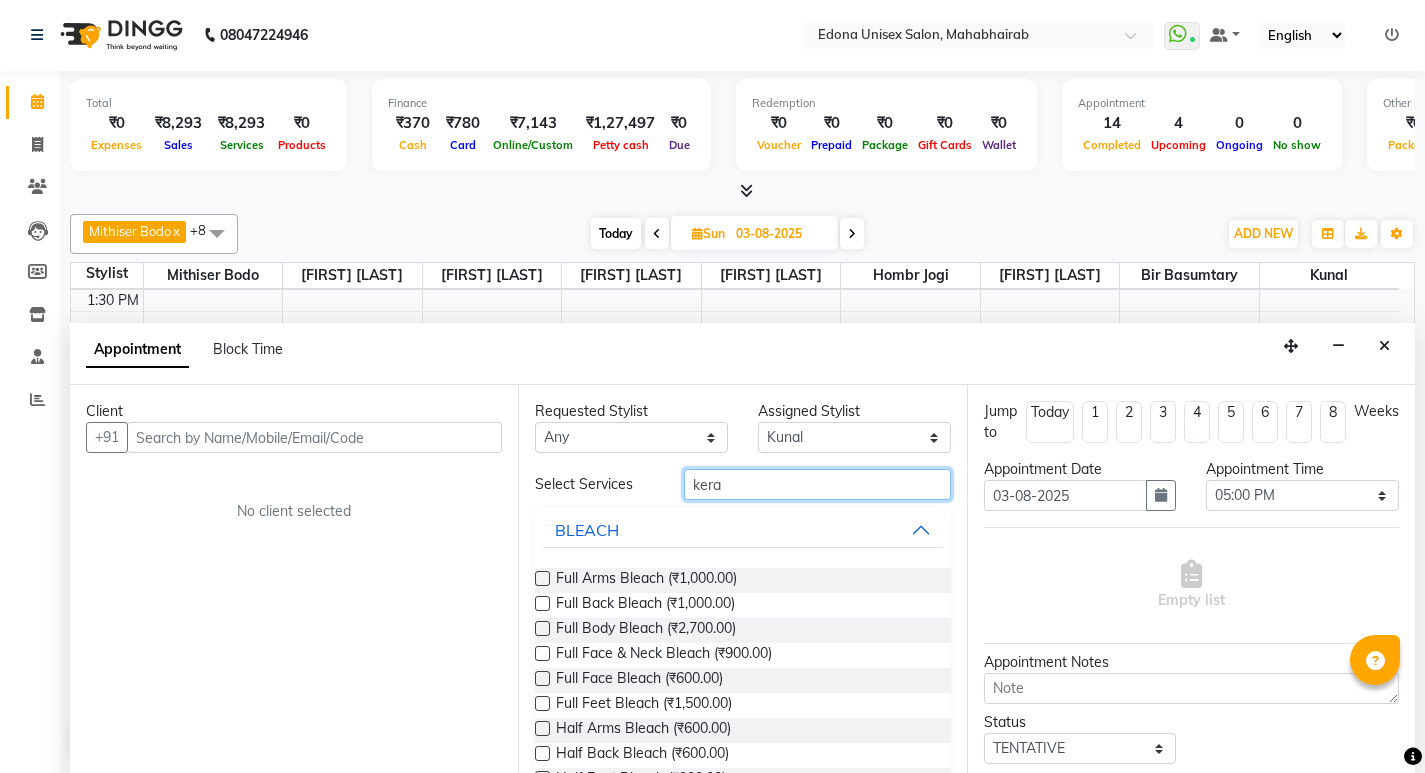 click on "kera" at bounding box center (817, 484) 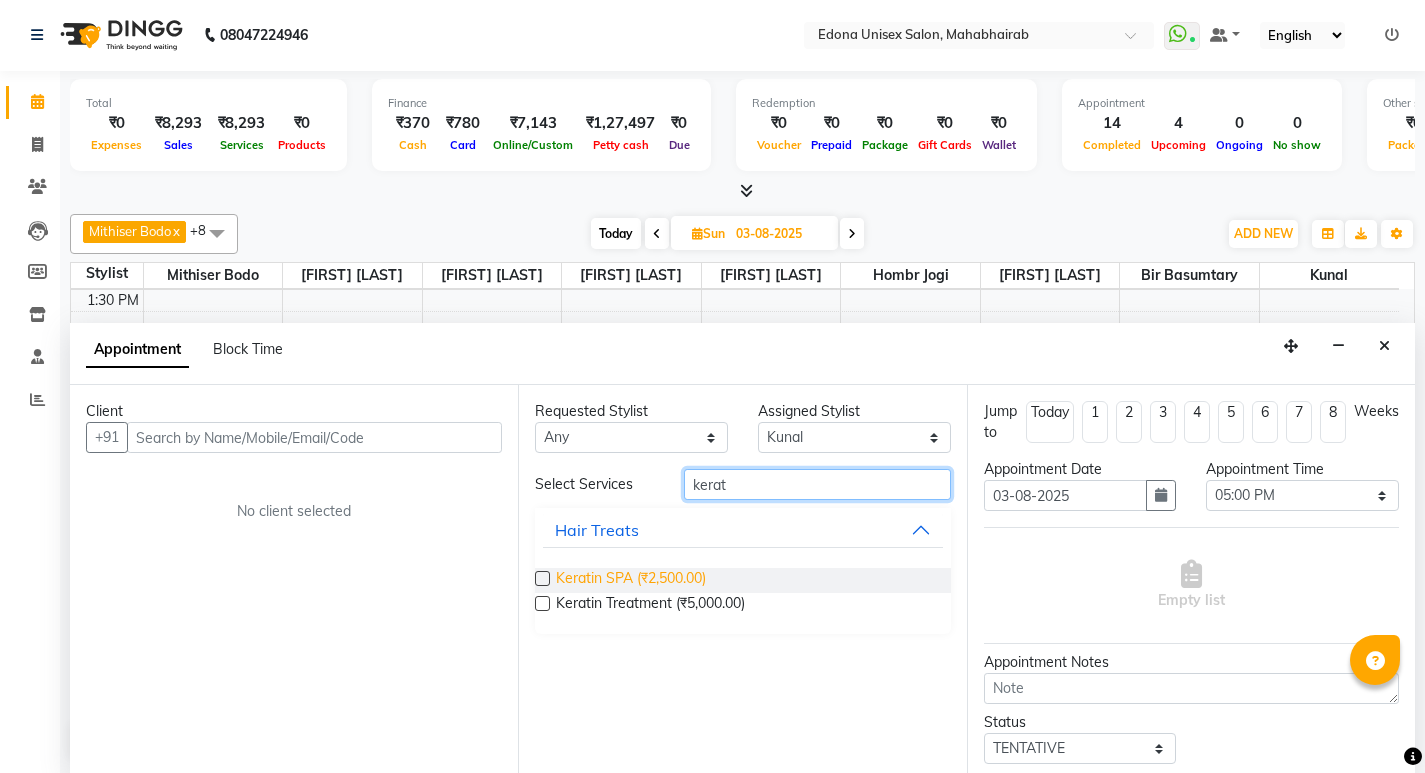 type on "kerat" 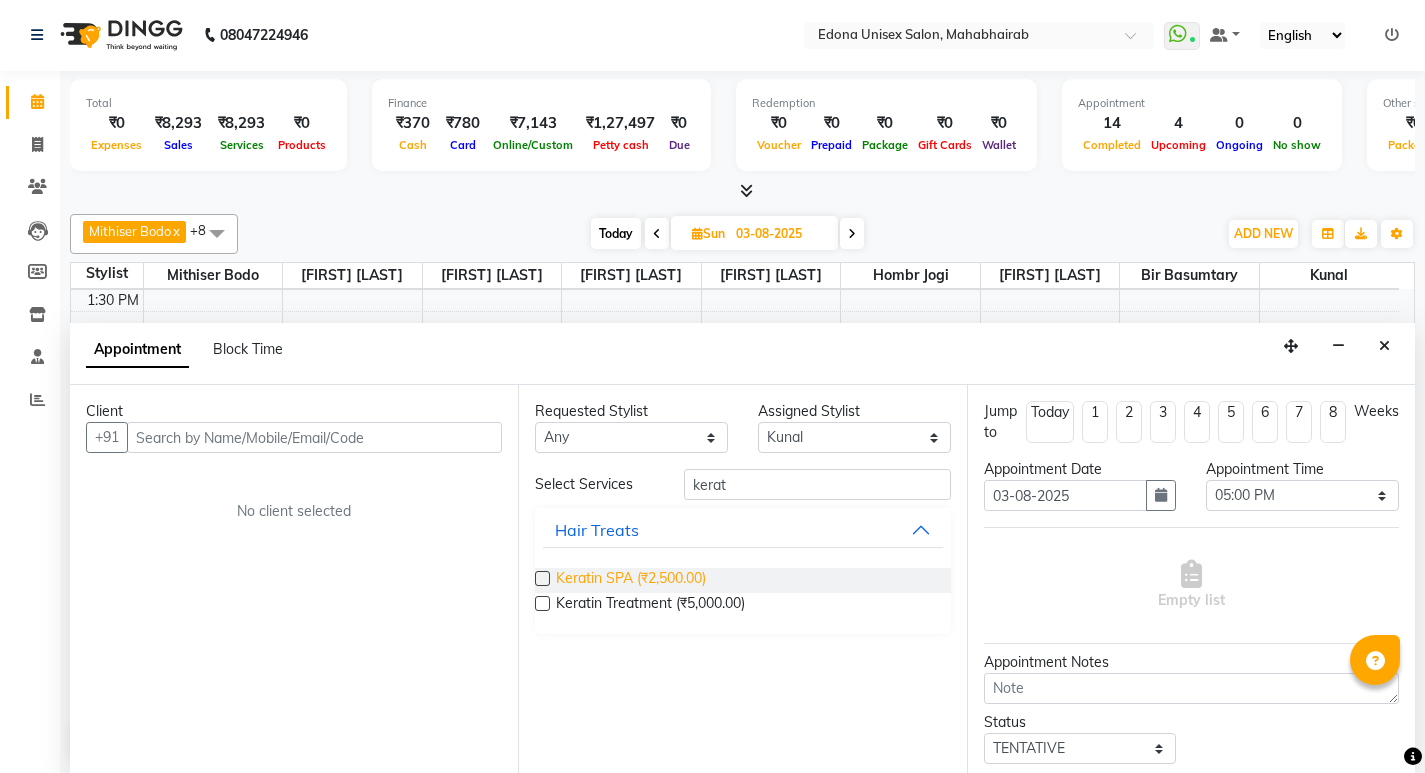 click on "Keratin SPA (₹2,500.00)" at bounding box center (631, 580) 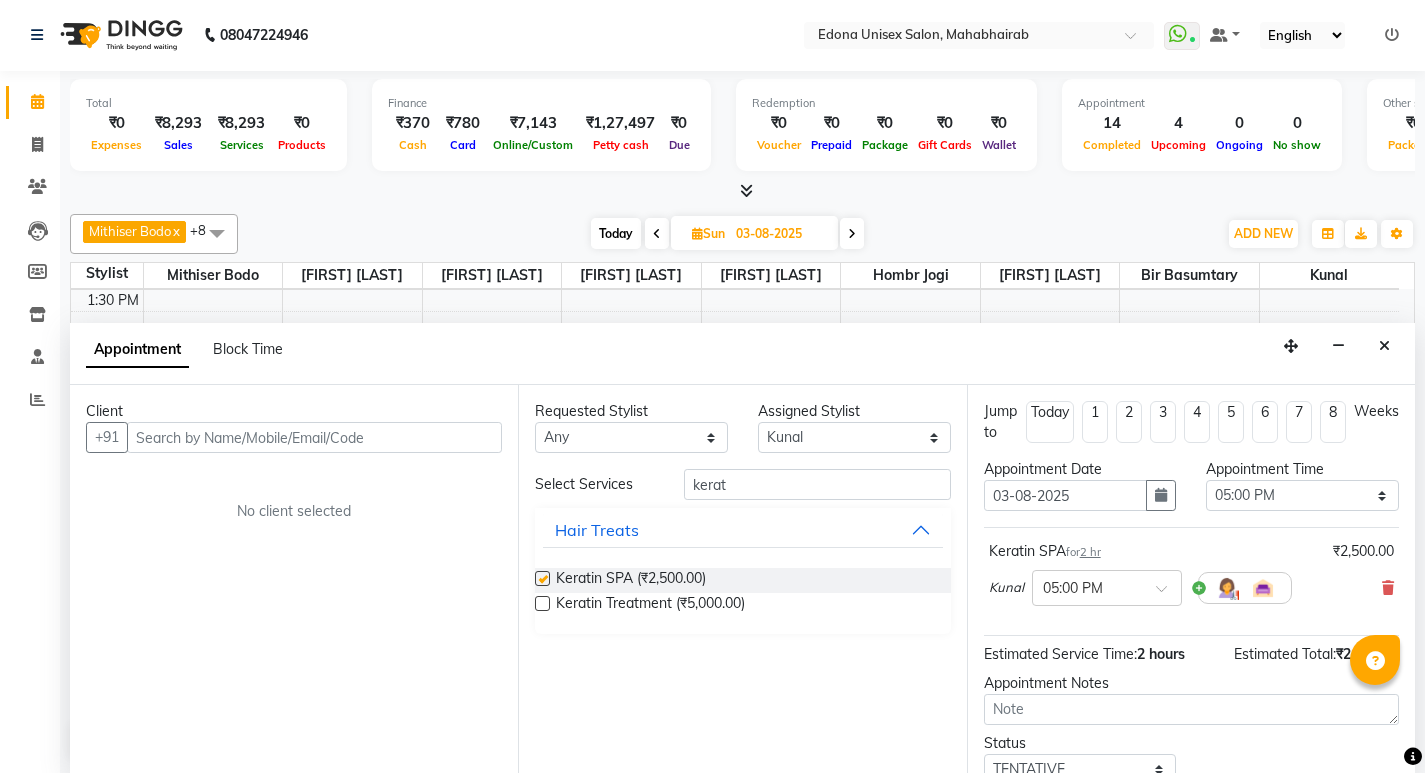 checkbox on "false" 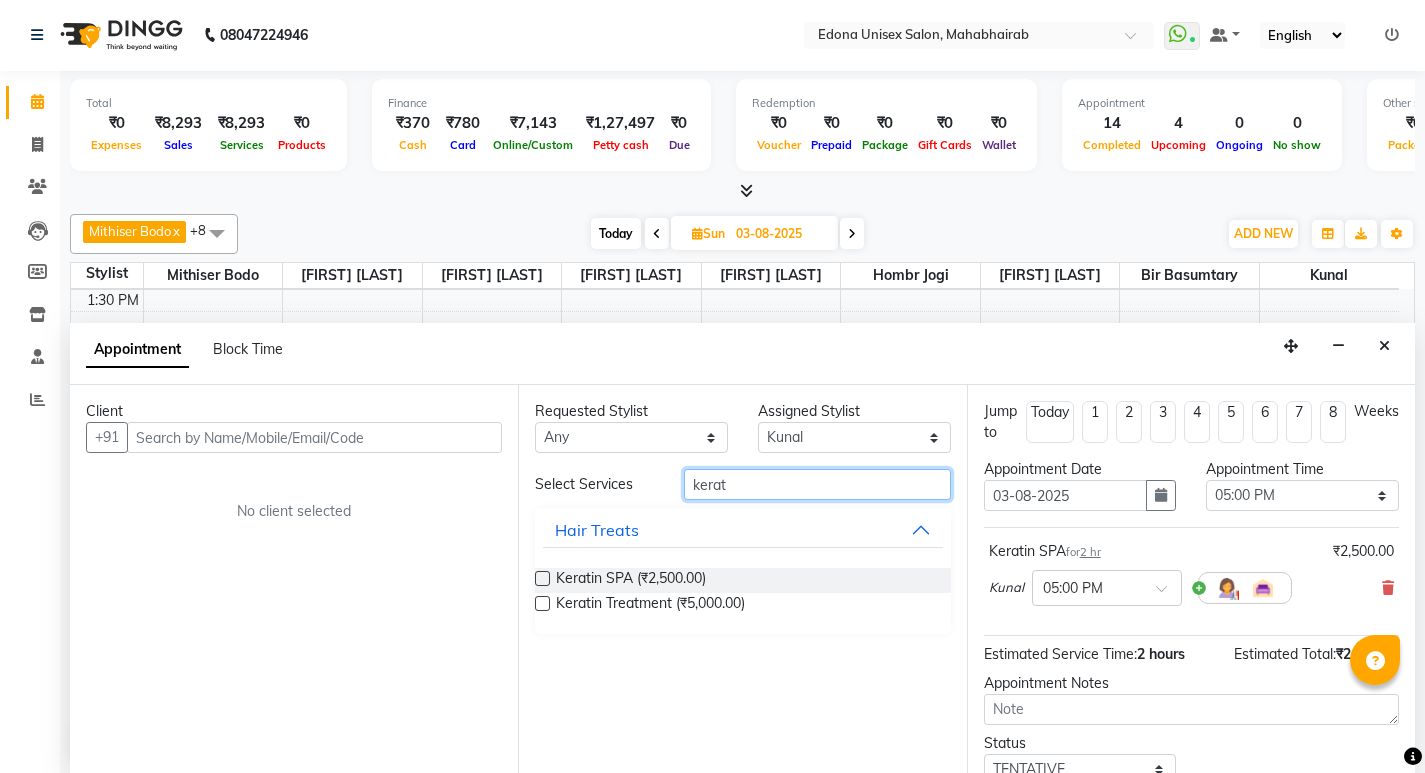 click on "kerat" at bounding box center (817, 484) 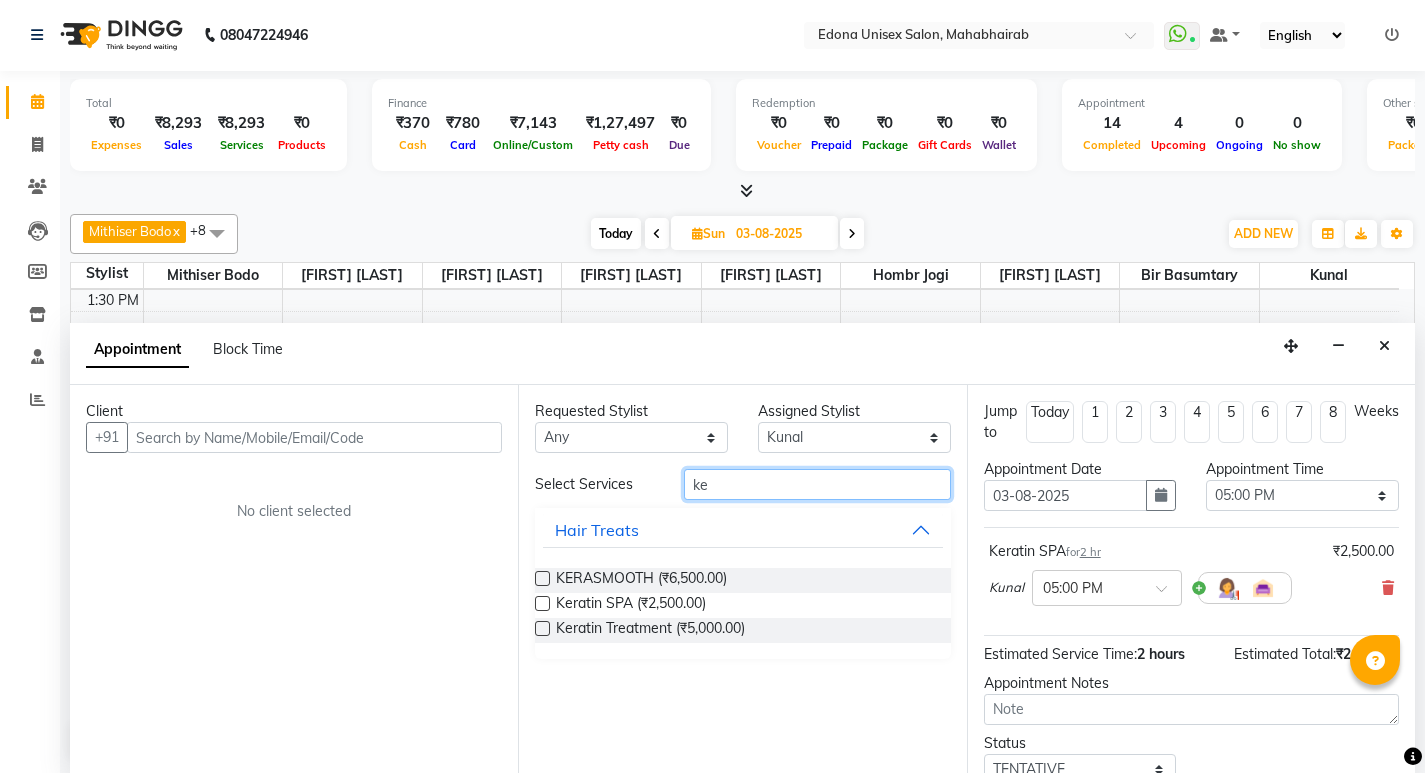 type on "k" 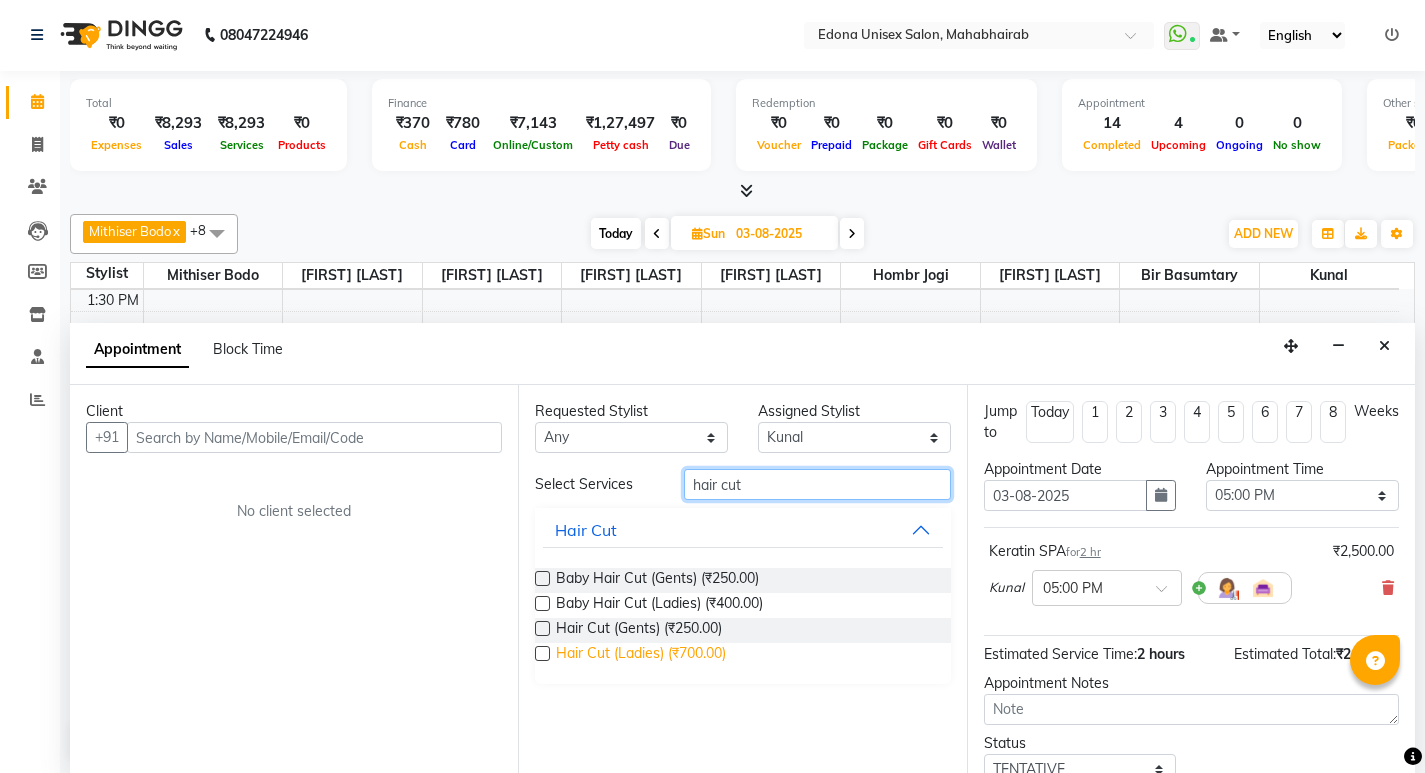 type on "hair cut" 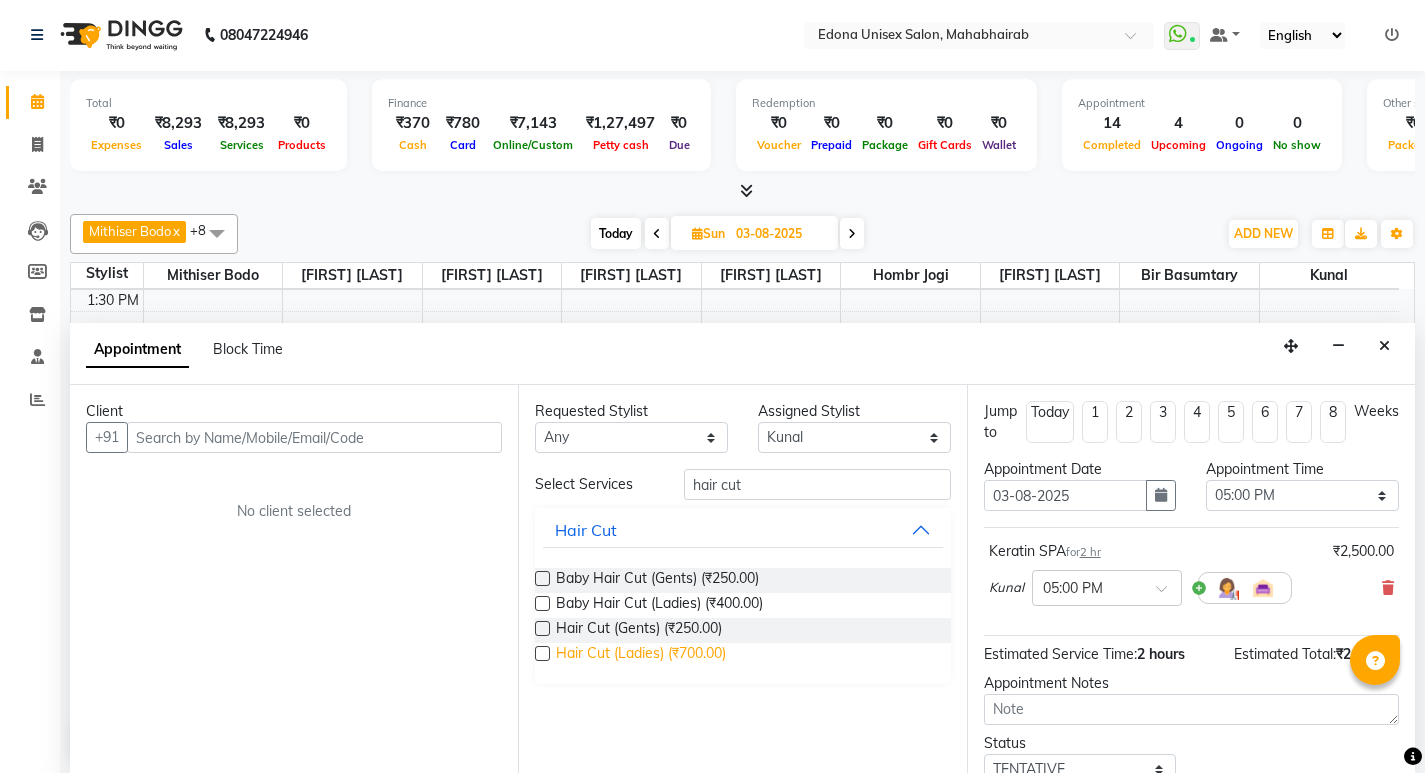click on "Hair Cut (Ladies) (₹700.00)" at bounding box center [641, 655] 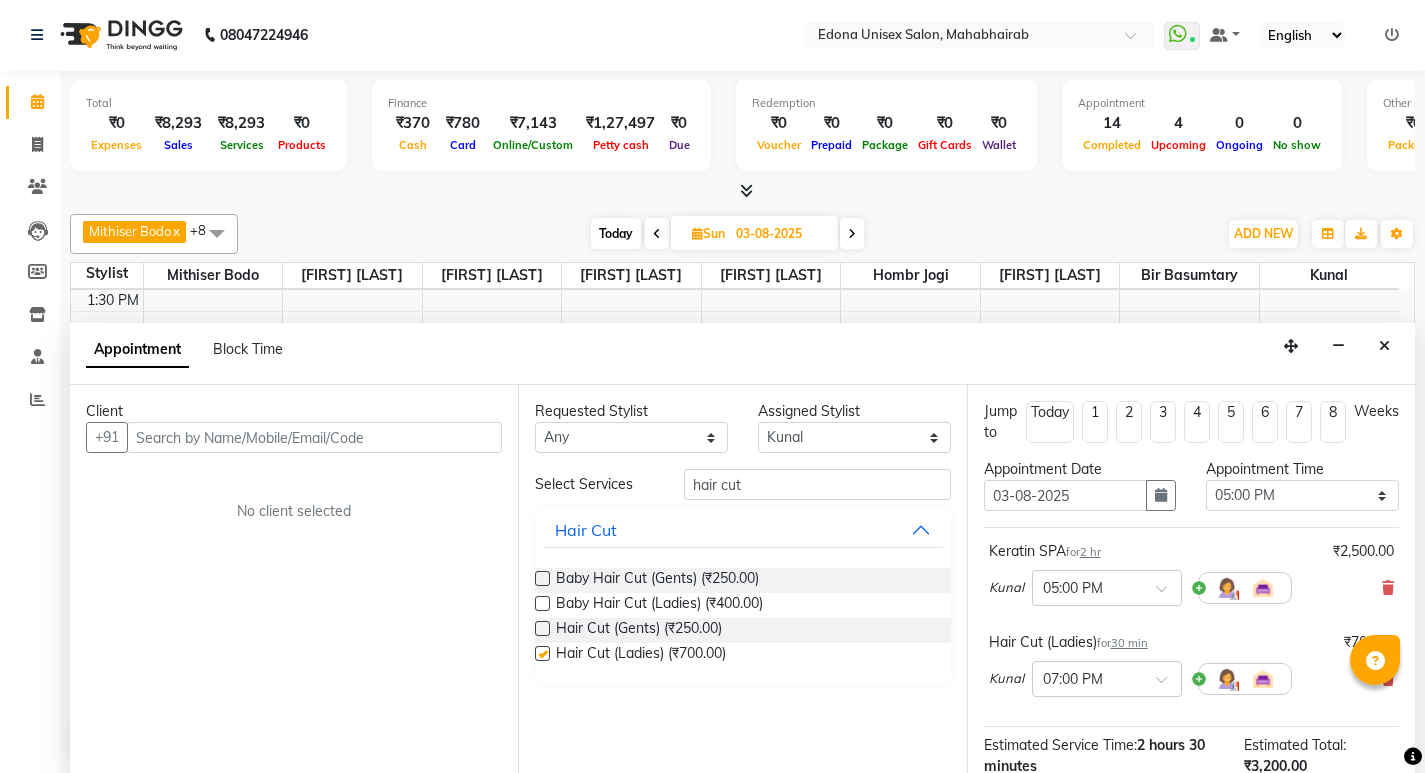 checkbox on "false" 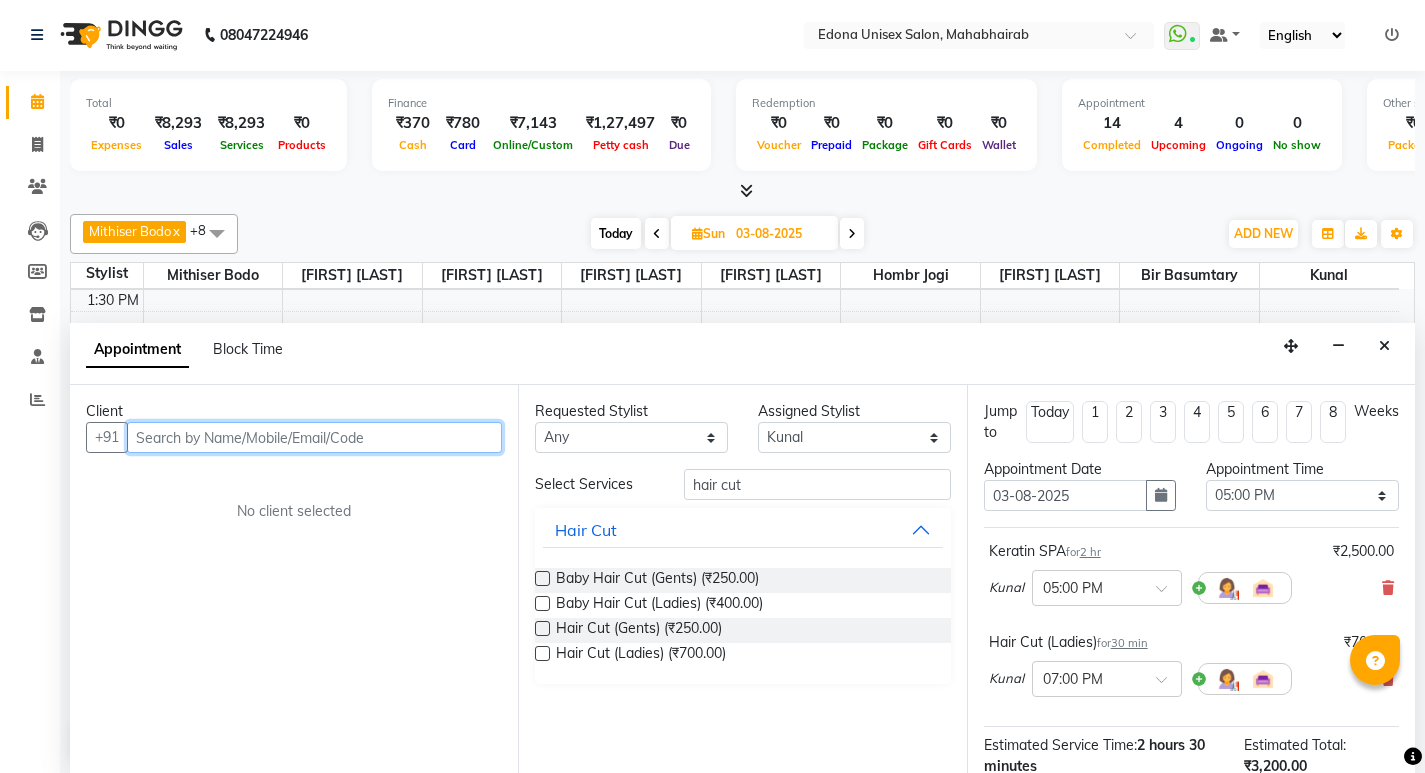 click at bounding box center (314, 437) 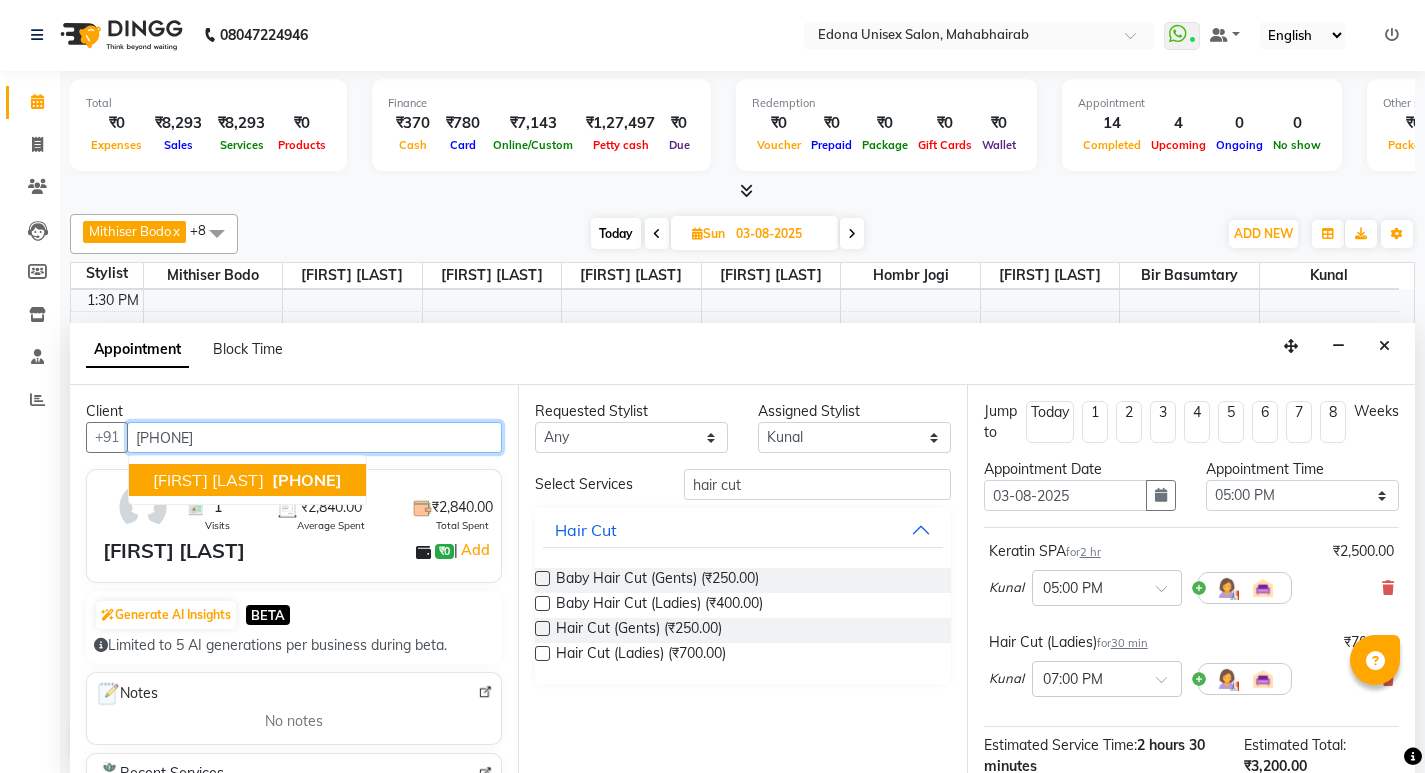 click on "[FIRST] [LAST]   [PHONE]" at bounding box center (247, 480) 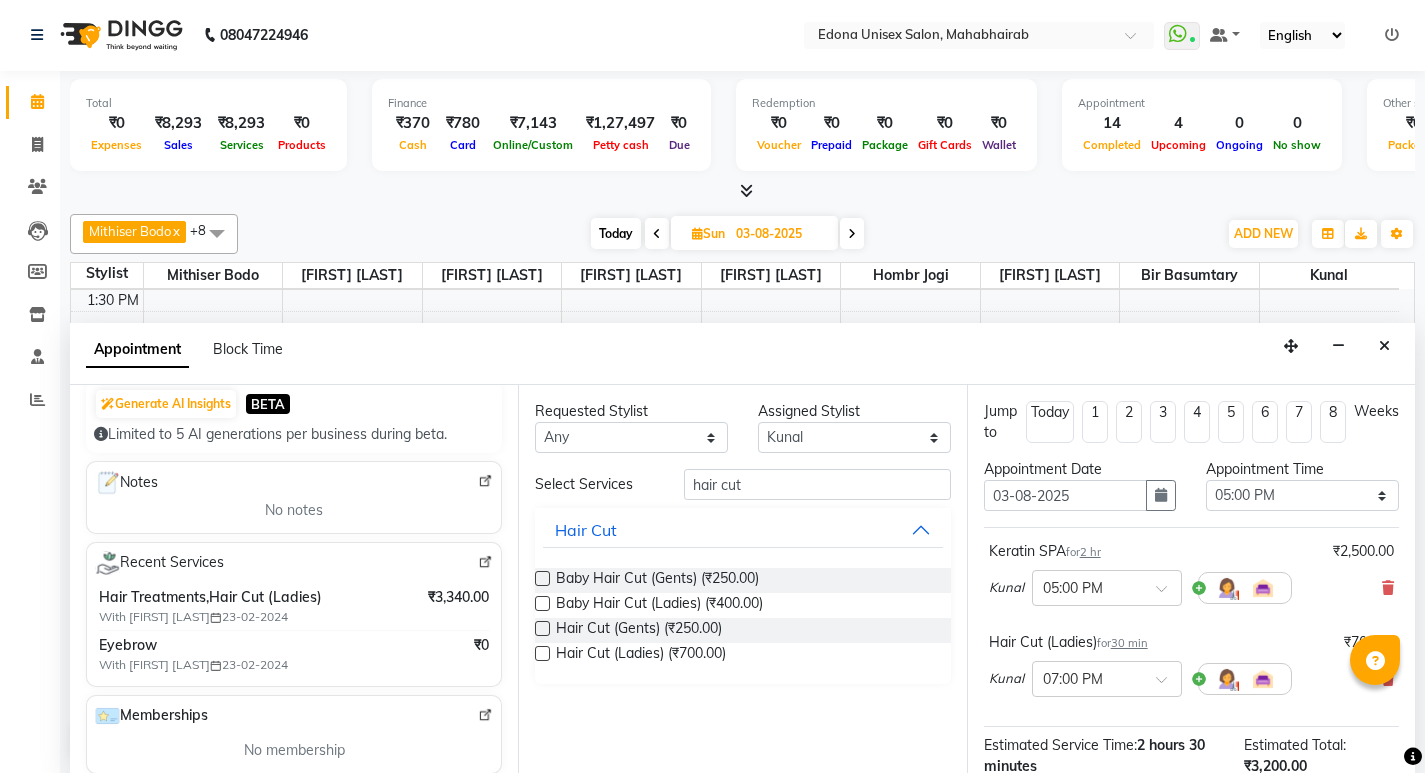 scroll, scrollTop: 218, scrollLeft: 0, axis: vertical 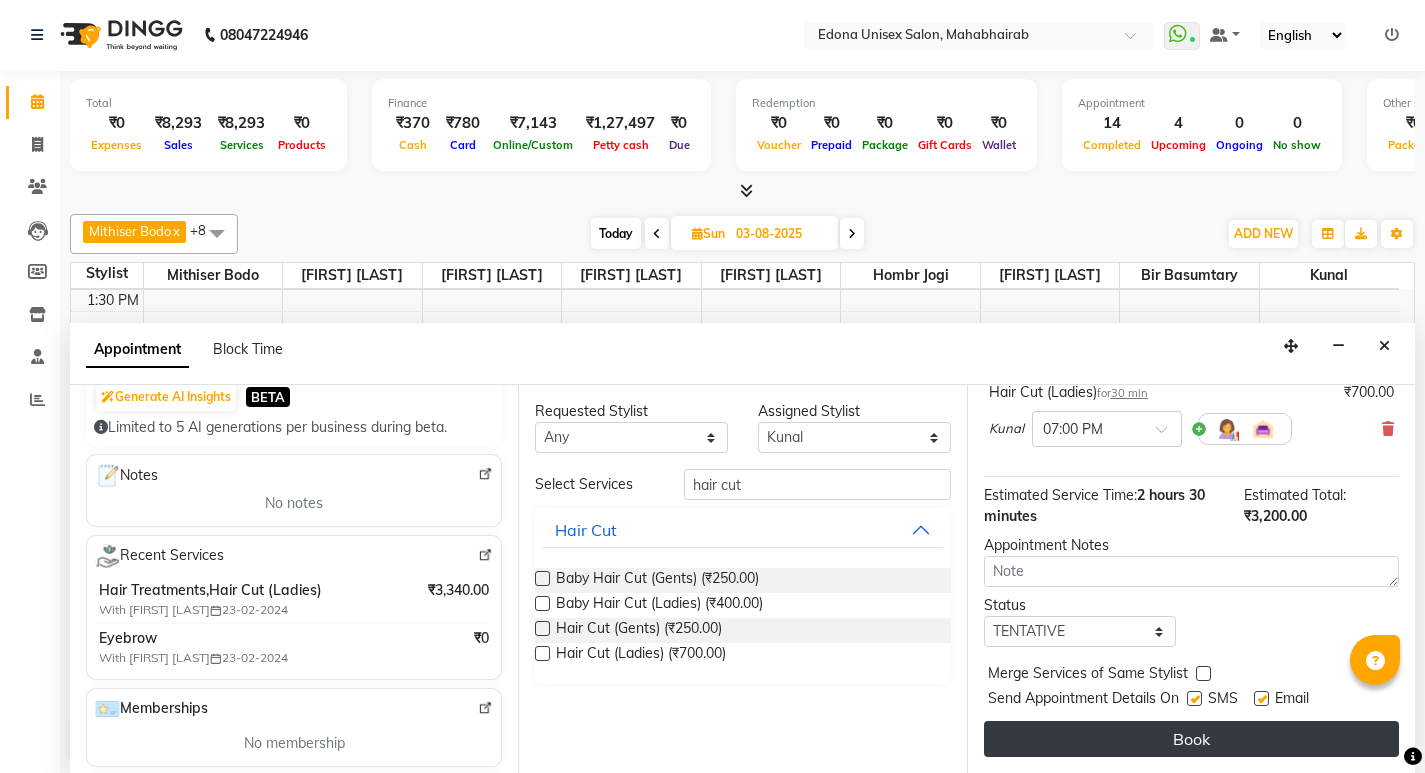 type on "[PHONE]" 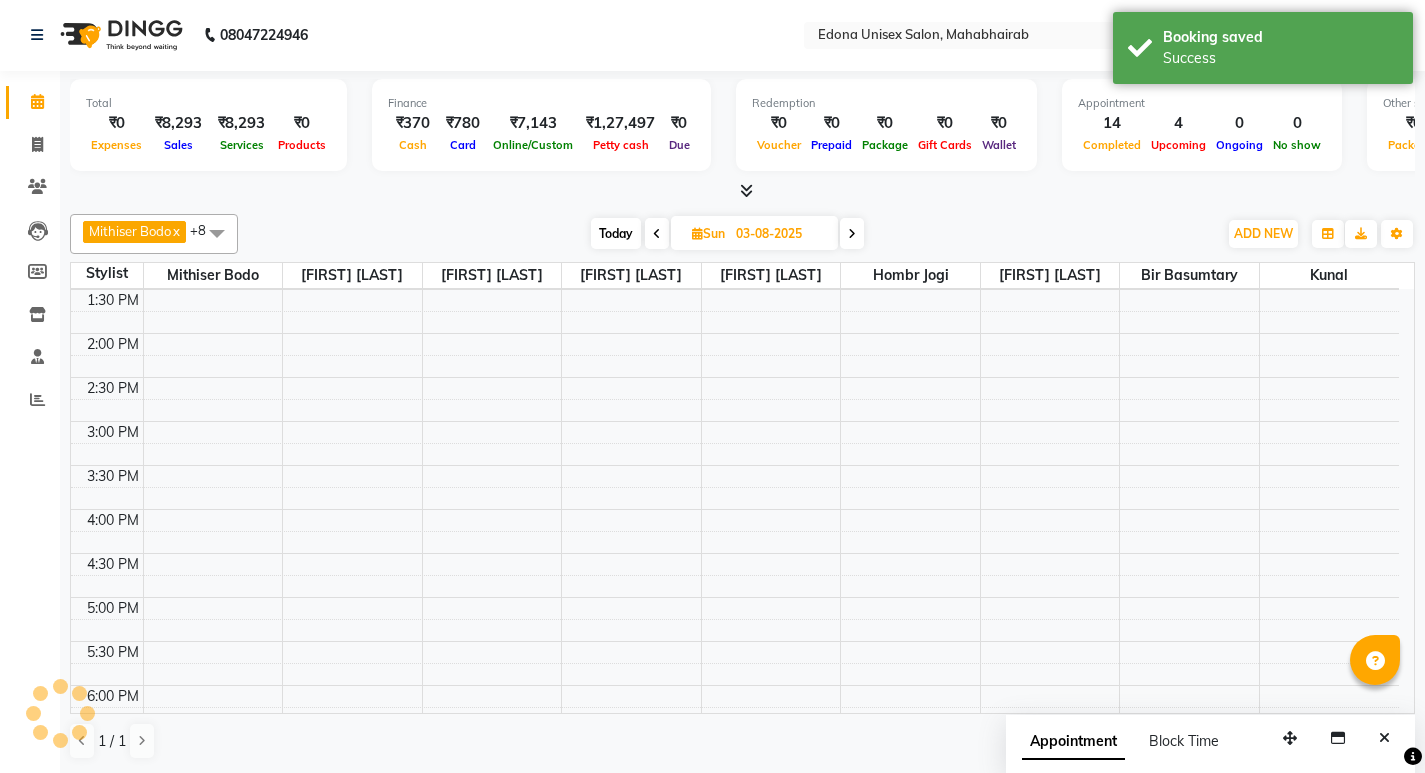 scroll, scrollTop: 0, scrollLeft: 0, axis: both 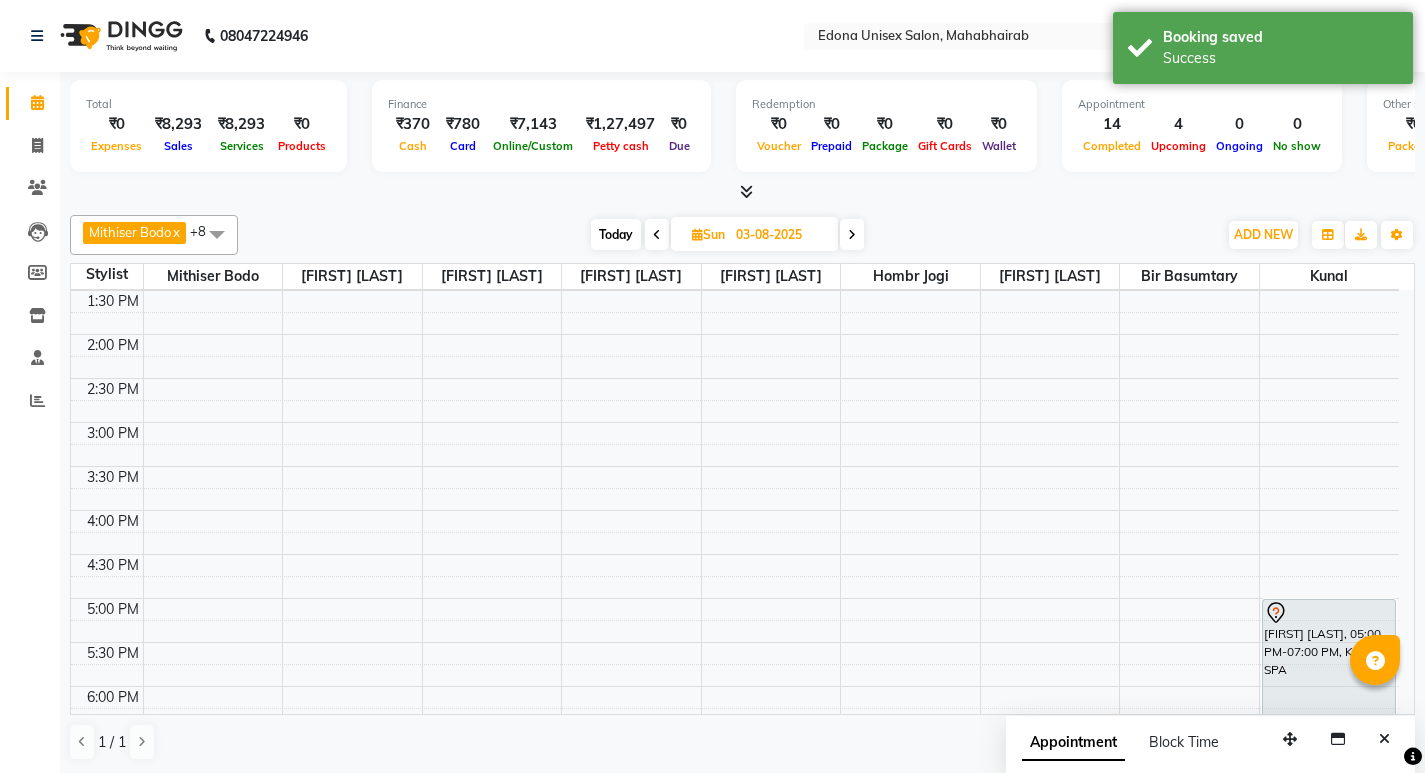 drag, startPoint x: 1416, startPoint y: 588, endPoint x: 1418, endPoint y: 621, distance: 33.06055 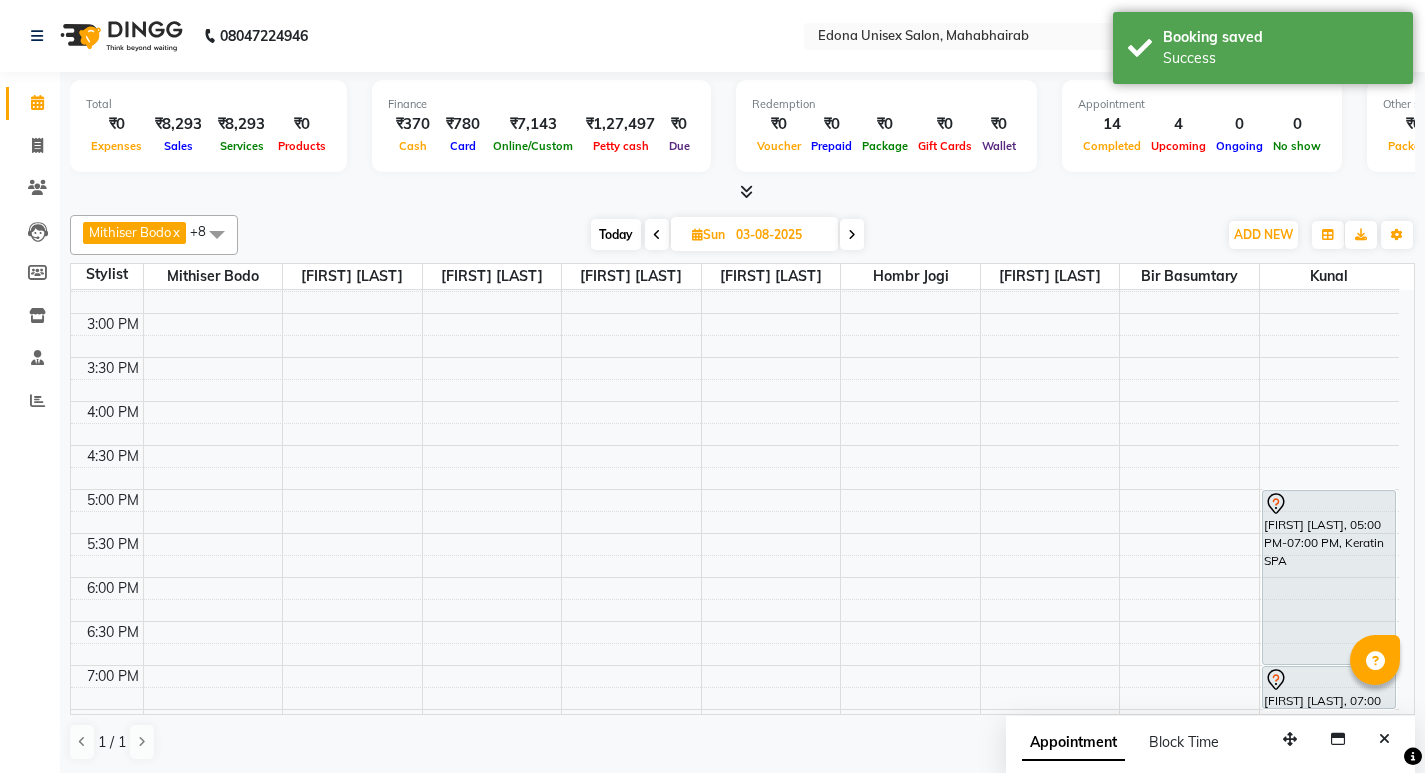 scroll, scrollTop: 604, scrollLeft: 0, axis: vertical 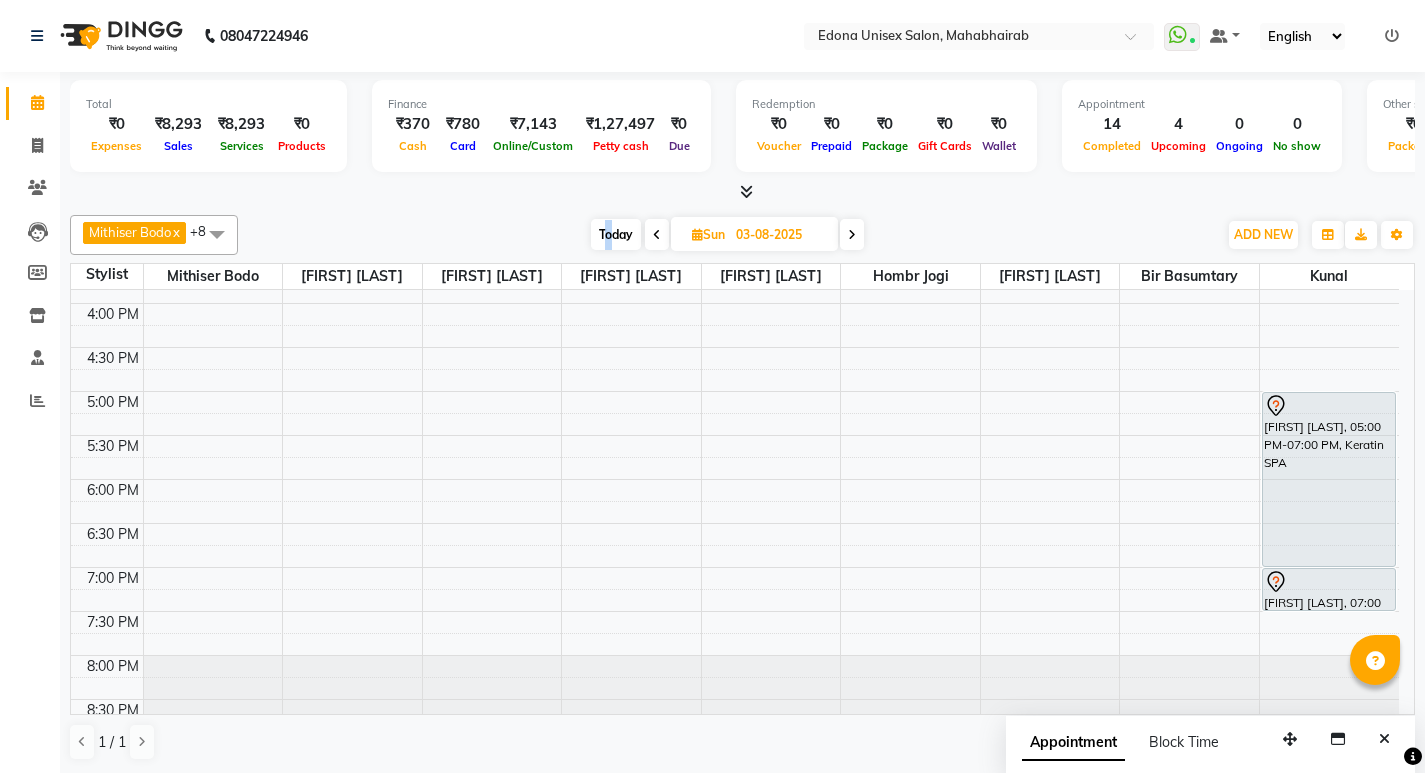 click on "Today" at bounding box center (616, 234) 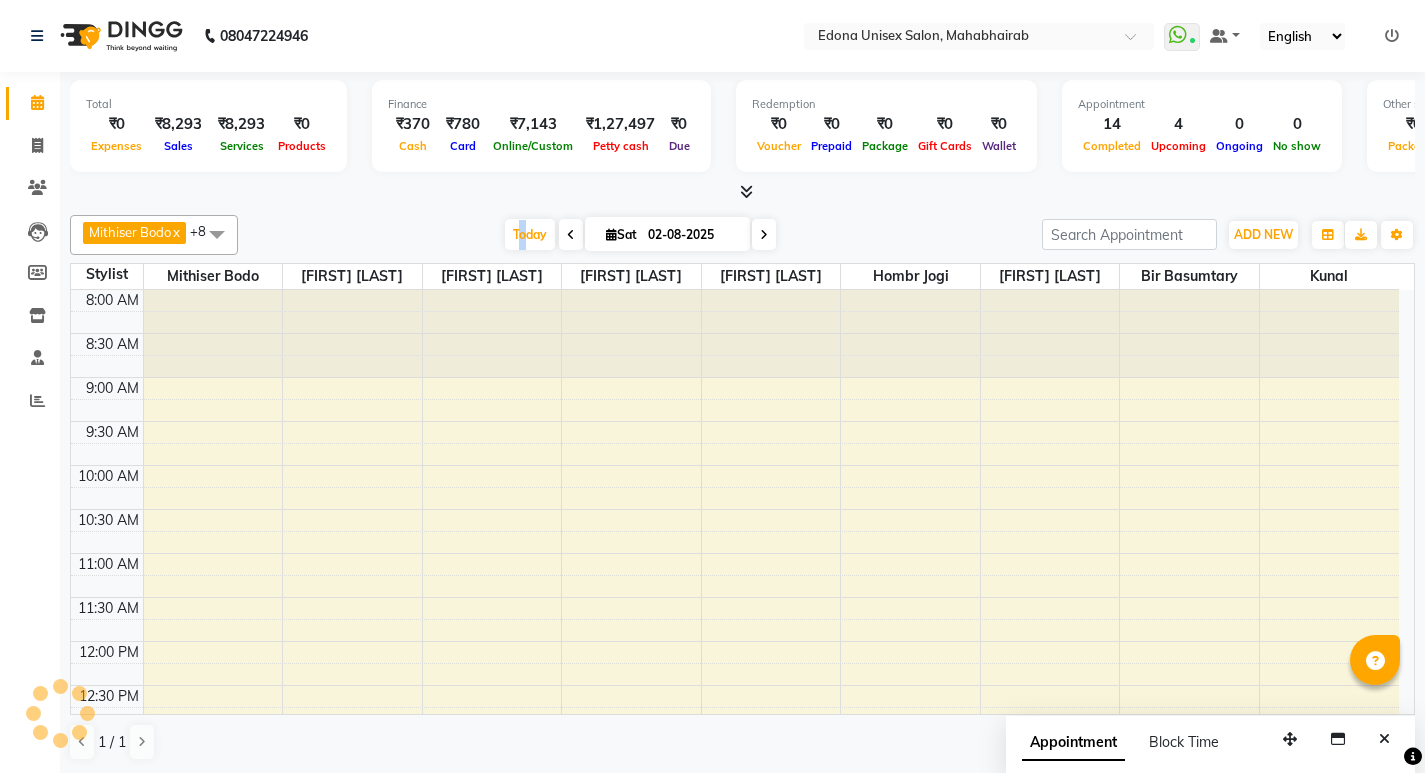 scroll, scrollTop: 705, scrollLeft: 0, axis: vertical 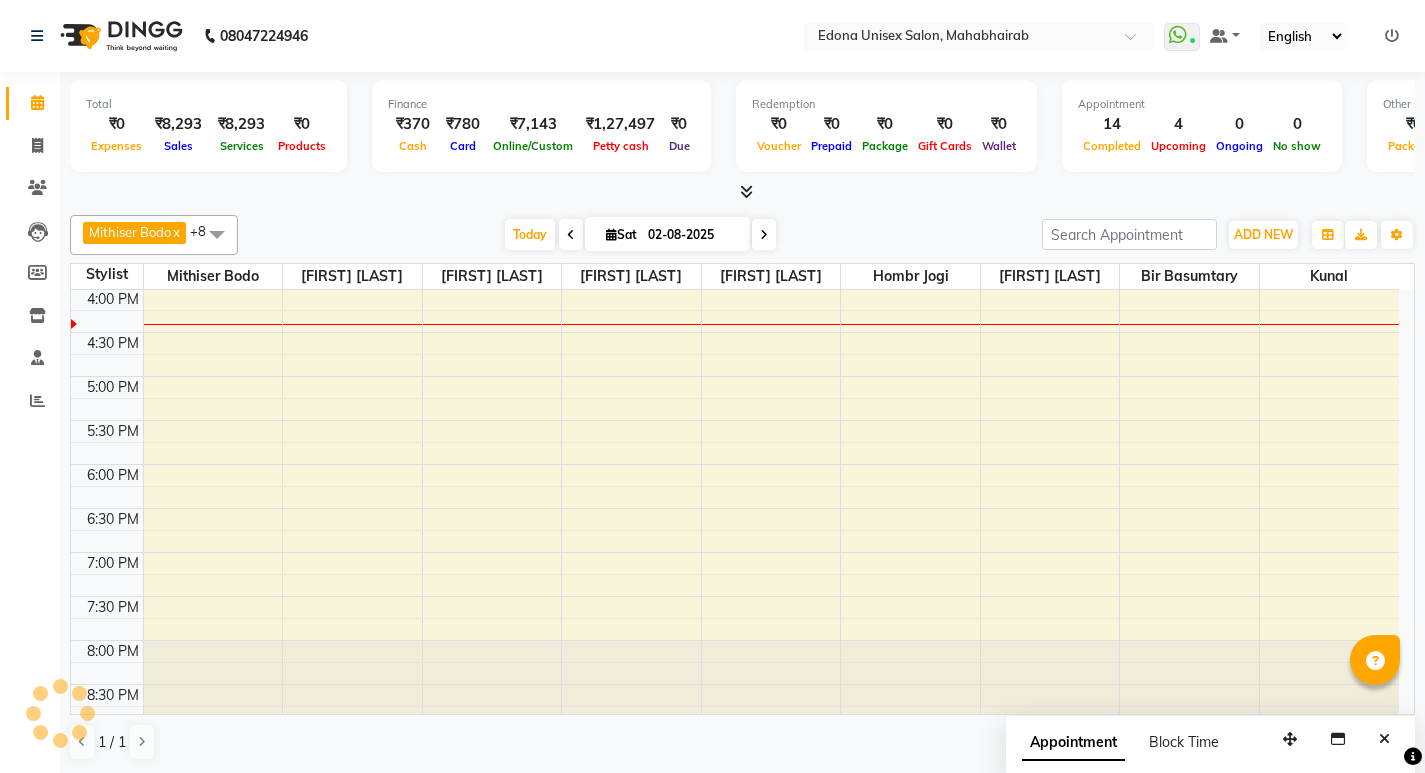 click on "Mithiser Bodo x Rashmi Basumtary x Reshma Sultana x Roselin Basumtary x Anju Sonar x Bir Basumtary x Prabir Das x Hombr Jogi x Kunal x +8 Select All Admin Anju Sonar Bir Basumtary Hemen Daimari Hombr Jogi Jenny kayina Kriti Kunal Lokesh Verma Mithiser Bodo Monisha Goyari Neha Pahi Prabir Das Rashmi Basumtary Reshma Sultana Roselin Basumtary Sumitra Subba Today Sat 02-08-2025 Toggle Dropdown Add Appointment Add Invoice Add Attendance Add Client Toggle Dropdown Add Appointment Add Invoice Add Attendance Add Client ADD NEW Toggle Dropdown Add Appointment Add Invoice Add Attendance Add Client Mithiser Bodo x Rashmi Basumtary x Reshma Sultana x Roselin Basumtary x Anju Sonar x Bir Basumtary x Prabir Das x Hombr Jogi x Kunal x +8 Select All Admin Anju Sonar Bir Basumtary Hemen Daimari Hombr Jogi Jenny kayina Kriti Kunal Lokesh Verma Mithiser Bodo Monisha Goyari Neha Pahi Prabir Das Rashmi Basumtary Reshma Sultana Roselin Basumtary Sumitra Subba Group By Staff View Room View" 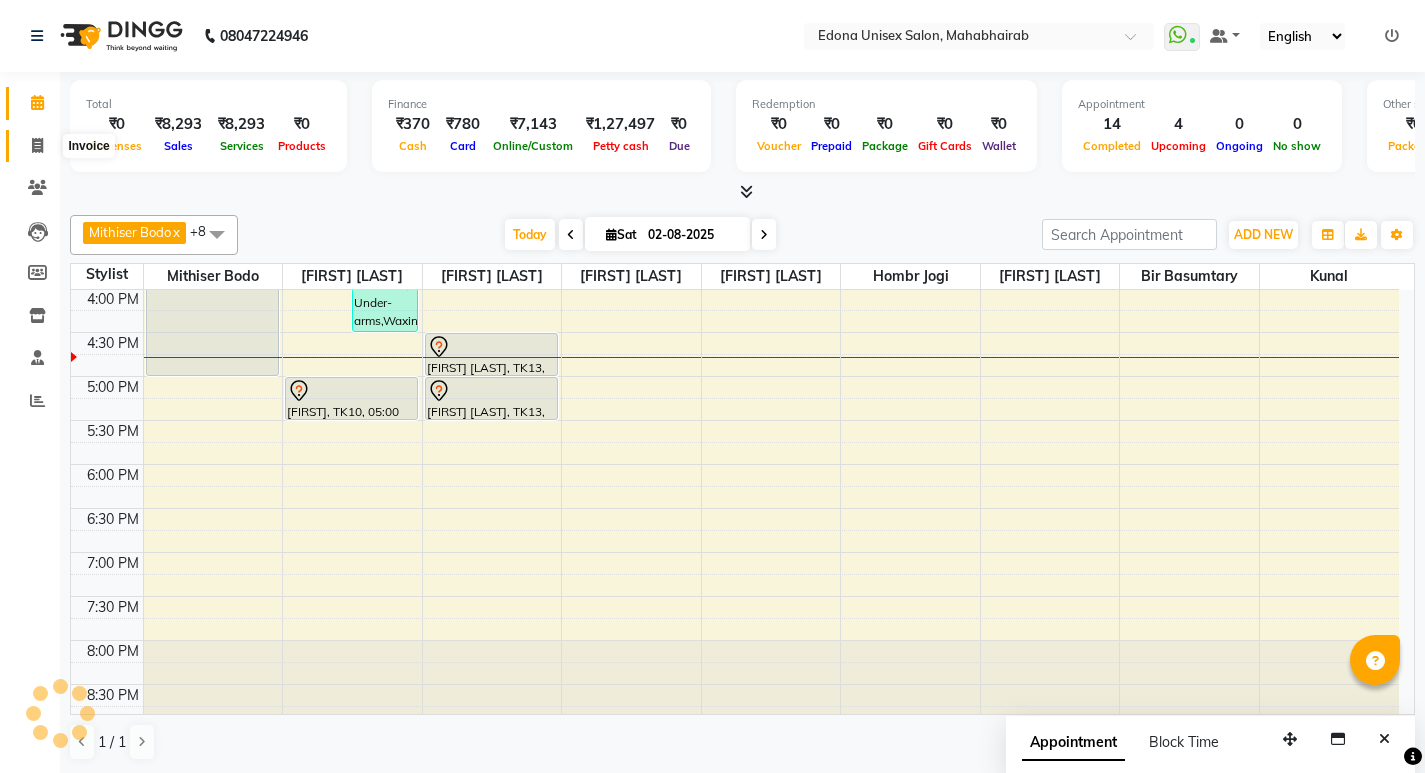 click 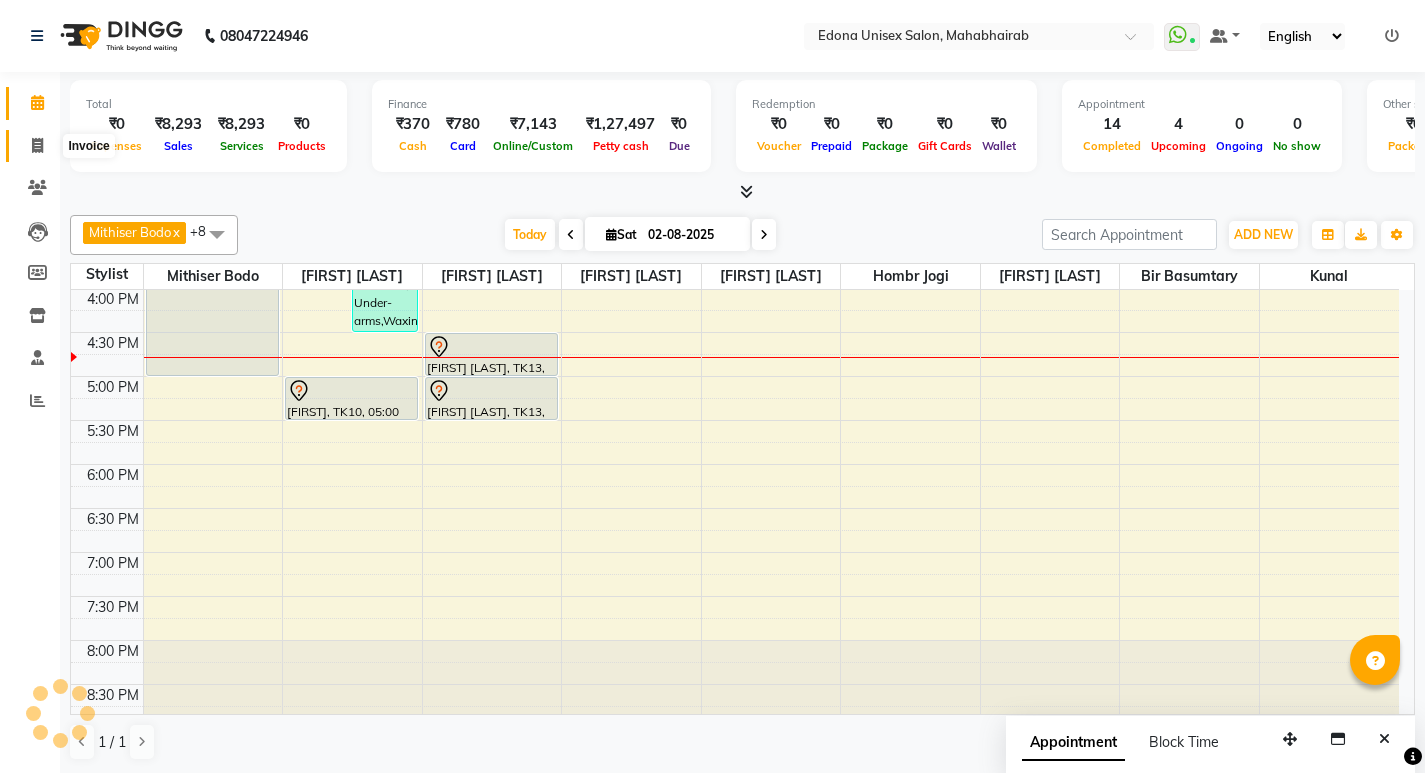 select on "service" 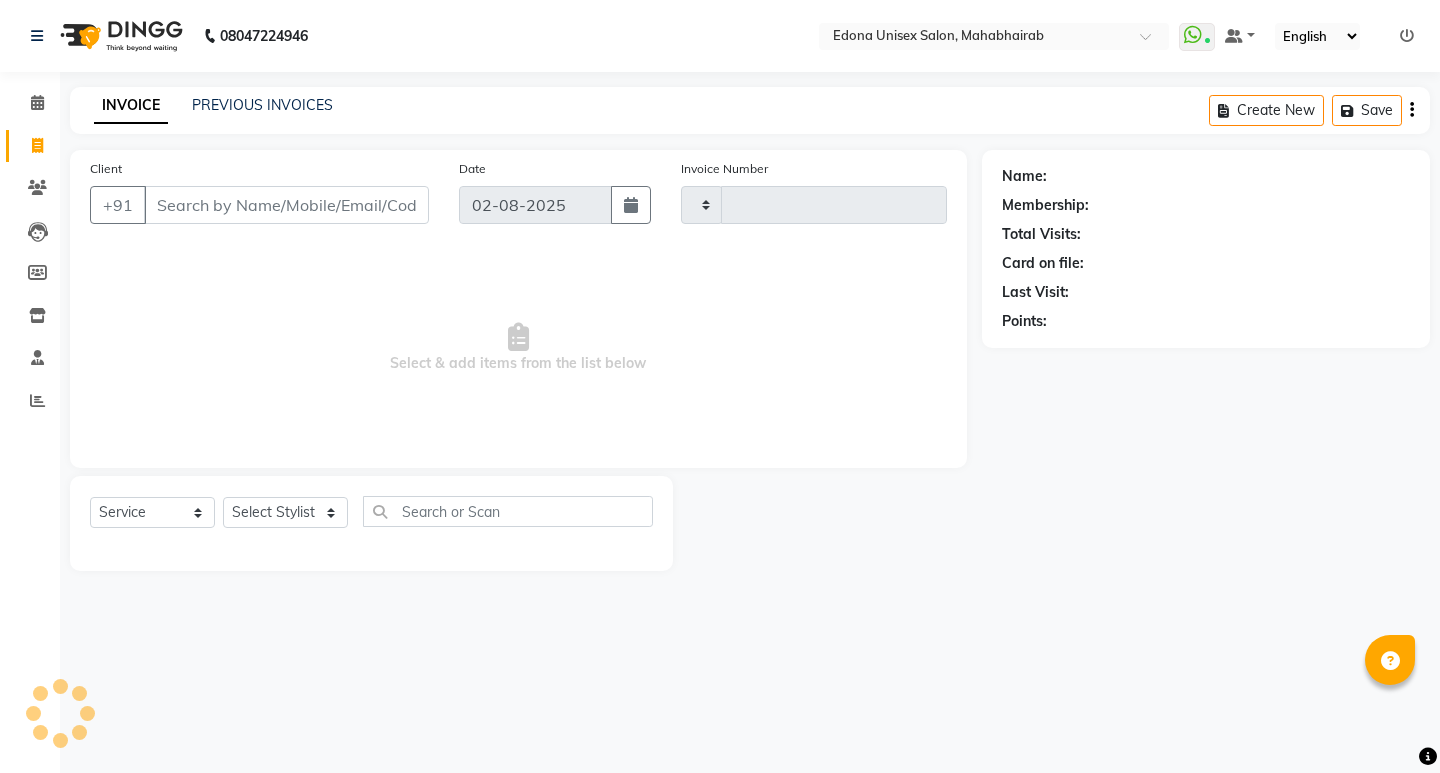 type on "2447" 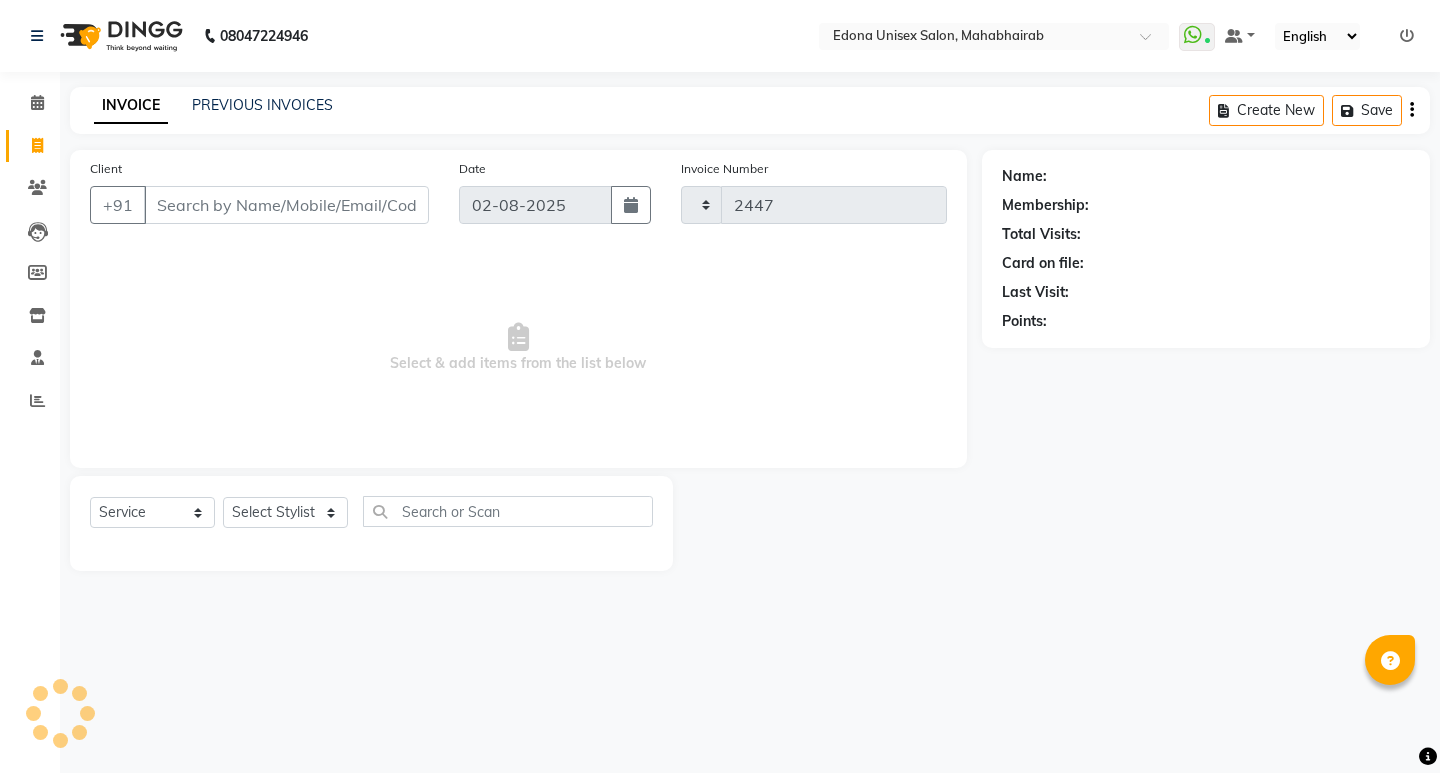 select on "5393" 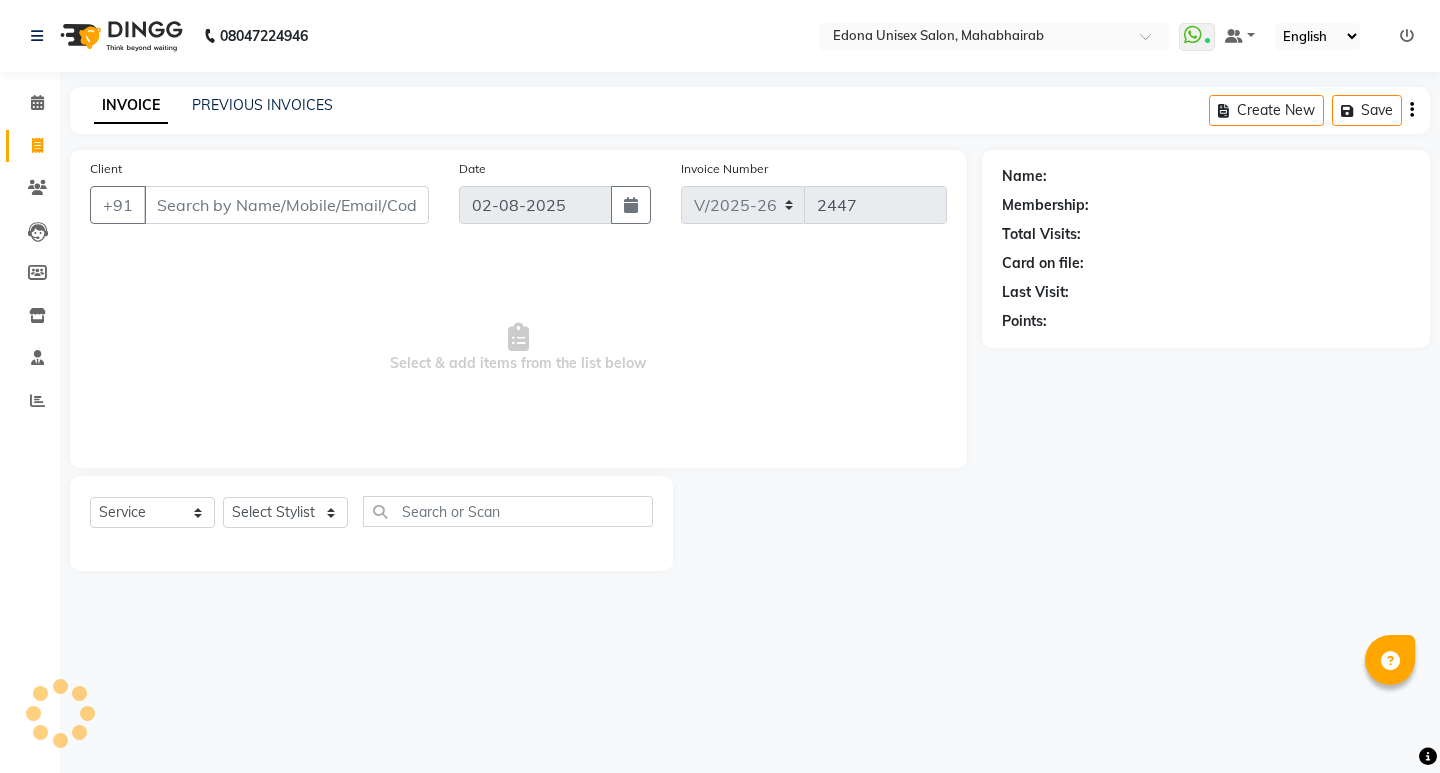 click on "Client" at bounding box center (286, 205) 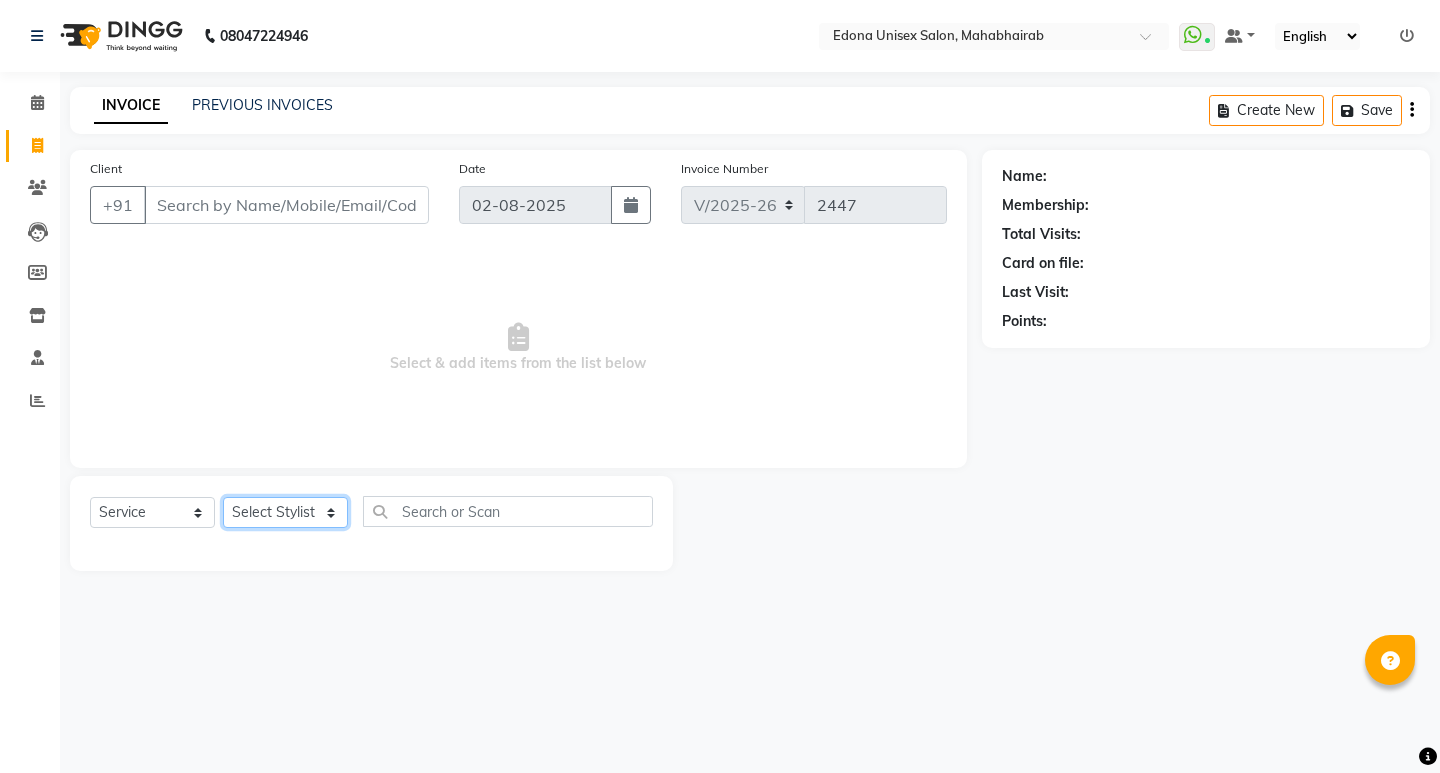 drag, startPoint x: 331, startPoint y: 515, endPoint x: 308, endPoint y: 506, distance: 24.698177 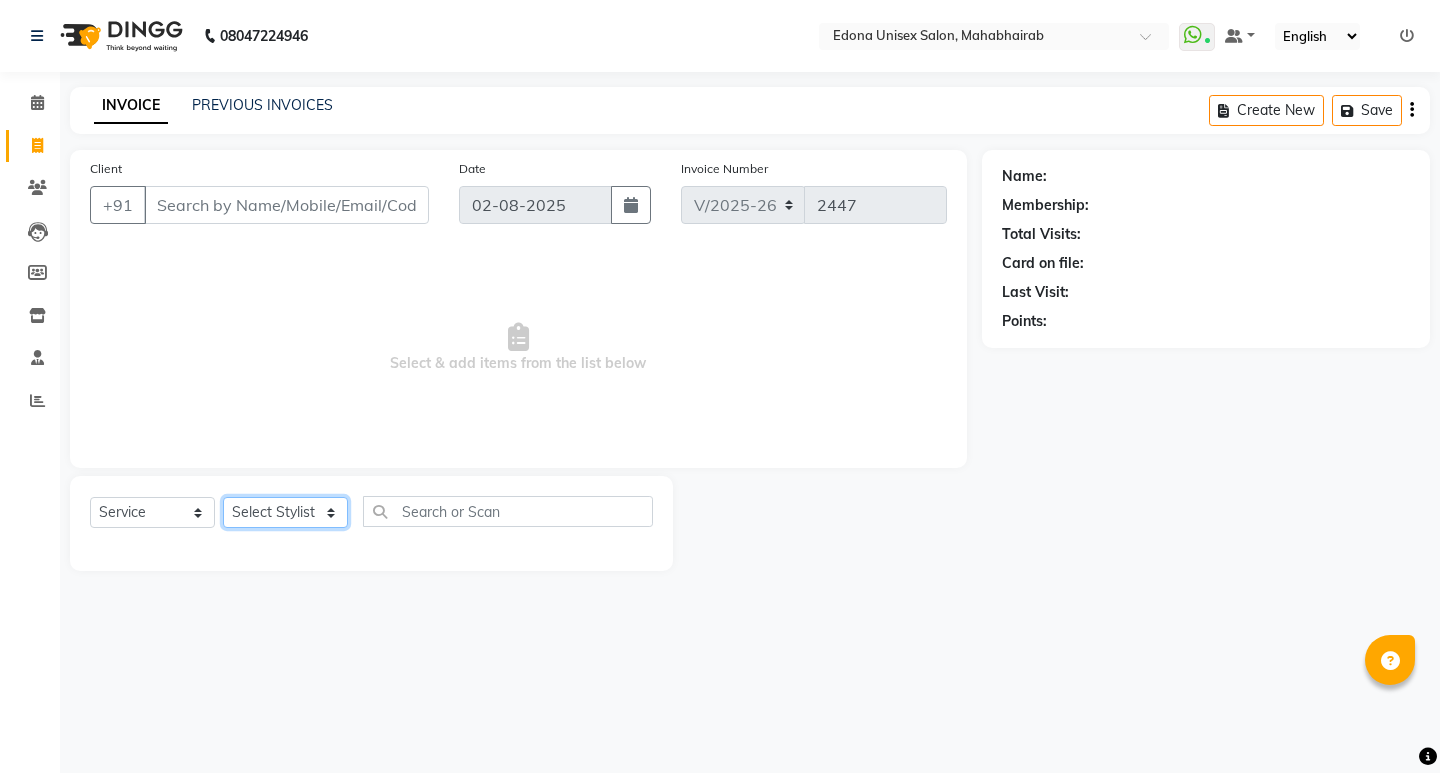 select on "40507" 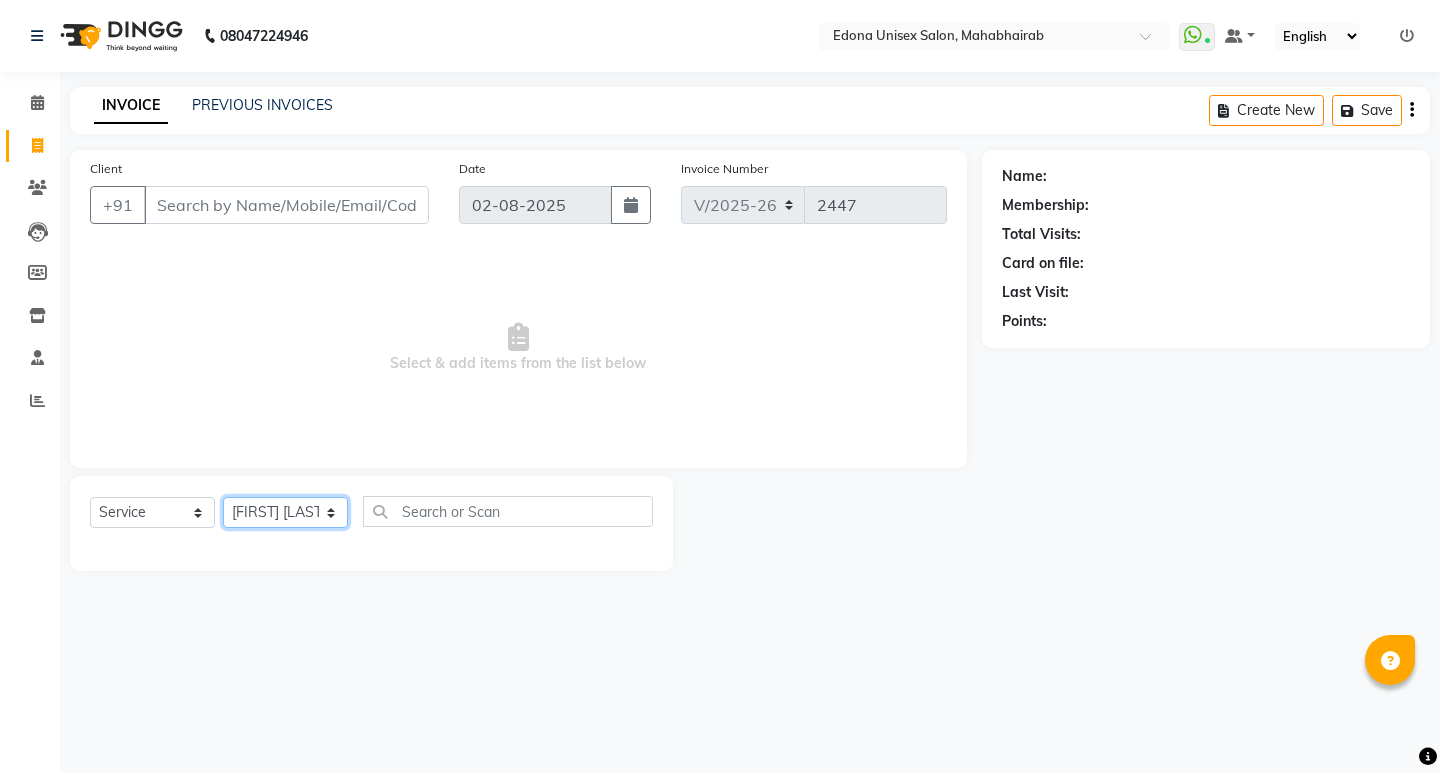 click on "Select Stylist Admin Anju Sonar Bir Basumtary Bishal Bharma Hemen Daimari Hombr Jogi Jenny kayina Kriti Kunal Lokesh Verma Mithiser Bodo Monisha Goyari Neha Pahi Prabir Das Rashmi Basumtary Reshma Sultana Roselin Basumtary Sumitra Subba" 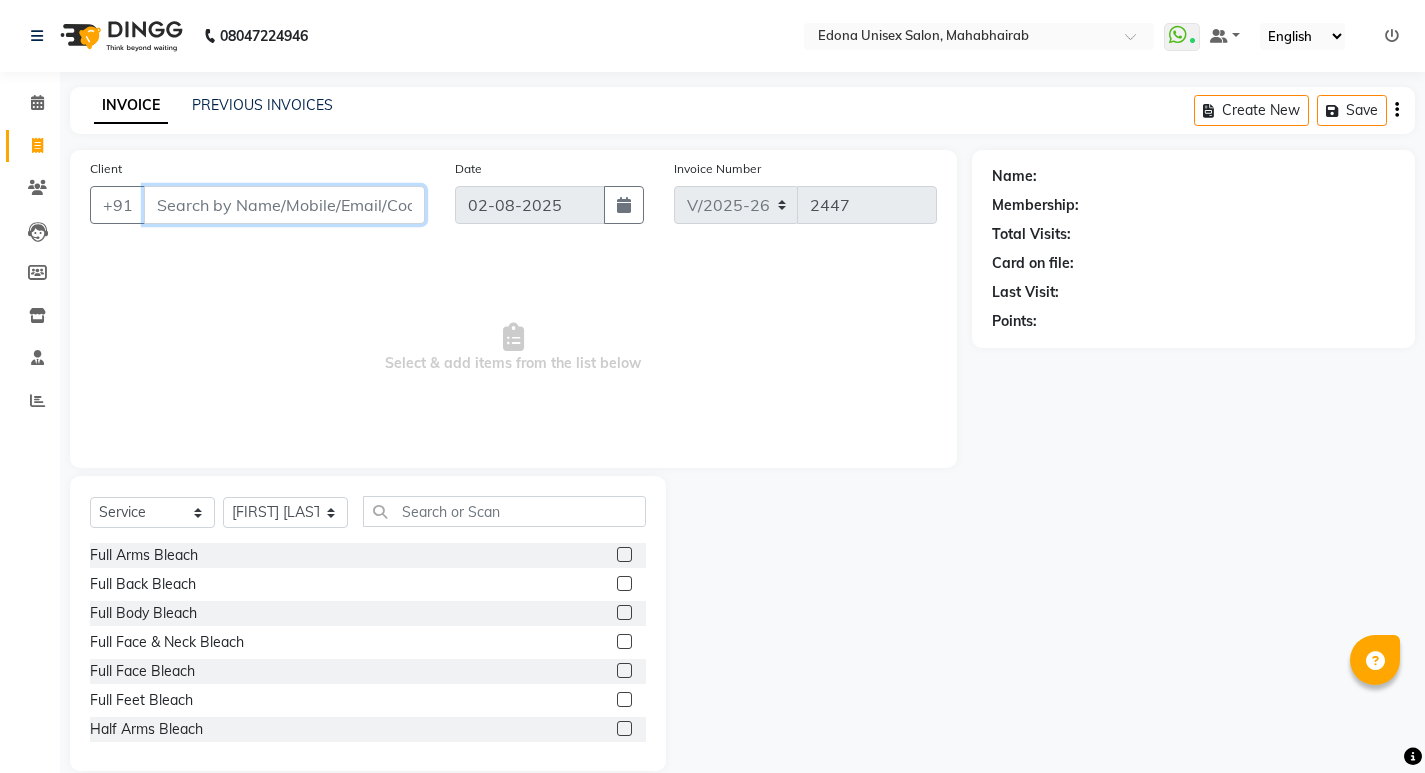 click on "Client" at bounding box center [284, 205] 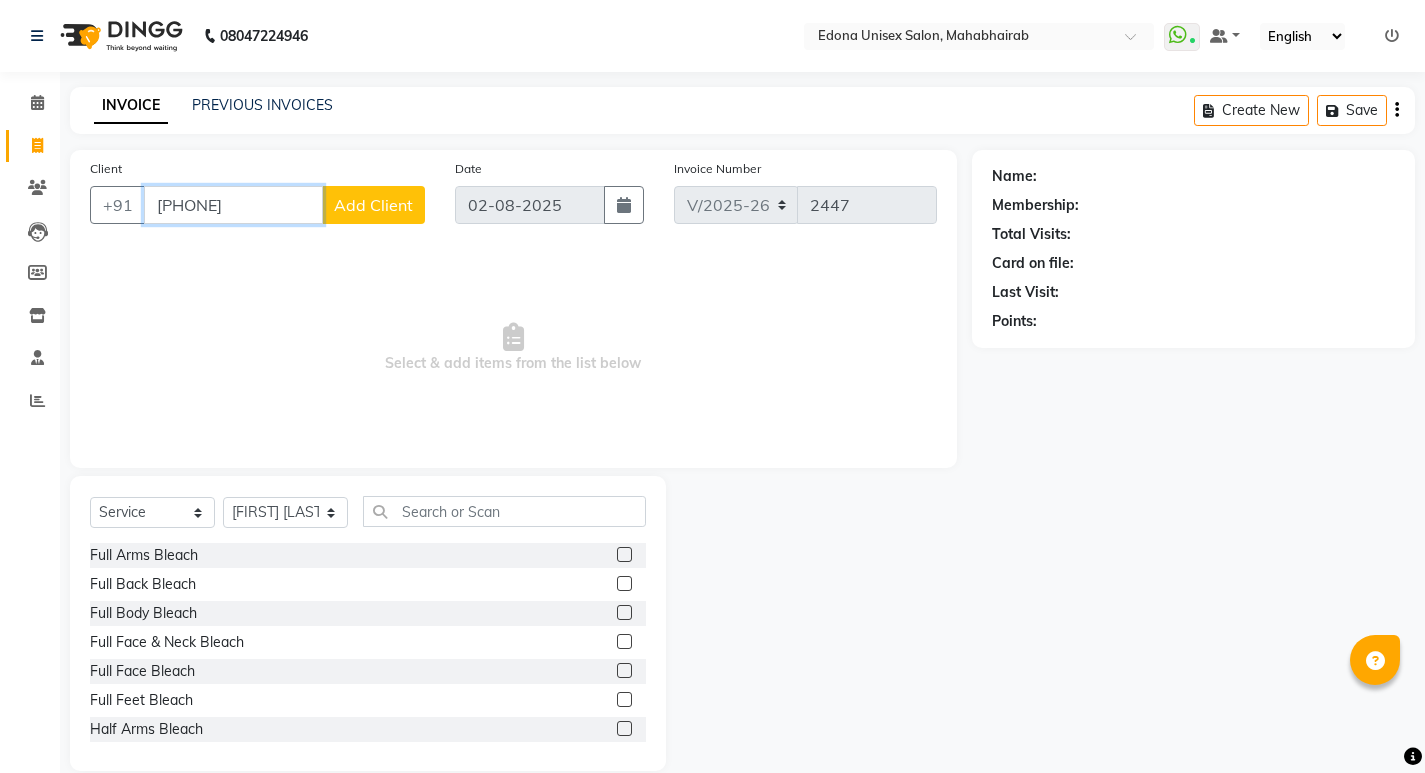 type on "[PHONE]" 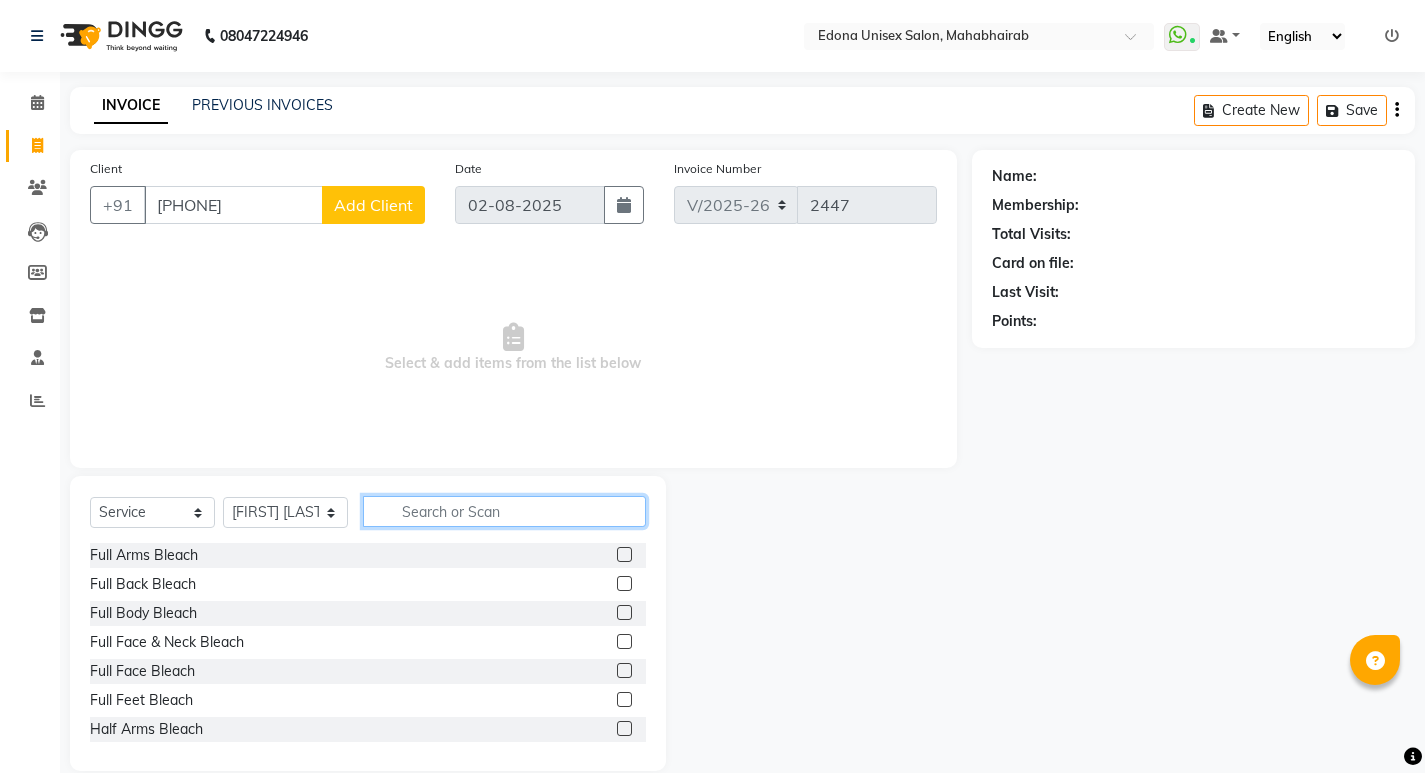 click 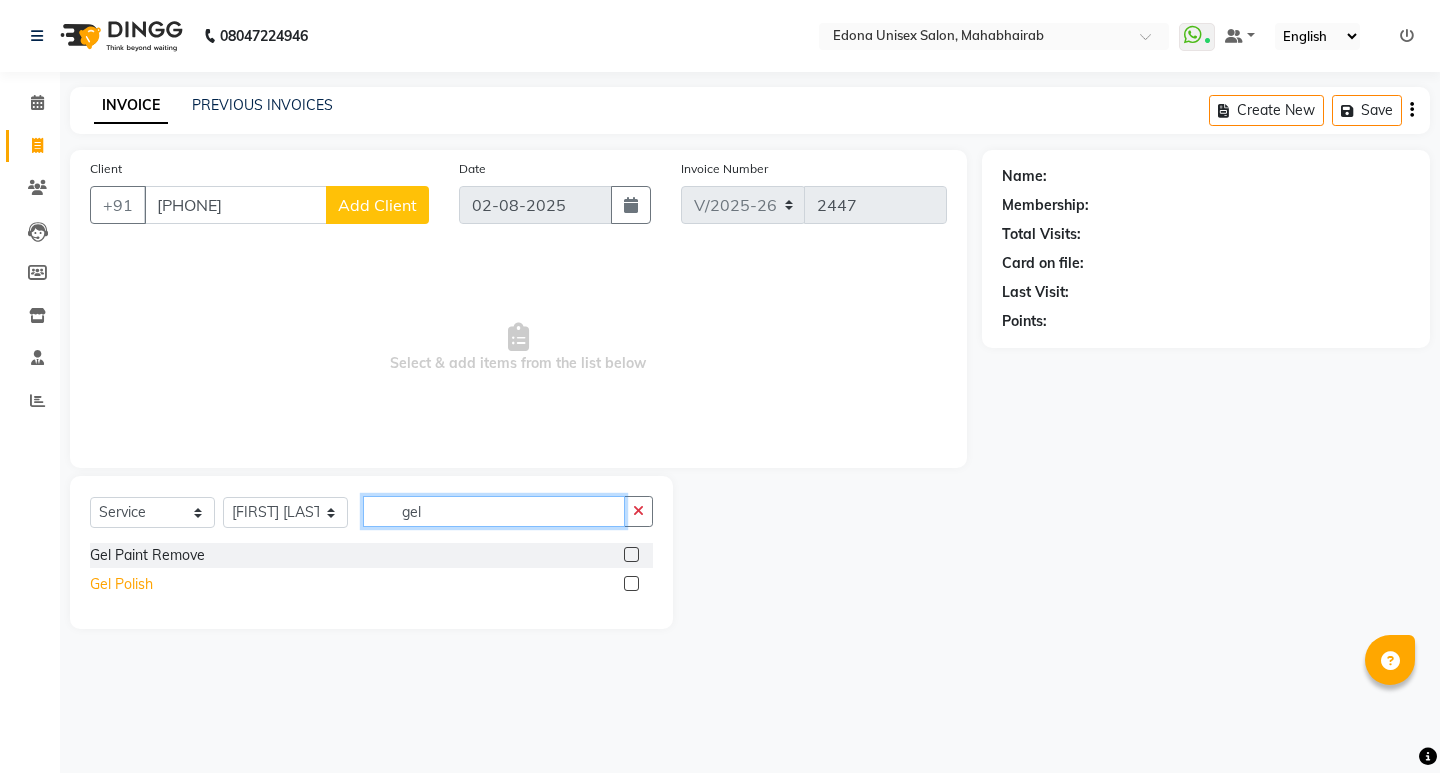type on "gel" 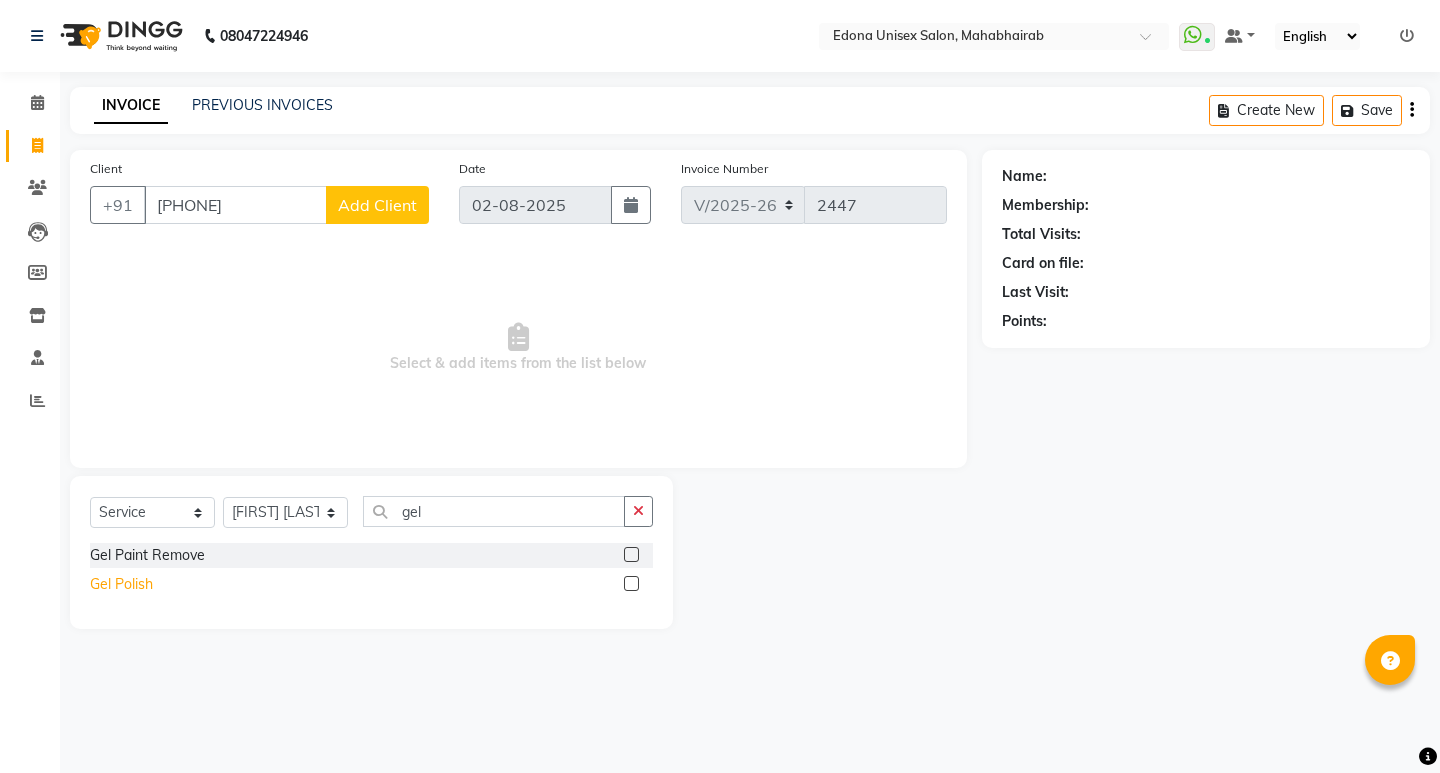 click on "Gel Polish" 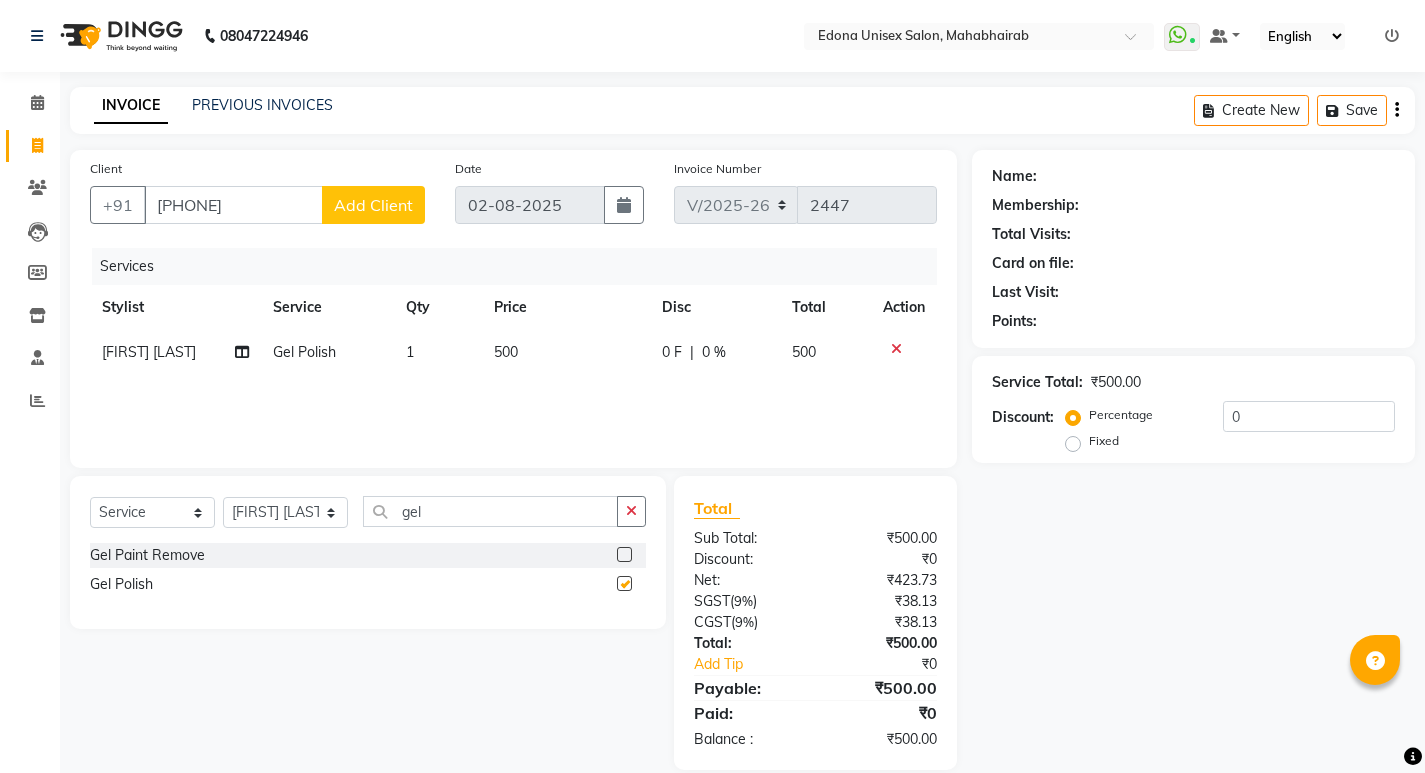 checkbox on "false" 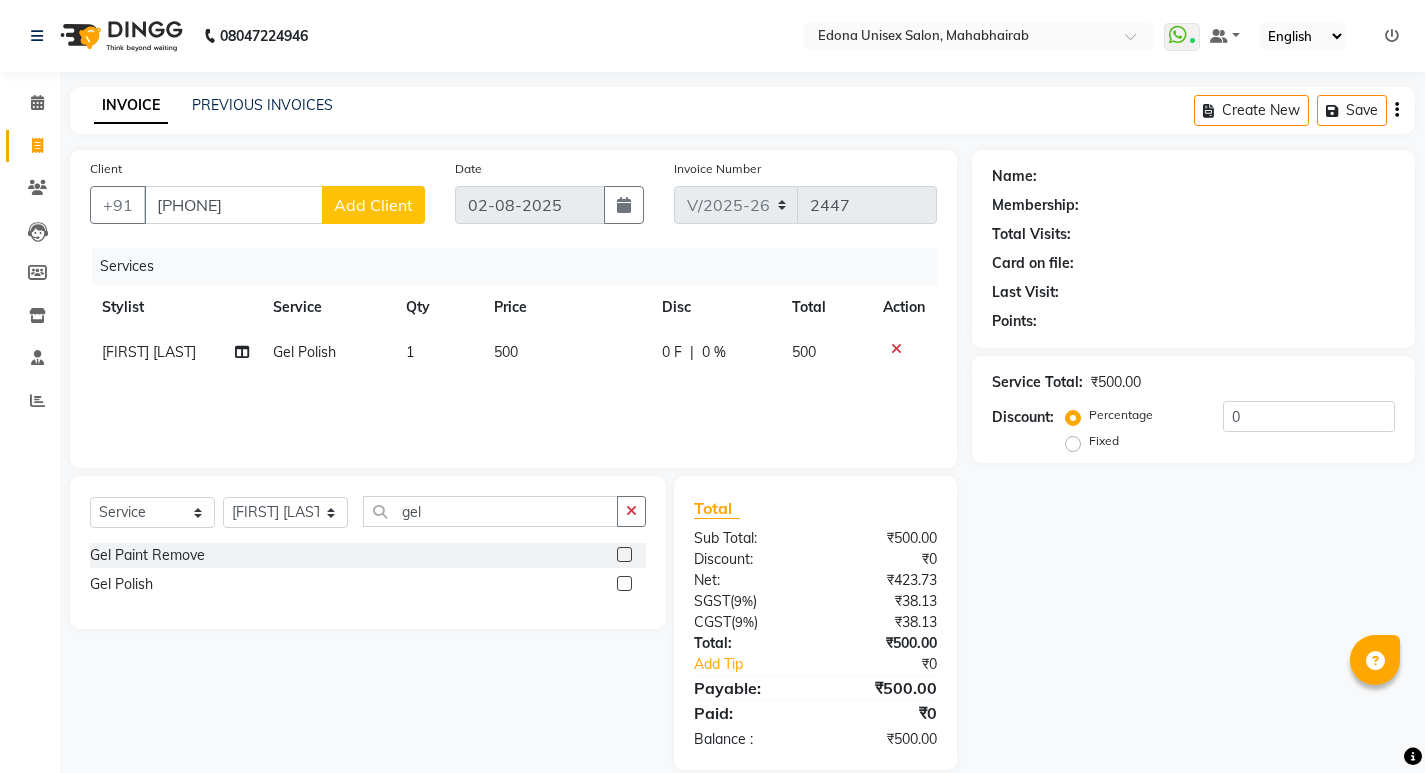 click on "1" 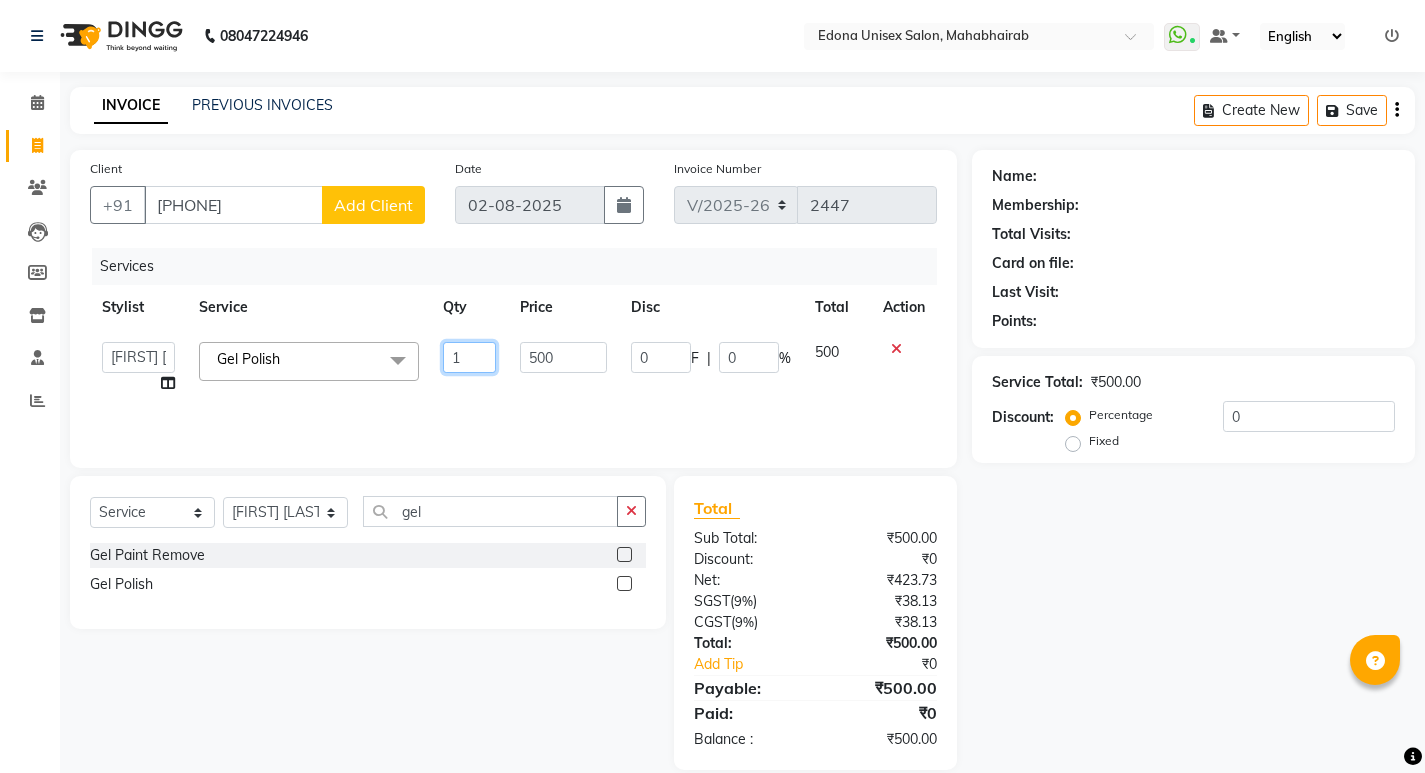 click on "1" 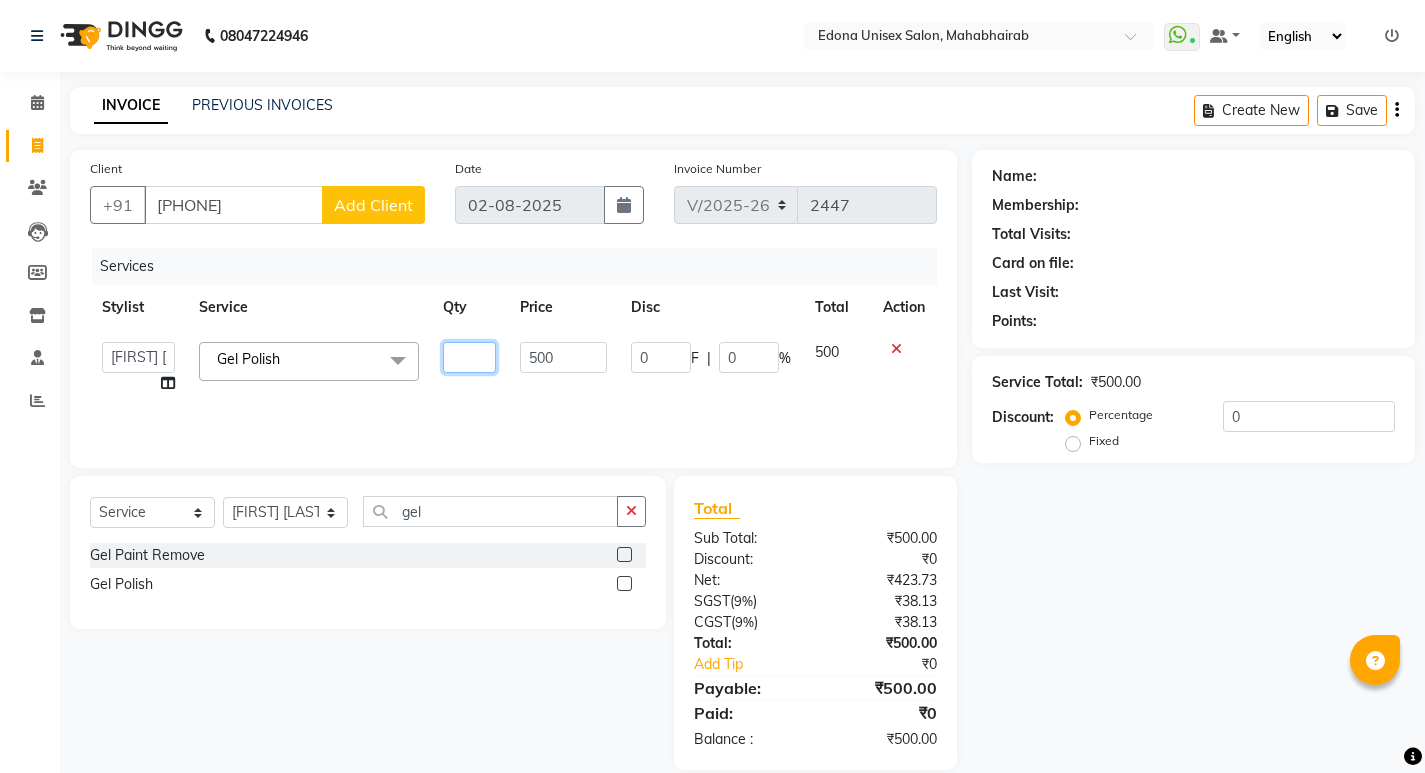type on "2" 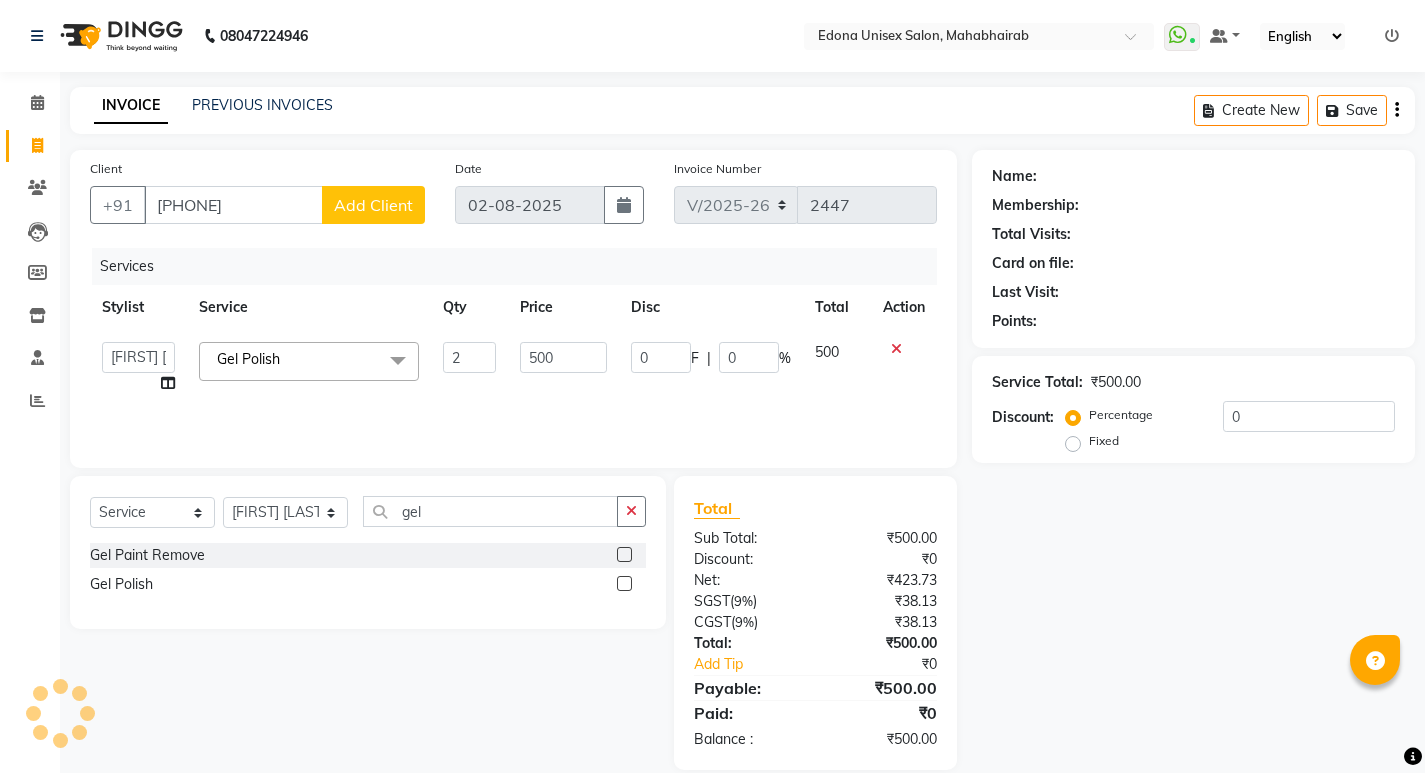 click on "Services Stylist Service Qty Price Disc Total Action Admin Anju Sonar Bir Basumtary Bishal Bharma Hemen Daimari Hombr Jogi Jenny kayina Kriti Kunal Lokesh Verma Mithiser Bodo Monisha Goyari Neha Pahi Prabir Das Rashmi Basumtary Reshma Sultana Roselin Basumtary Sumitra Subba Gel Polish x Full Arms Bleach Full Back Bleach Full Body Bleach Full Face & Neck Bleach Full Face Bleach Full Feet Bleach Half Arms Bleach Half Back Bleach Half Feet Bleach Under Arms Back Scrub Advance Manicure Back D-Tan Full Arms D-Tan Full Feet D-Tan Full/Face D-Tan Half Arms D-Tan Half Feet D-Tan Neck D-Tan Advanced Facial Basic Facial Bridal Facial Cheryl's Clean up Cheryl's Facial Clean up Jeannot Clean up Jeannot Facial Lotus (Preservita) Facial Lotus Clean up O3 Clean up O3 D-Tan Clean up O3+ Anti Agening Facial O3+ Anti Pigmention Facial O3+ Diamond Facial O3+ Shine & Glow Facial O3+ Whitning & Brighting Facial Other Pack Treatment Facial Hydra Facial Beard Color GLOBAL Hair Colour (Inoa) 2" 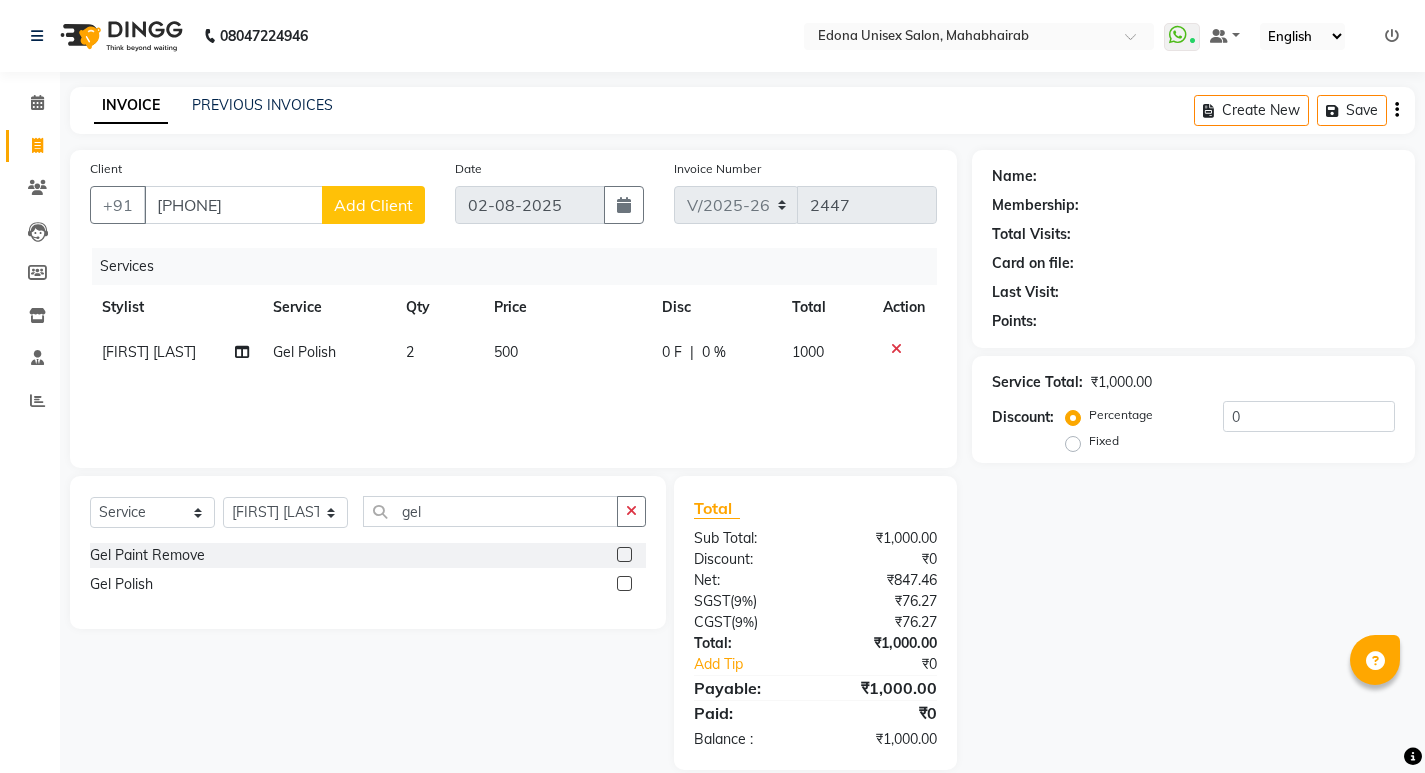 scroll, scrollTop: 27, scrollLeft: 0, axis: vertical 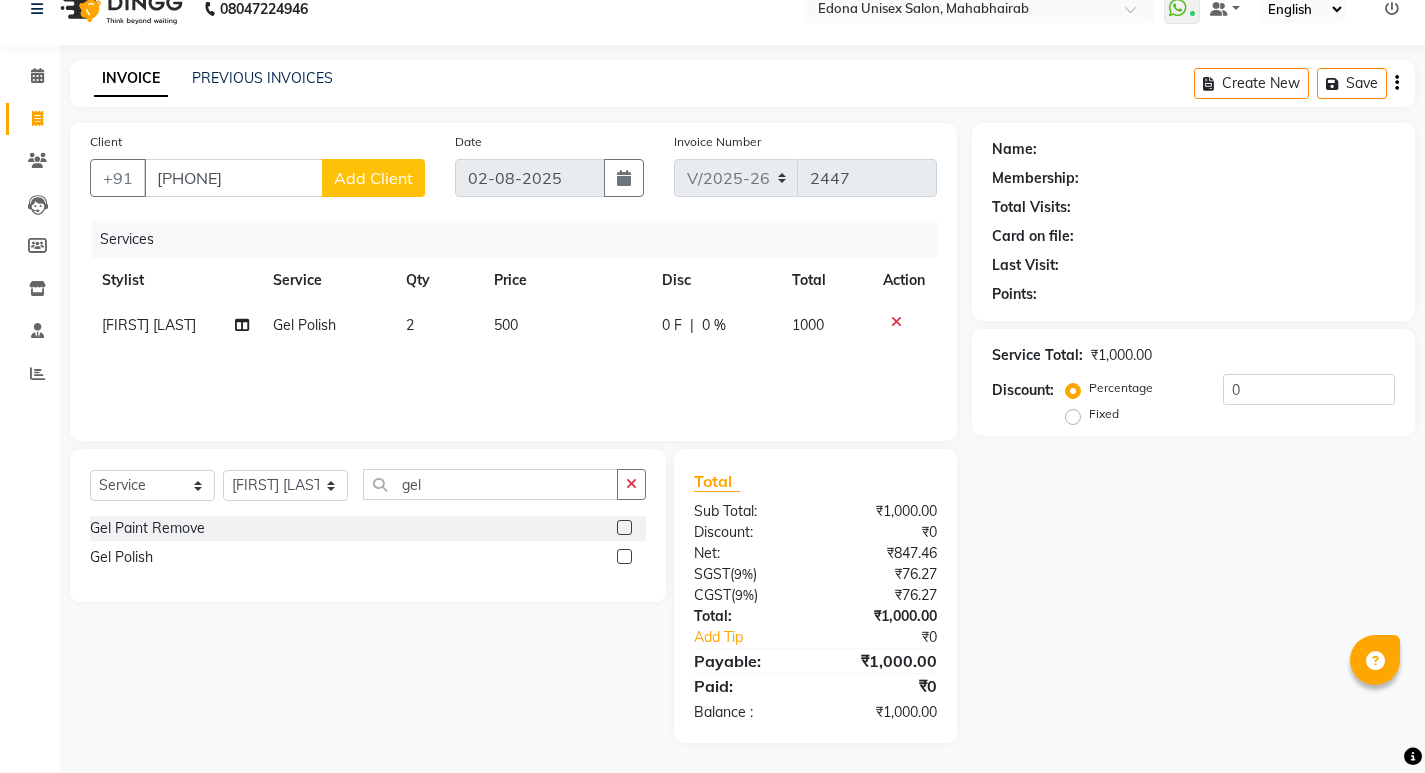 click on "Services Stylist Service Qty Price Disc Total Action [FIRST] [LAST] Gel Polish 2 500 0 F | 0 % 1000" 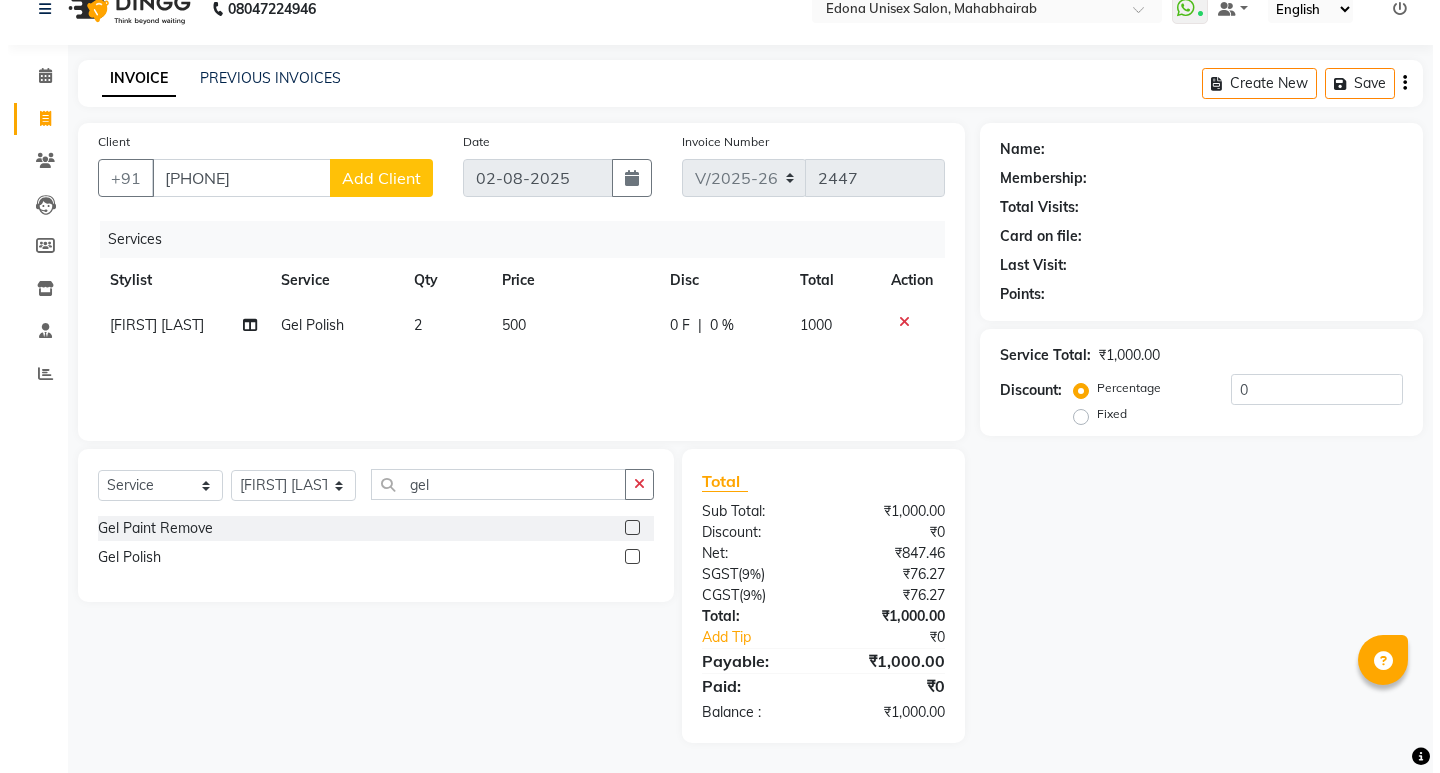scroll, scrollTop: 16, scrollLeft: 0, axis: vertical 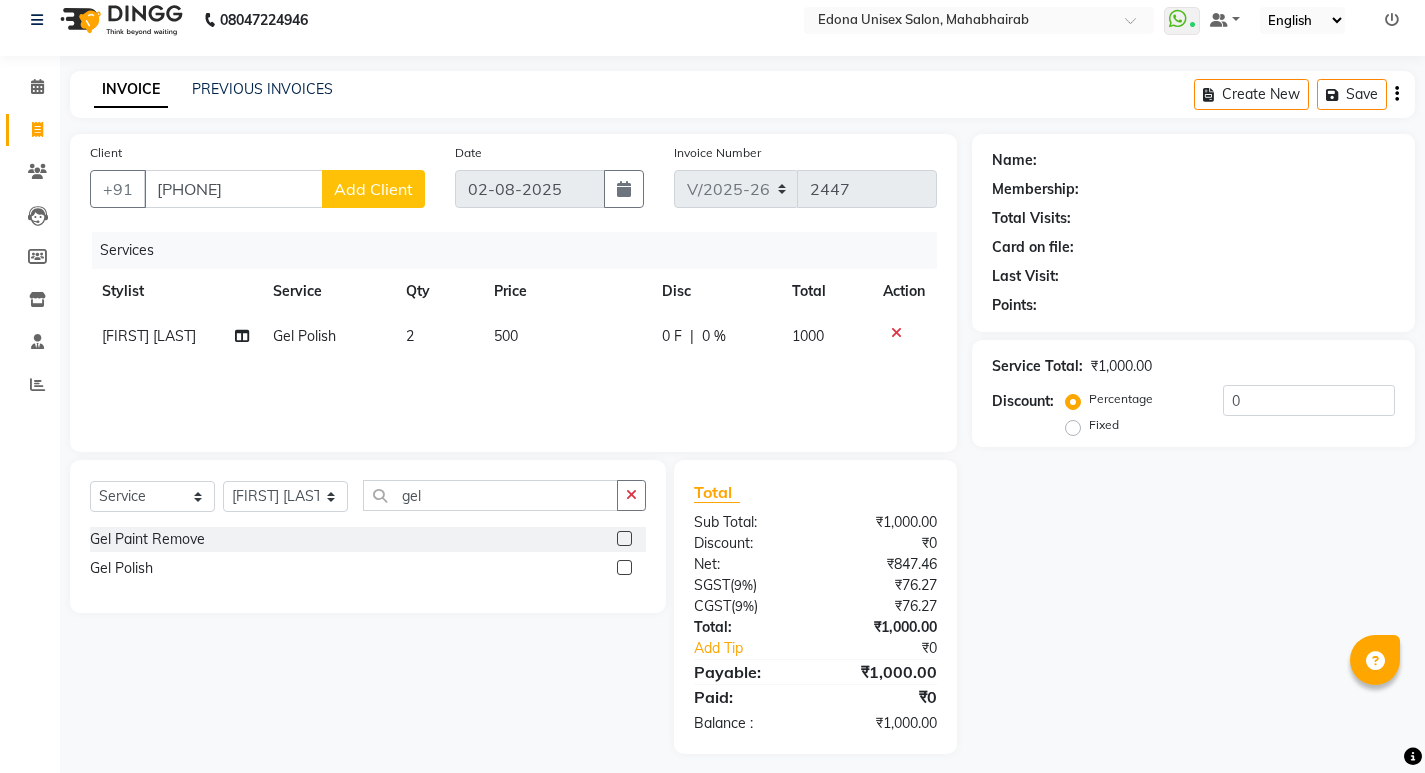 click on "Add Client" 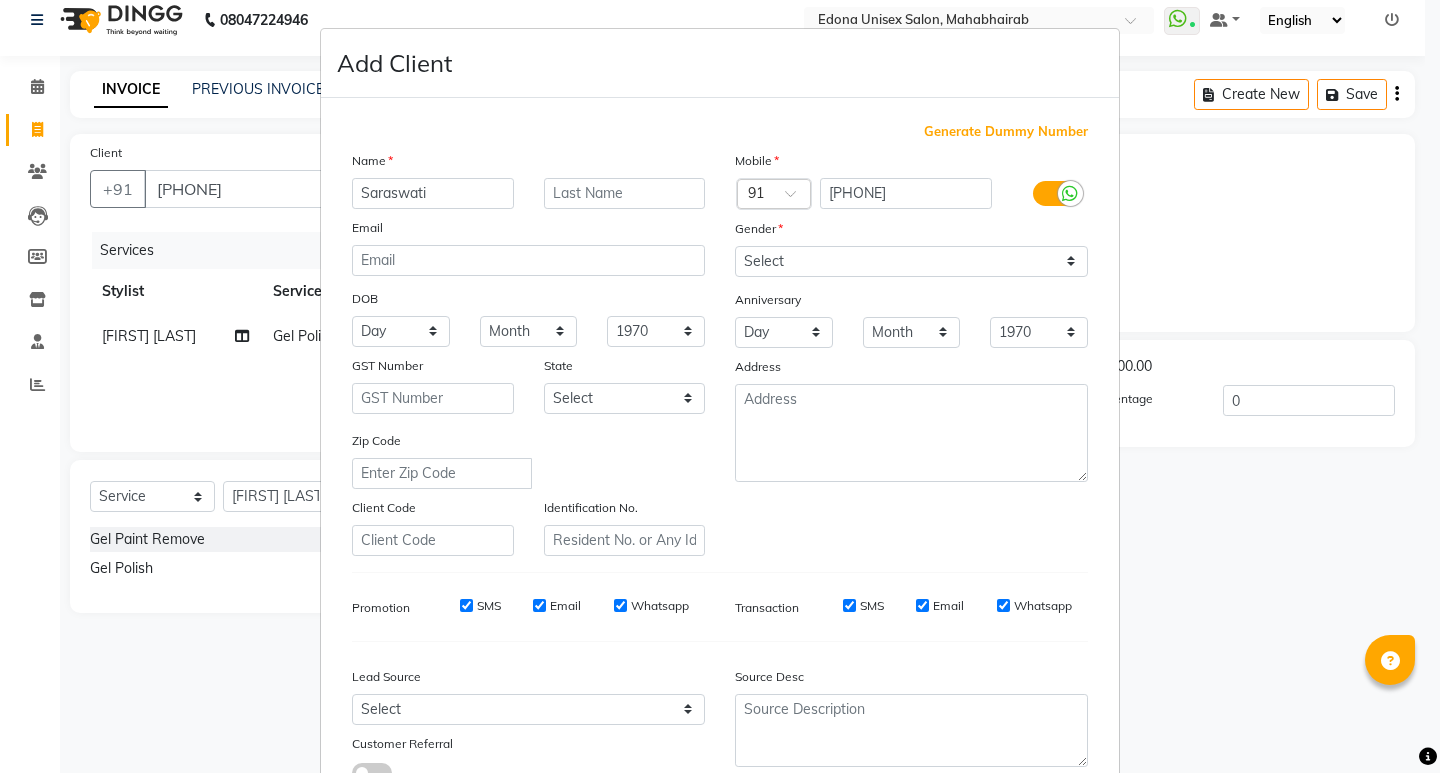 type on "Saraswati" 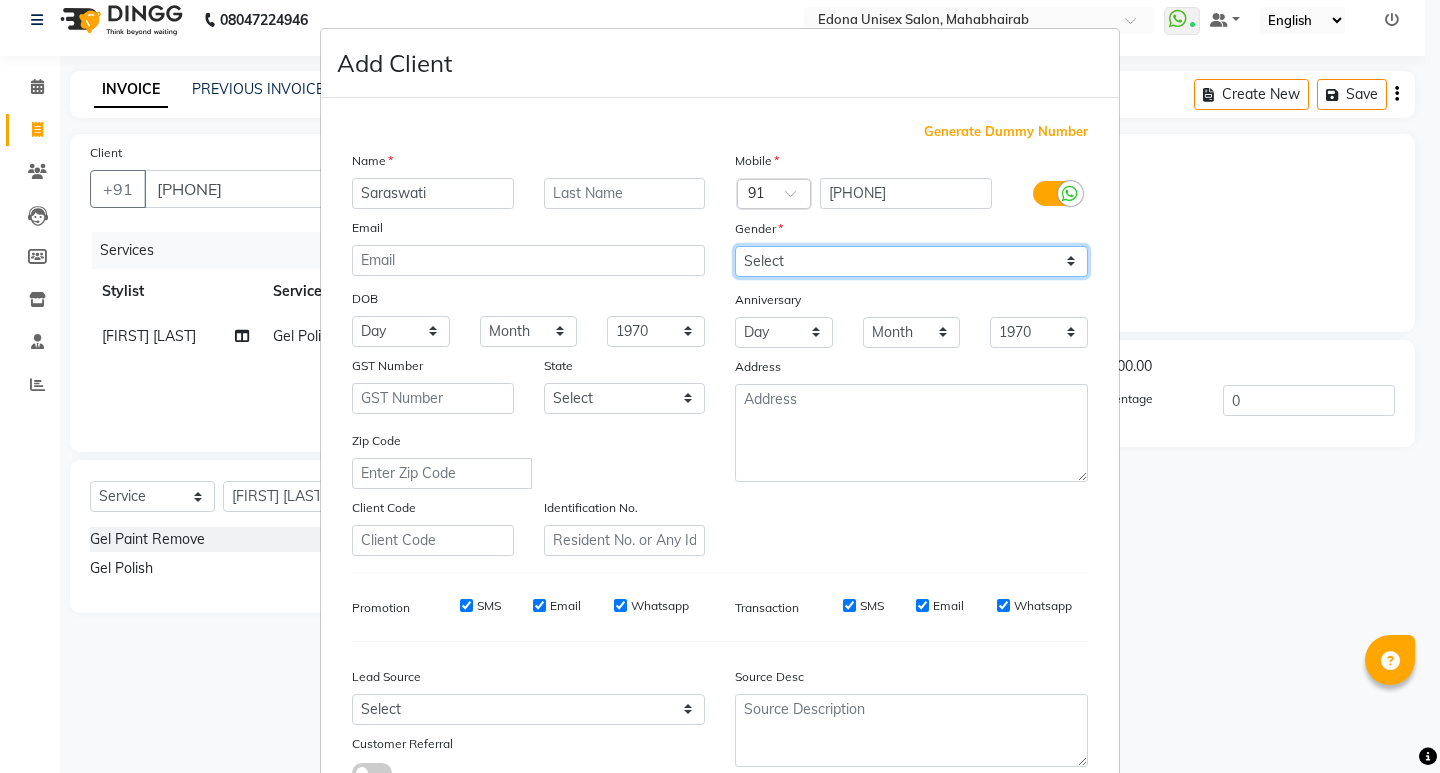 click on "Select Male Female Other Prefer Not To Say" at bounding box center (911, 261) 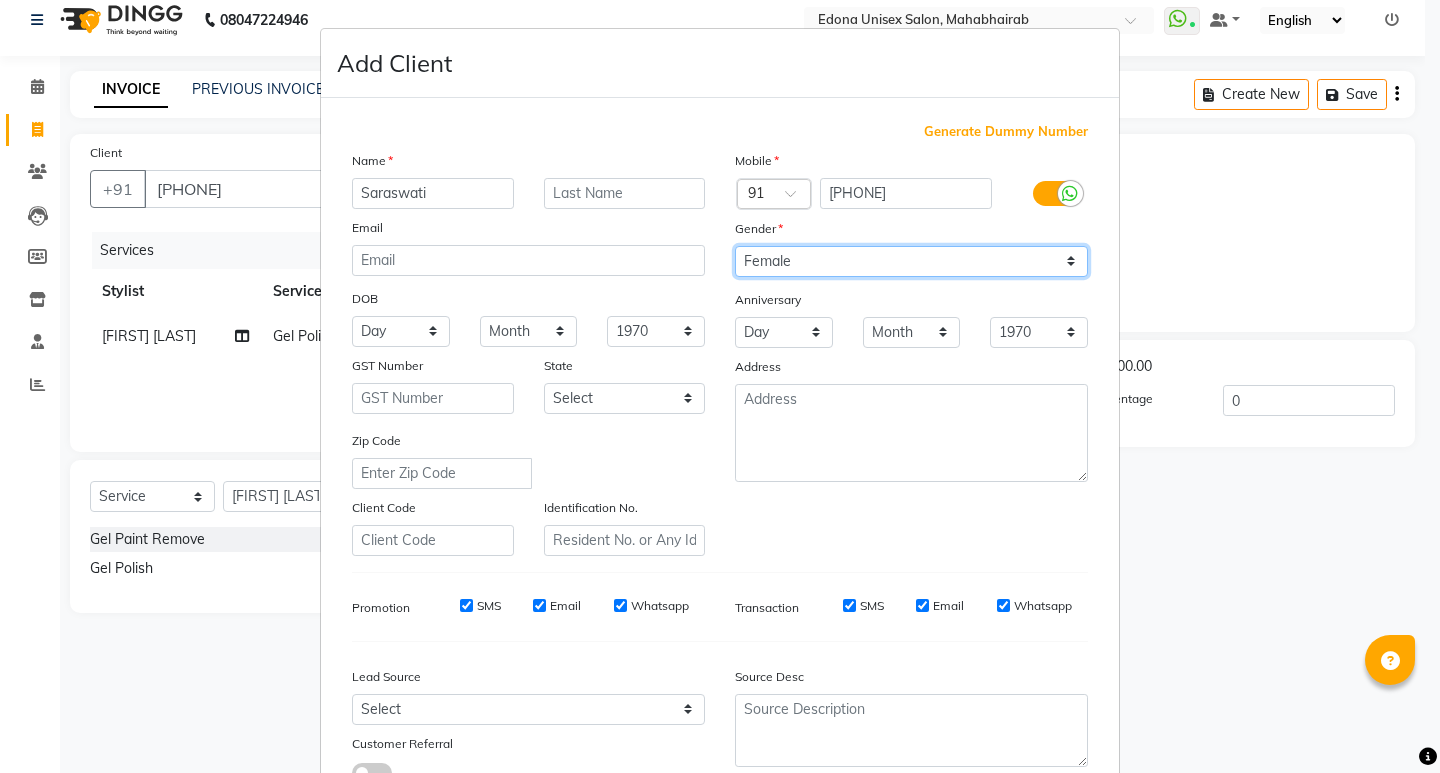 click on "Select Male Female Other Prefer Not To Say" at bounding box center (911, 261) 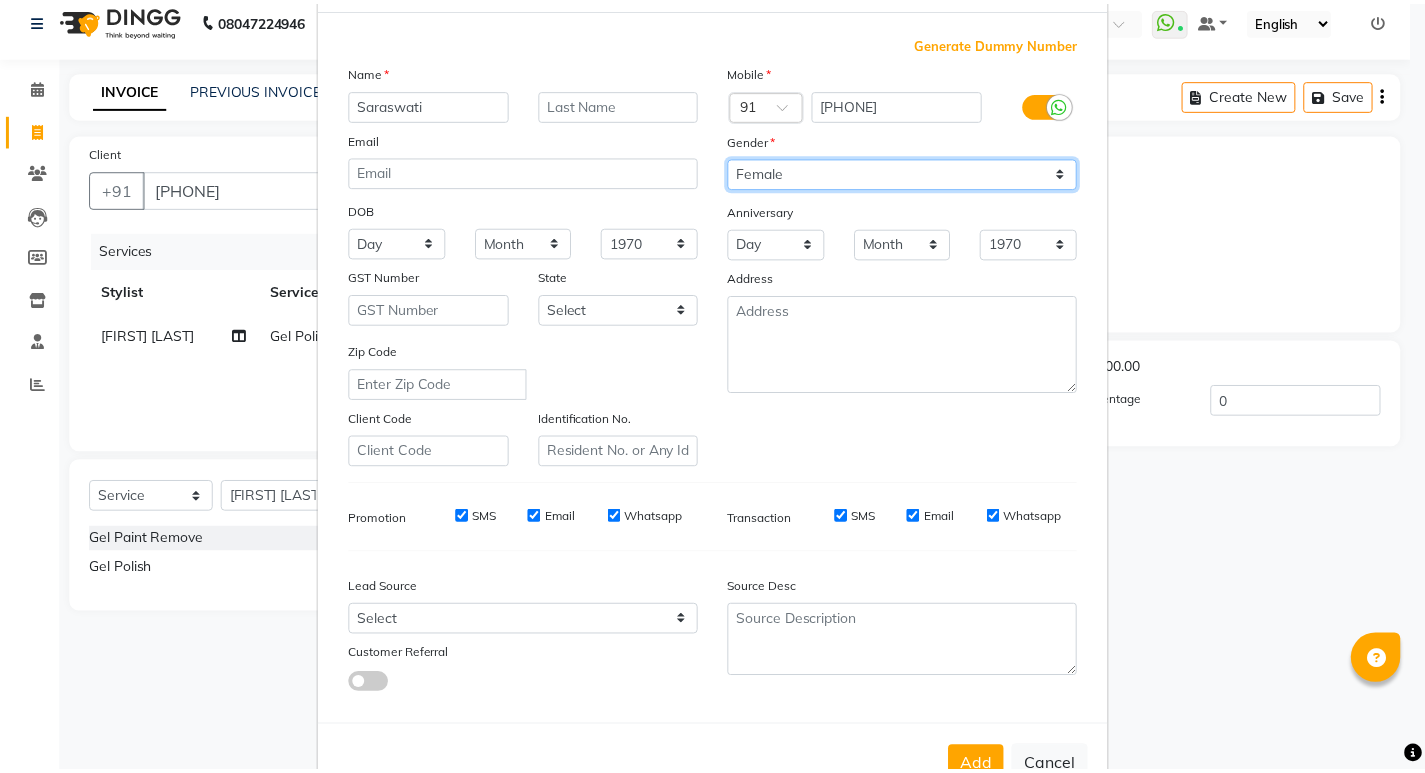scroll, scrollTop: 150, scrollLeft: 0, axis: vertical 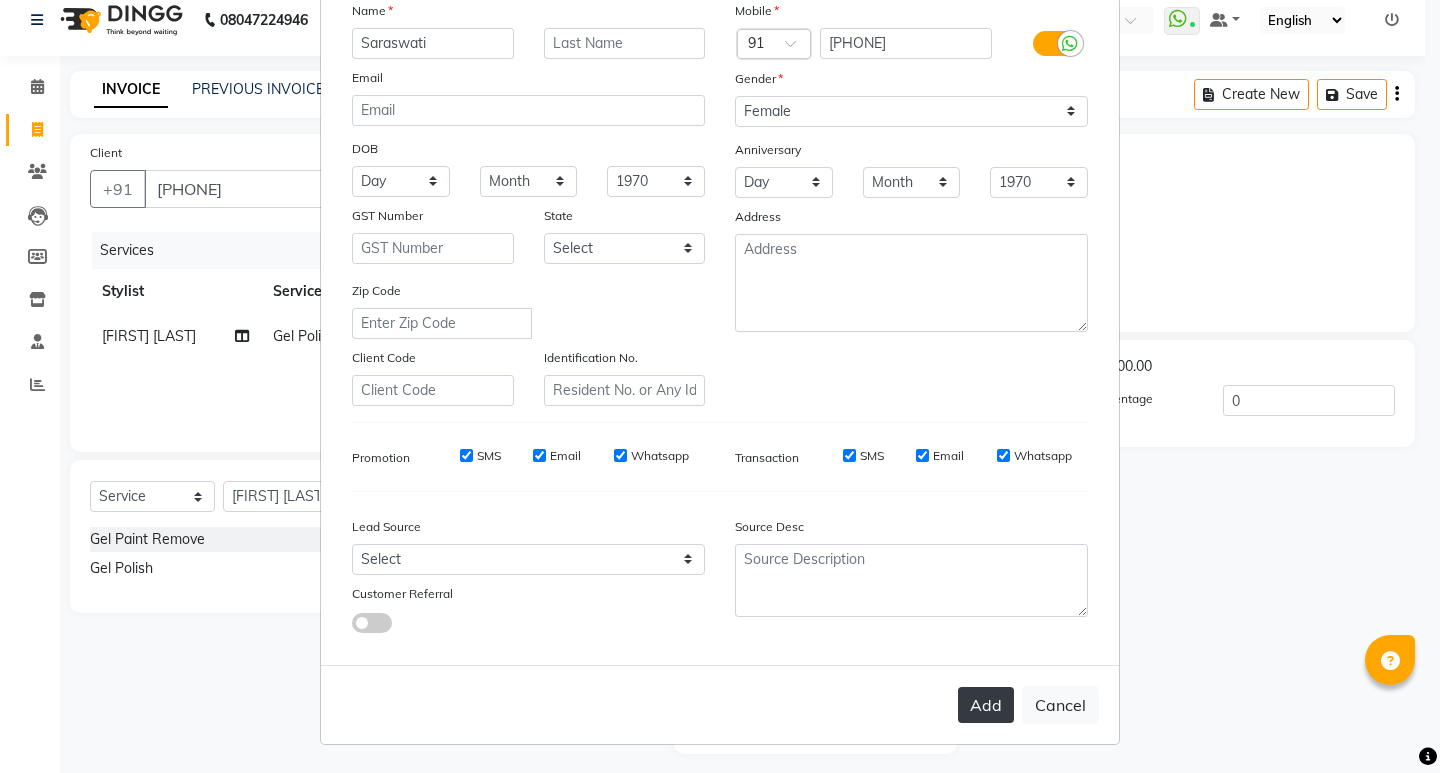 click on "Add" at bounding box center (986, 705) 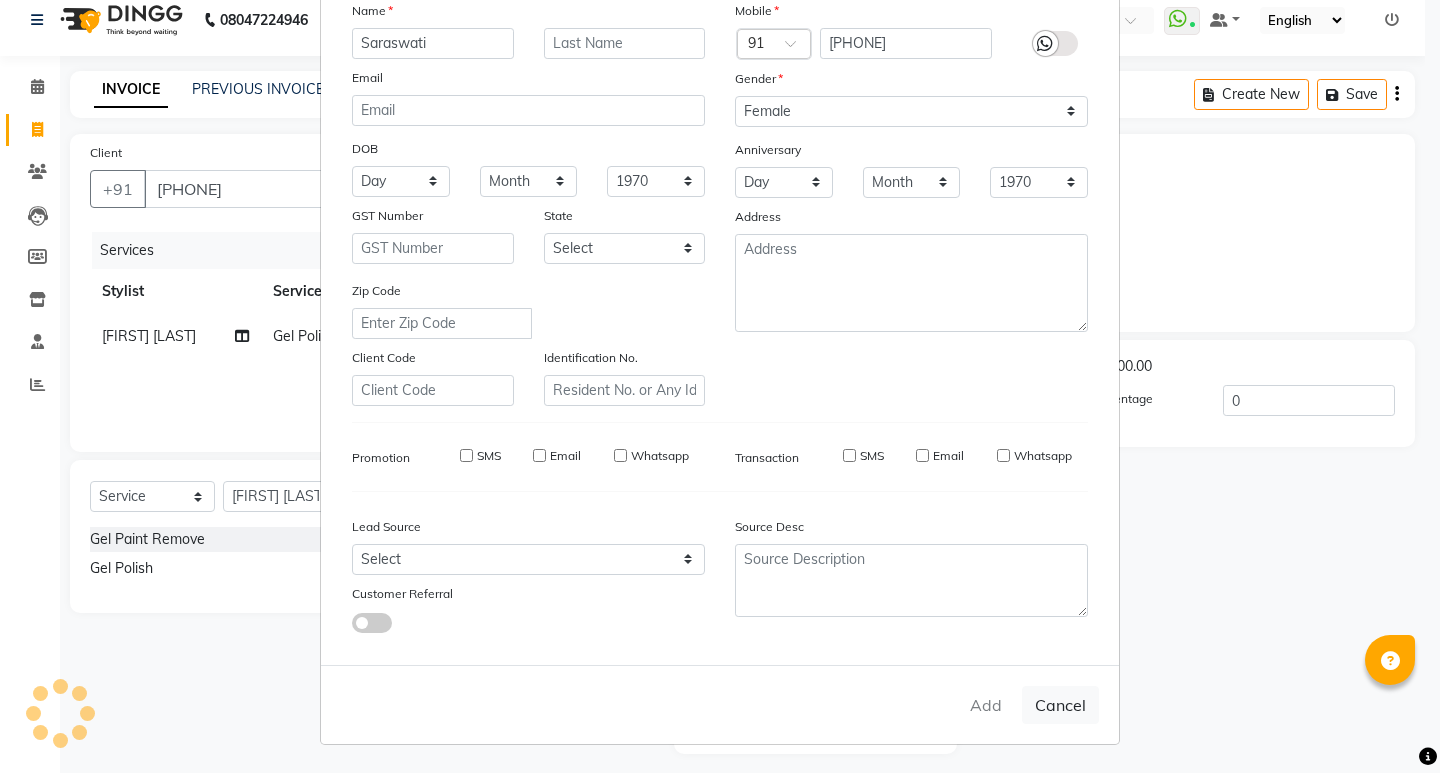 type 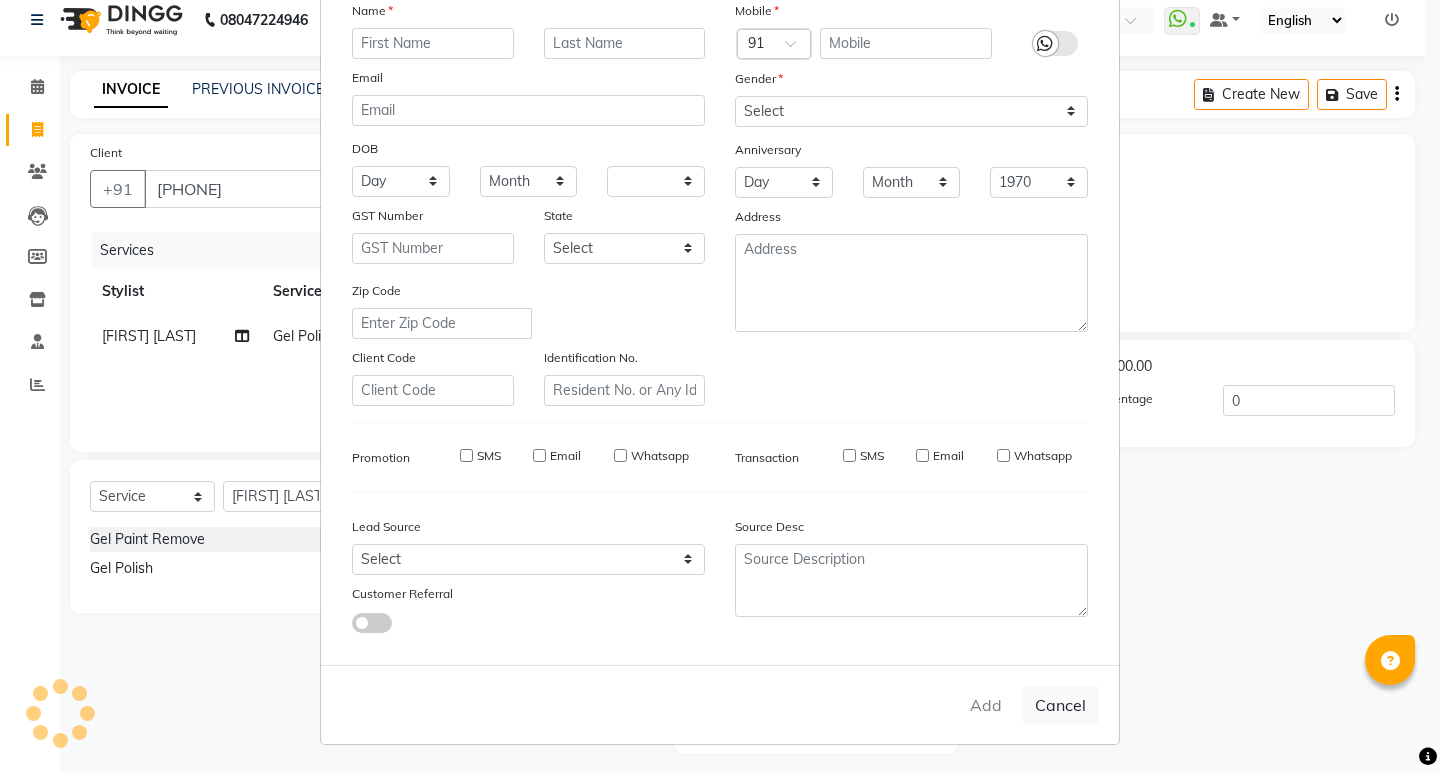 select 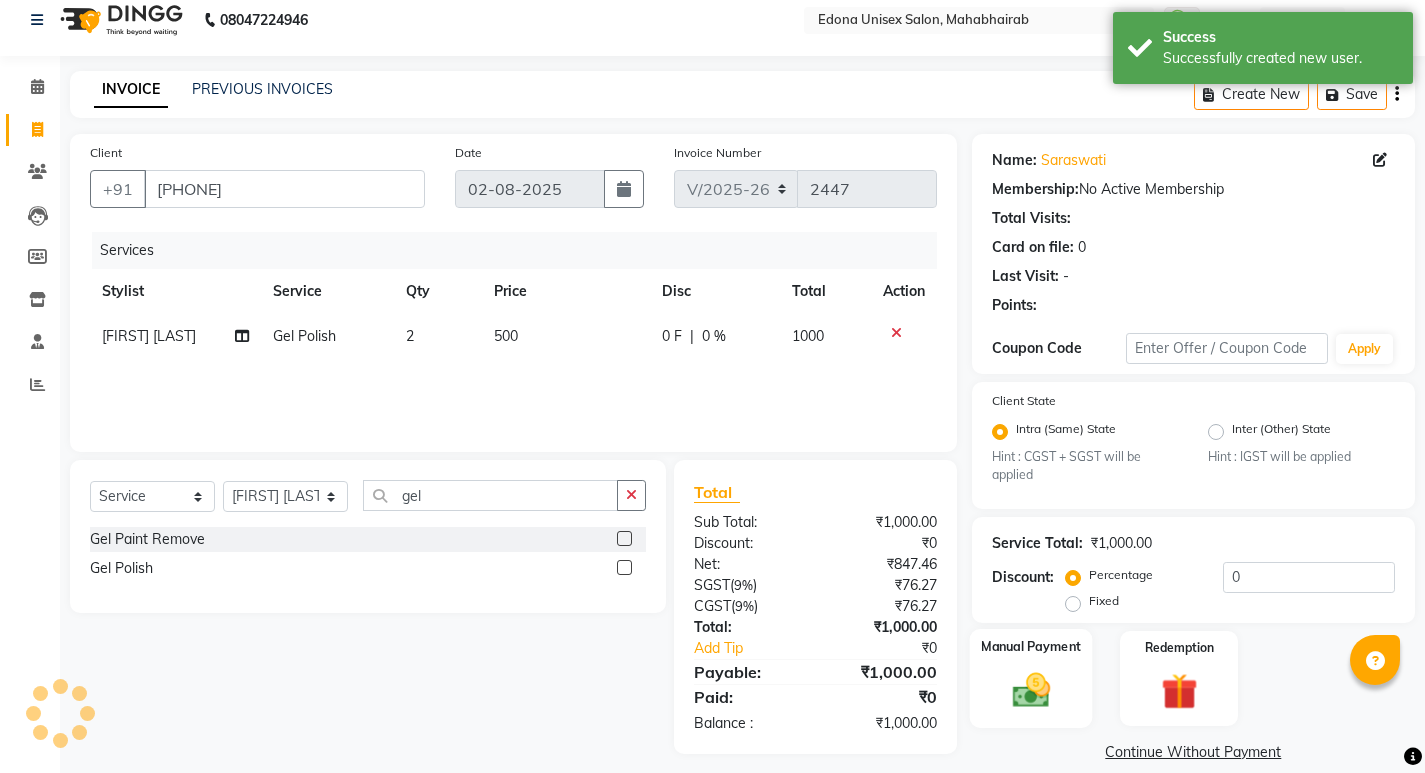 click 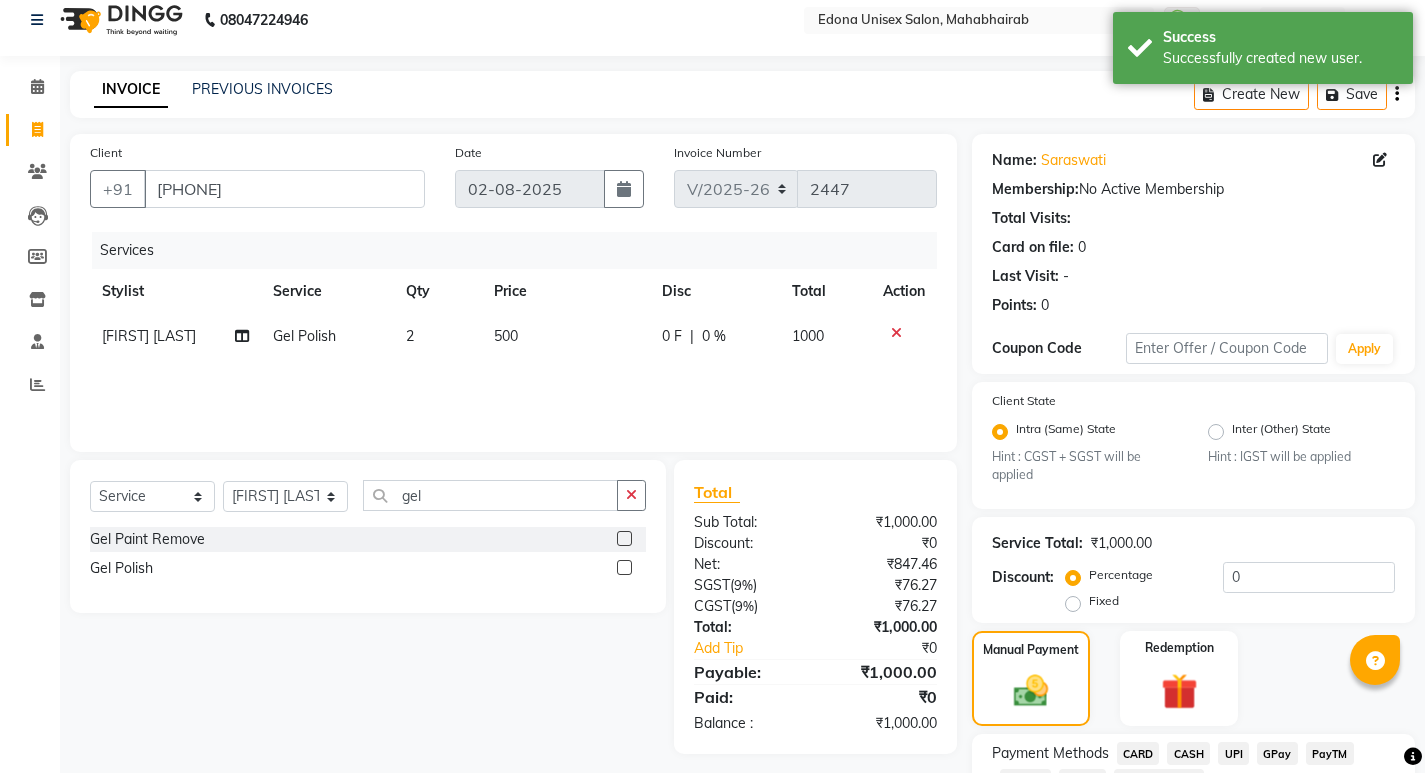 scroll, scrollTop: 168, scrollLeft: 0, axis: vertical 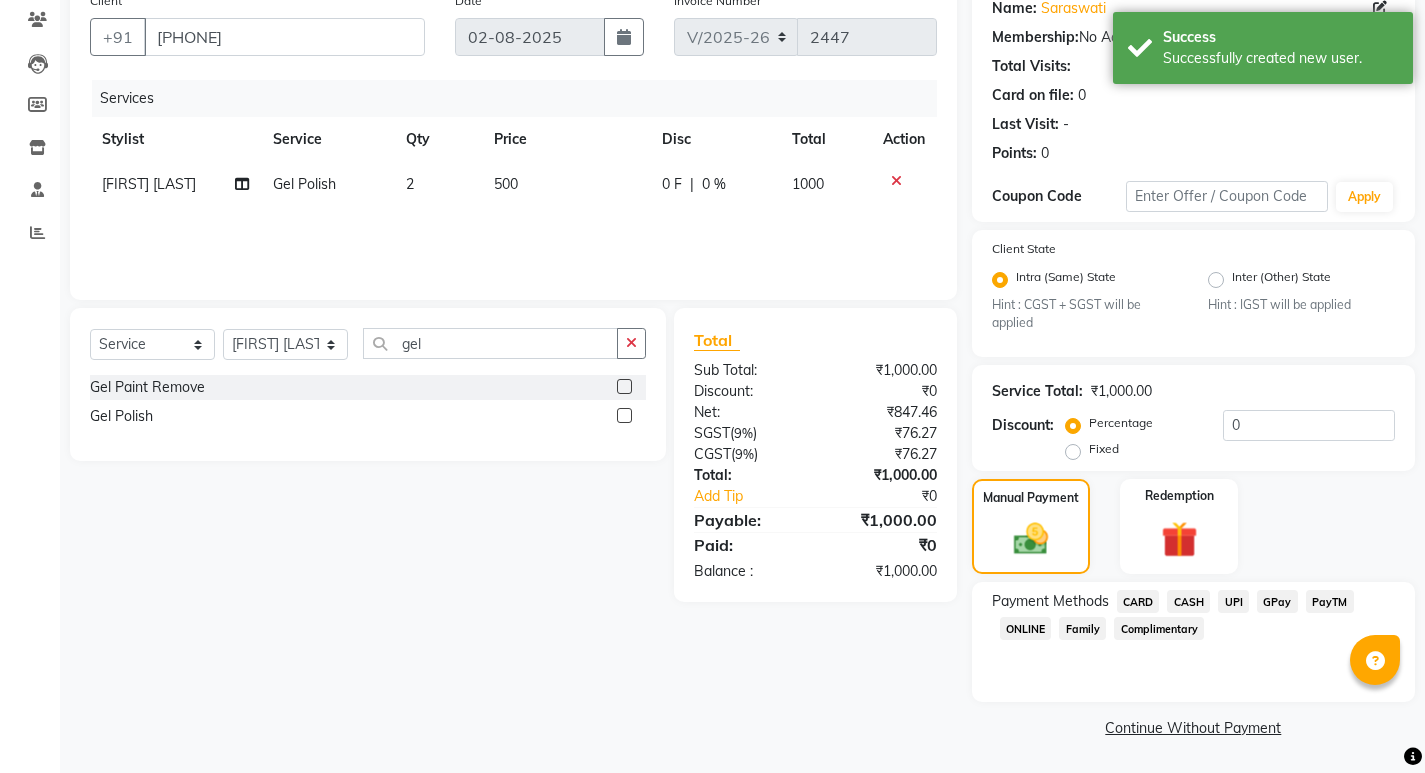 click on "UPI" 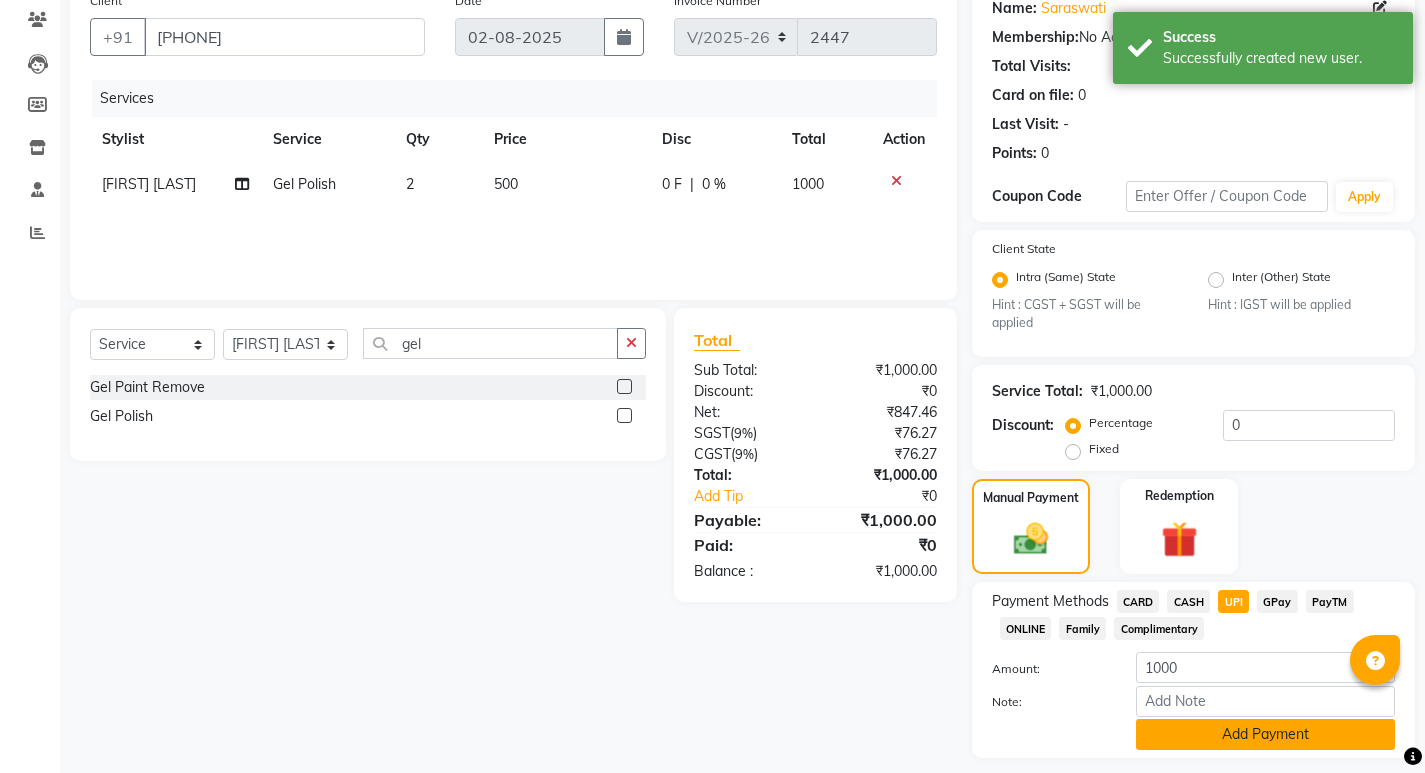 scroll, scrollTop: 224, scrollLeft: 0, axis: vertical 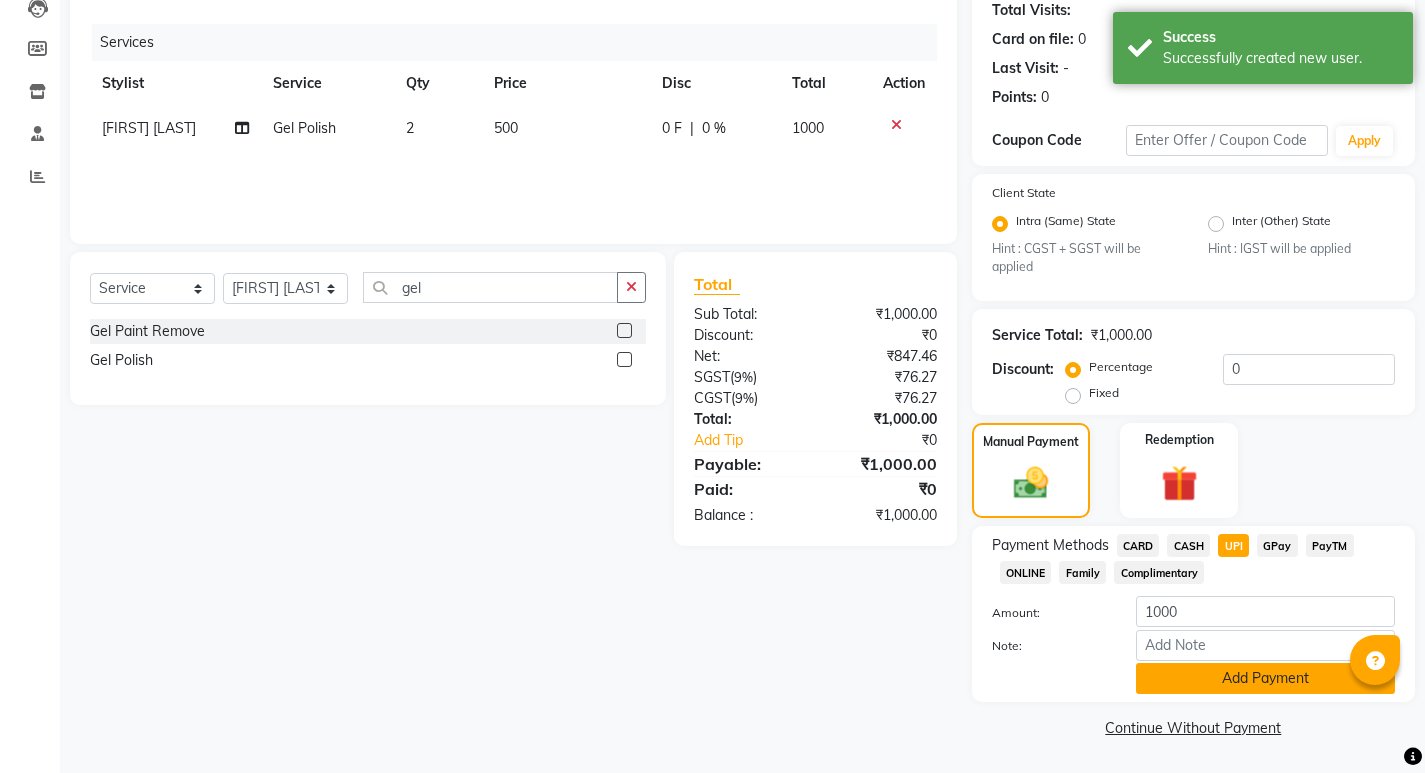 click on "Add Payment" 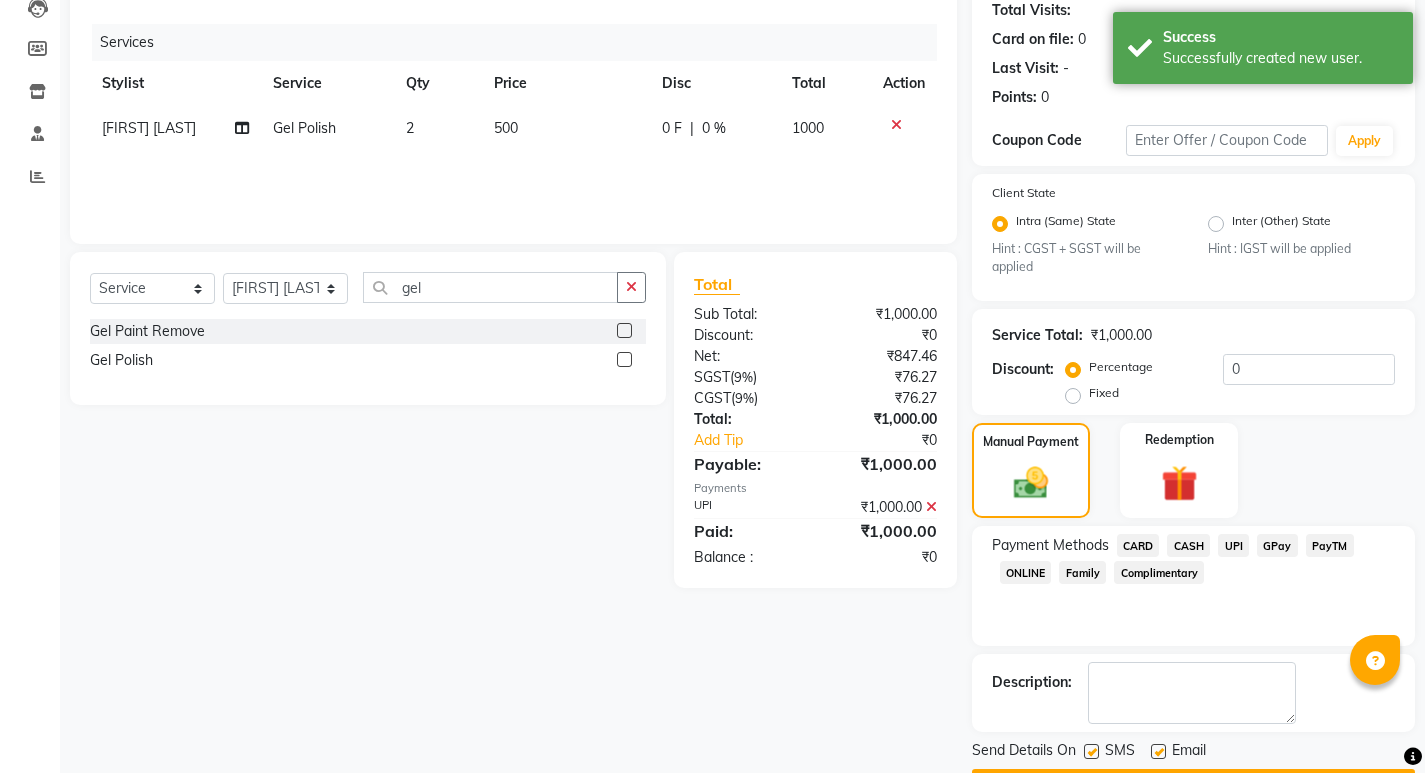 scroll, scrollTop: 281, scrollLeft: 0, axis: vertical 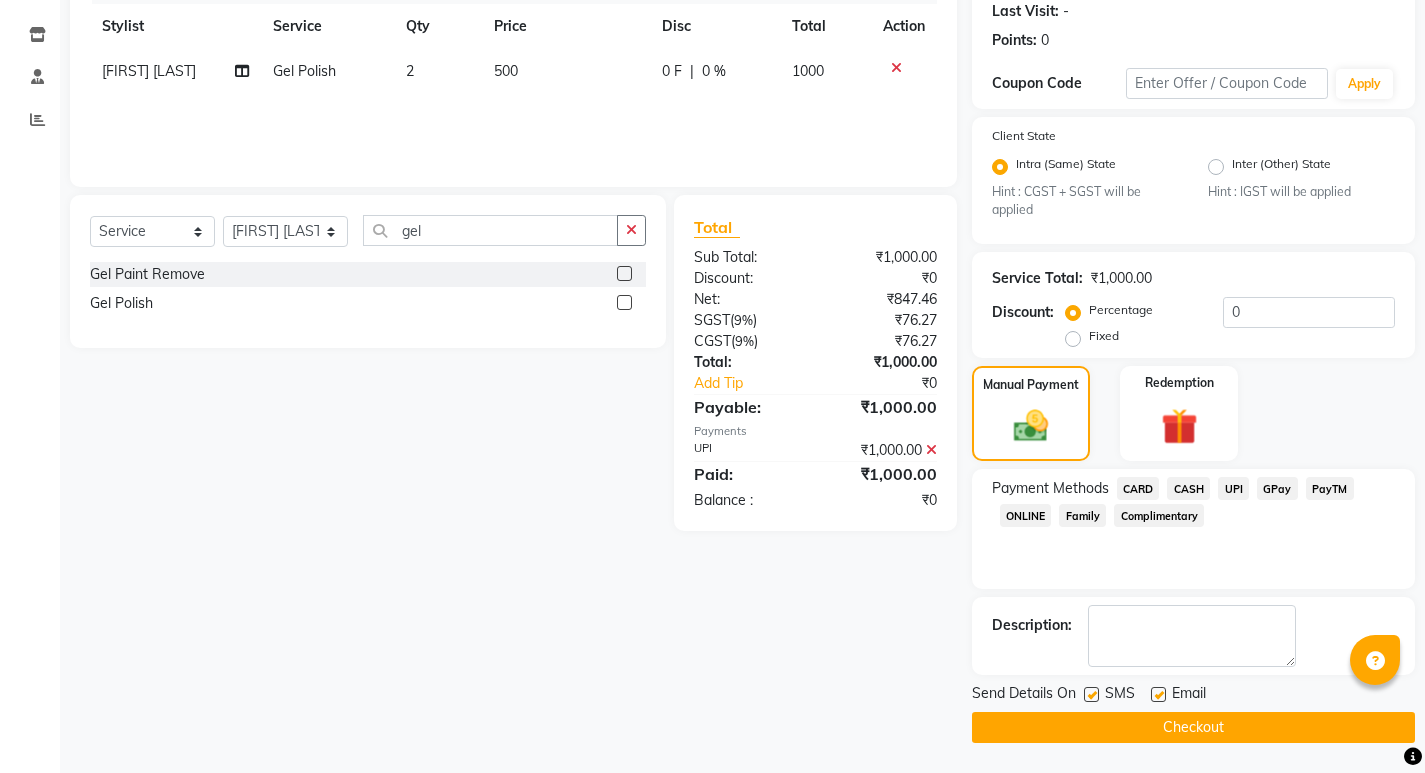 click on "Checkout" 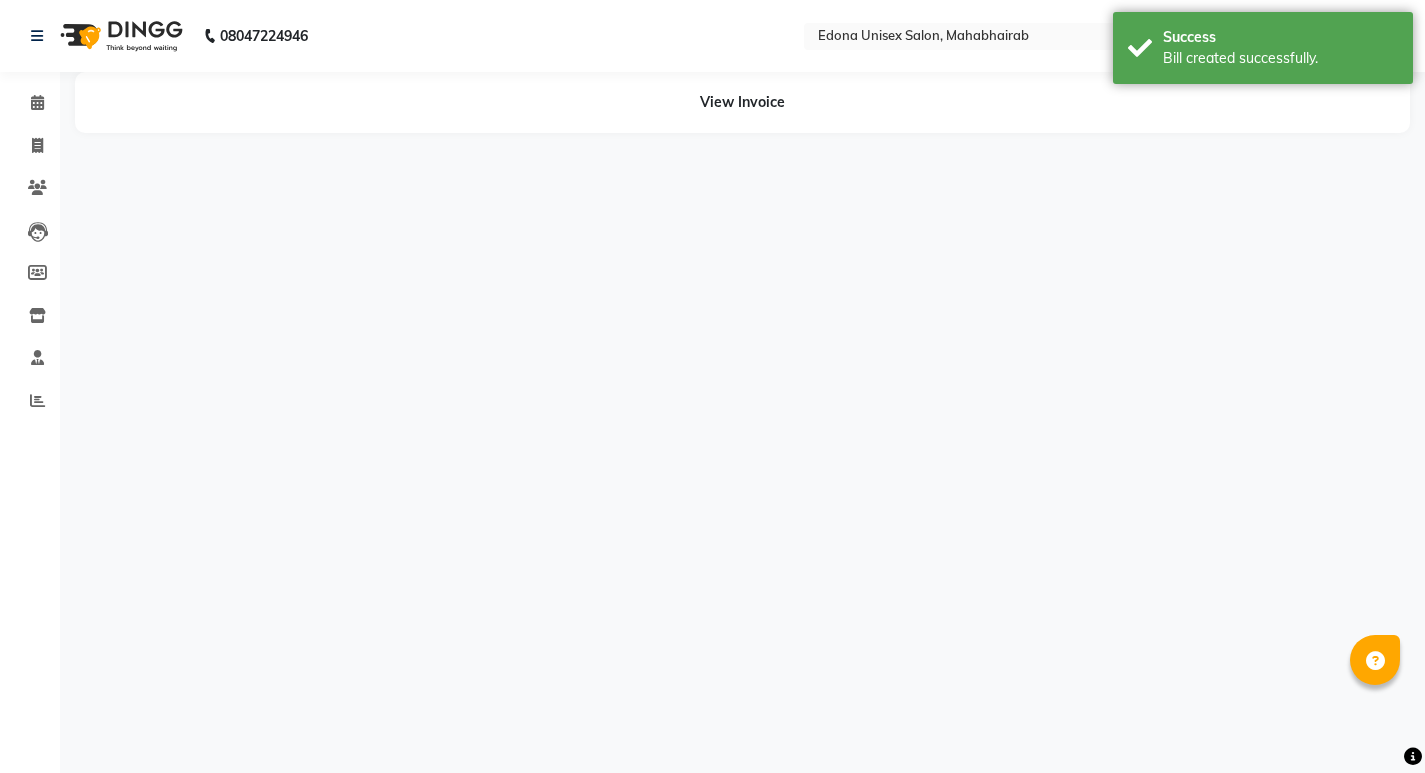 scroll, scrollTop: 0, scrollLeft: 0, axis: both 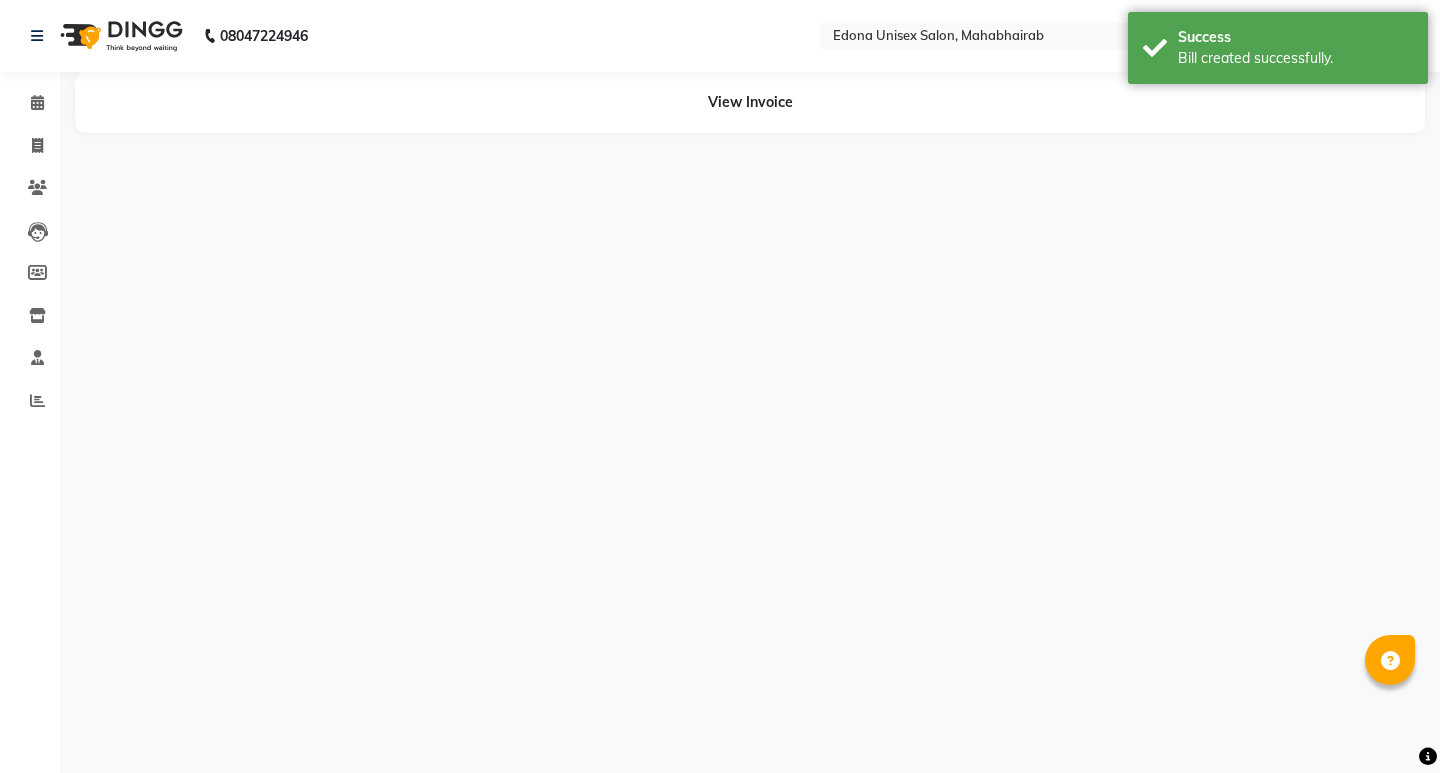click on "08047224946 Select Location × Edona Unisex Salon, Mahabhairab WhatsApp Status ✕ Status: Connected Most Recent Message: 01-08-2025 08:15 PM Recent Service Activity: 02-08-2025 10:22 AM Default Panel My Panel English ENGLISH Español العربية मराठी हिंदी ગુજરાતી தமிழ் 中文 Notifications nothing to show ☀ Edona Unisex Salon, Mahabhairab Calendar Invoice Clients Leads Members Inventory Staff Reports Completed InProgress Upcoming Dropped Tentative Check-In Confirm Bookings Segments Page Builder View Invoice" at bounding box center (720, 386) 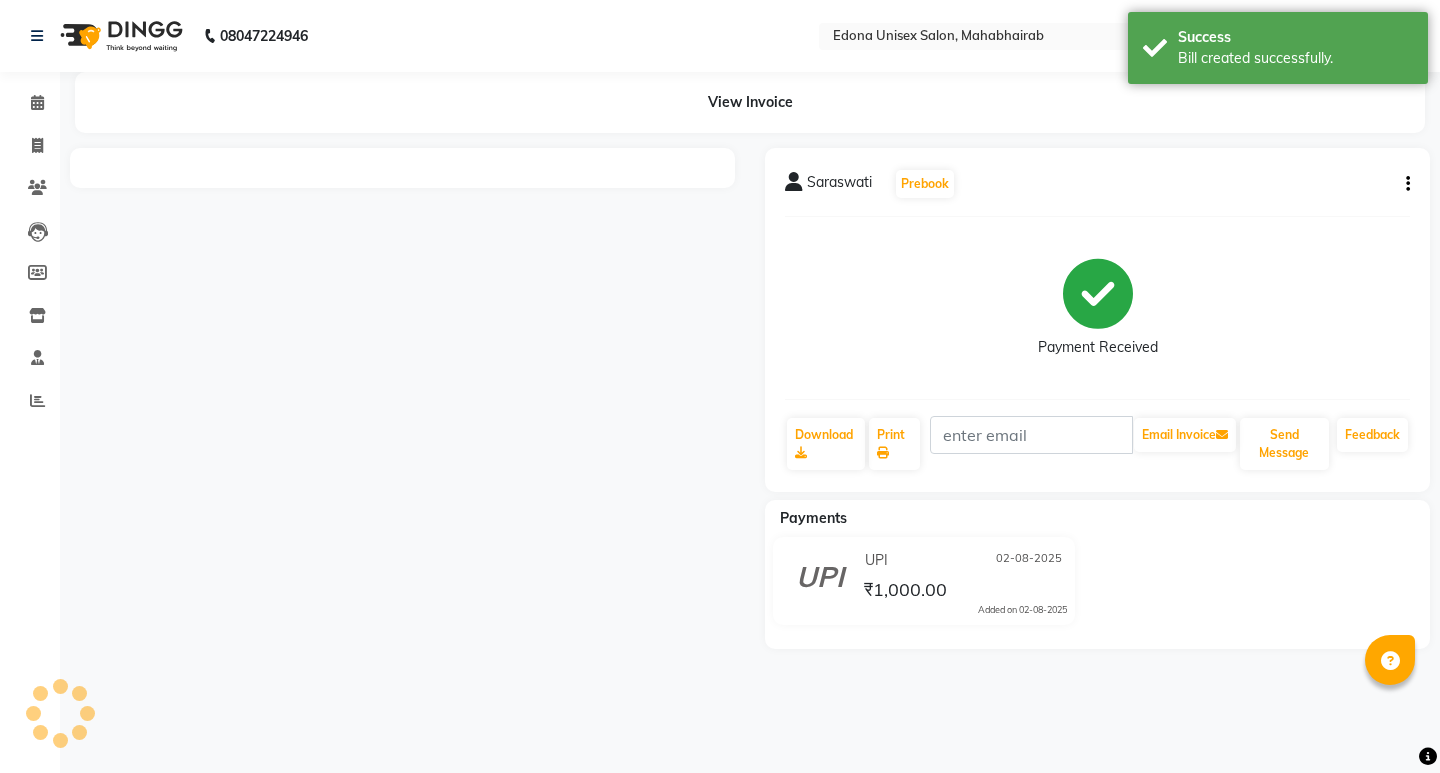 click on "[FIRST]   Prebook   Payment Received  Download  Print   Email Invoice   Send Message Feedback  Payments UPI 02-08-2025 ₹1,000.00  Added on 02-08-2025" 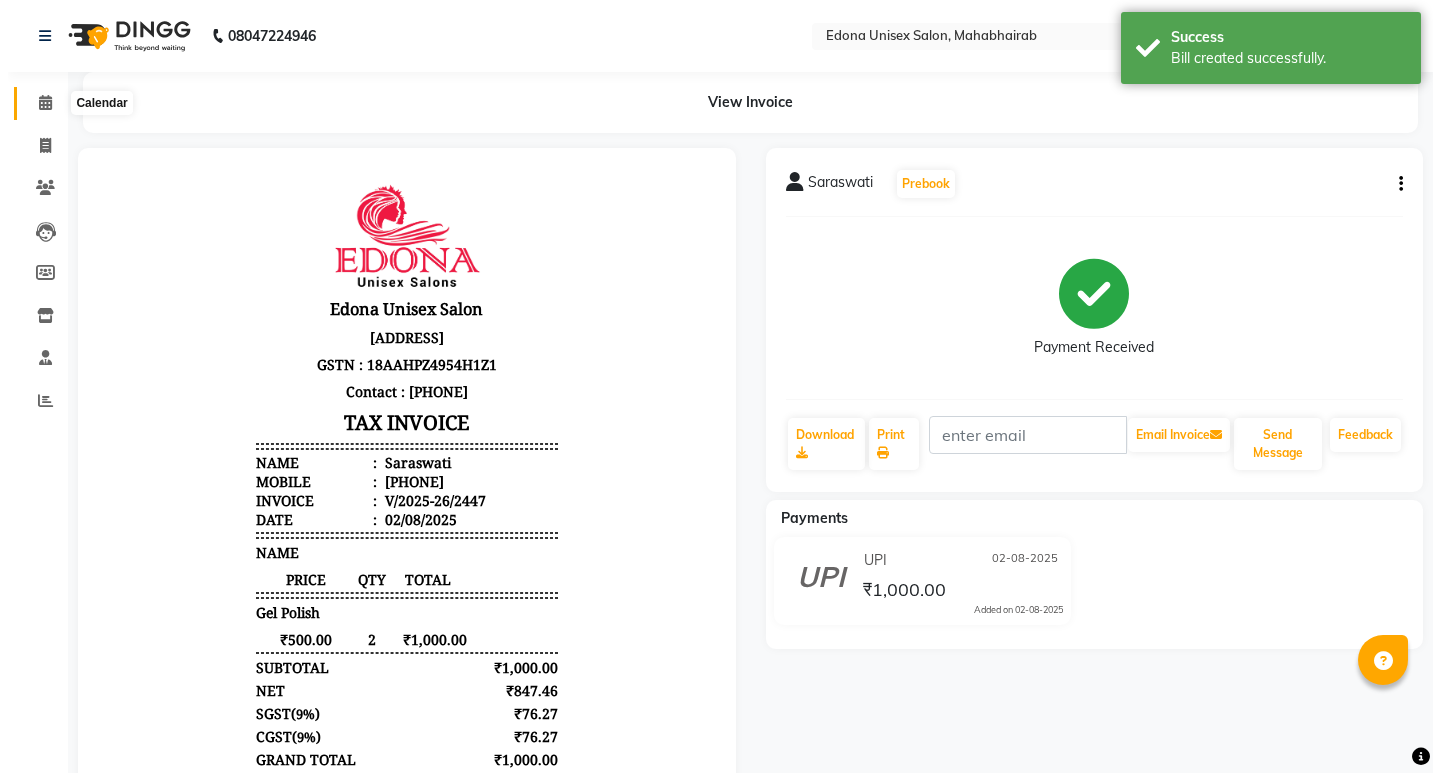 scroll, scrollTop: 0, scrollLeft: 0, axis: both 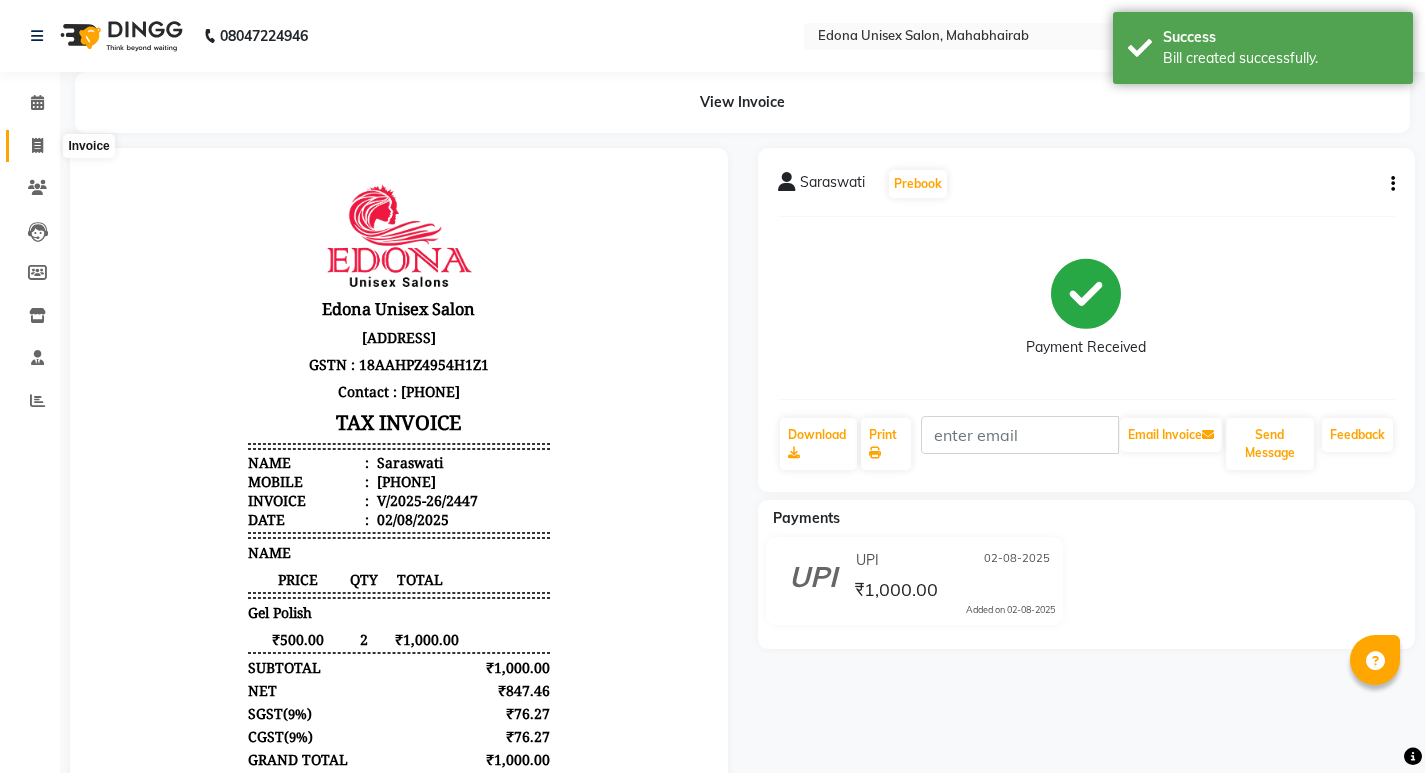 click 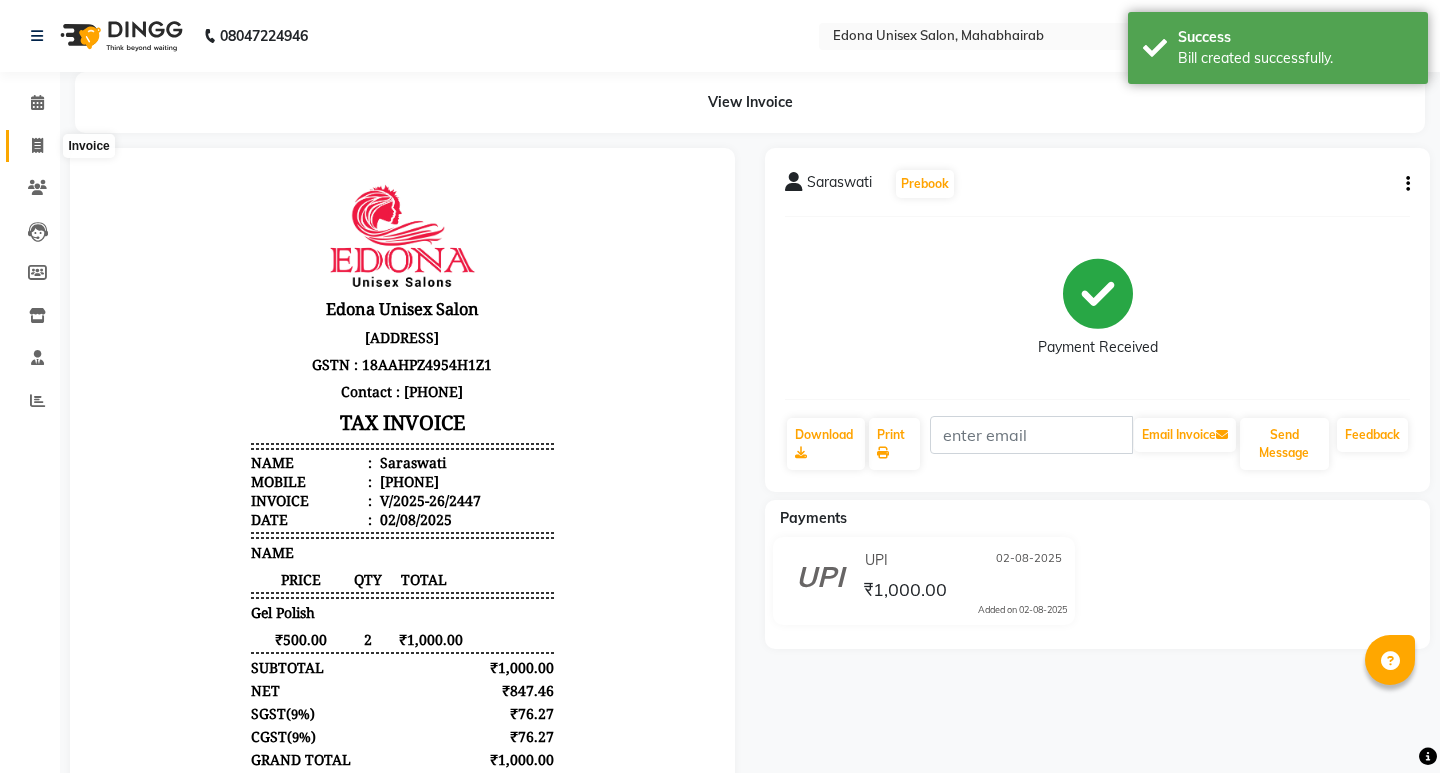 select on "service" 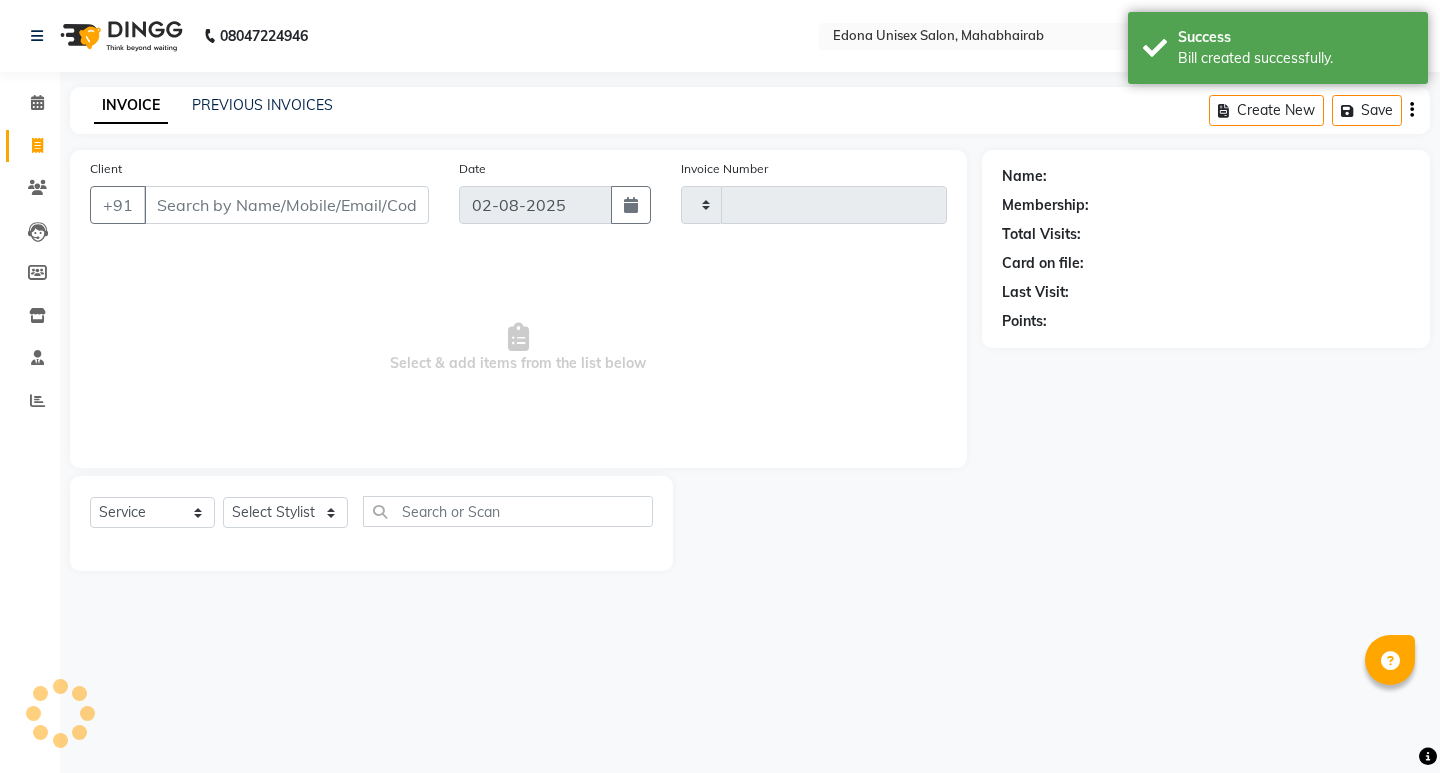 click on "Select & add items from the list below" at bounding box center [518, 348] 